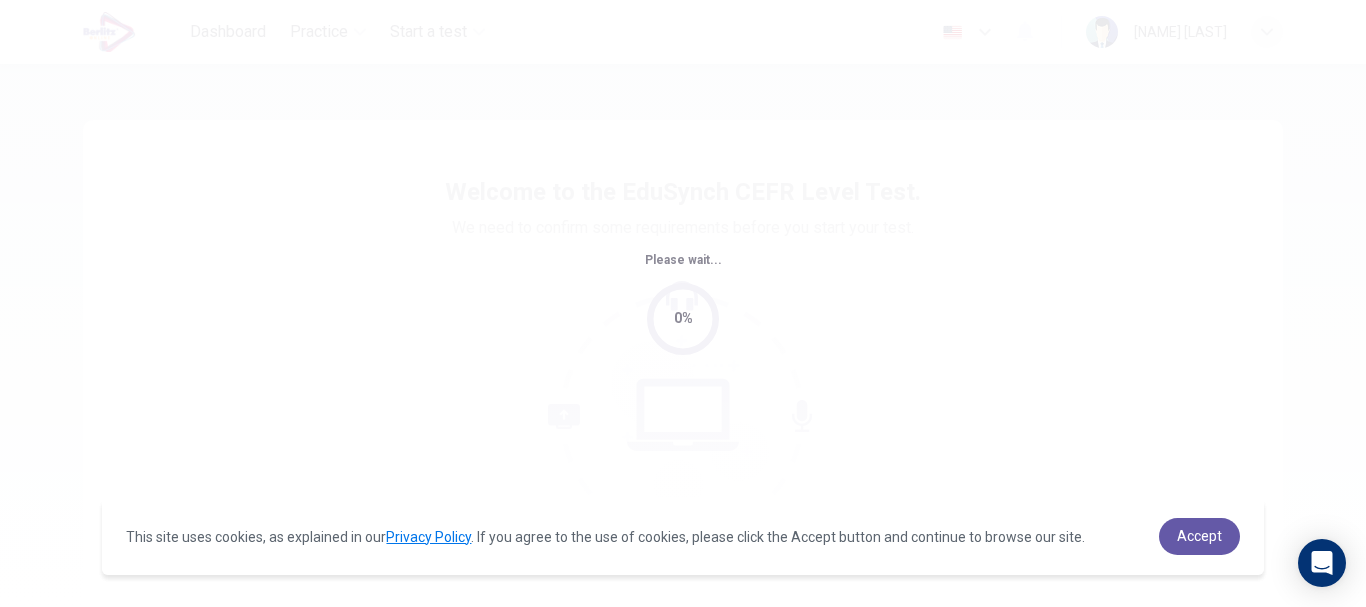 scroll, scrollTop: 0, scrollLeft: 0, axis: both 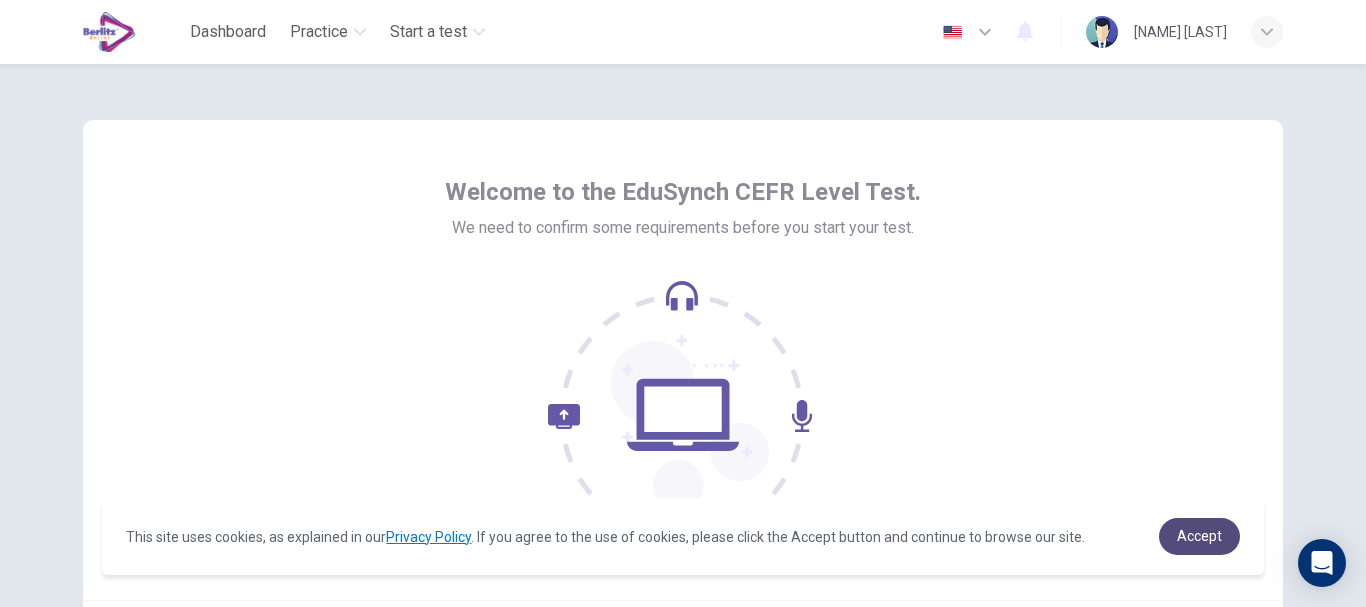 click on "Accept" at bounding box center (1199, 536) 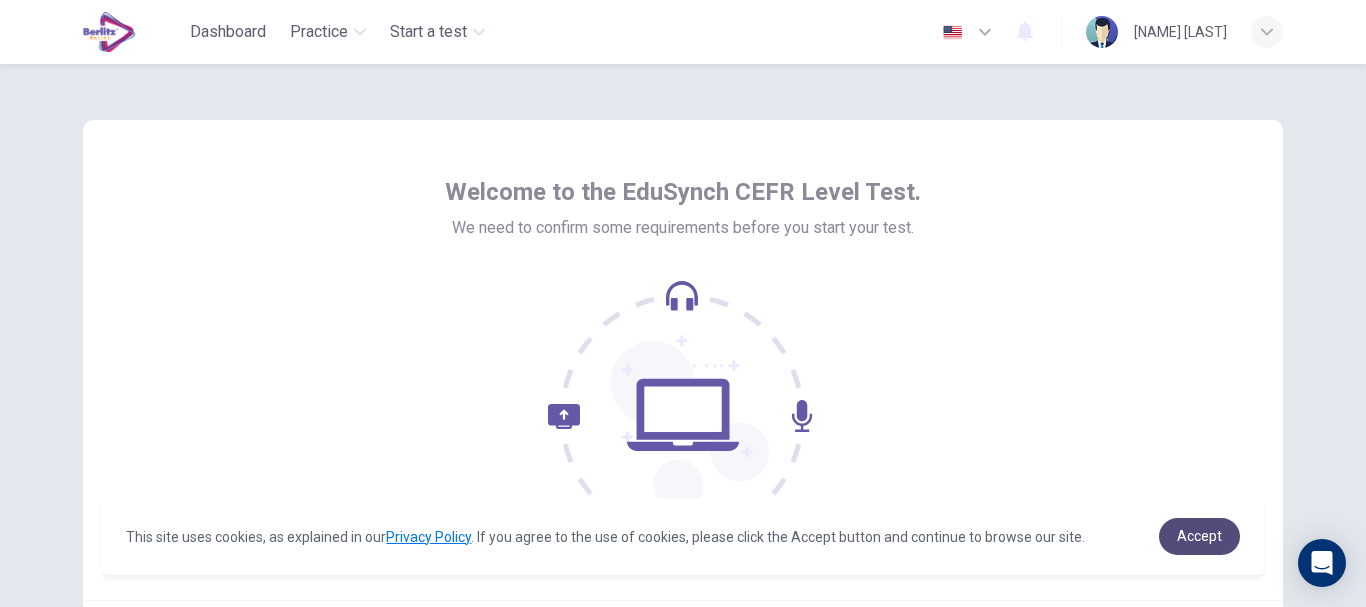 click on "Accept" at bounding box center (1199, 536) 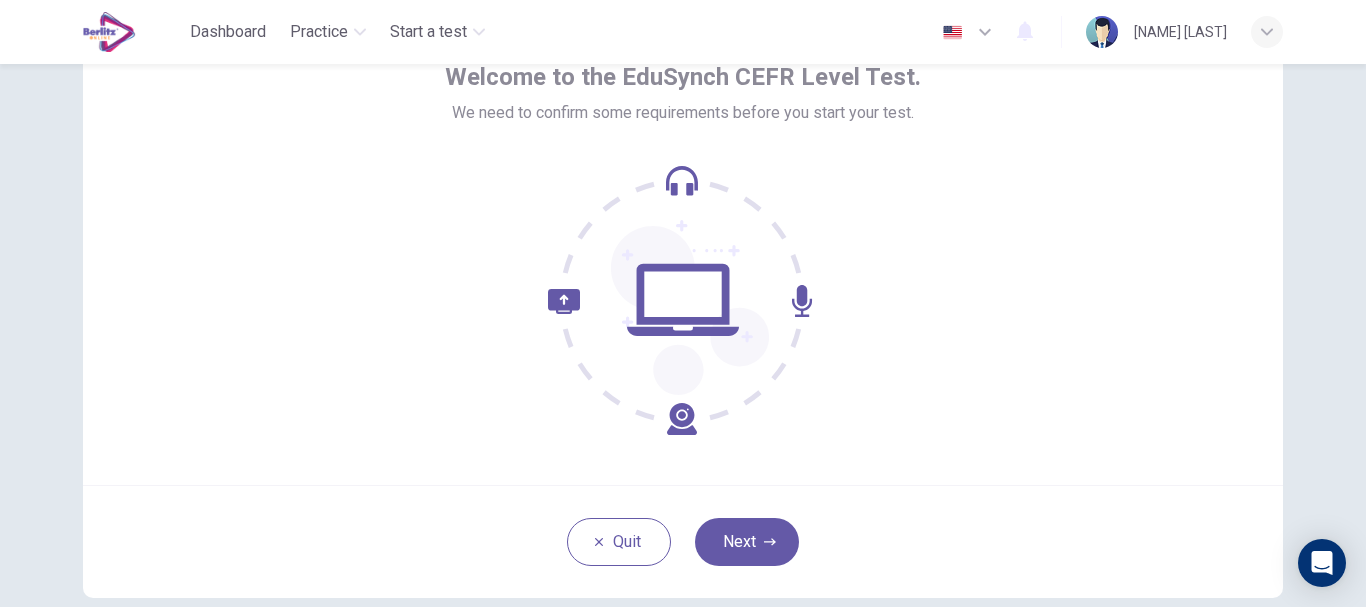 scroll, scrollTop: 117, scrollLeft: 0, axis: vertical 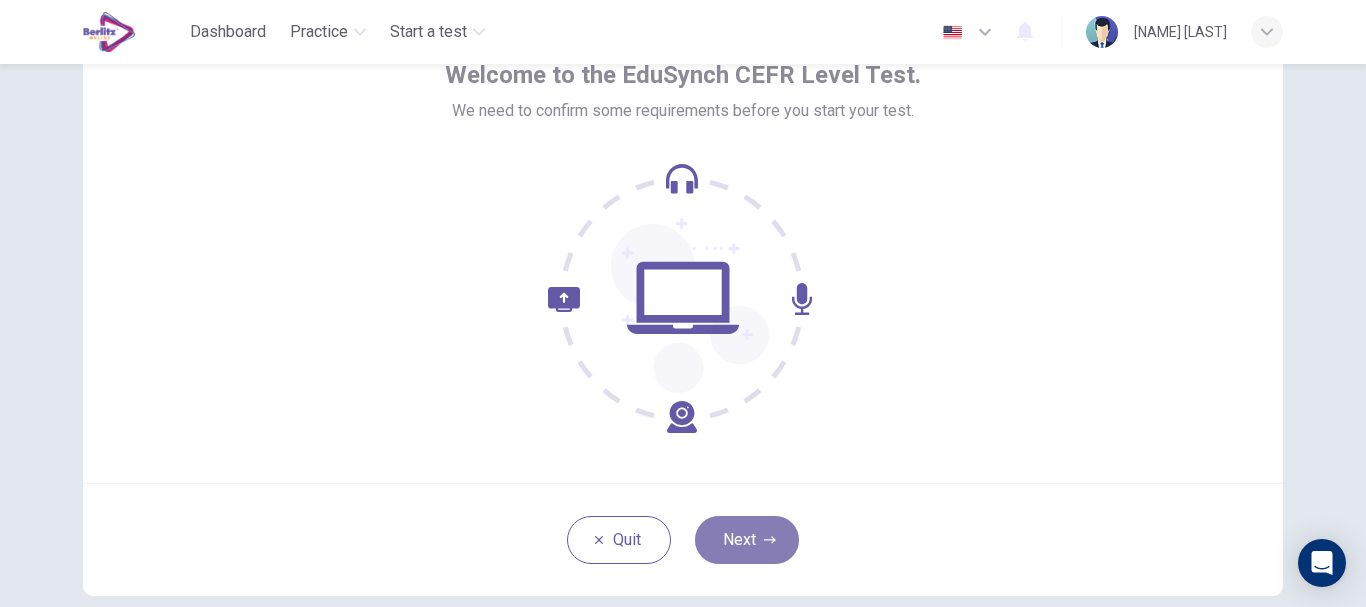 click on "Next" at bounding box center (747, 540) 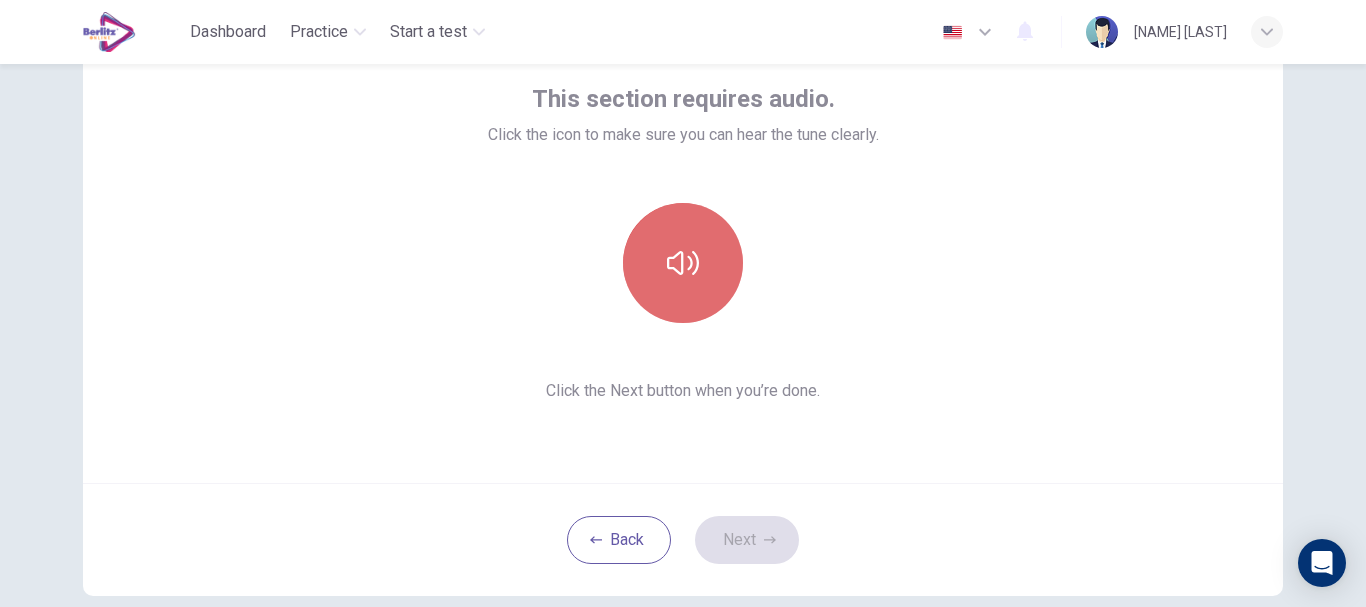 click 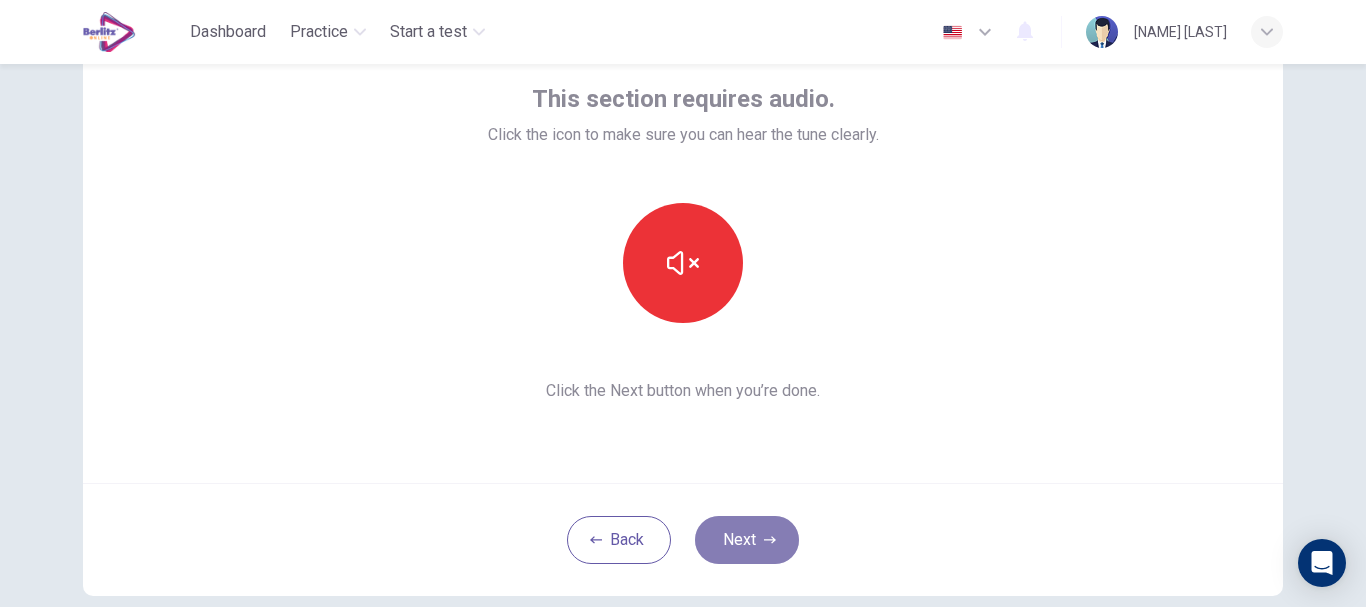 click on "Next" at bounding box center [747, 540] 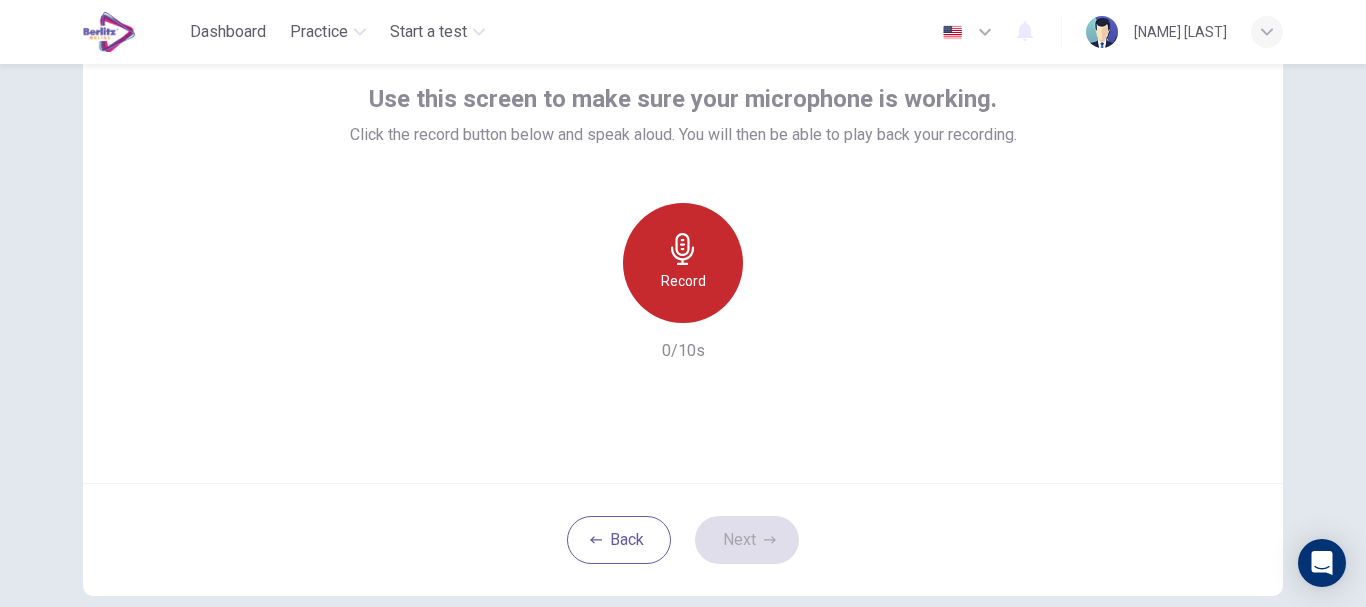 click on "Record" at bounding box center [683, 263] 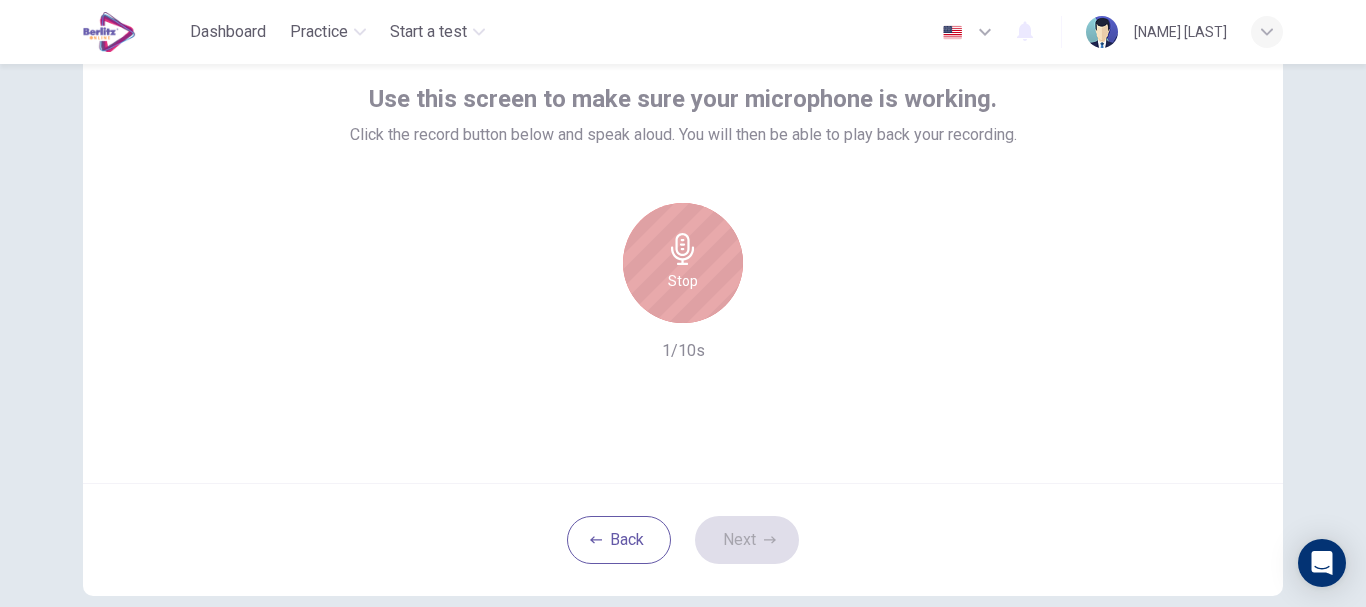 click 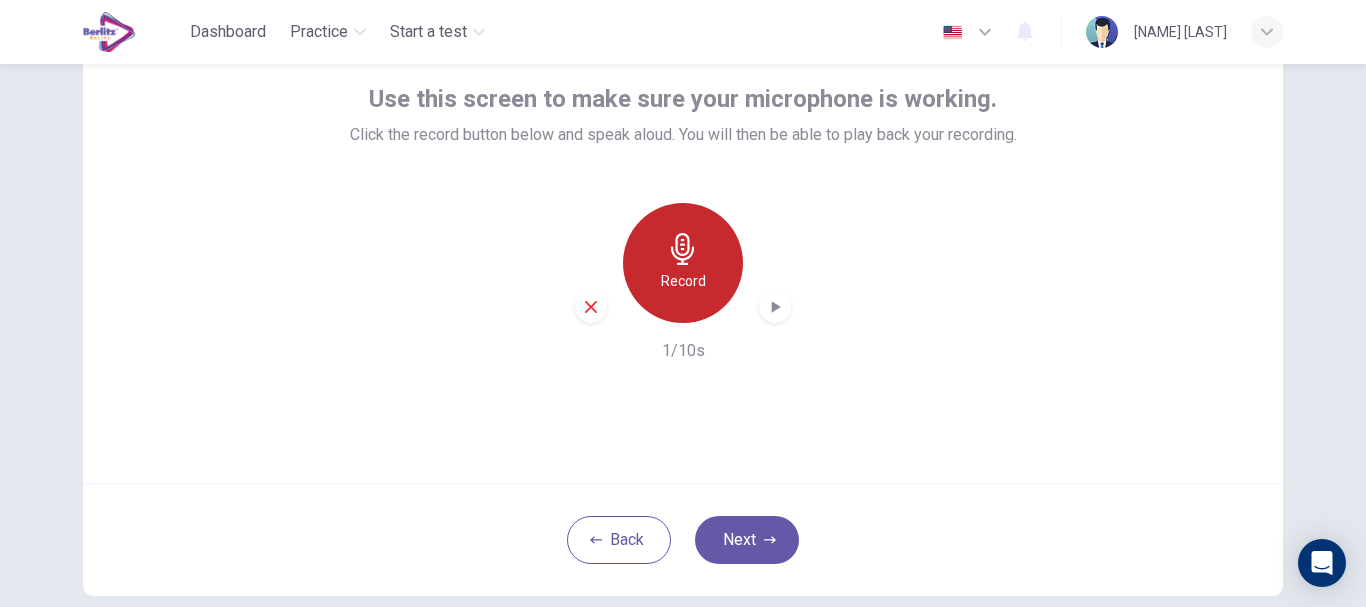 click on "Record" at bounding box center (683, 281) 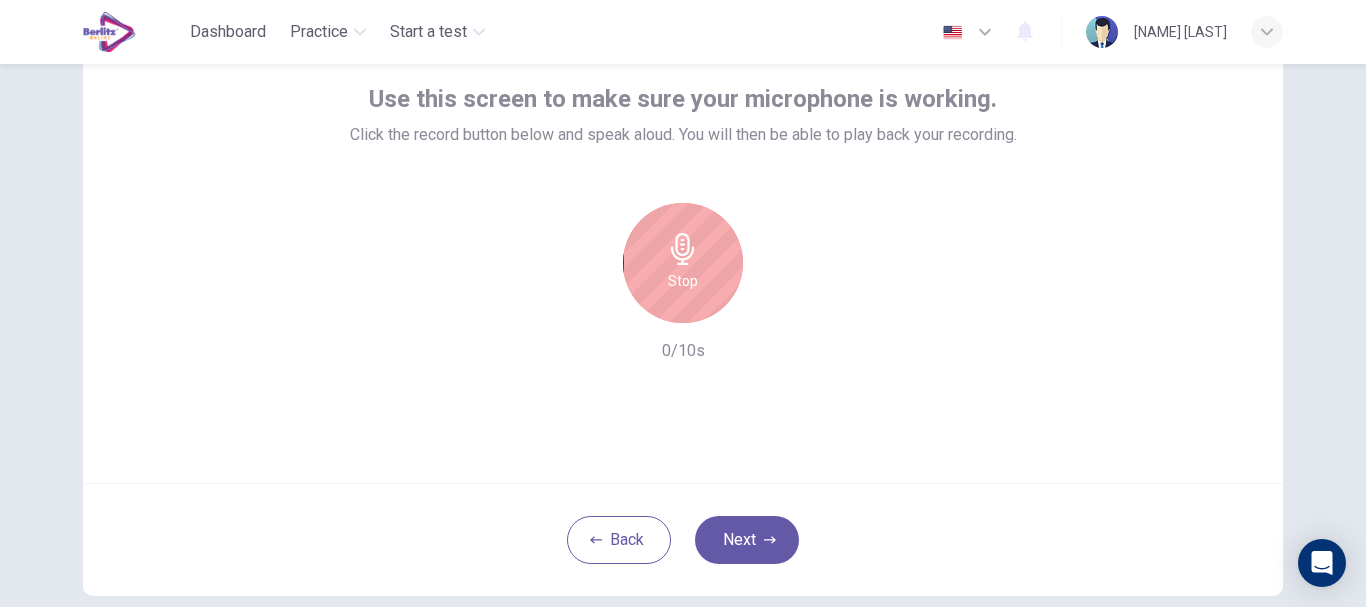 click on "Stop" at bounding box center (683, 281) 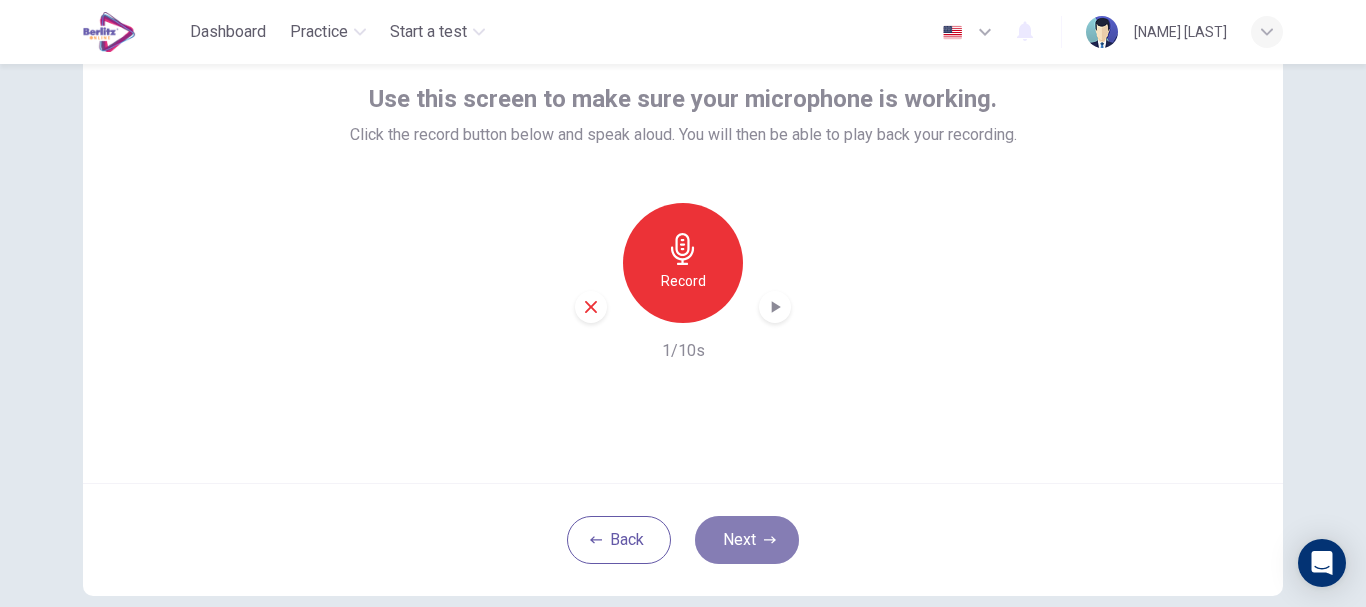 click 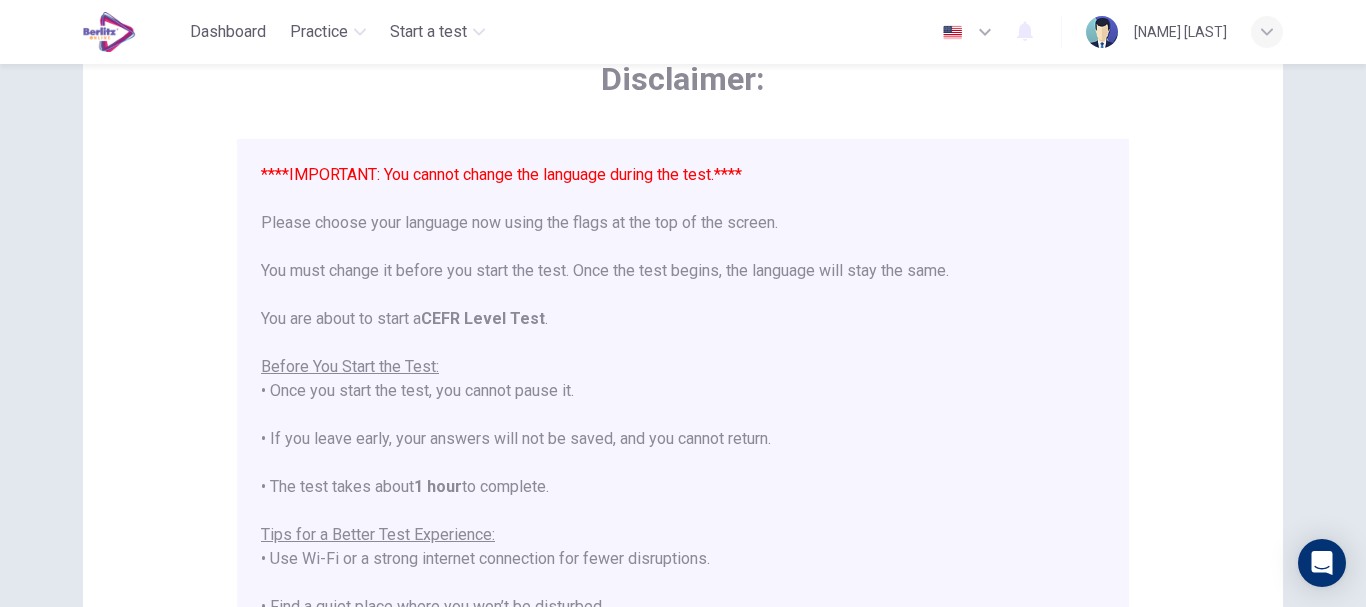 scroll, scrollTop: 191, scrollLeft: 0, axis: vertical 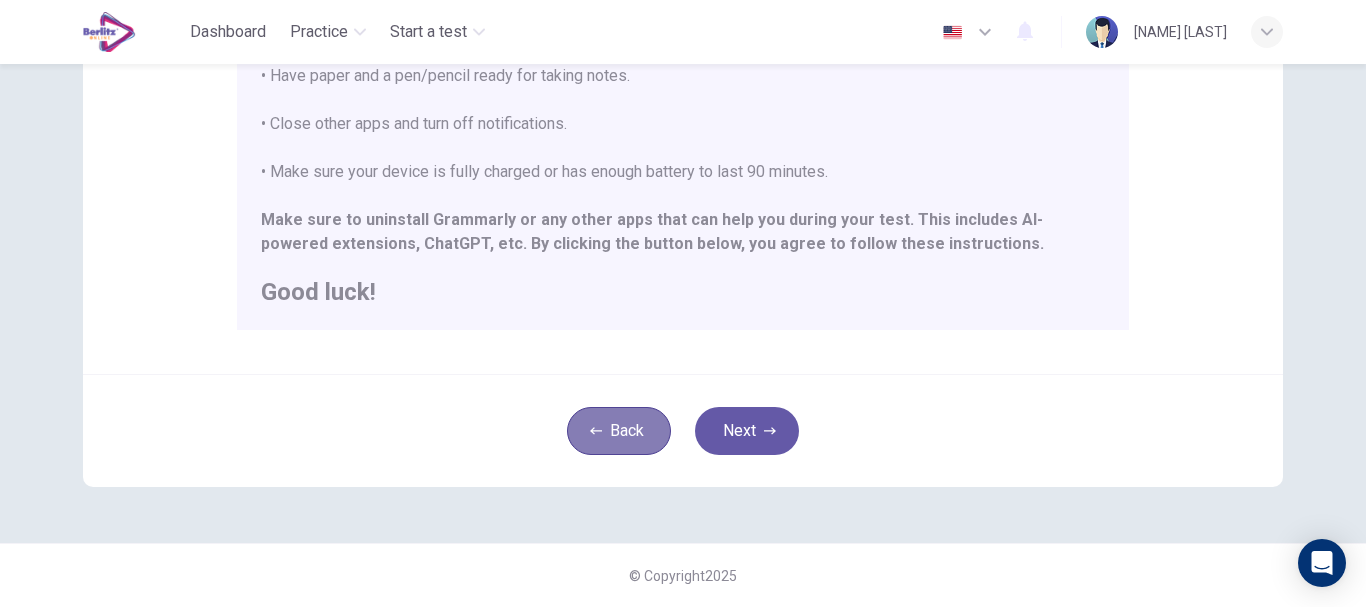 click on "Back" at bounding box center [619, 431] 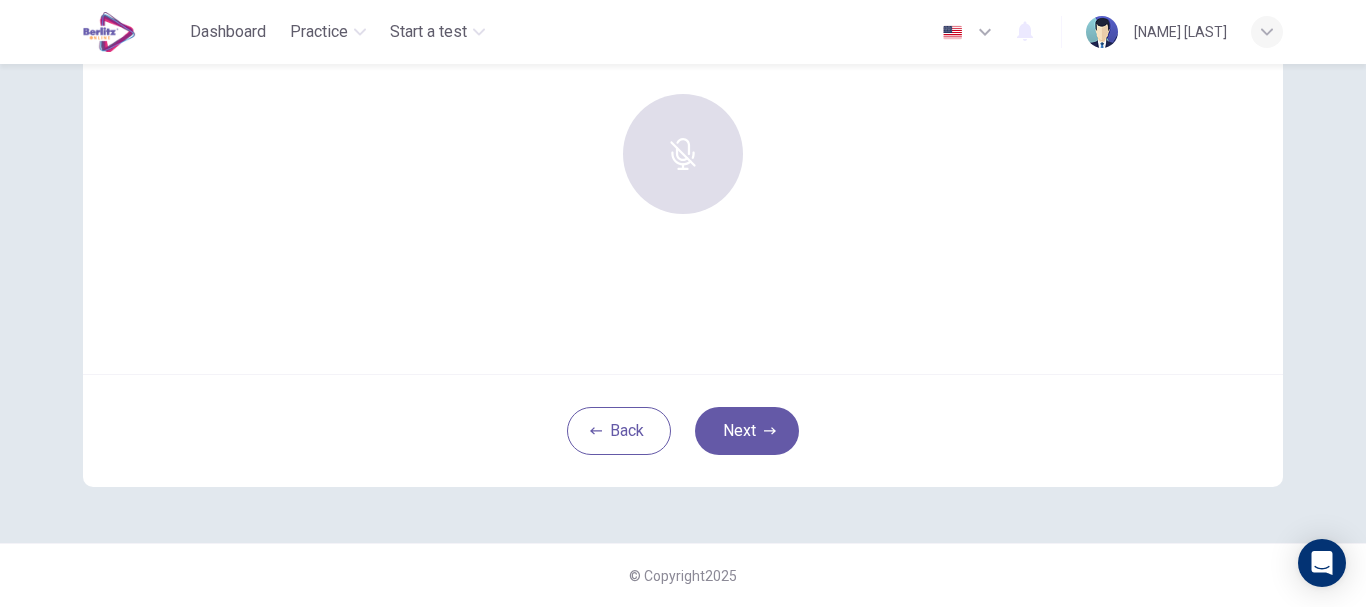 scroll, scrollTop: 226, scrollLeft: 0, axis: vertical 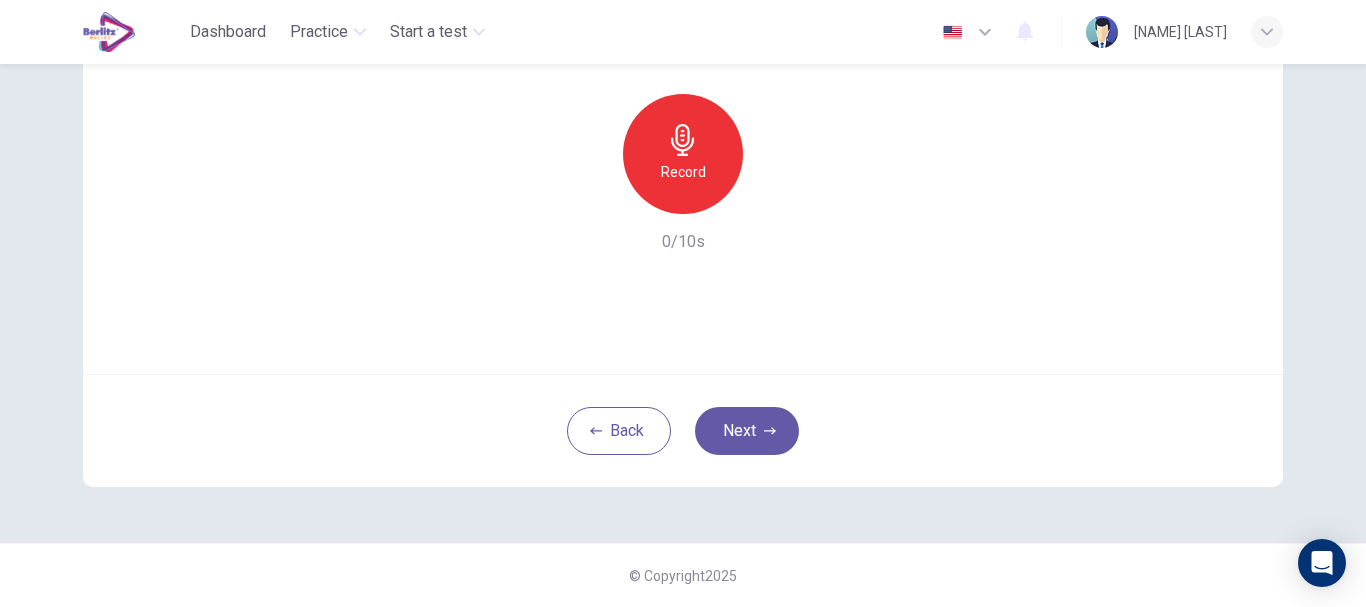 click 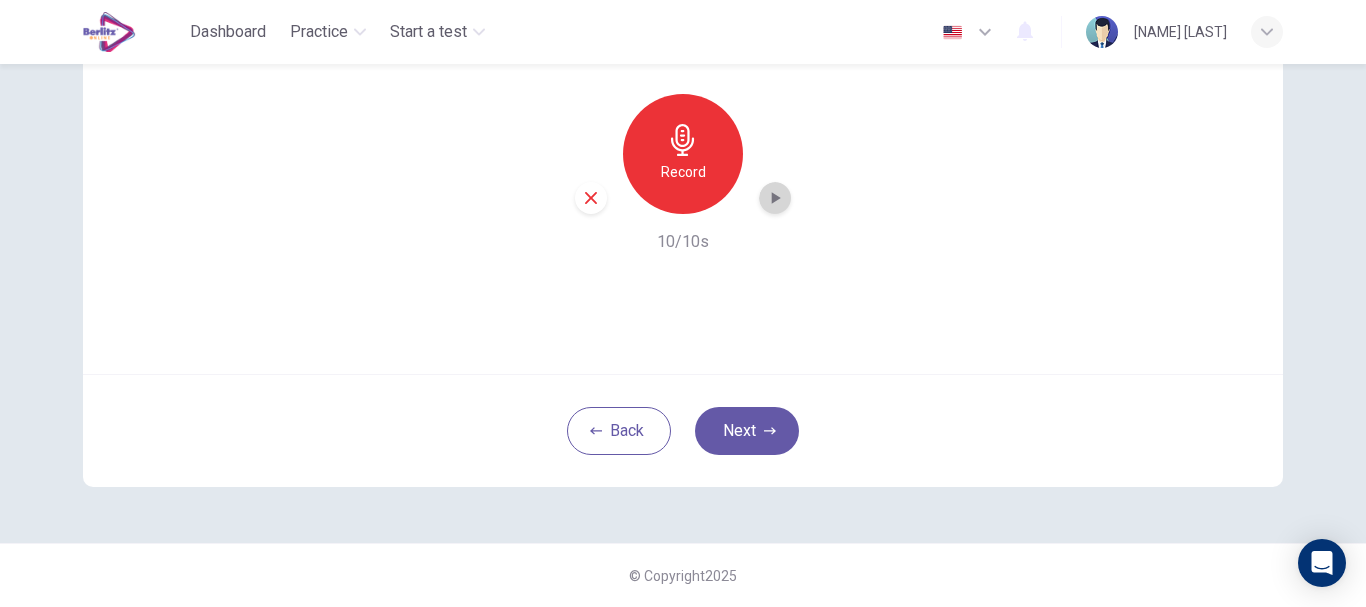 click 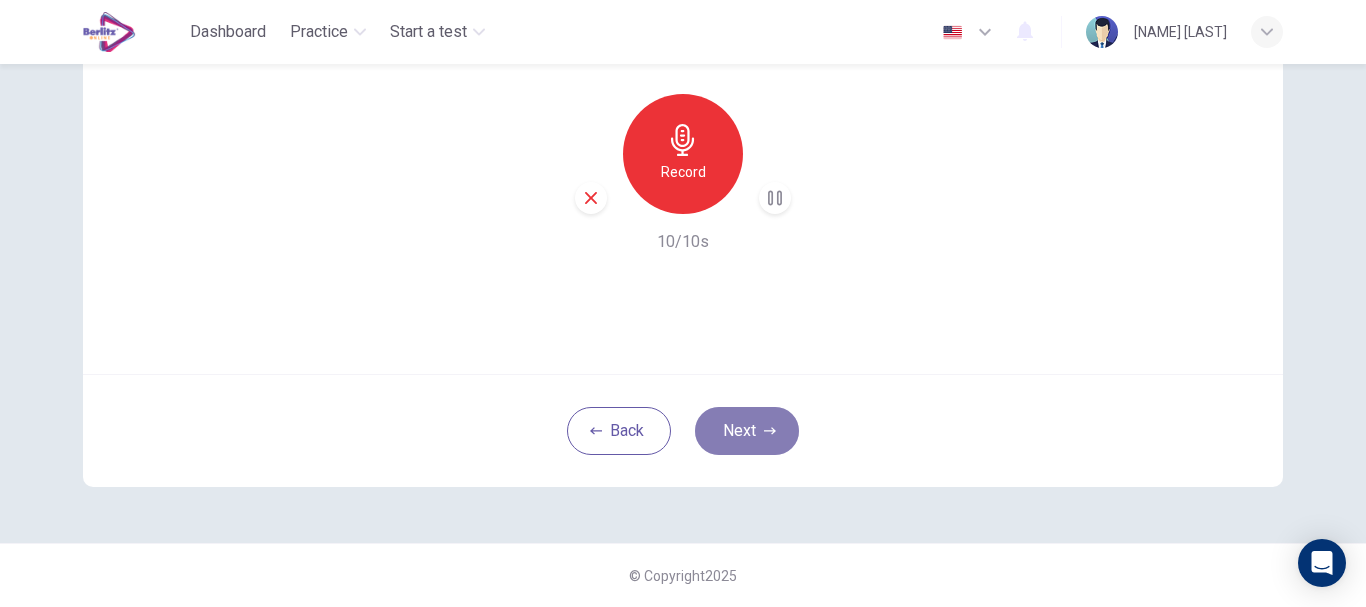 click on "Next" at bounding box center [747, 431] 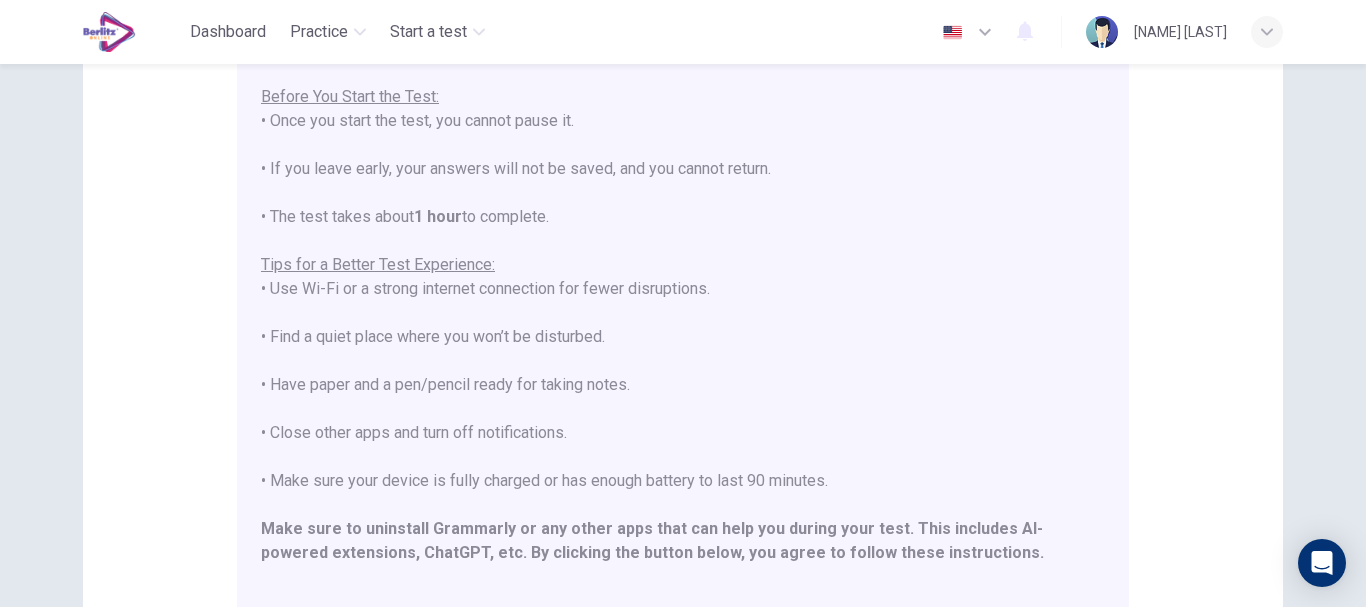 scroll, scrollTop: 191, scrollLeft: 0, axis: vertical 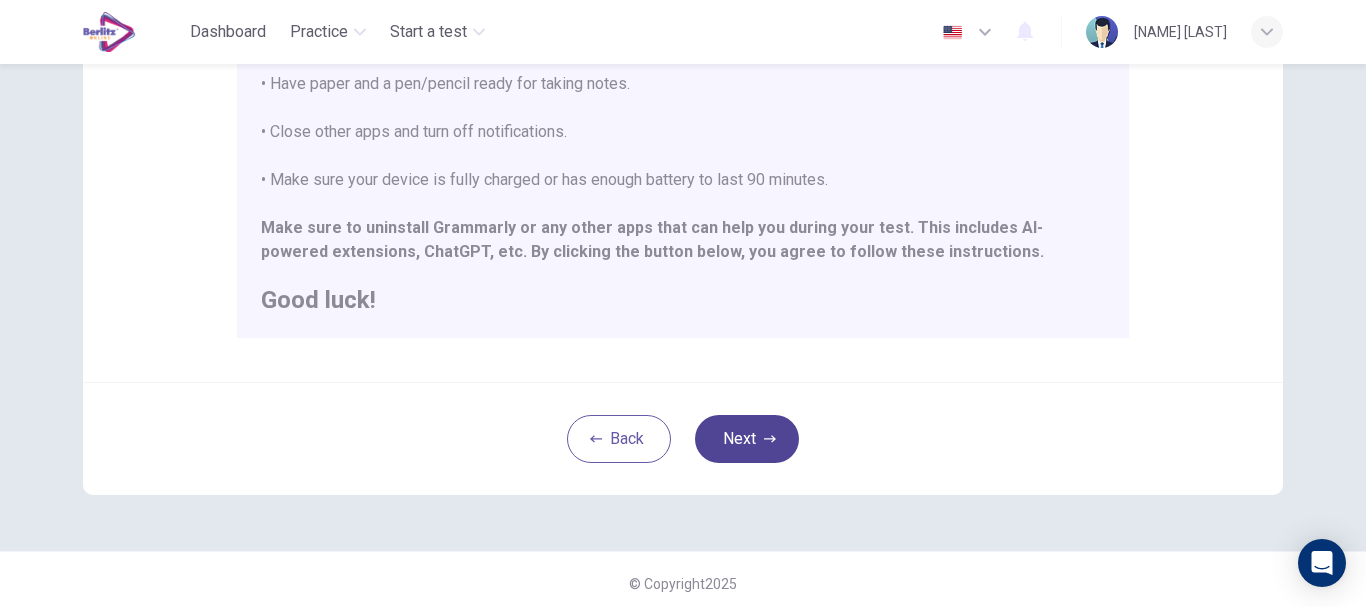 click on "Next" at bounding box center (747, 439) 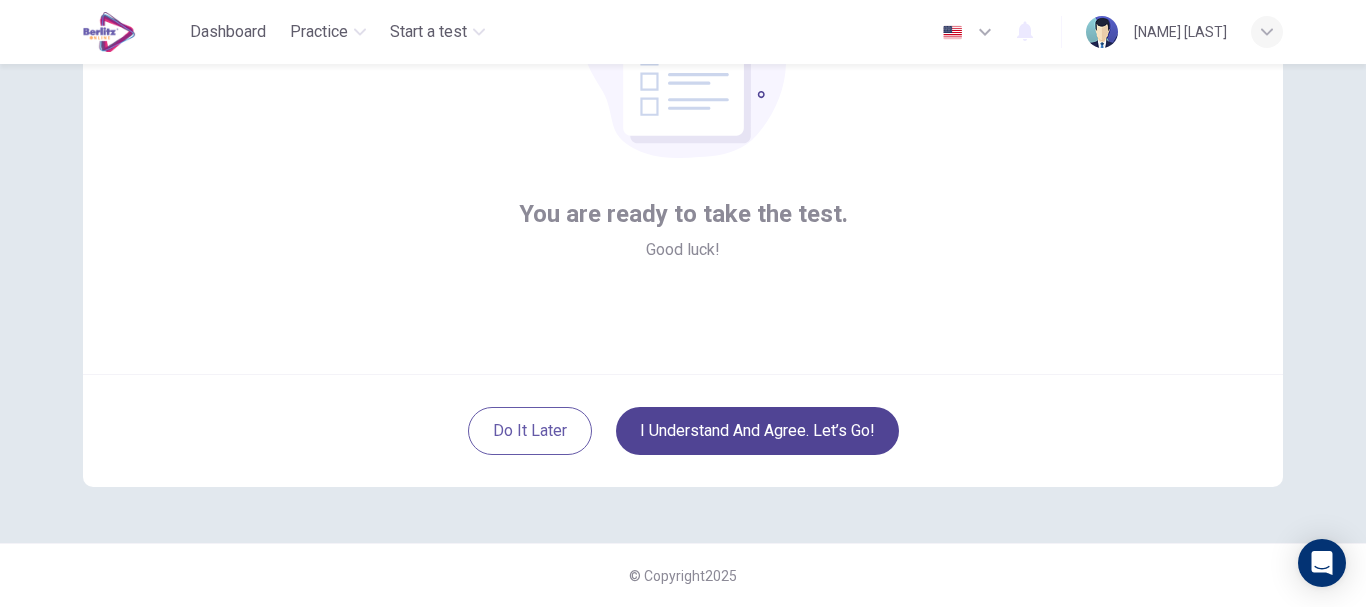 scroll, scrollTop: 226, scrollLeft: 0, axis: vertical 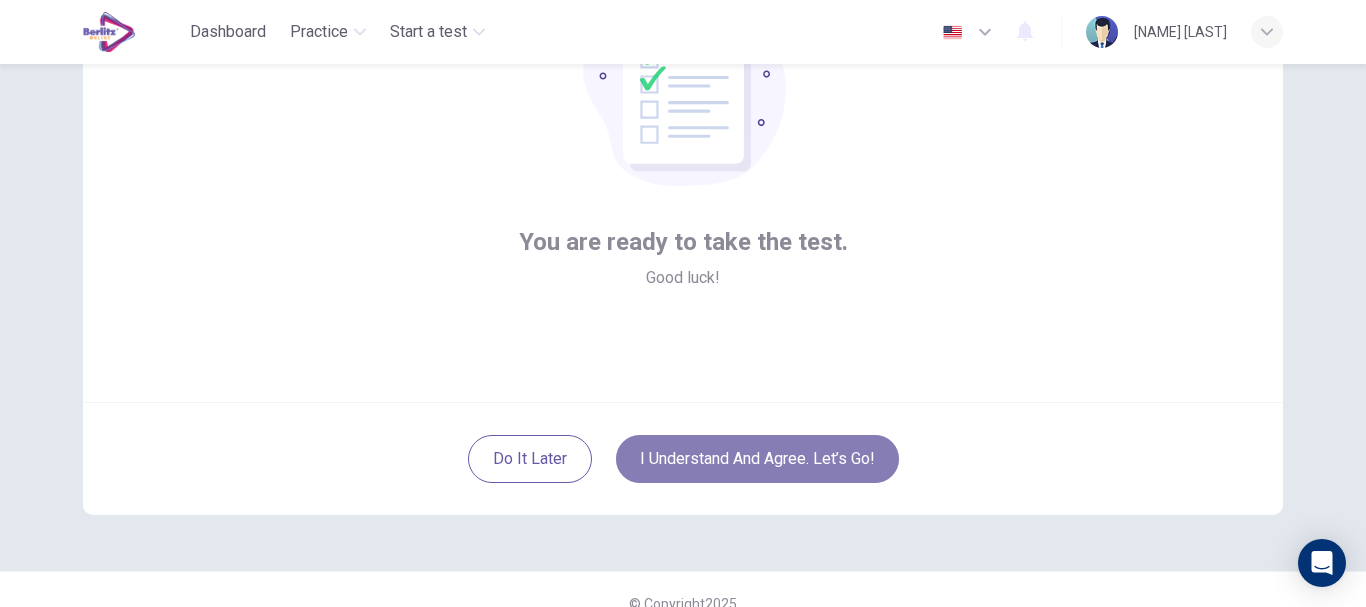 click on "I understand and agree. Let’s go!" at bounding box center (757, 459) 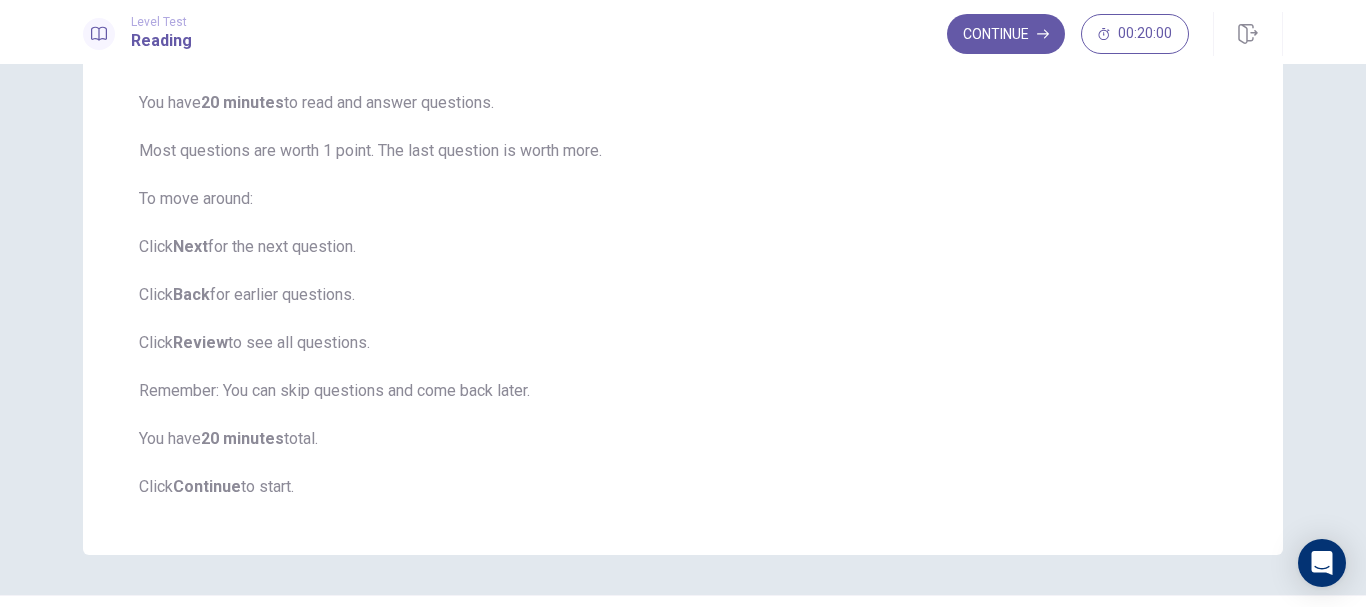 scroll, scrollTop: 199, scrollLeft: 0, axis: vertical 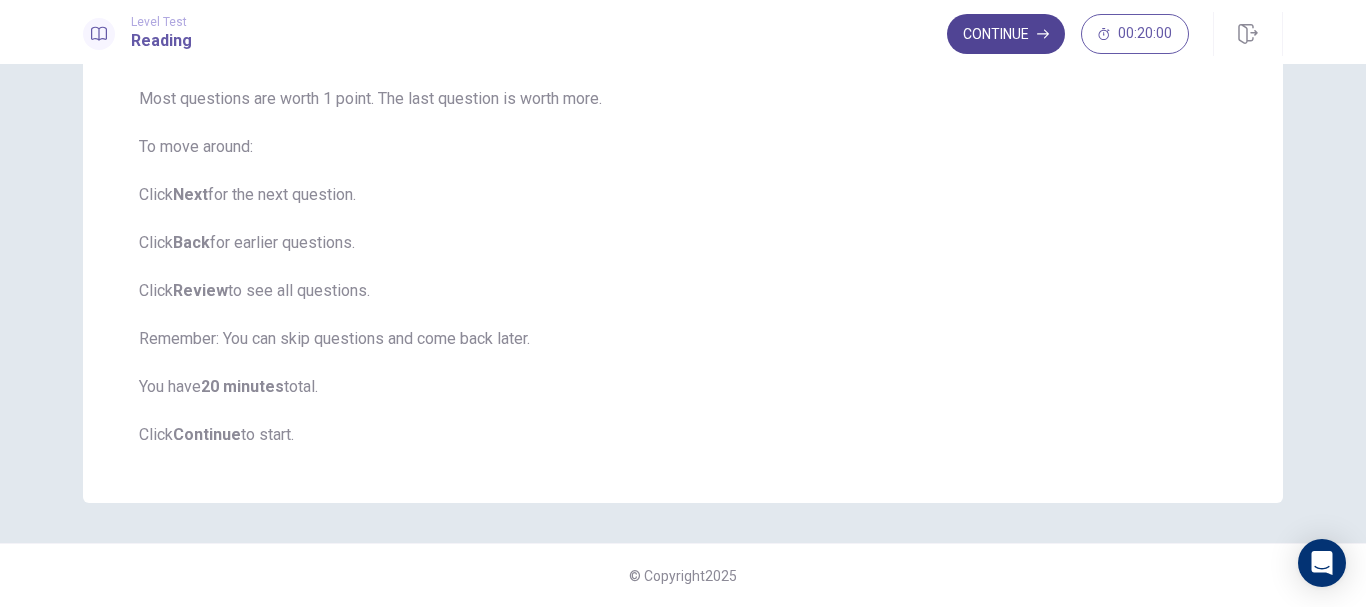 click on "Continue" at bounding box center (1006, 34) 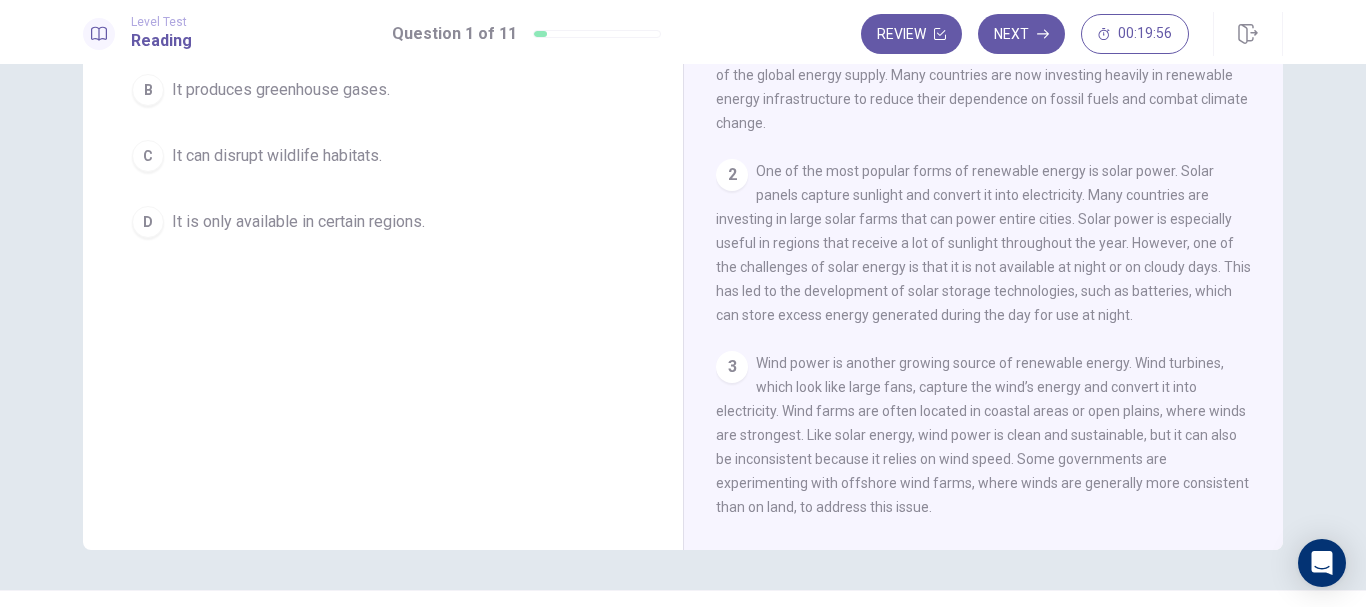 scroll, scrollTop: 0, scrollLeft: 0, axis: both 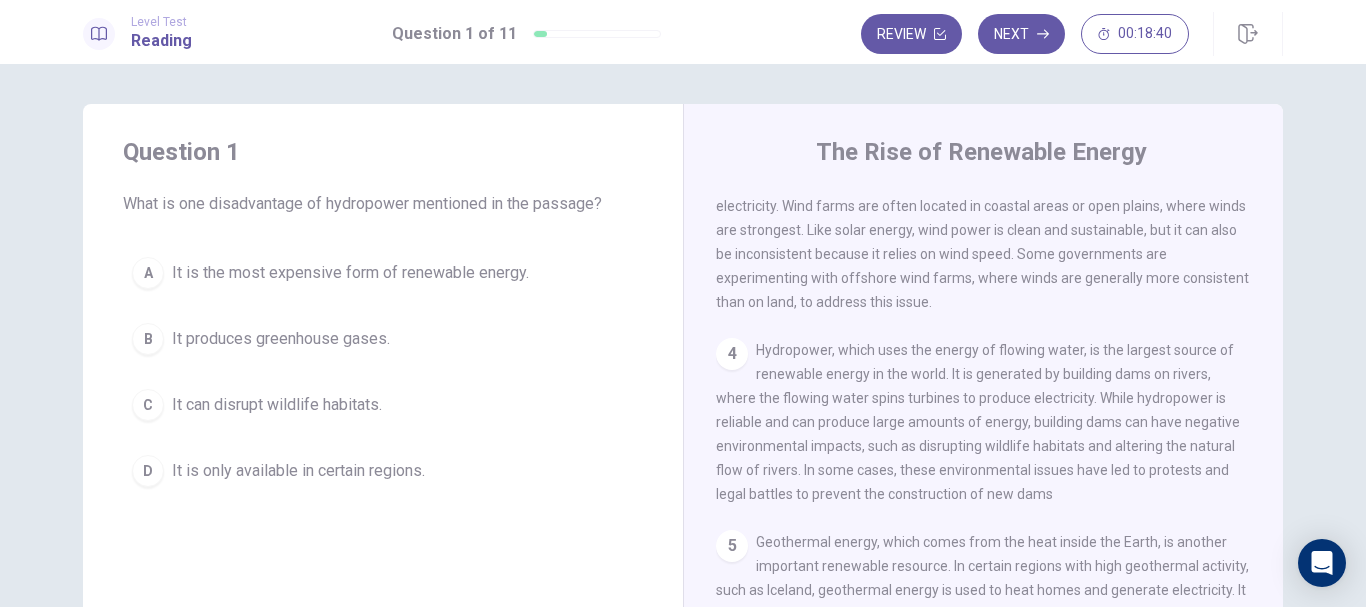 click on "C" at bounding box center [148, 405] 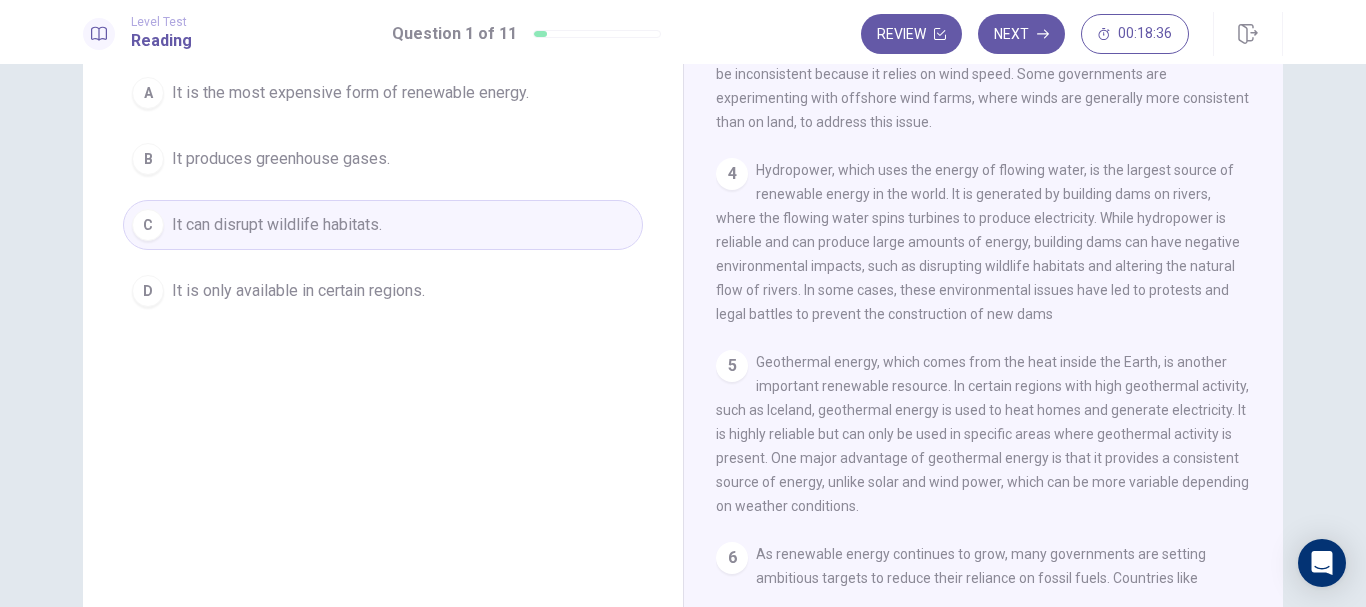 scroll, scrollTop: 296, scrollLeft: 0, axis: vertical 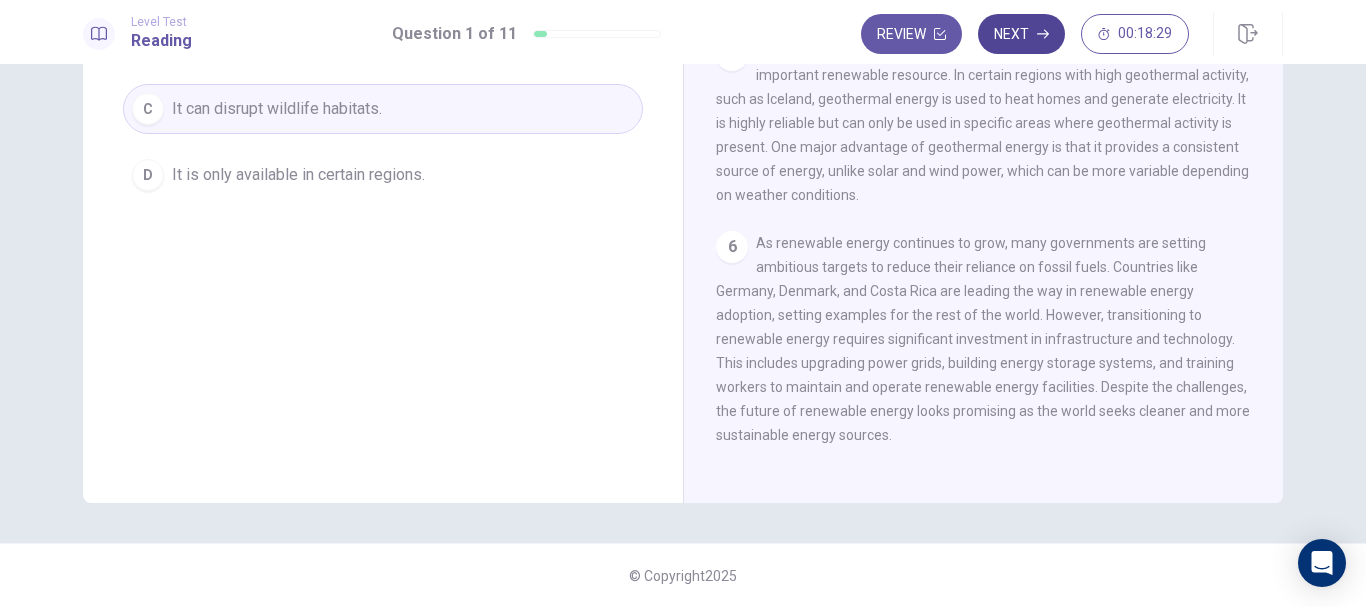 click on "Next" at bounding box center (1021, 34) 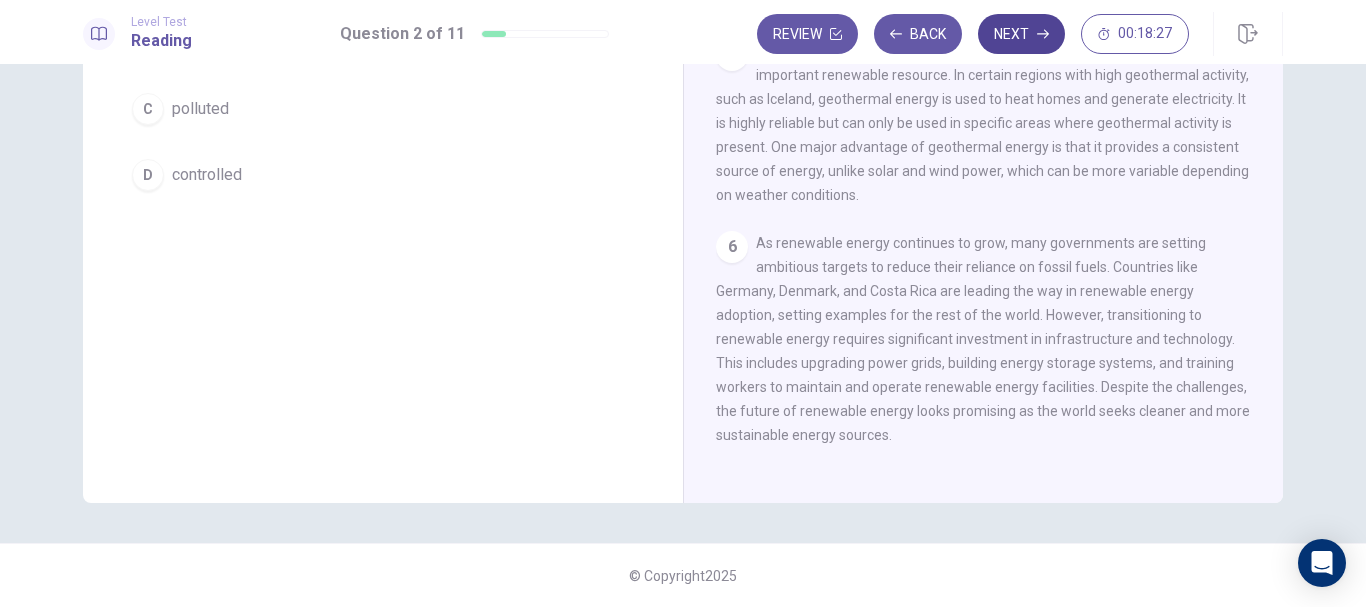 scroll, scrollTop: 0, scrollLeft: 0, axis: both 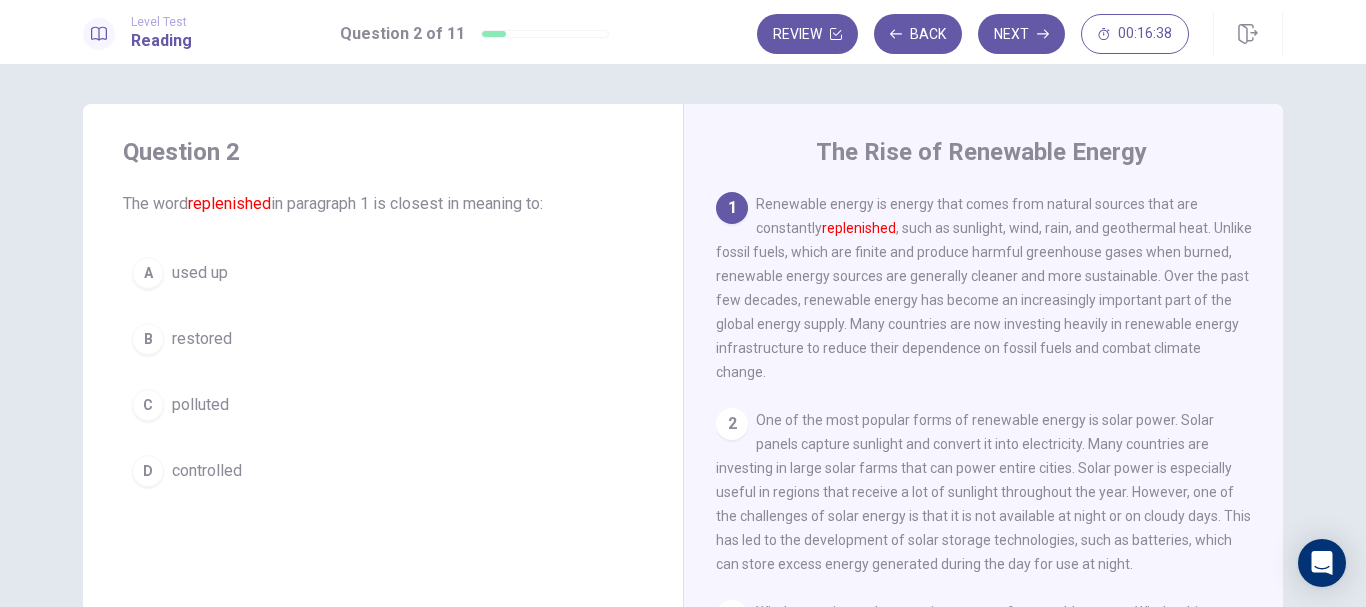click on "B" at bounding box center [148, 339] 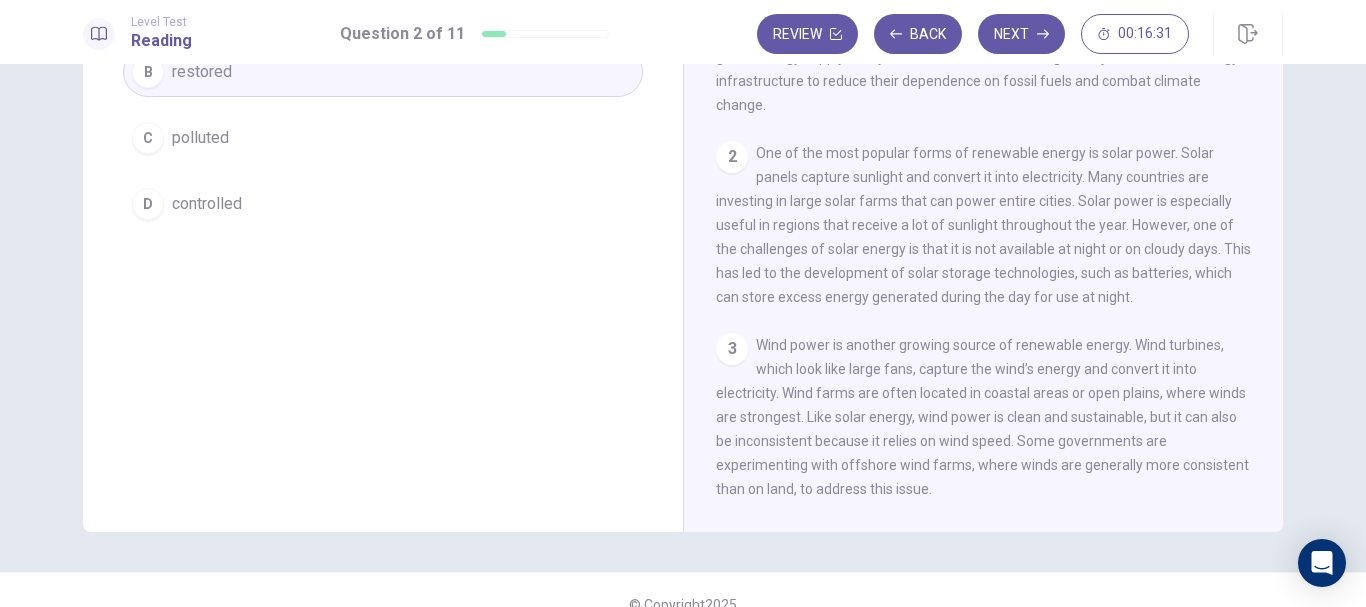 scroll, scrollTop: 0, scrollLeft: 0, axis: both 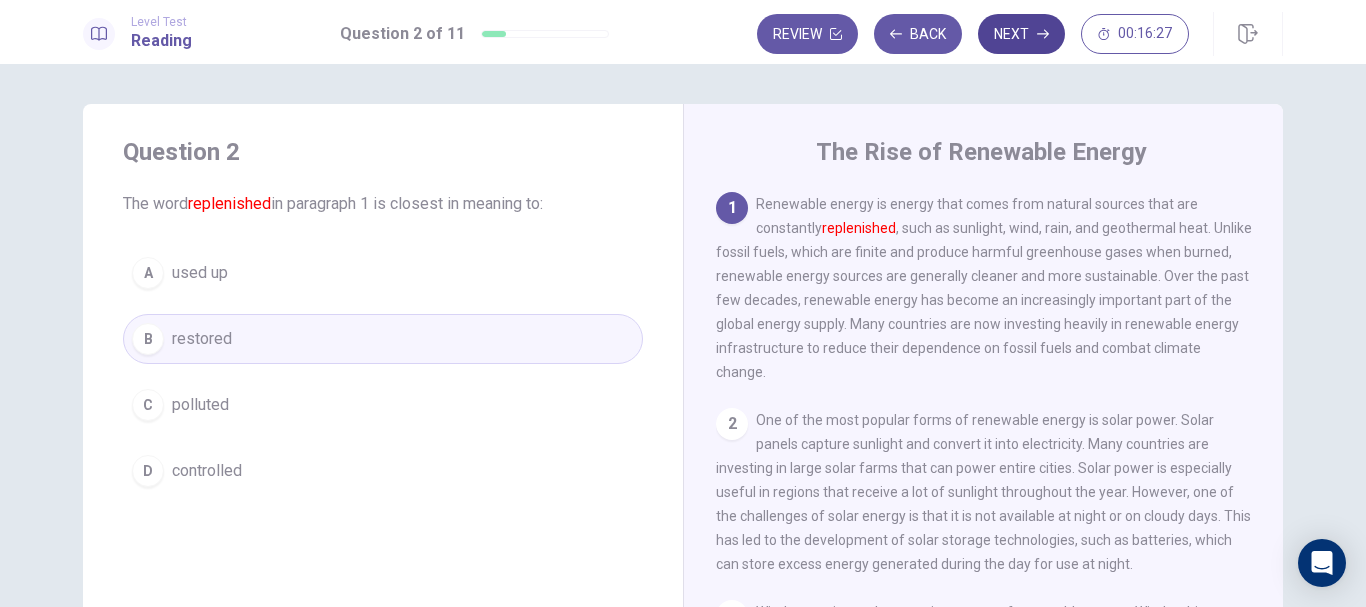 click on "Next" at bounding box center (1021, 34) 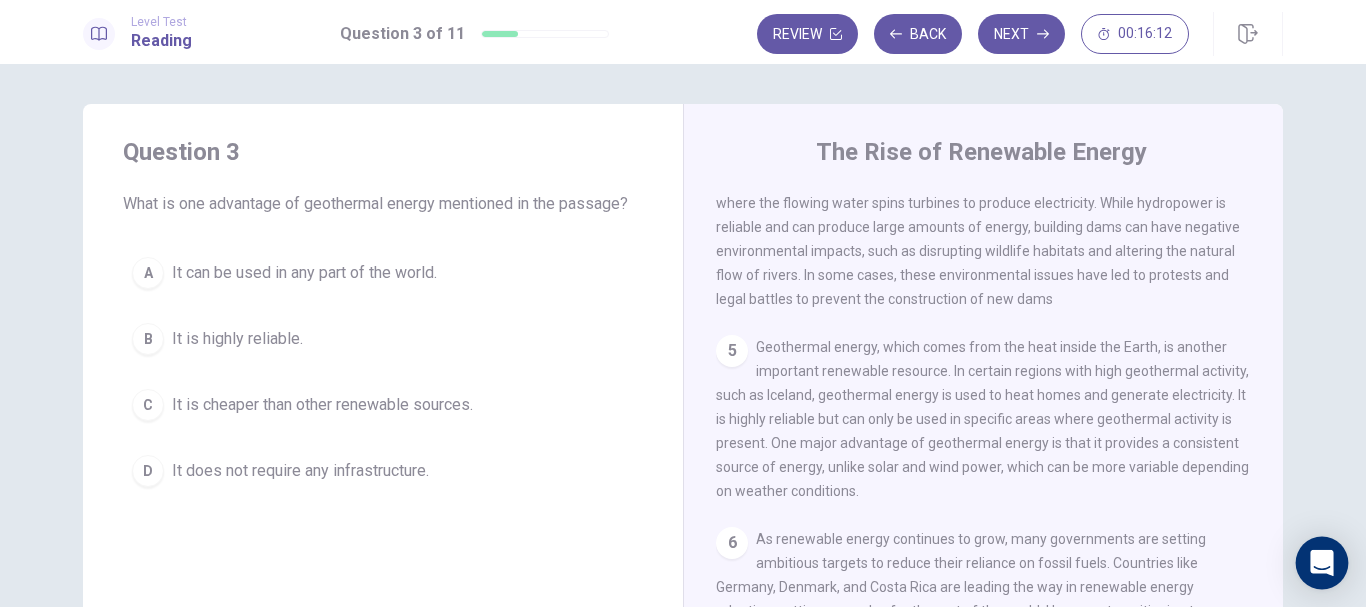 scroll, scrollTop: 687, scrollLeft: 0, axis: vertical 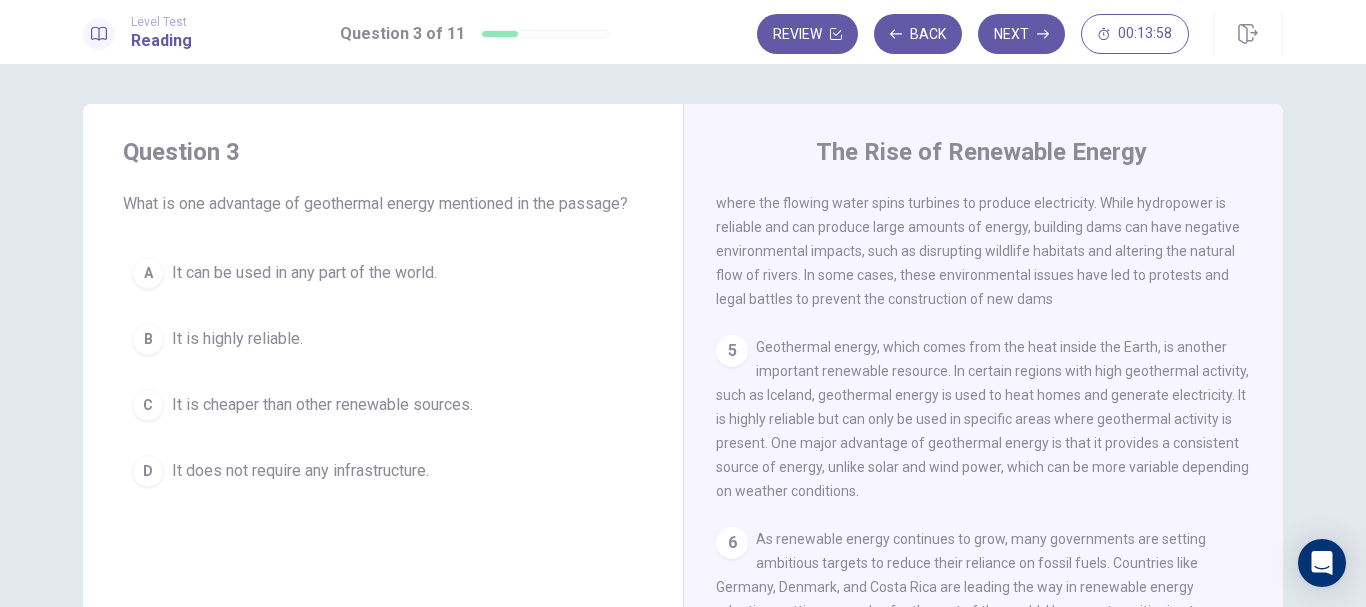 click on "D" at bounding box center (148, 471) 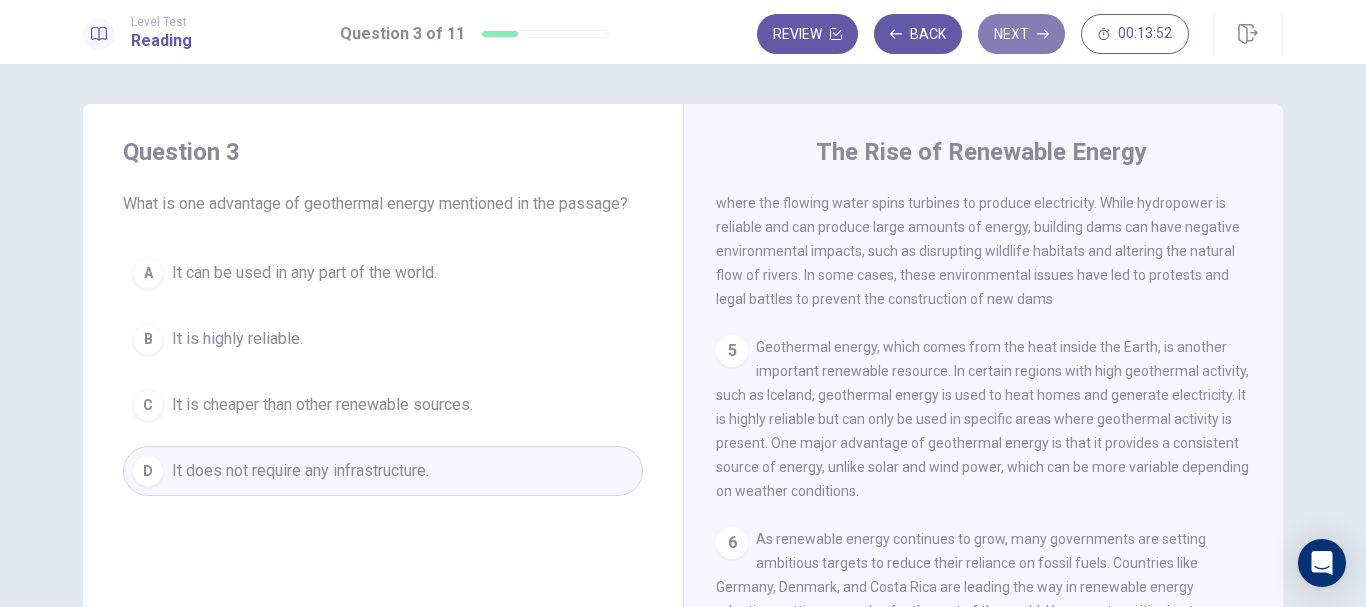 click on "Next" at bounding box center [1021, 34] 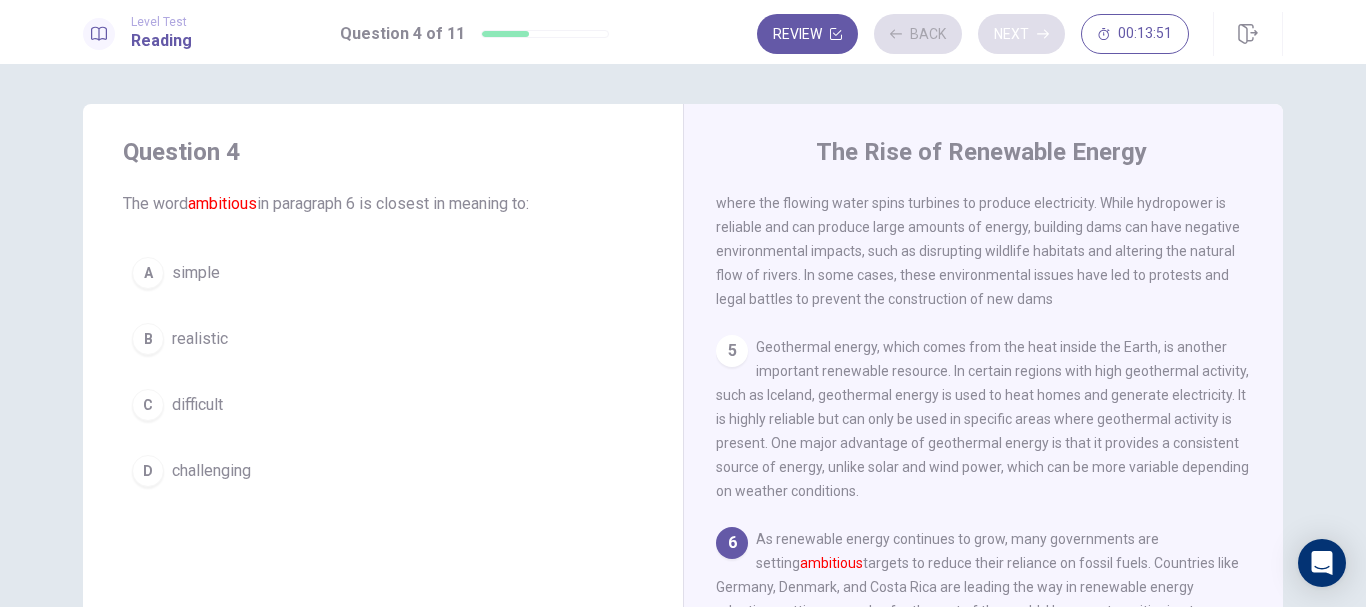 scroll, scrollTop: 694, scrollLeft: 0, axis: vertical 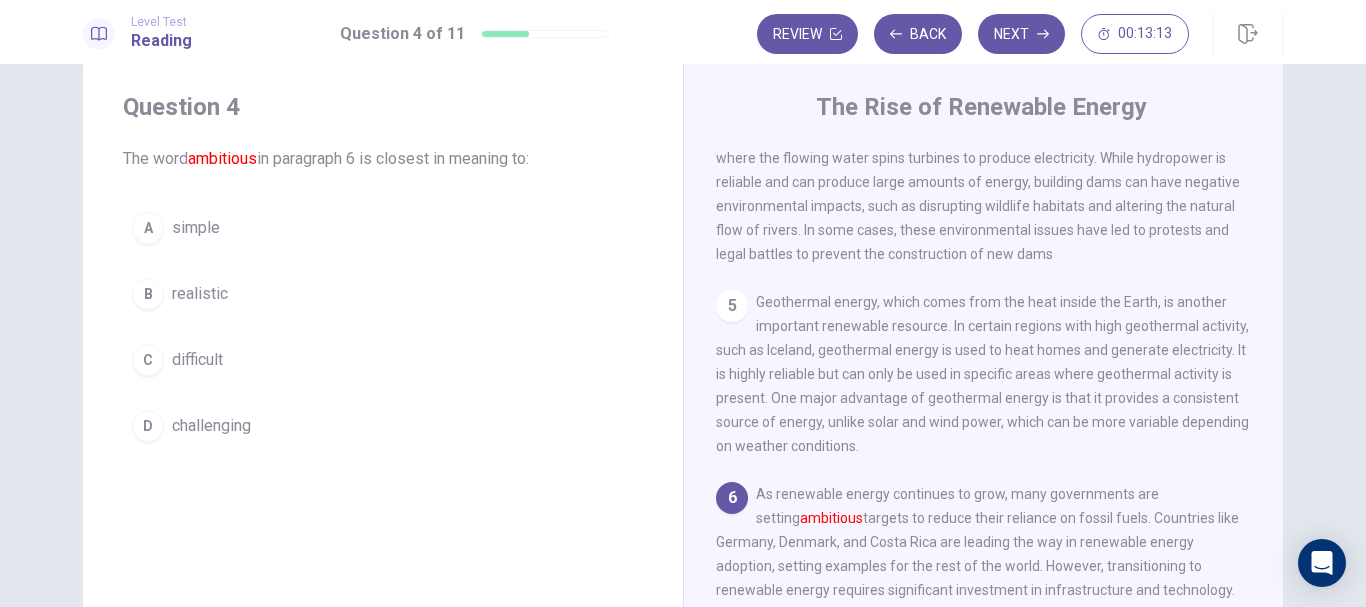 click on "Question 4 The word  ambitious  in paragraph 6 is closest in meaning to: A simple
B realistic
C difficult
D challenging" at bounding box center [383, 271] 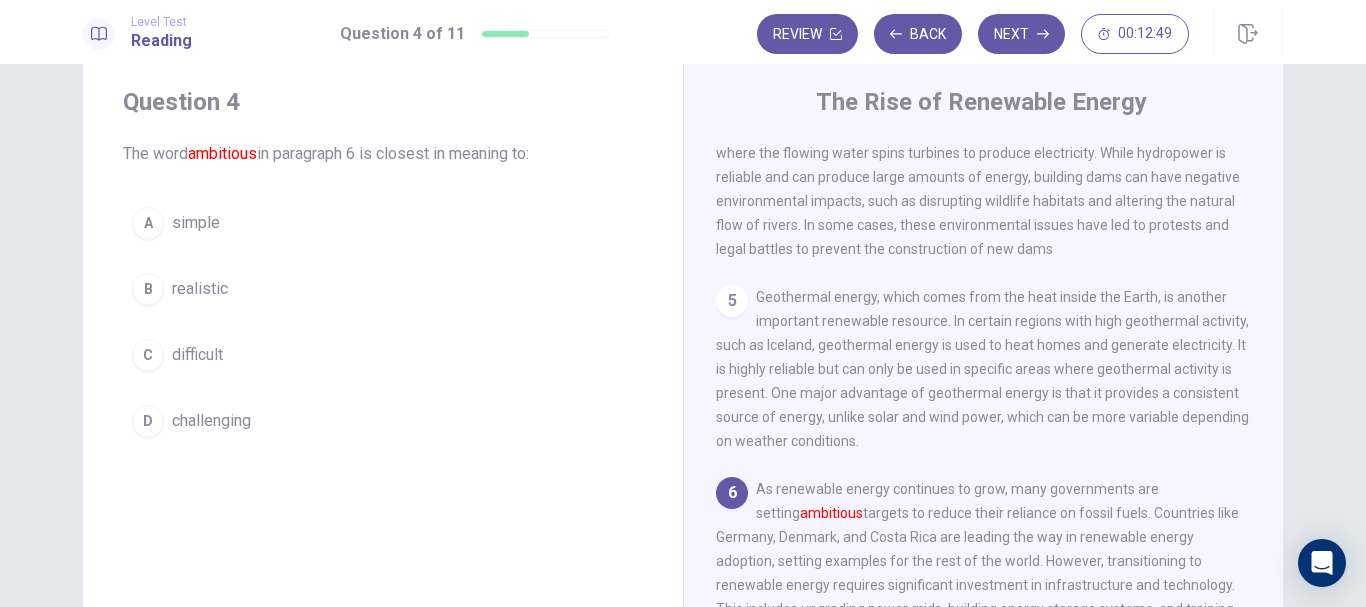 scroll, scrollTop: 47, scrollLeft: 0, axis: vertical 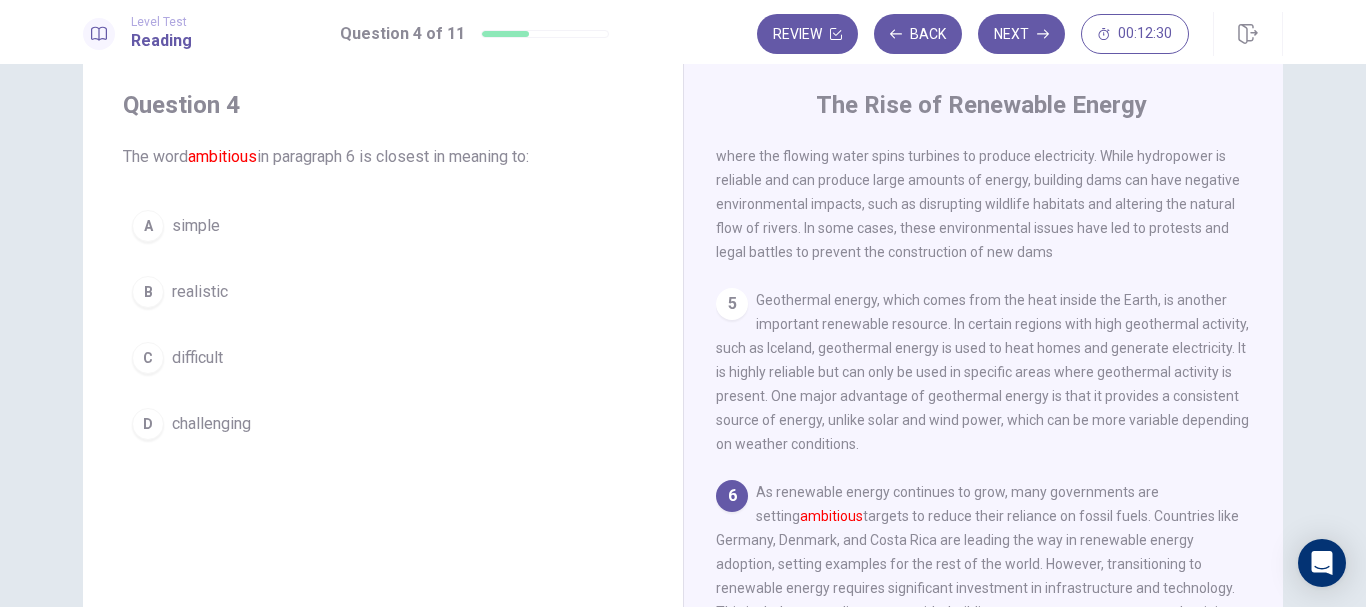 click on "Hydropower, which uses the energy of flowing water, is the largest source of renewable energy in the world. It is generated by building dams on rivers, where the flowing water spins turbines to produce electricity. While hydropower is reliable and can produce large amounts of energy, building dams can have negative environmental impacts, such as disrupting wildlife habitats and altering the natural flow of rivers. In some cases, these environmental issues have led to protests and legal battles to prevent the construction of new dams" at bounding box center [978, 180] 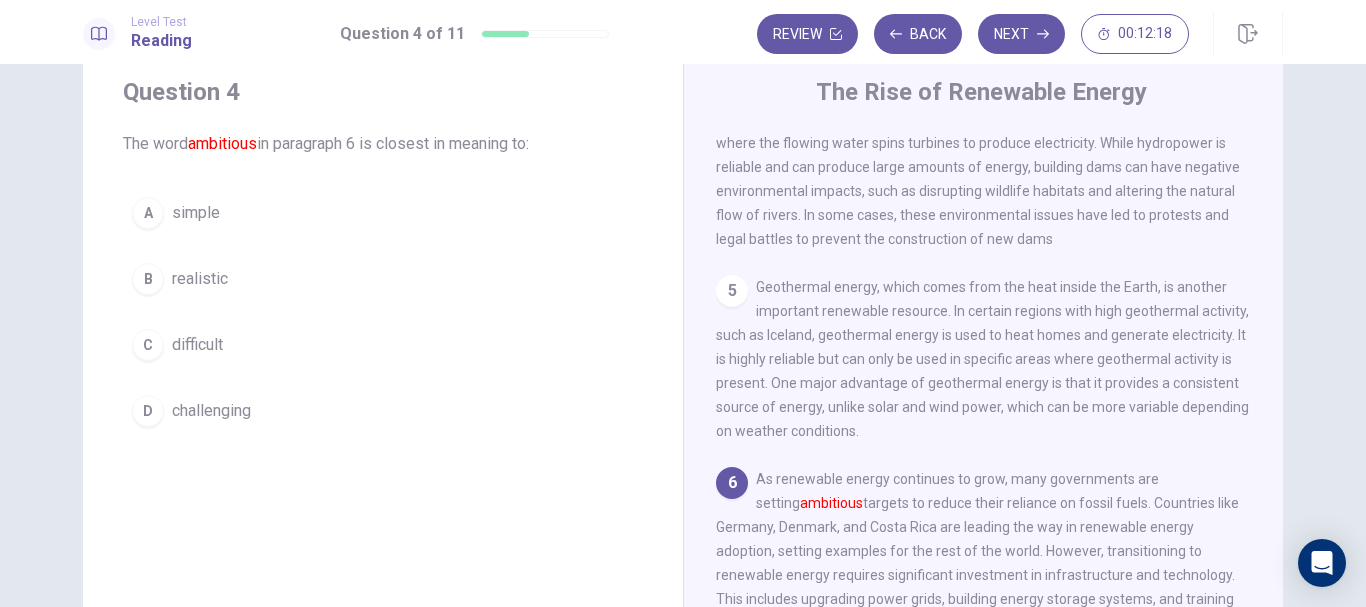 scroll, scrollTop: 97, scrollLeft: 0, axis: vertical 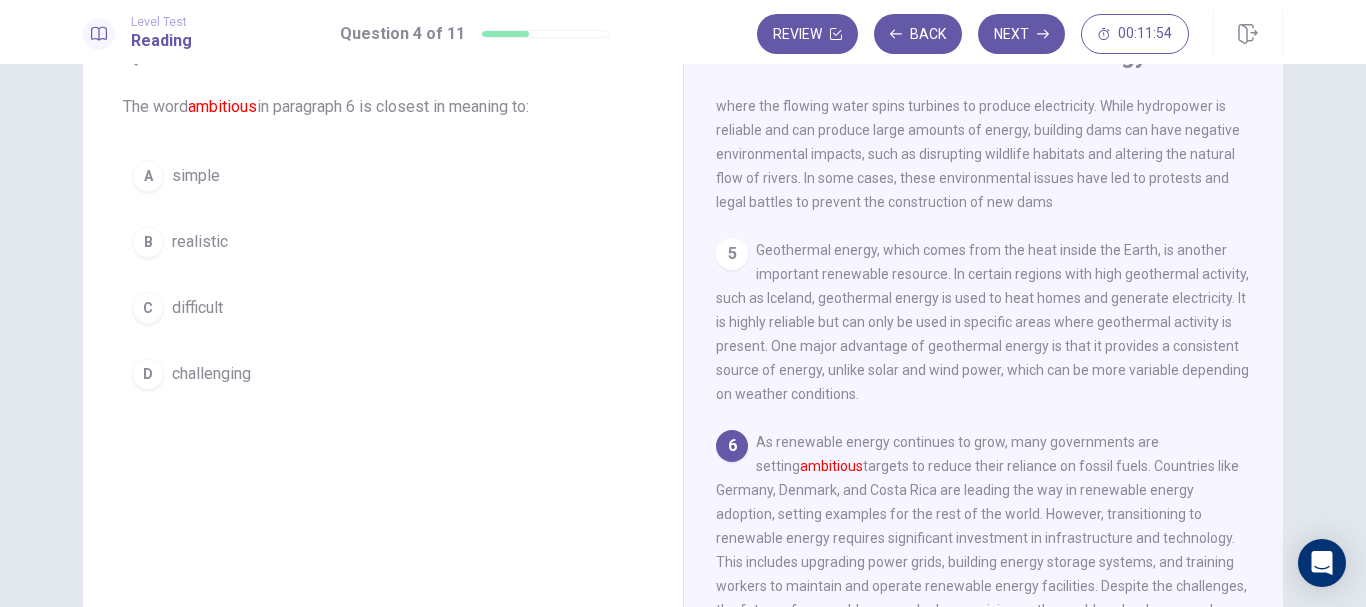 click on "D" at bounding box center [148, 374] 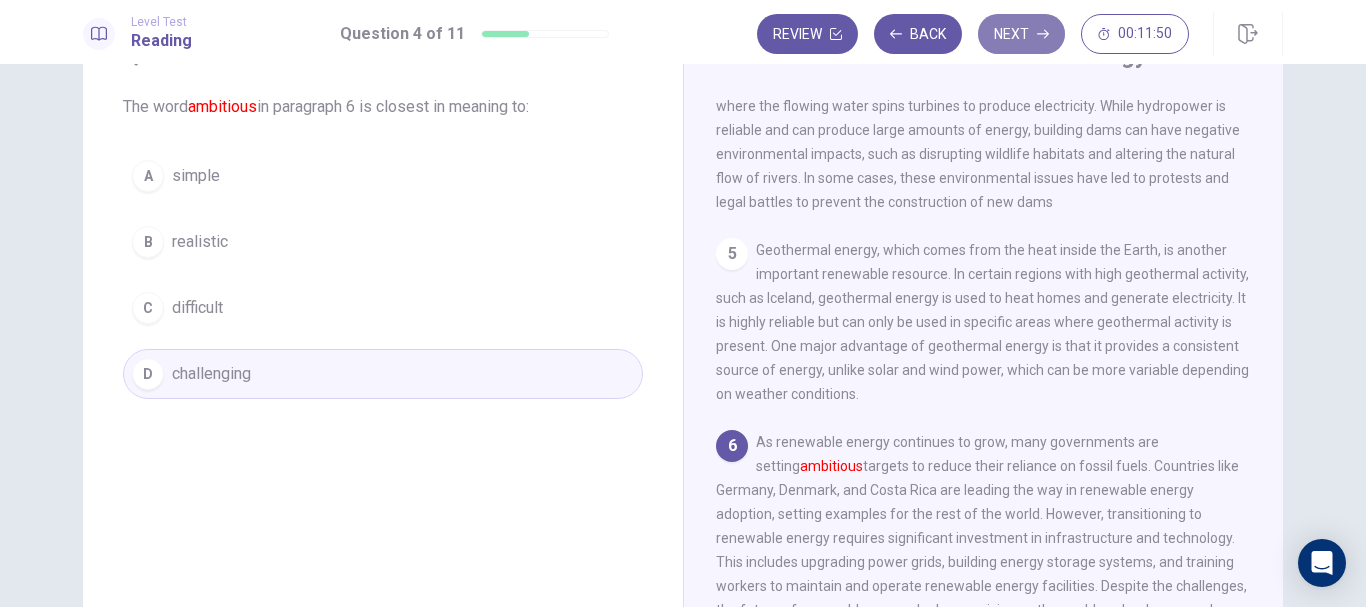 click on "Next" at bounding box center [1021, 34] 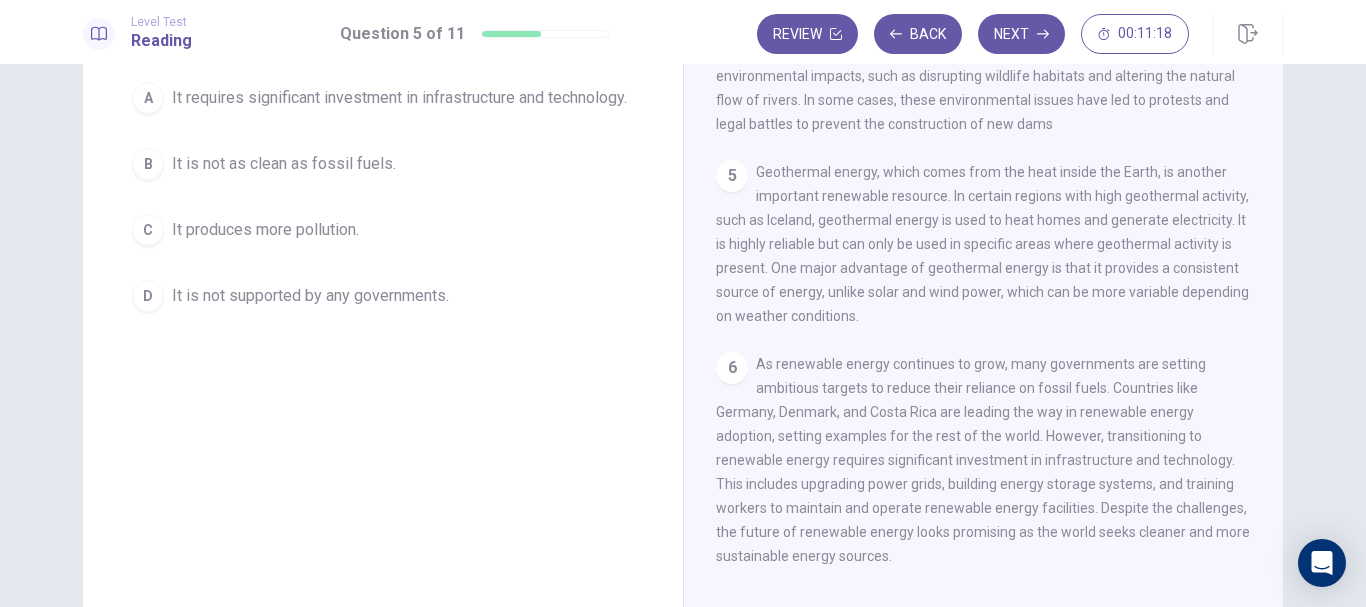 scroll, scrollTop: 176, scrollLeft: 0, axis: vertical 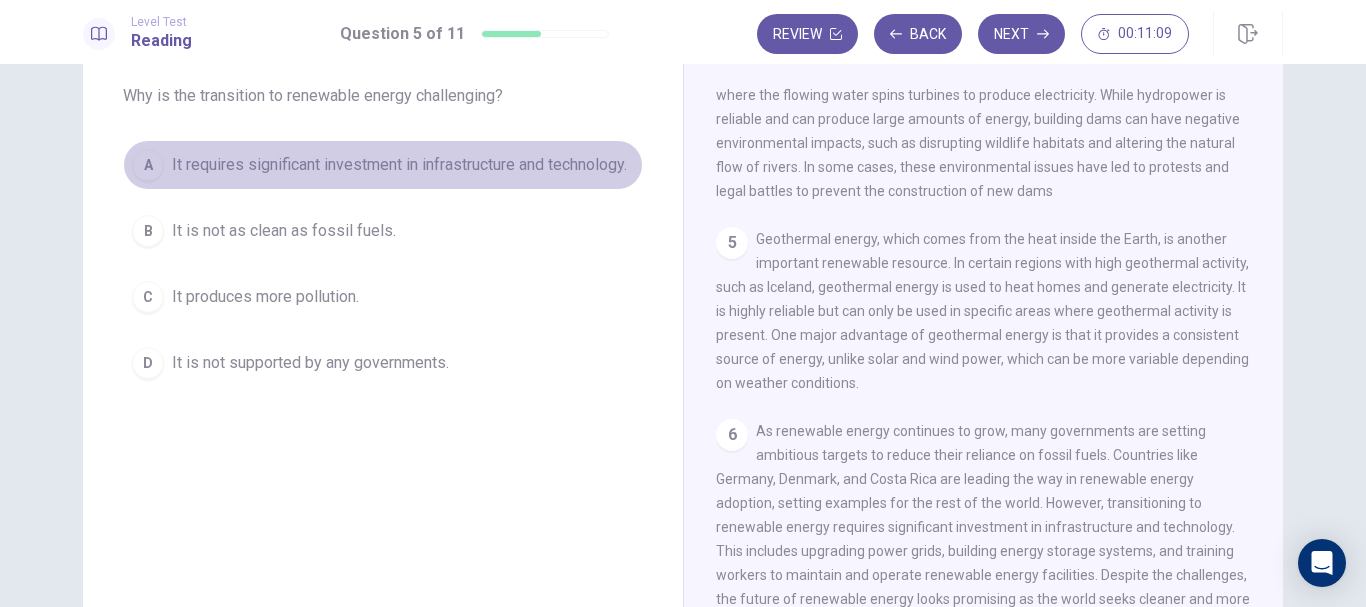click on "A" at bounding box center [148, 165] 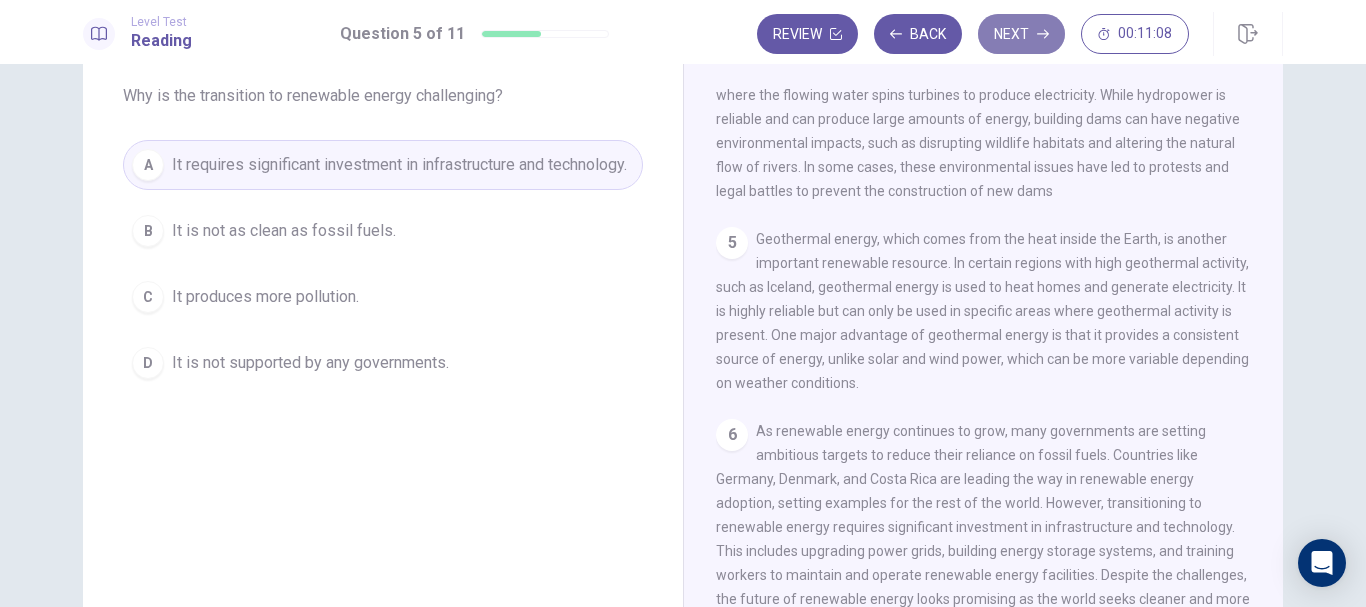 click on "Next" at bounding box center [1021, 34] 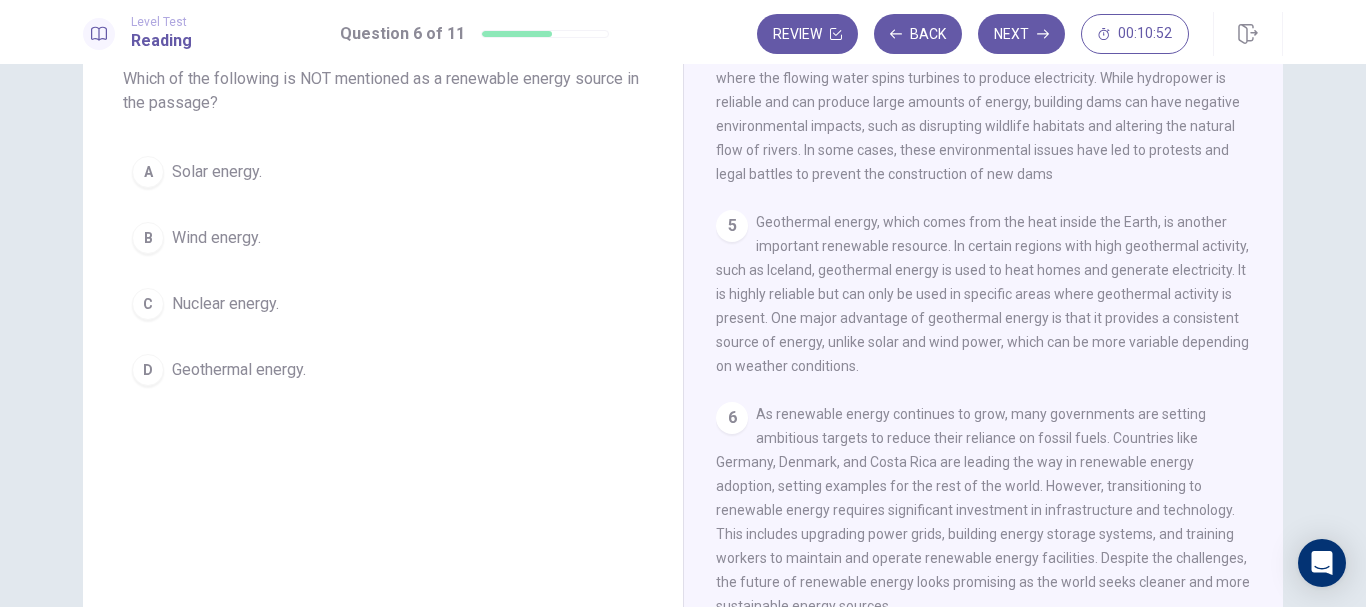 scroll, scrollTop: 168, scrollLeft: 0, axis: vertical 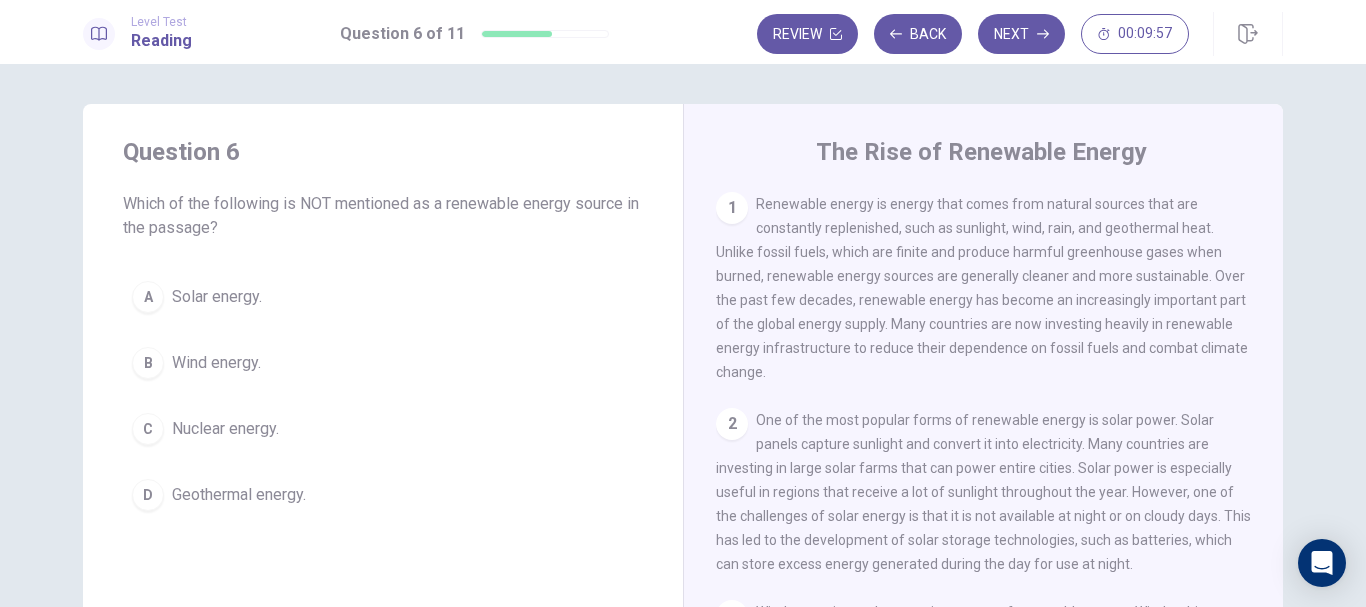 drag, startPoint x: 138, startPoint y: 428, endPoint x: 784, endPoint y: 101, distance: 724.04767 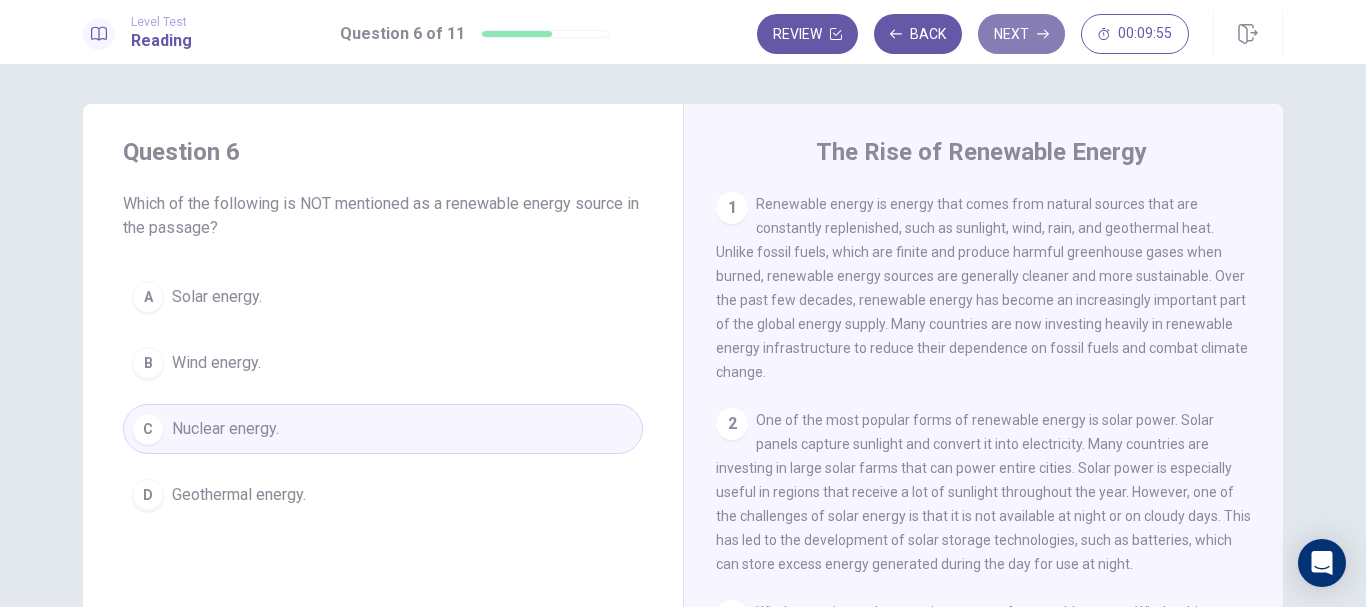 click on "Next" at bounding box center (1021, 34) 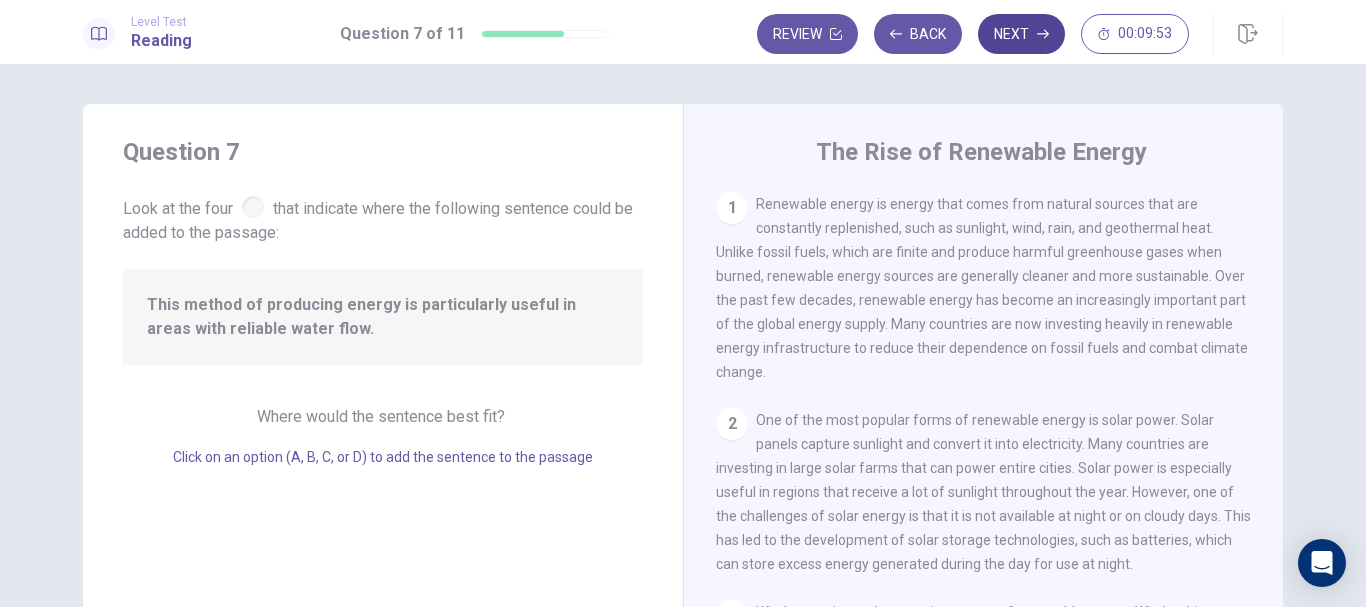 scroll, scrollTop: 472, scrollLeft: 0, axis: vertical 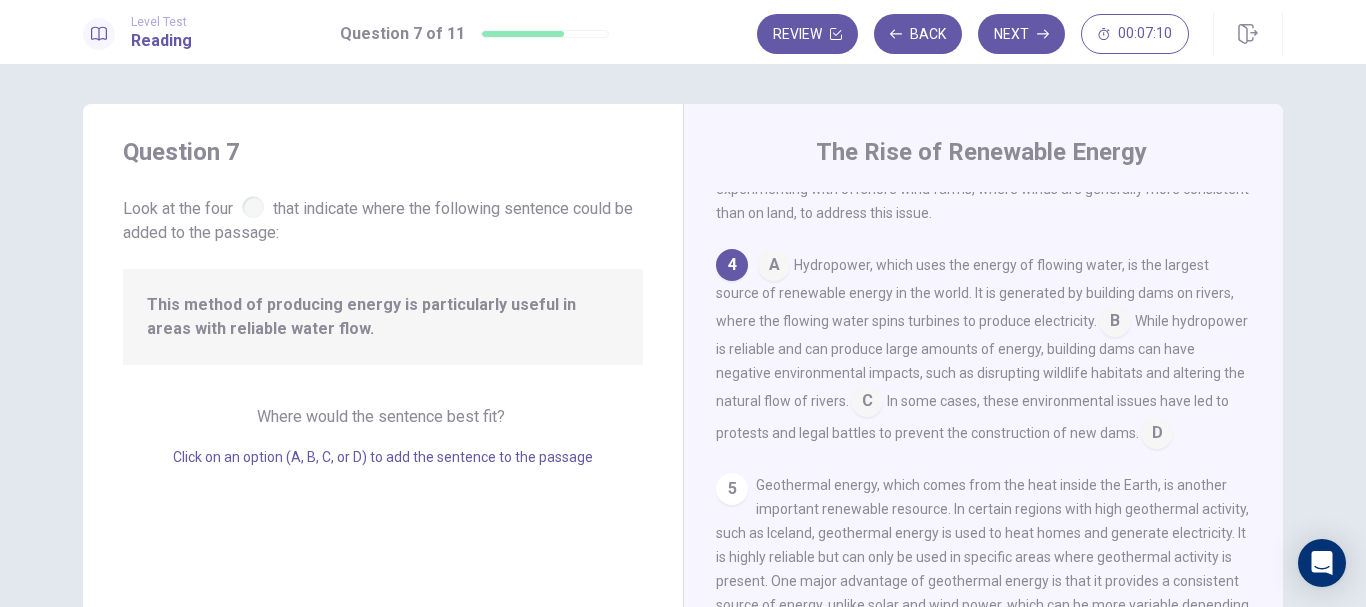 click at bounding box center (774, 267) 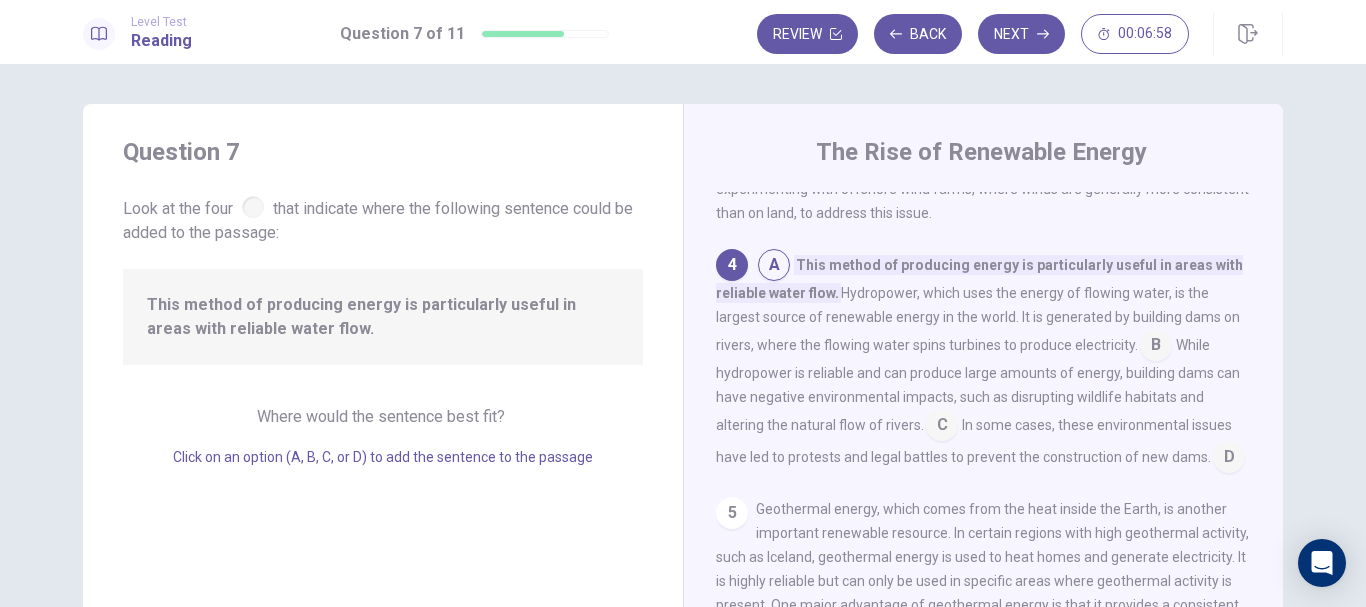 click at bounding box center [1156, 347] 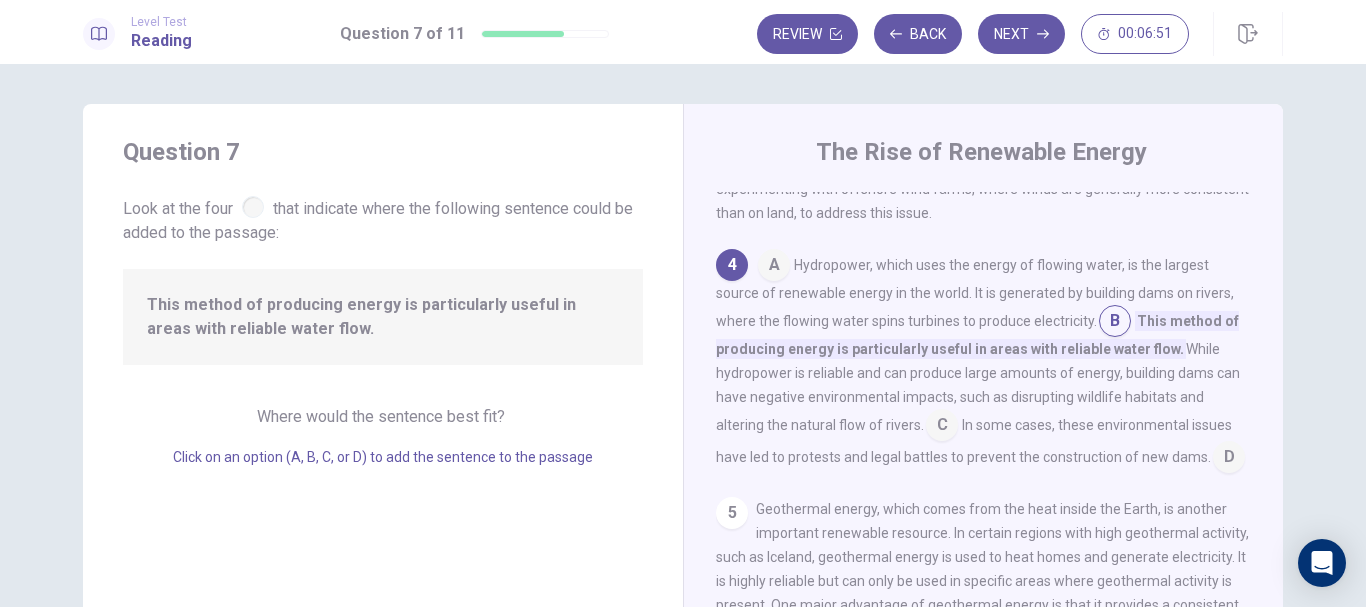 click at bounding box center [774, 267] 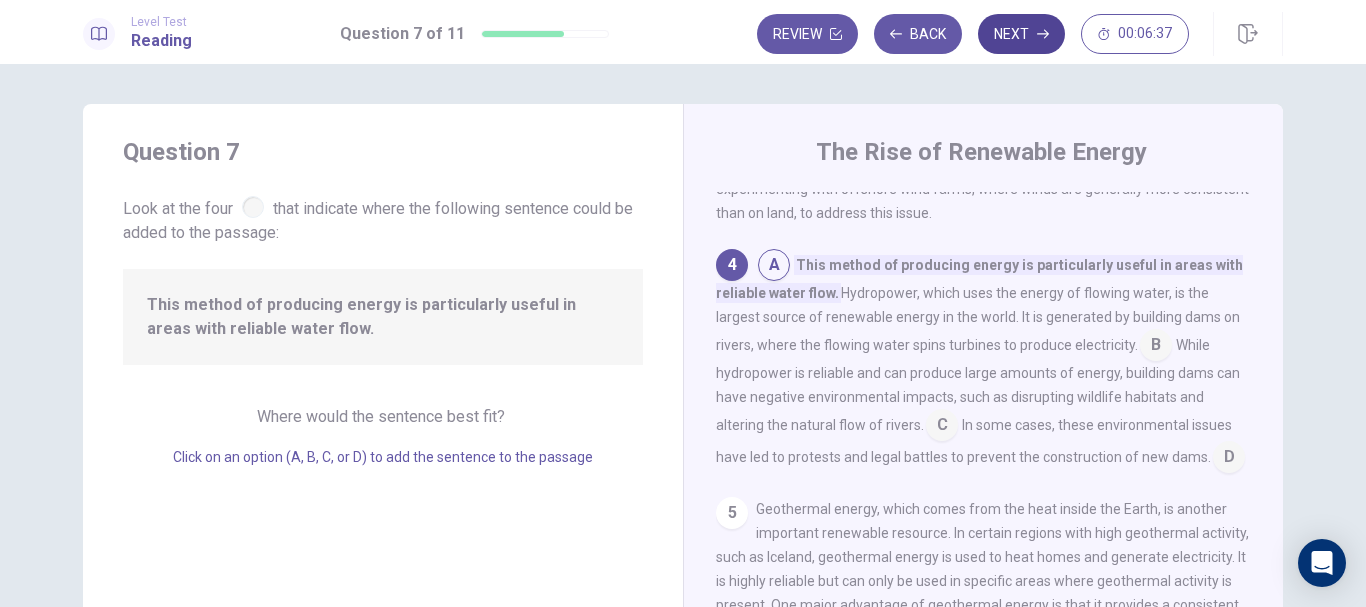 click on "Next" at bounding box center (1021, 34) 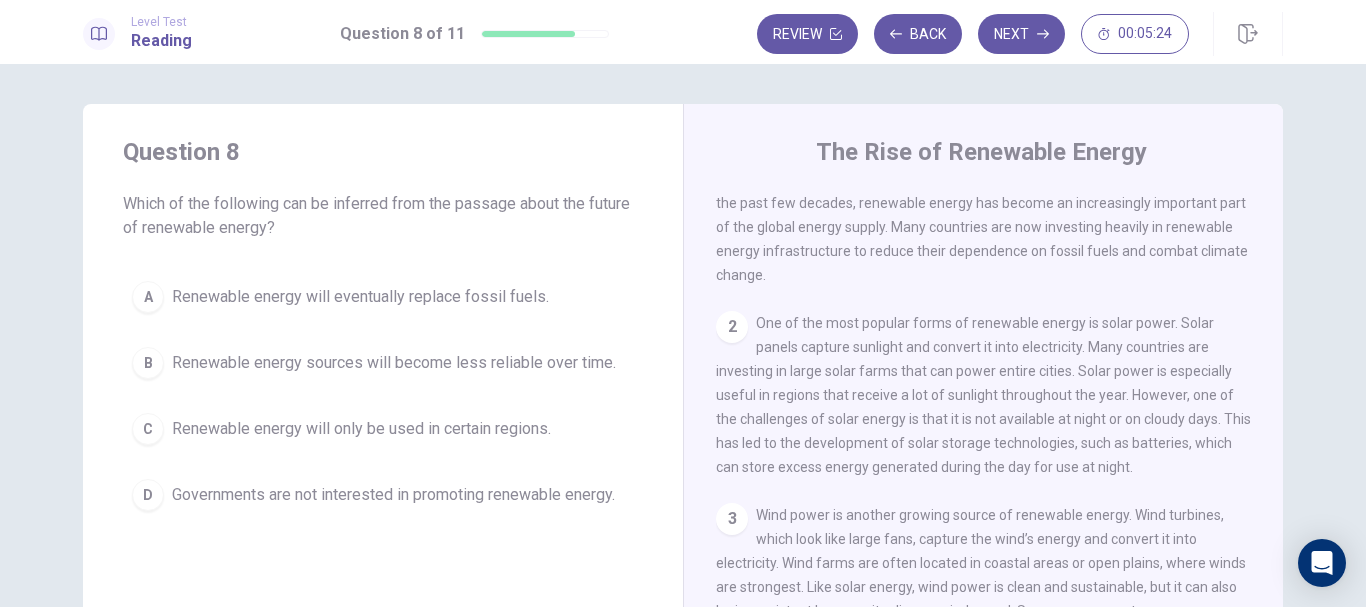 scroll, scrollTop: 115, scrollLeft: 0, axis: vertical 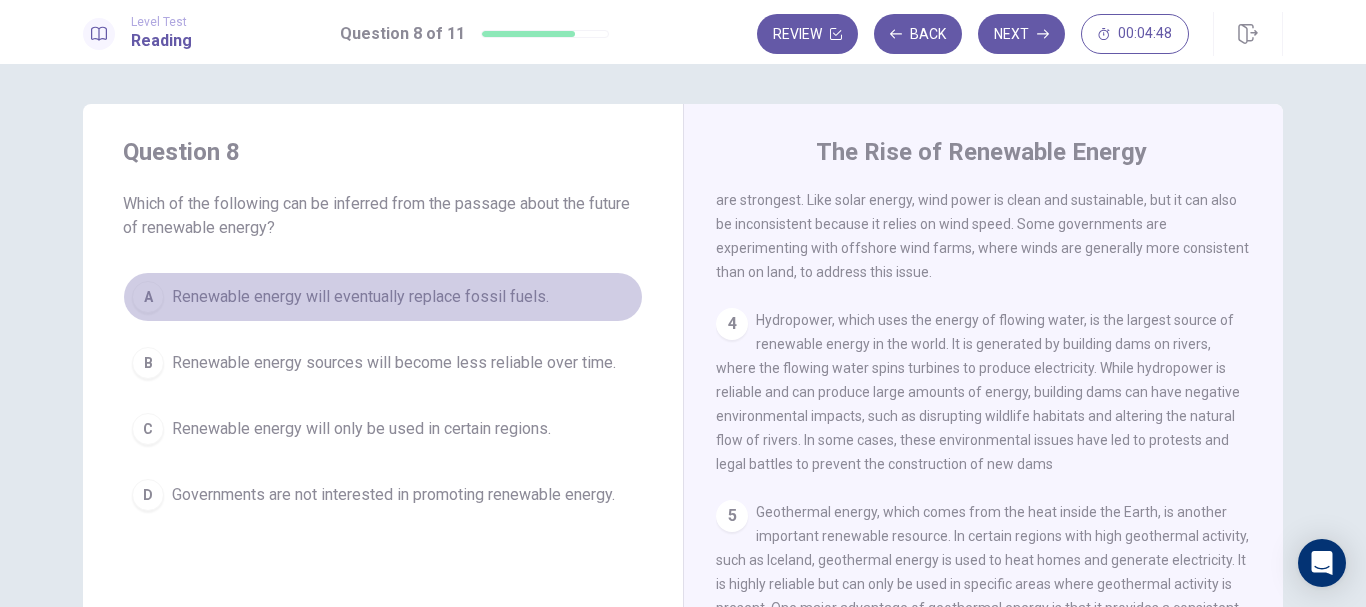 click on "A" at bounding box center (148, 297) 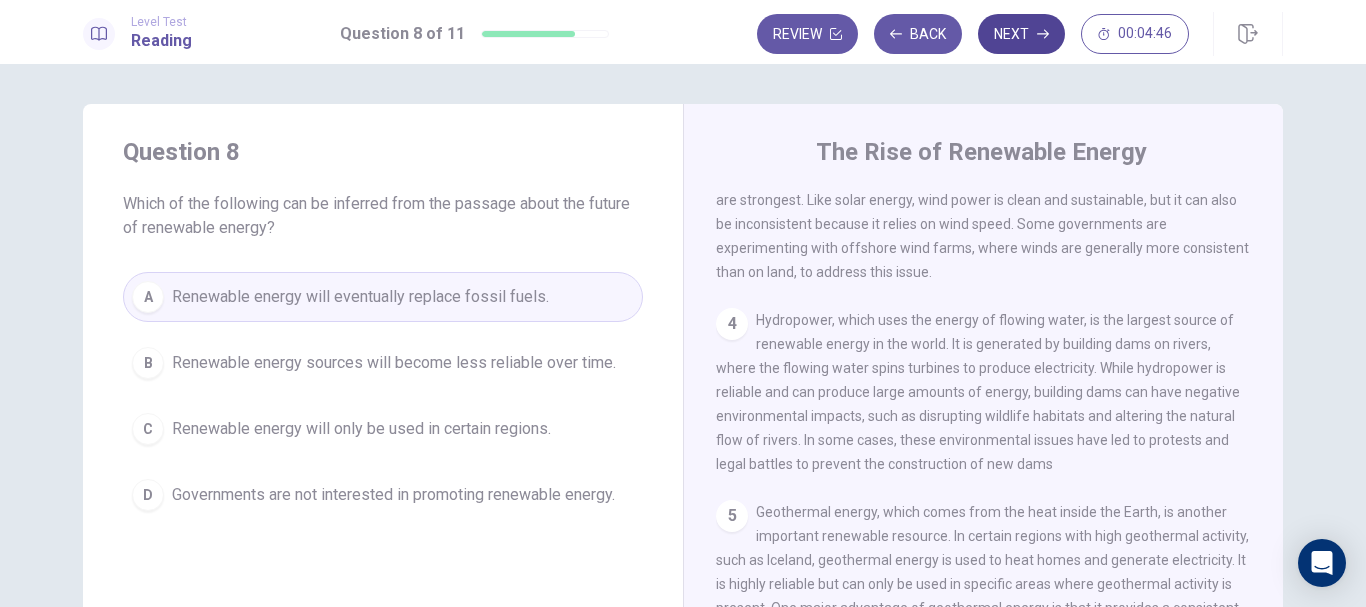 click on "Next" at bounding box center [1021, 34] 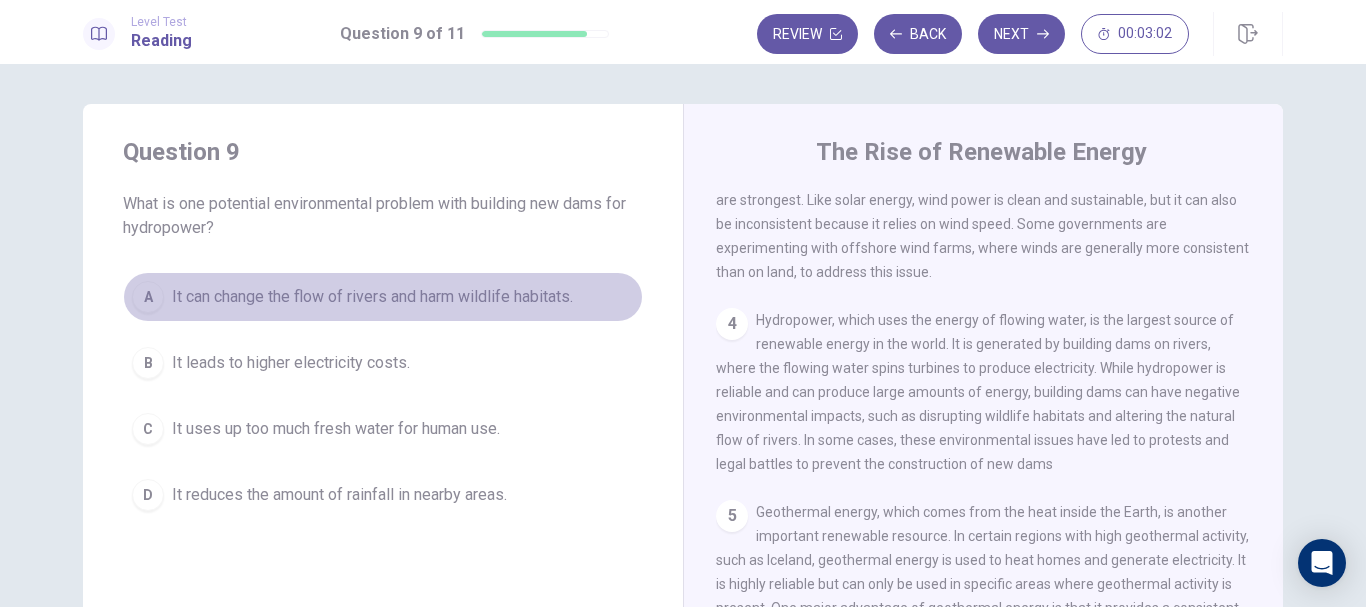 click on "A" at bounding box center [148, 297] 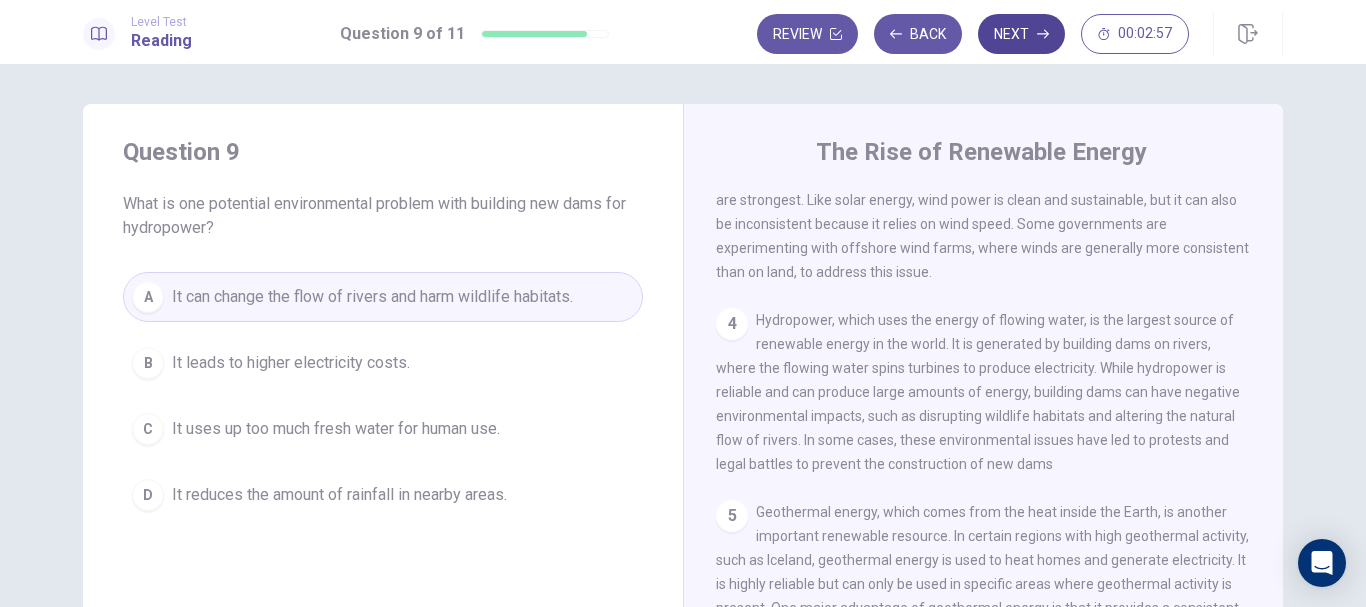 click on "Next" at bounding box center (1021, 34) 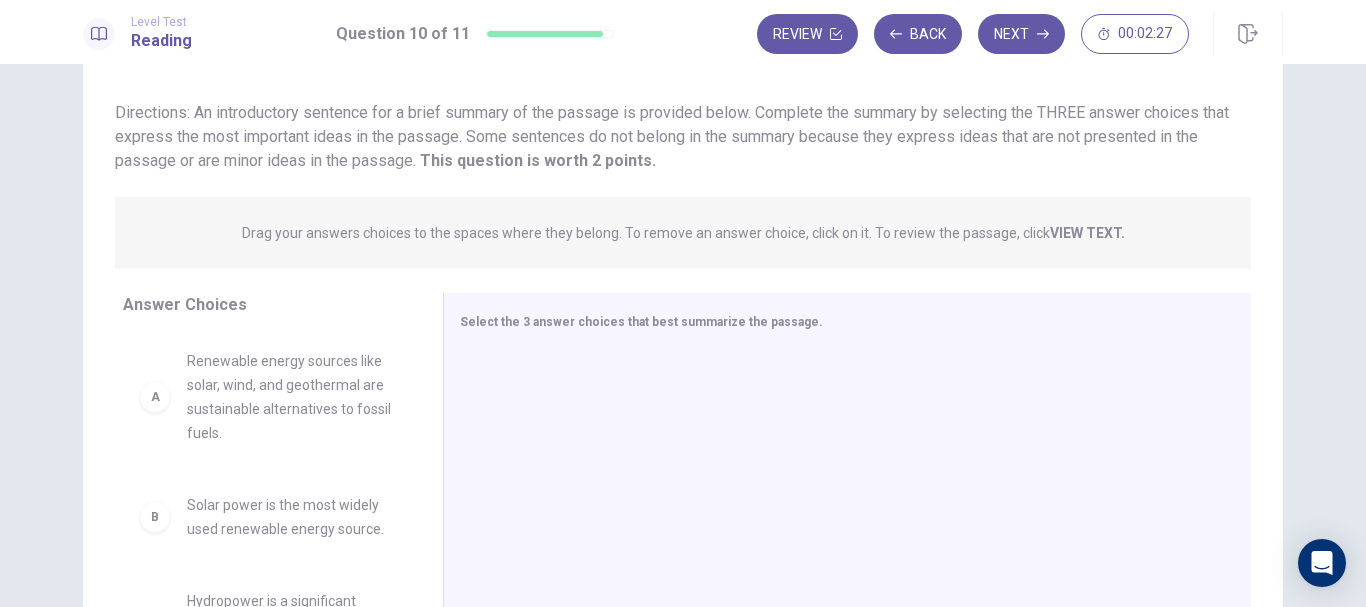 scroll, scrollTop: 207, scrollLeft: 0, axis: vertical 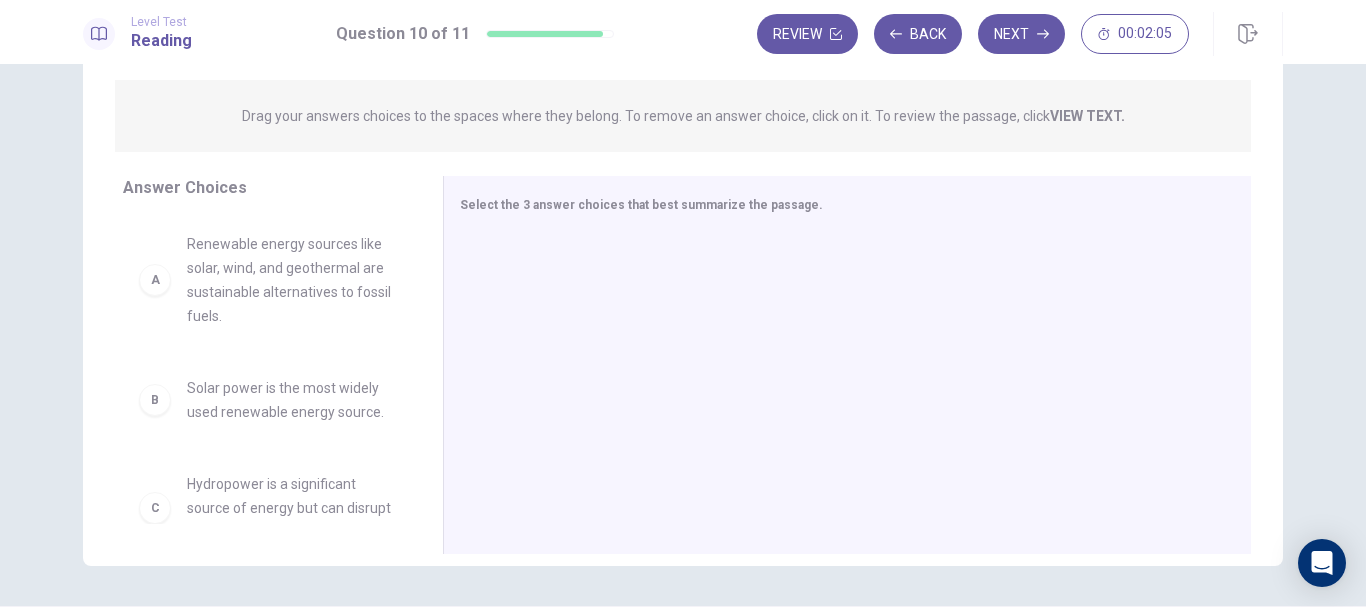 click on "A" at bounding box center (155, 280) 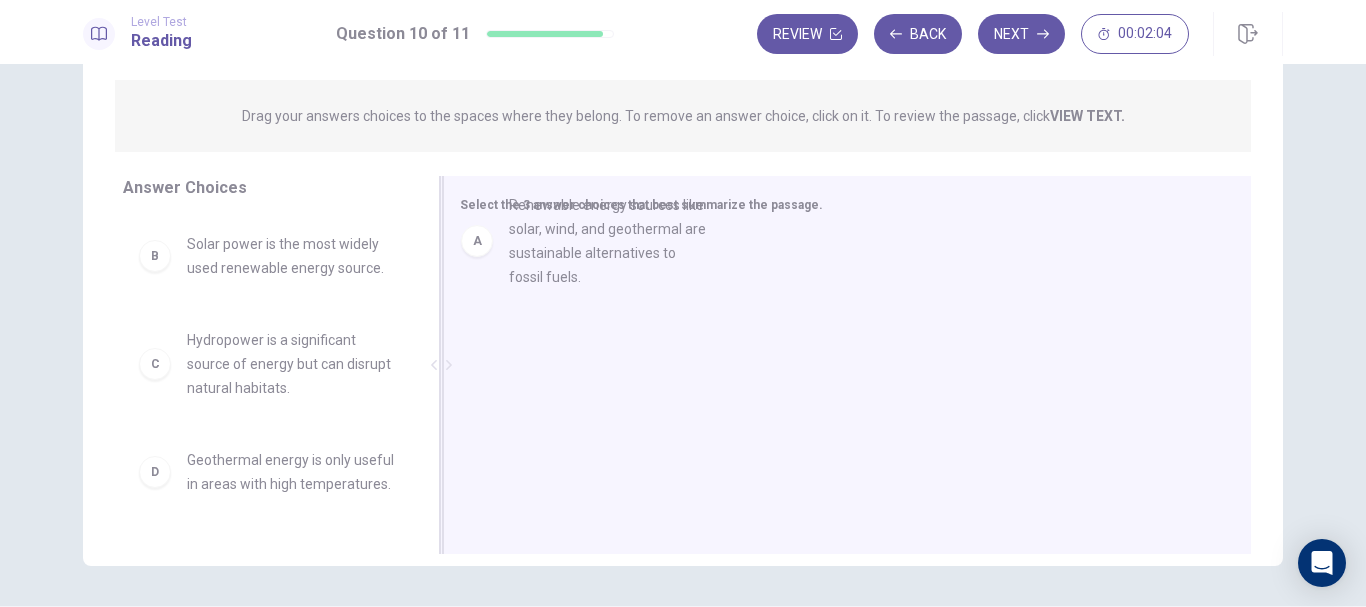 drag, startPoint x: 150, startPoint y: 290, endPoint x: 491, endPoint y: 248, distance: 343.57678 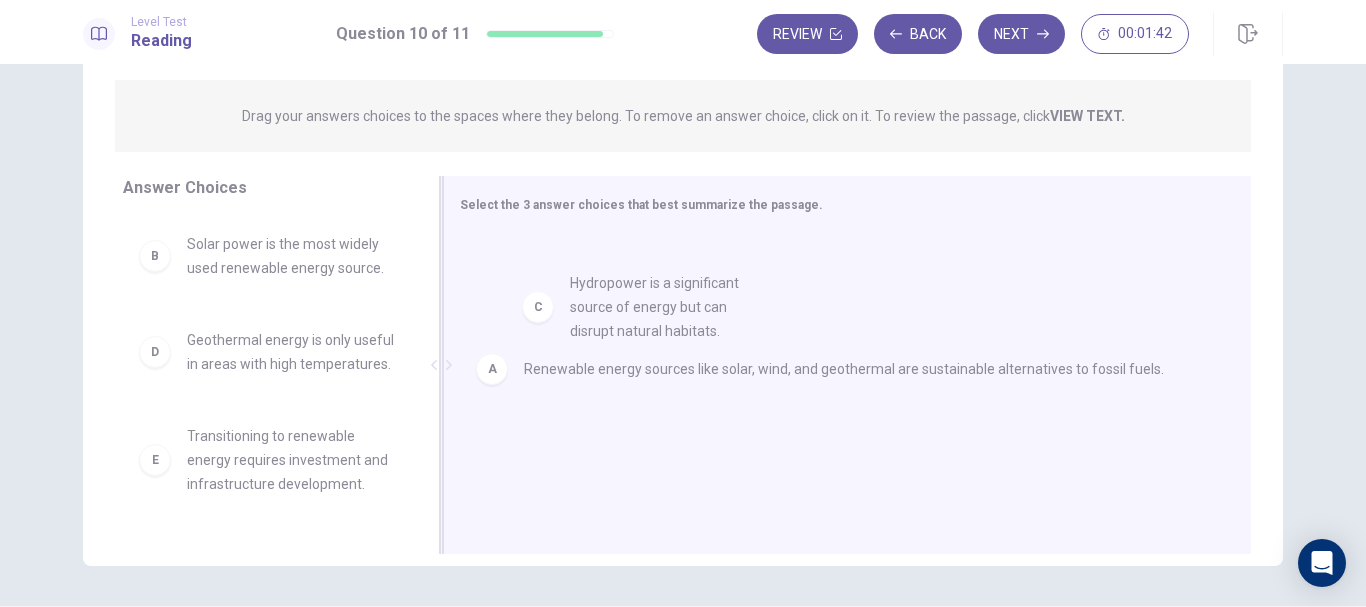 drag, startPoint x: 150, startPoint y: 364, endPoint x: 545, endPoint y: 307, distance: 399.09146 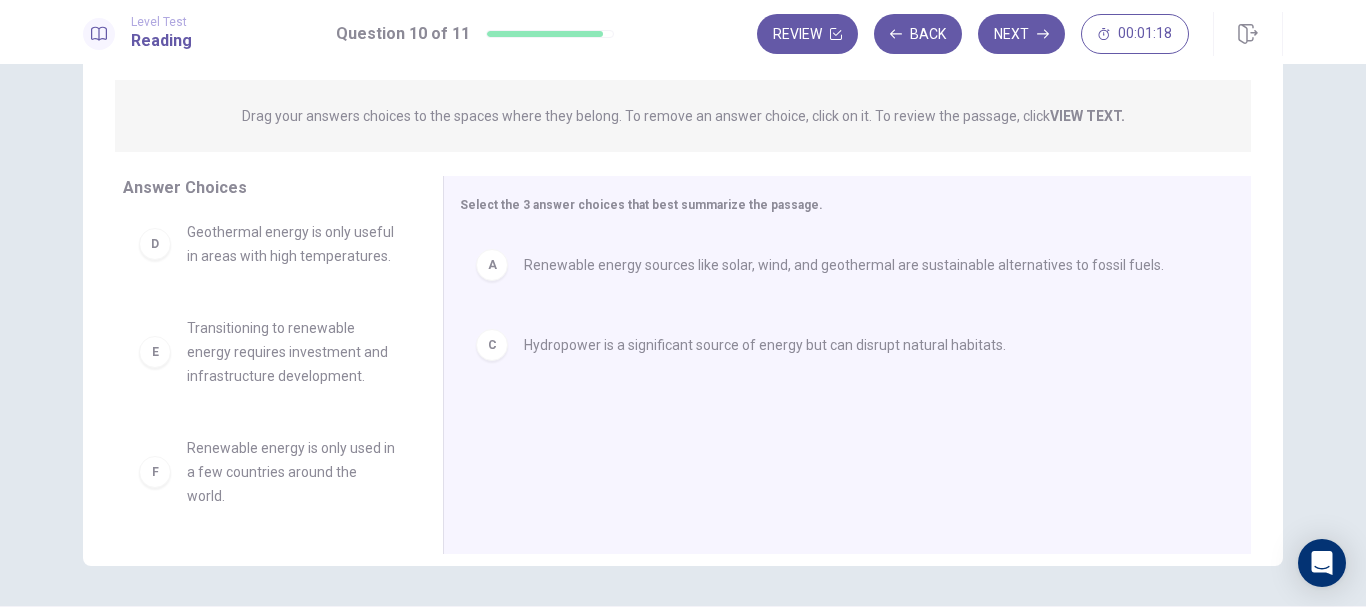 scroll, scrollTop: 132, scrollLeft: 0, axis: vertical 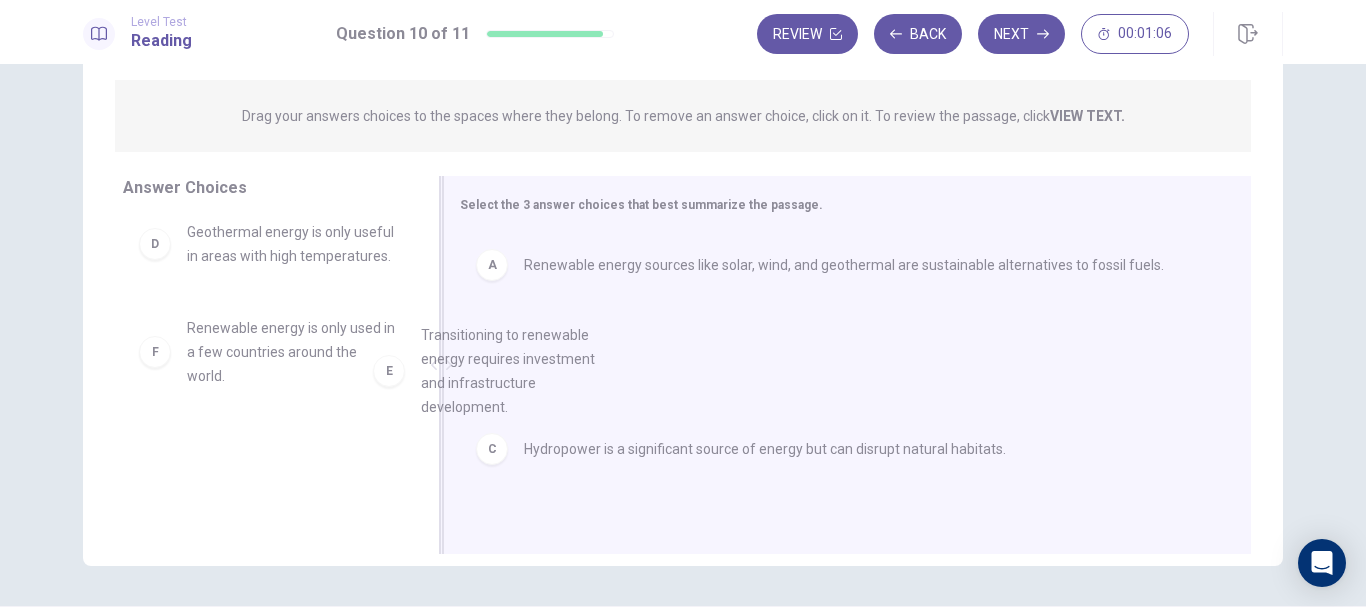 drag, startPoint x: 147, startPoint y: 365, endPoint x: 593, endPoint y: 410, distance: 448.26443 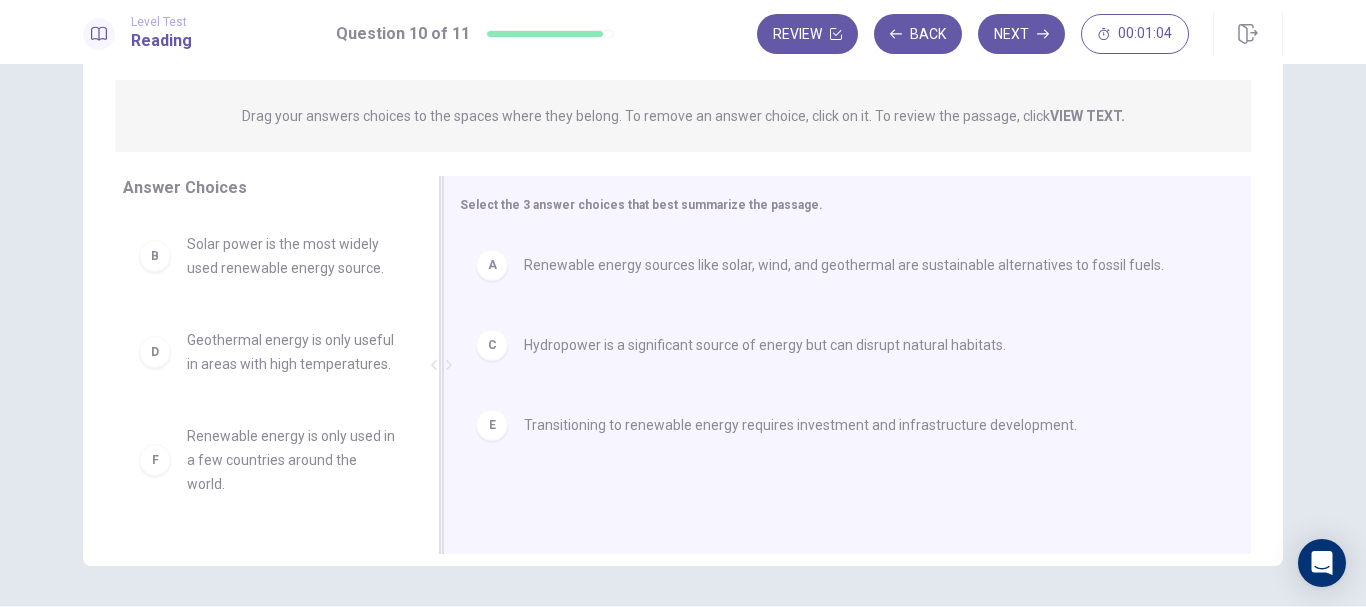scroll, scrollTop: 12, scrollLeft: 0, axis: vertical 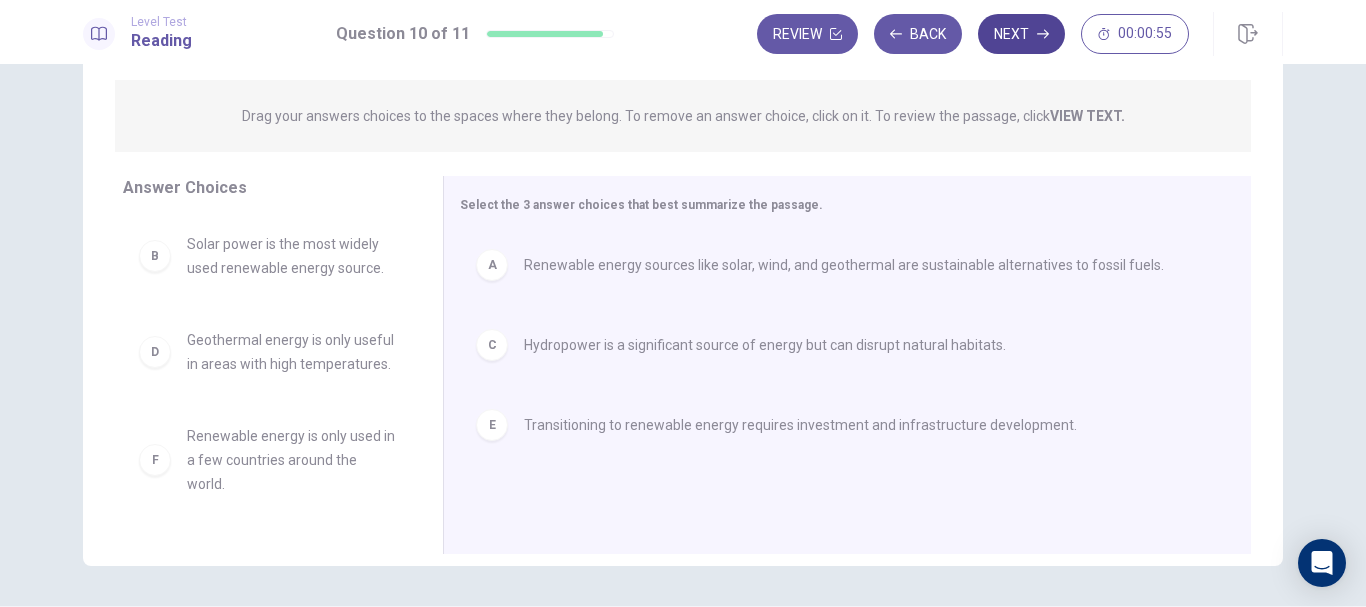 click on "Next" at bounding box center [1021, 34] 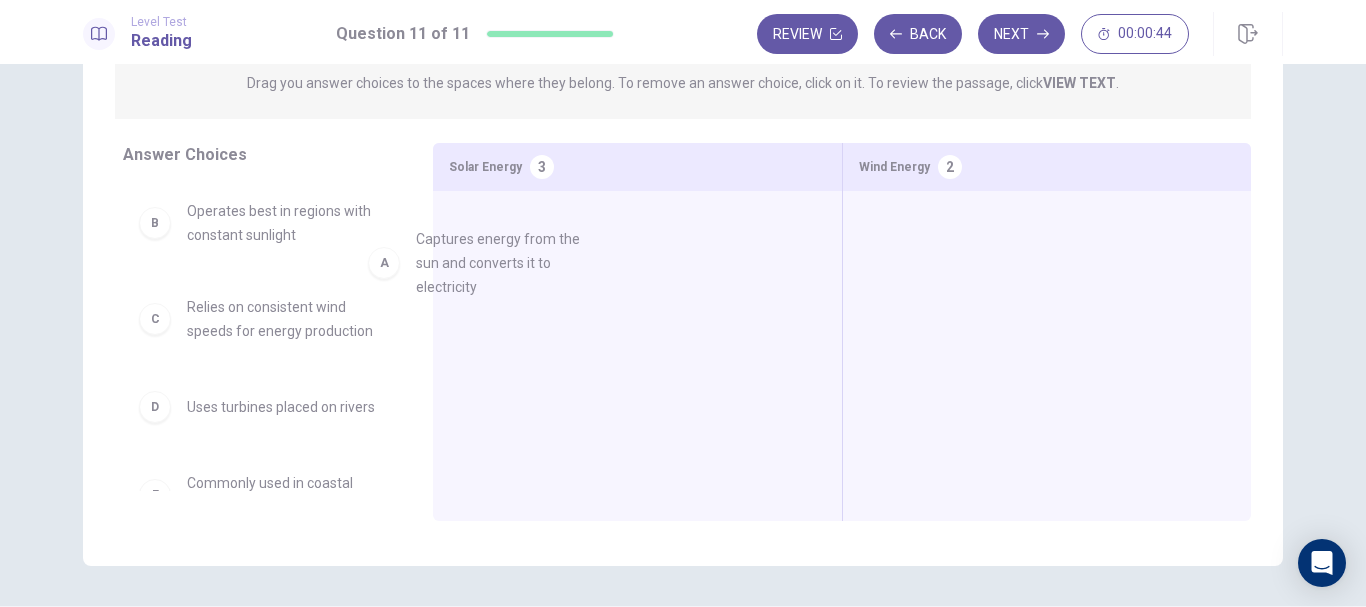 drag, startPoint x: 148, startPoint y: 222, endPoint x: 524, endPoint y: 245, distance: 376.7028 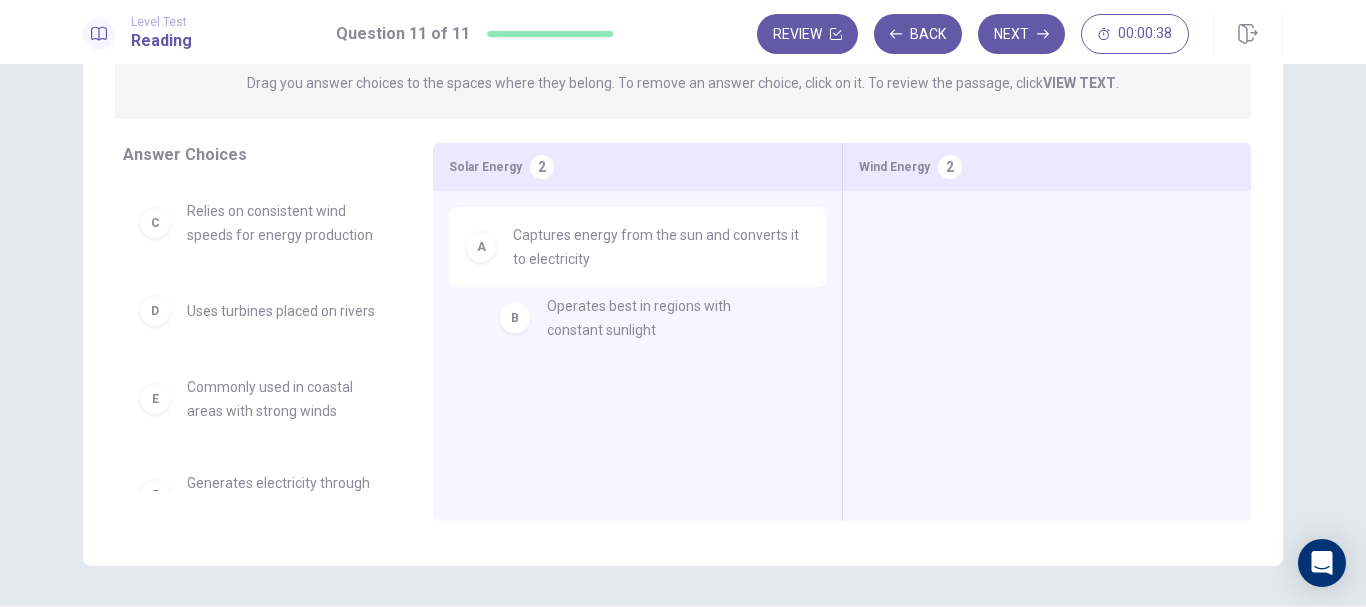 drag, startPoint x: 162, startPoint y: 229, endPoint x: 552, endPoint y: 334, distance: 403.88736 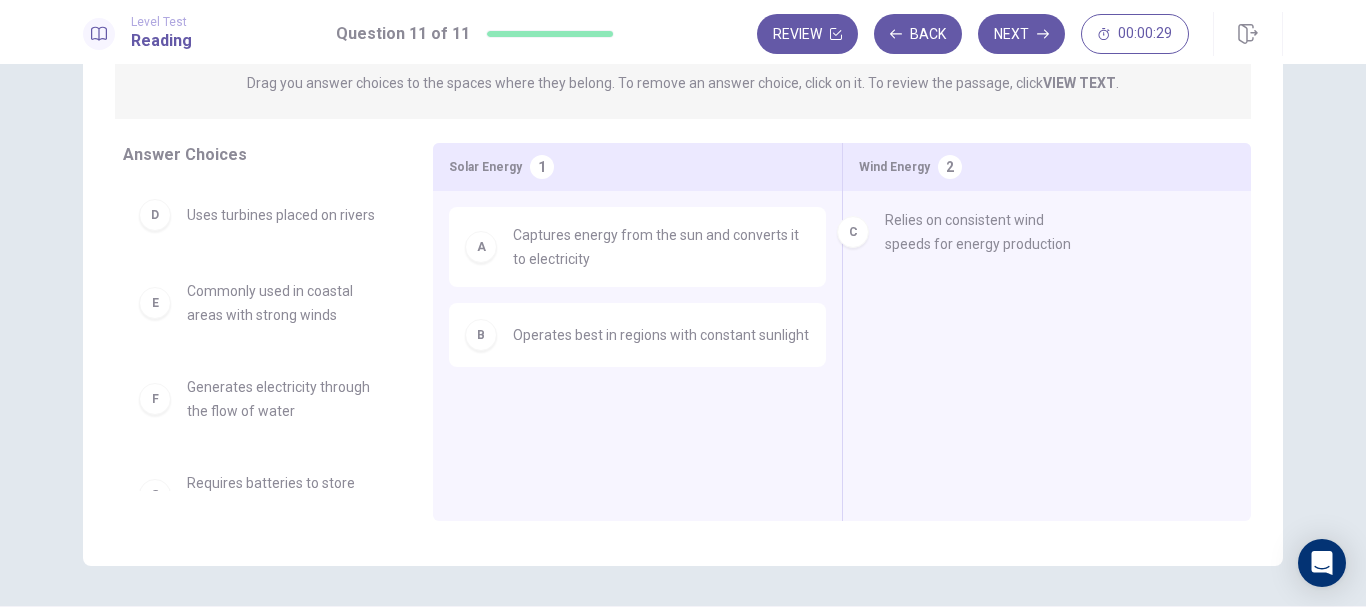 drag, startPoint x: 151, startPoint y: 233, endPoint x: 924, endPoint y: 230, distance: 773.0058 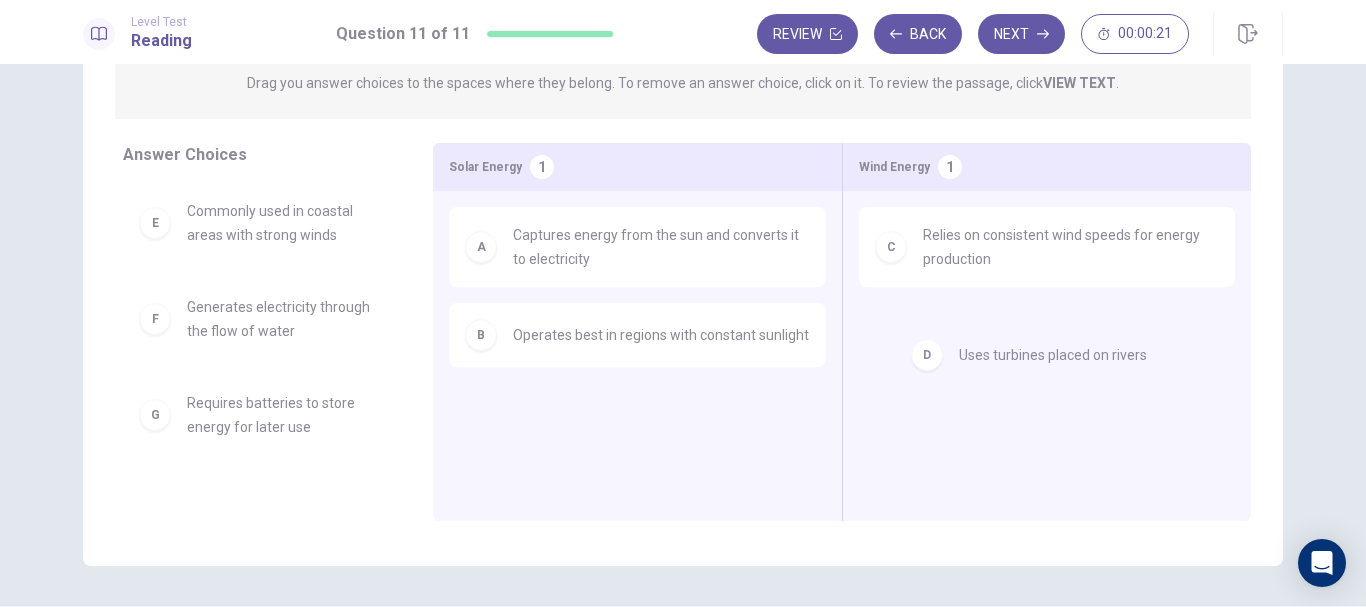 drag, startPoint x: 150, startPoint y: 217, endPoint x: 895, endPoint y: 334, distance: 754.1313 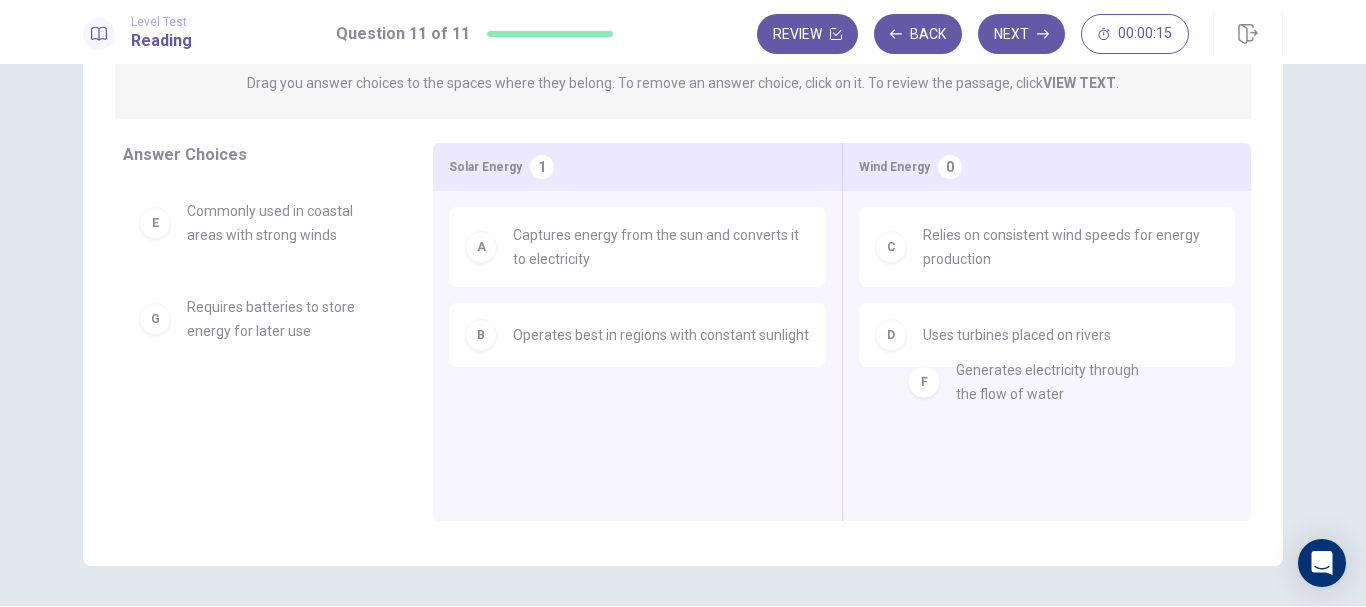 drag, startPoint x: 153, startPoint y: 326, endPoint x: 934, endPoint y: 389, distance: 783.53687 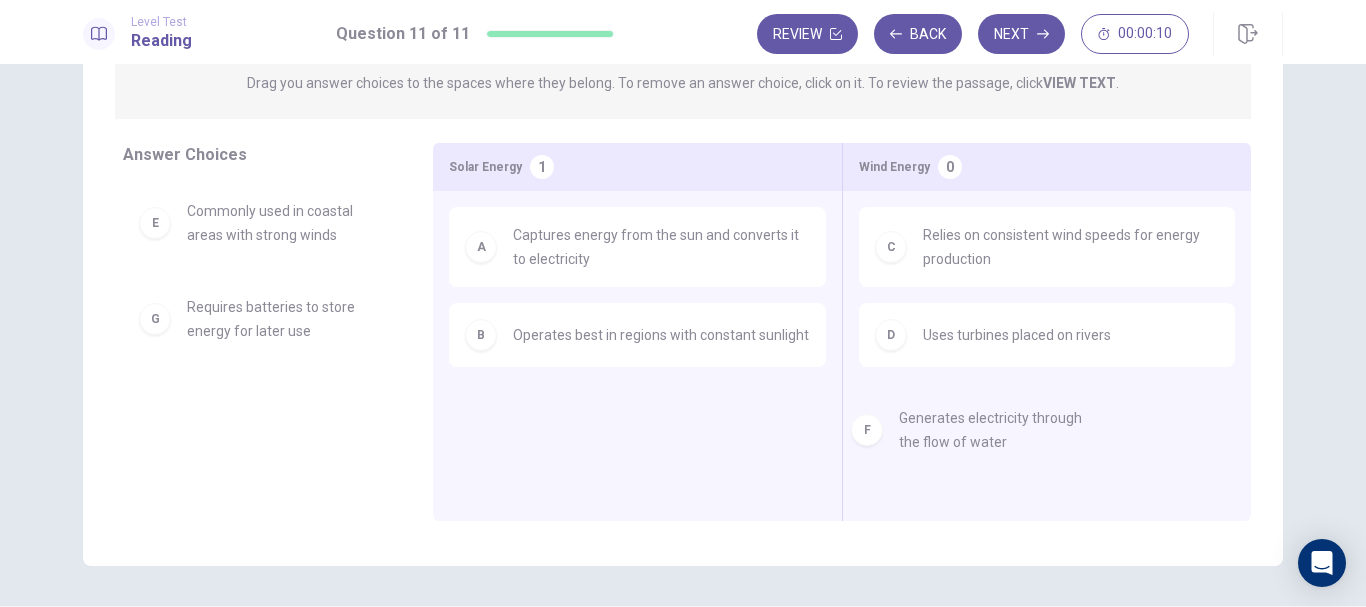 drag, startPoint x: 156, startPoint y: 323, endPoint x: 881, endPoint y: 436, distance: 733.75336 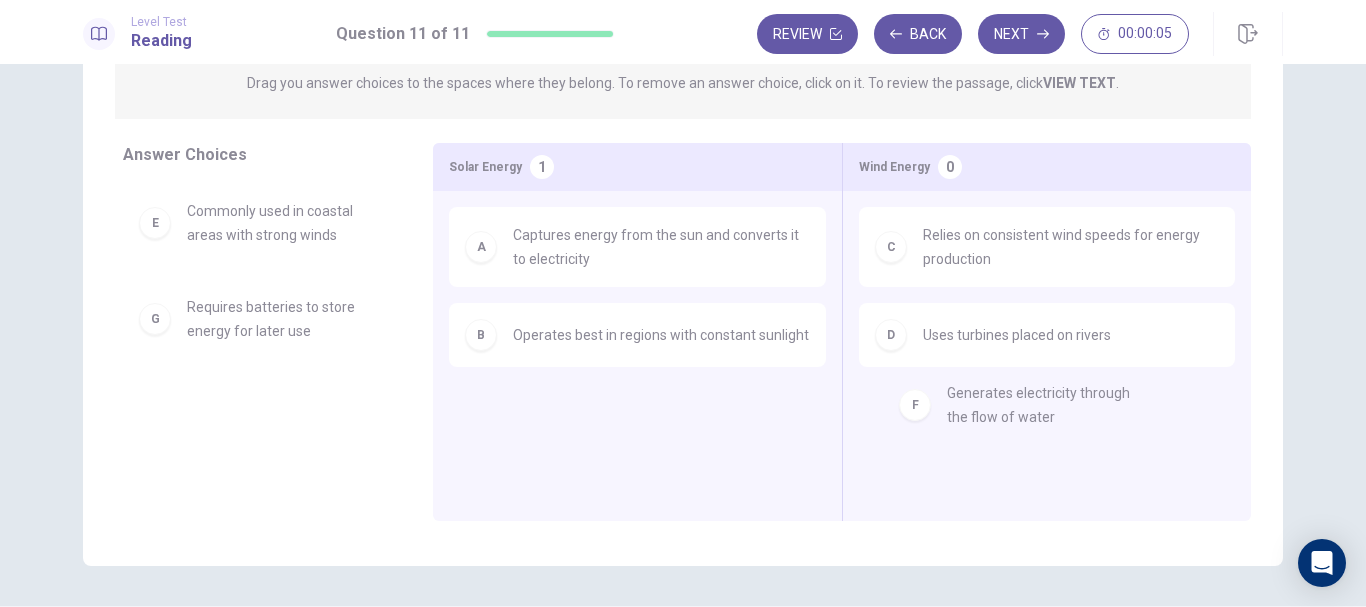 drag, startPoint x: 149, startPoint y: 324, endPoint x: 924, endPoint y: 403, distance: 779.01605 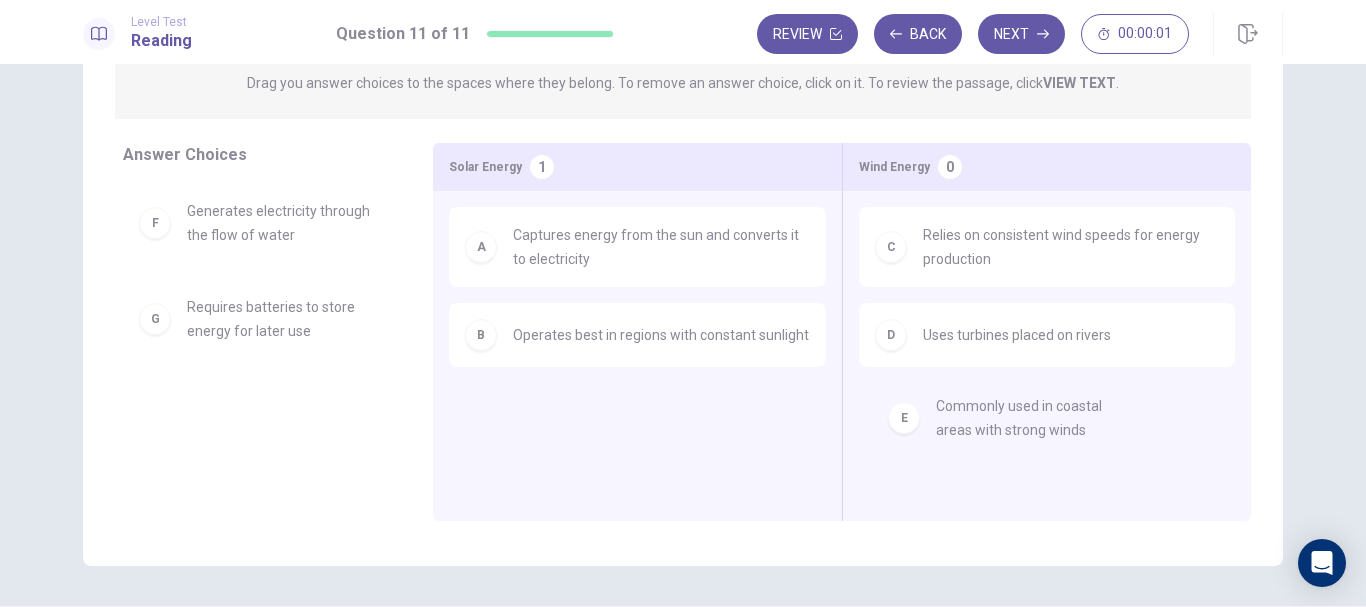 drag, startPoint x: 155, startPoint y: 228, endPoint x: 968, endPoint y: 433, distance: 838.4474 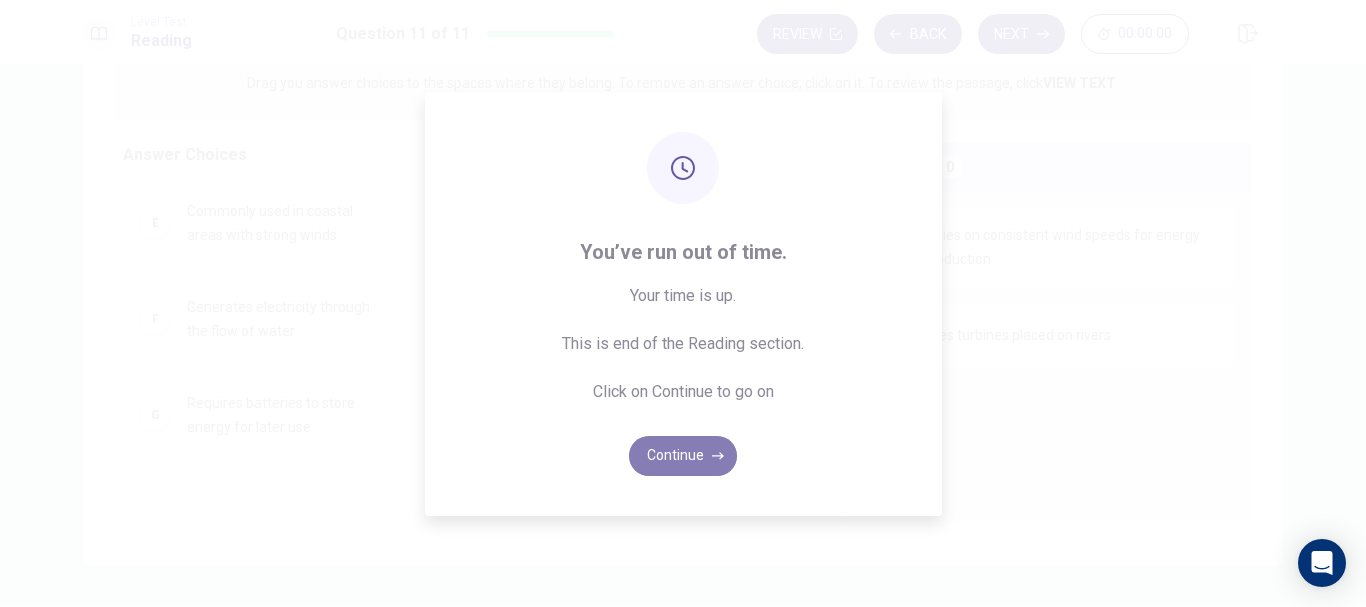 click on "Continue" at bounding box center (683, 456) 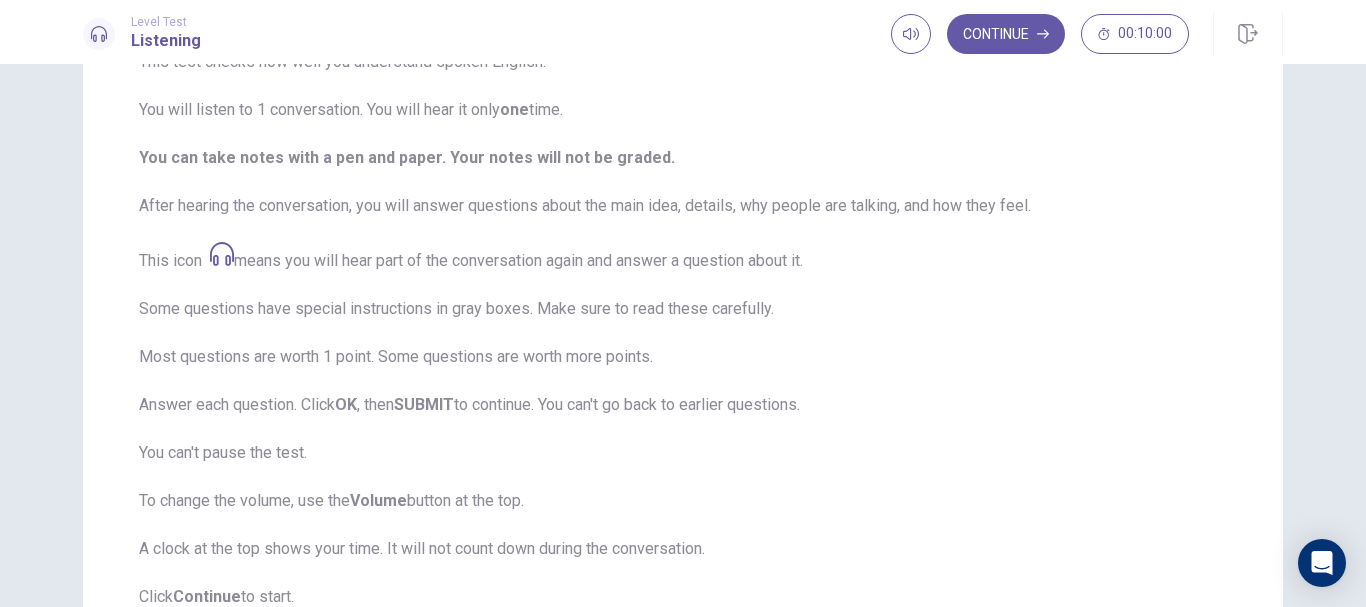 scroll, scrollTop: 352, scrollLeft: 0, axis: vertical 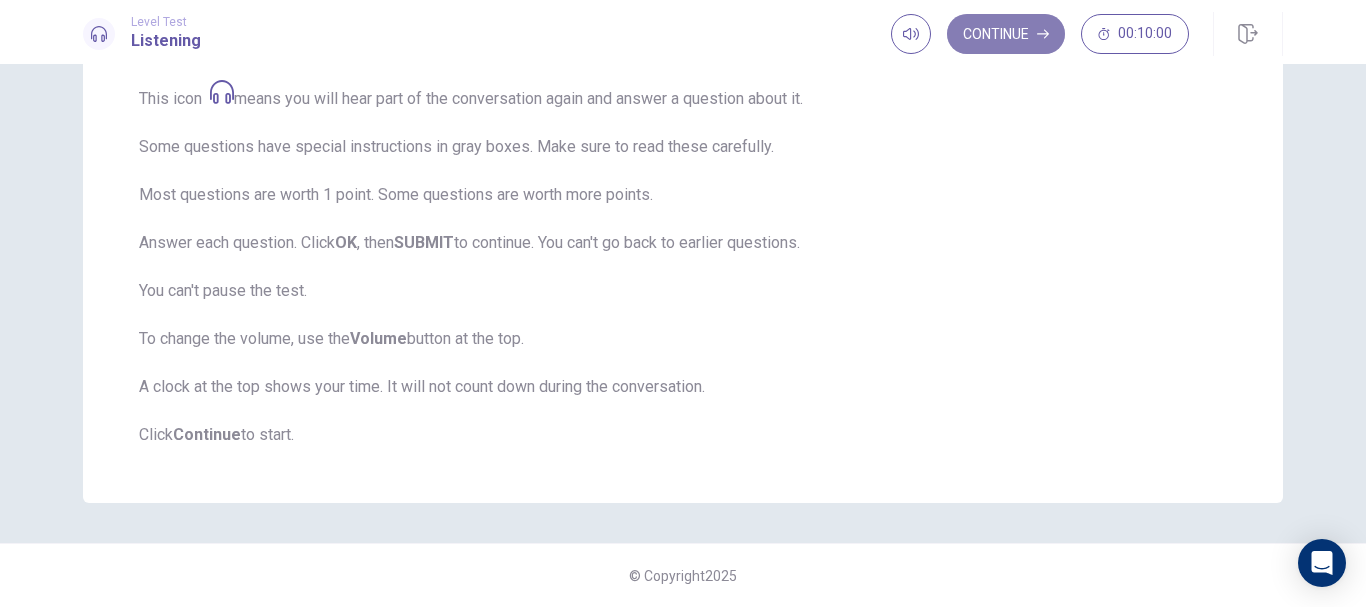 click on "Continue" at bounding box center [1006, 34] 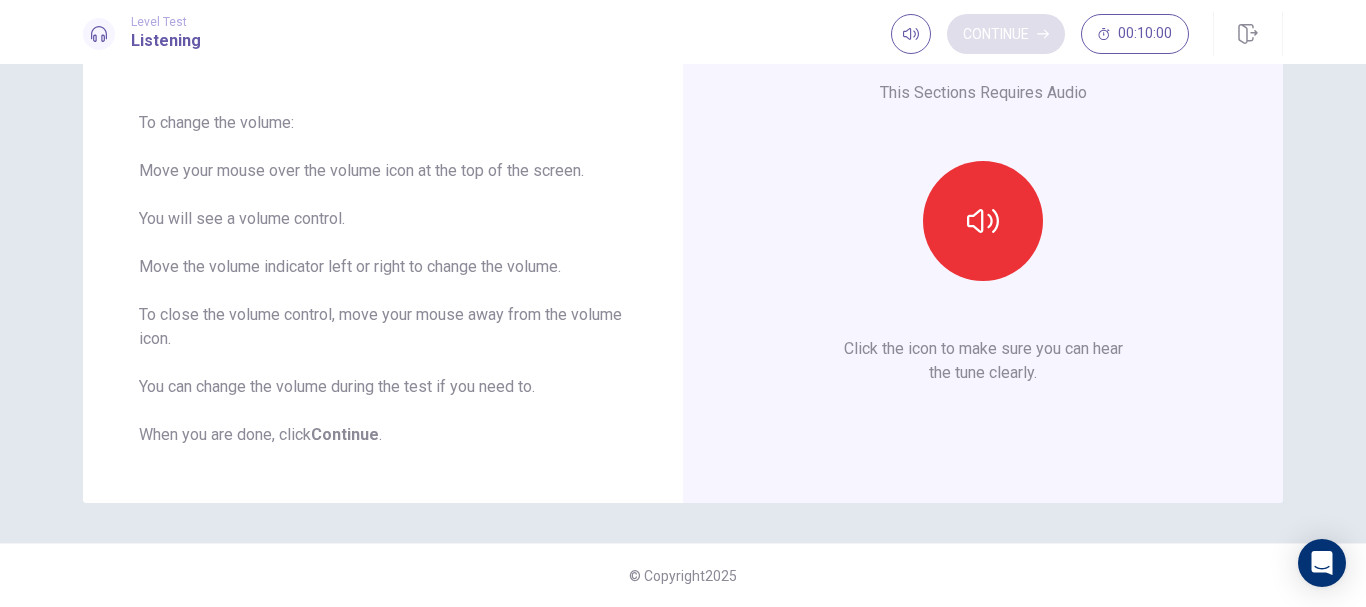 scroll, scrollTop: 141, scrollLeft: 0, axis: vertical 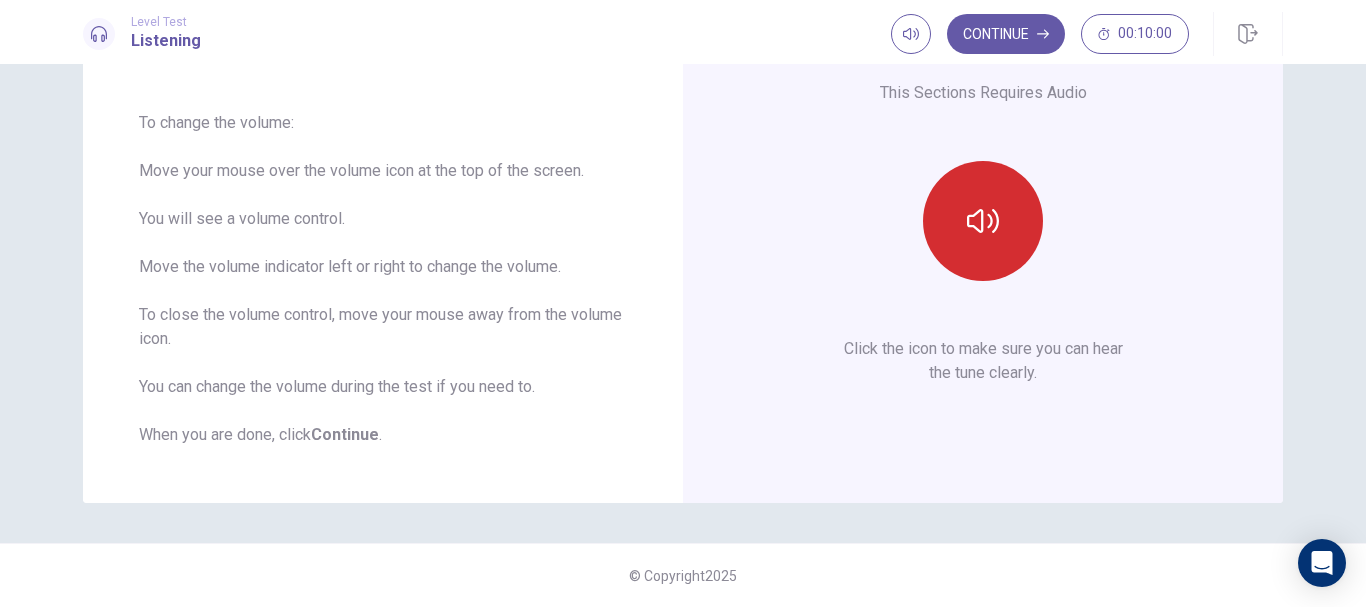 click at bounding box center (983, 221) 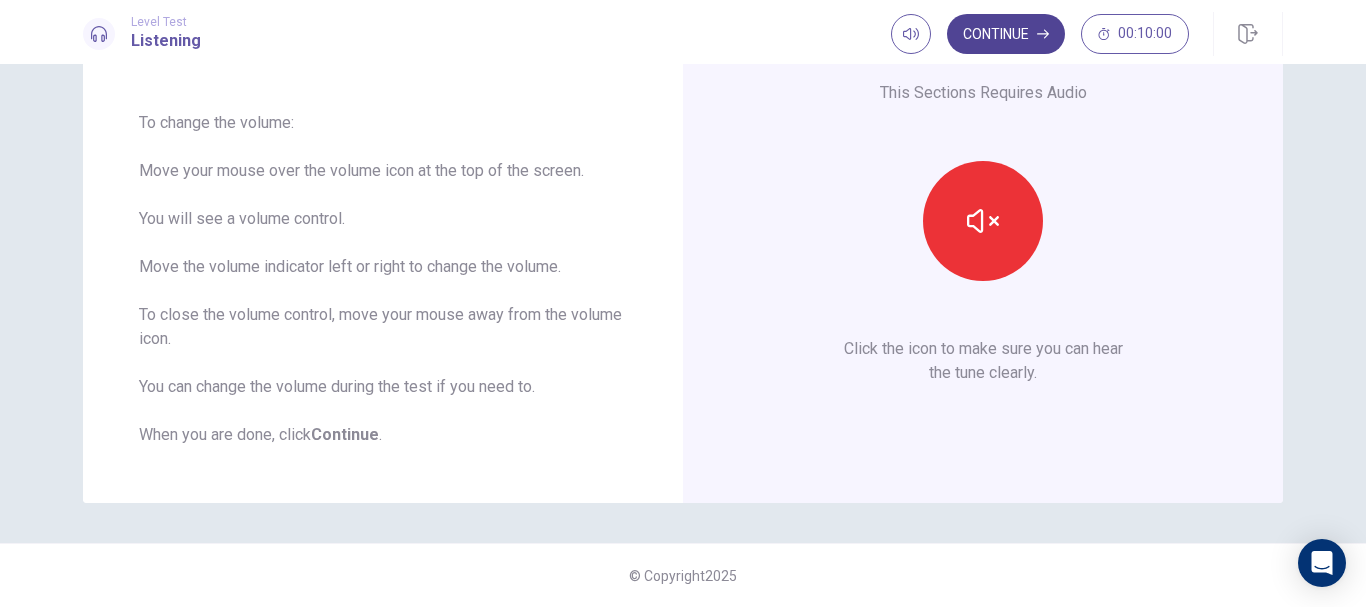 click on "Continue" at bounding box center [1006, 34] 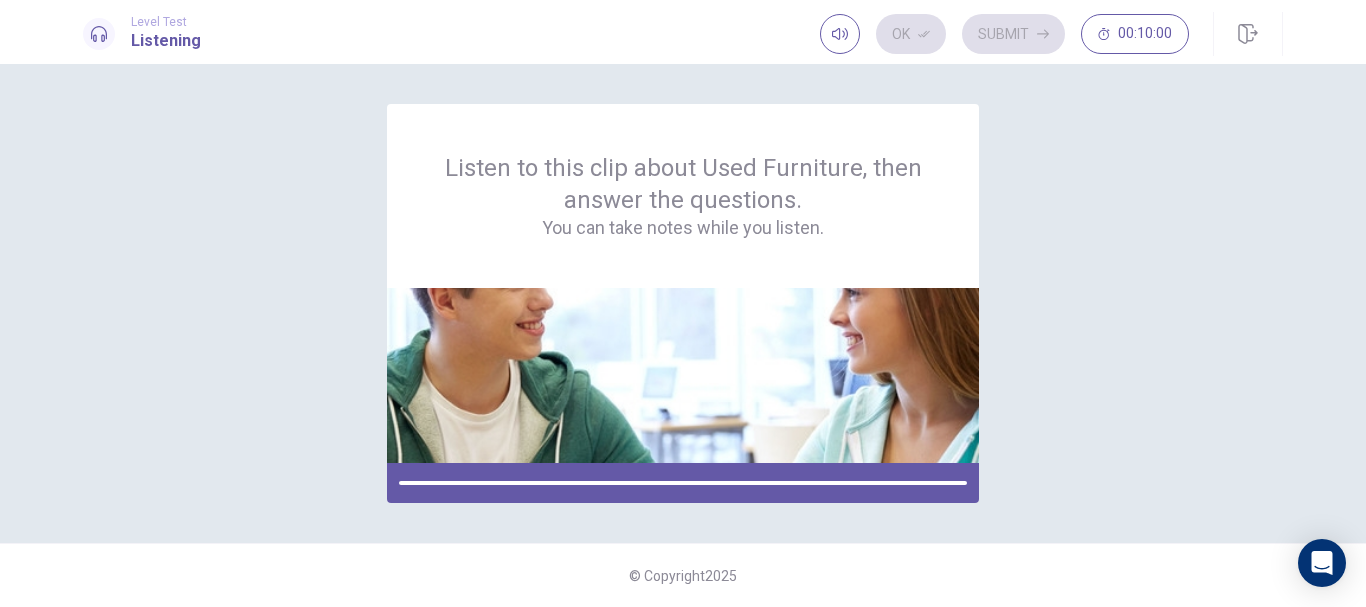 scroll, scrollTop: 0, scrollLeft: 0, axis: both 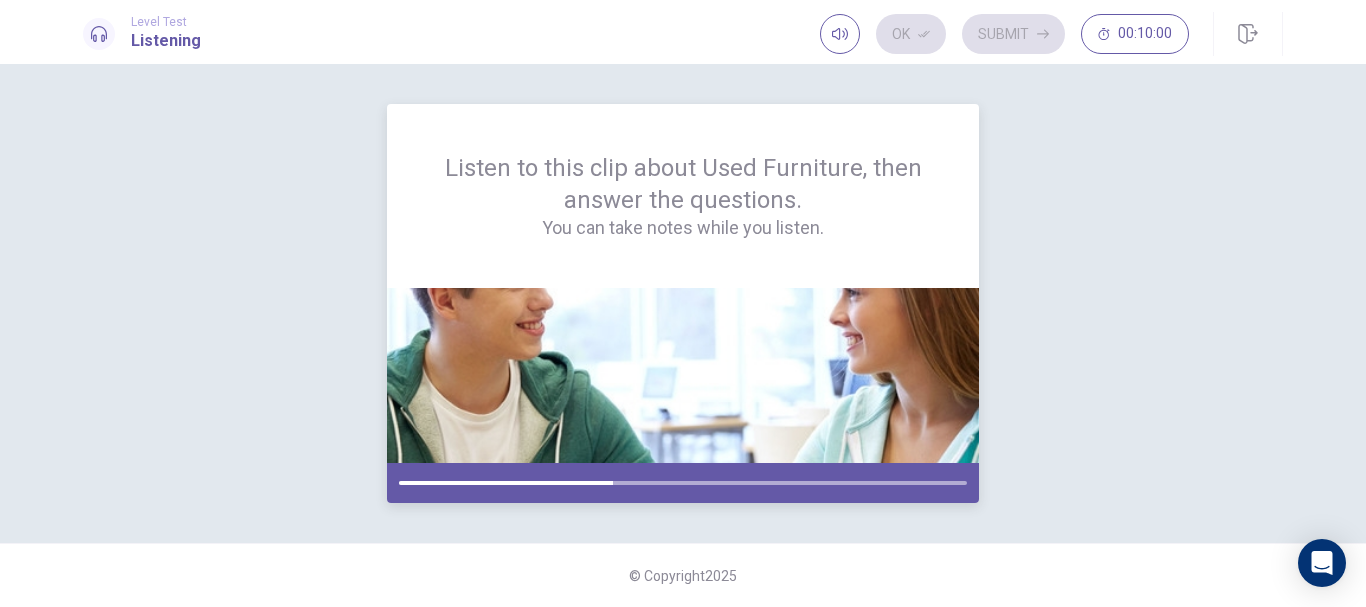 click at bounding box center (506, 483) 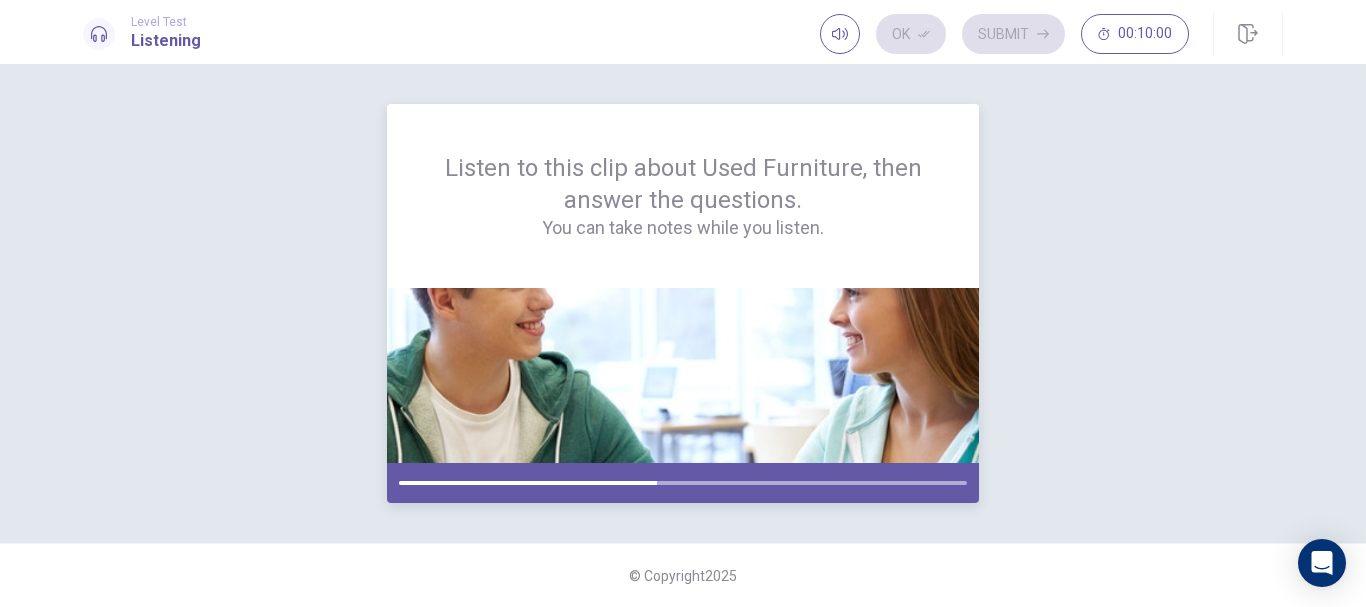 click at bounding box center [528, 483] 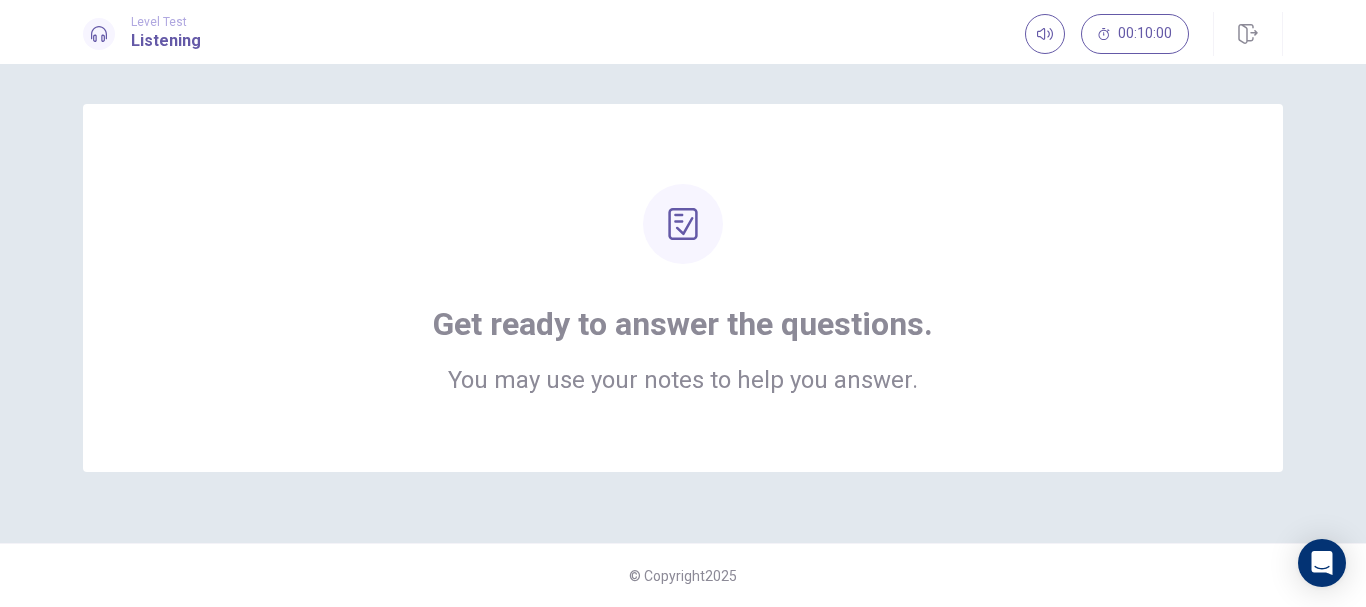 click 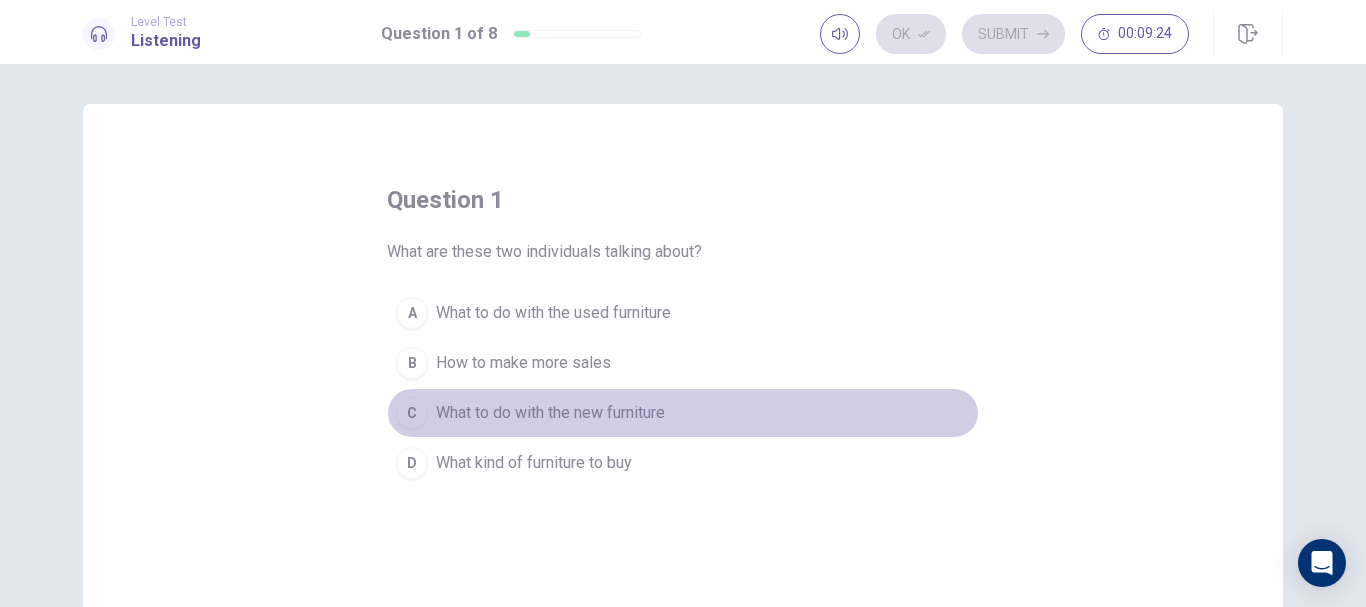 click on "C" at bounding box center [412, 413] 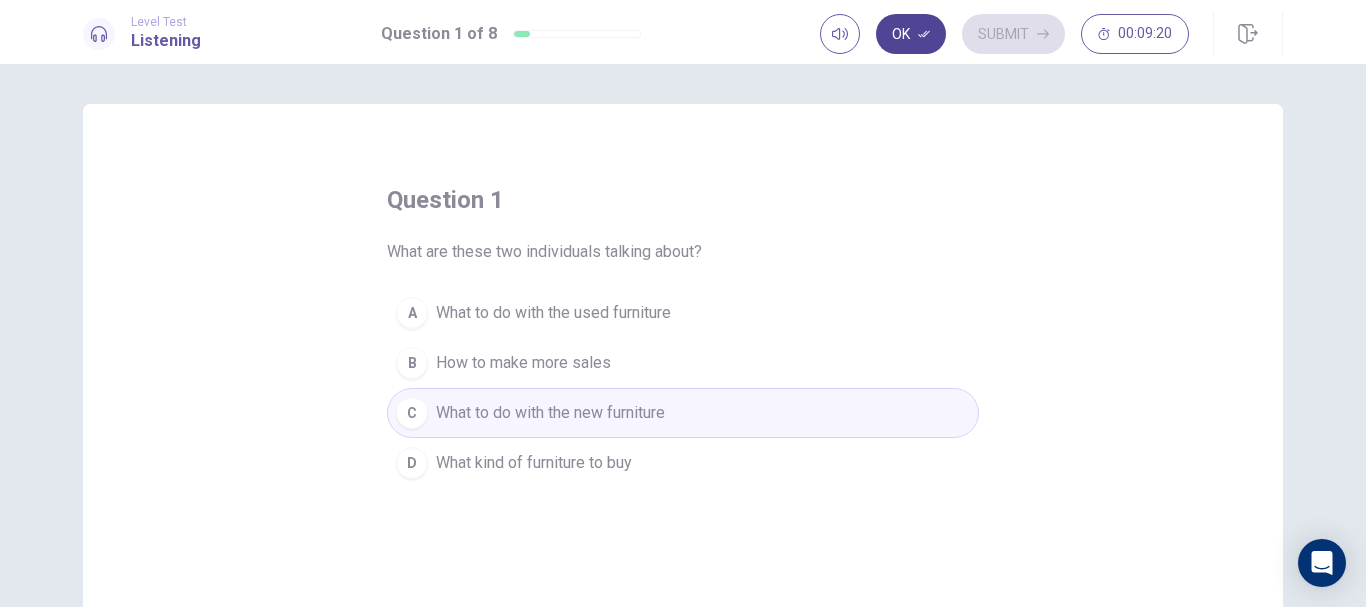 click on "Ok" at bounding box center [911, 34] 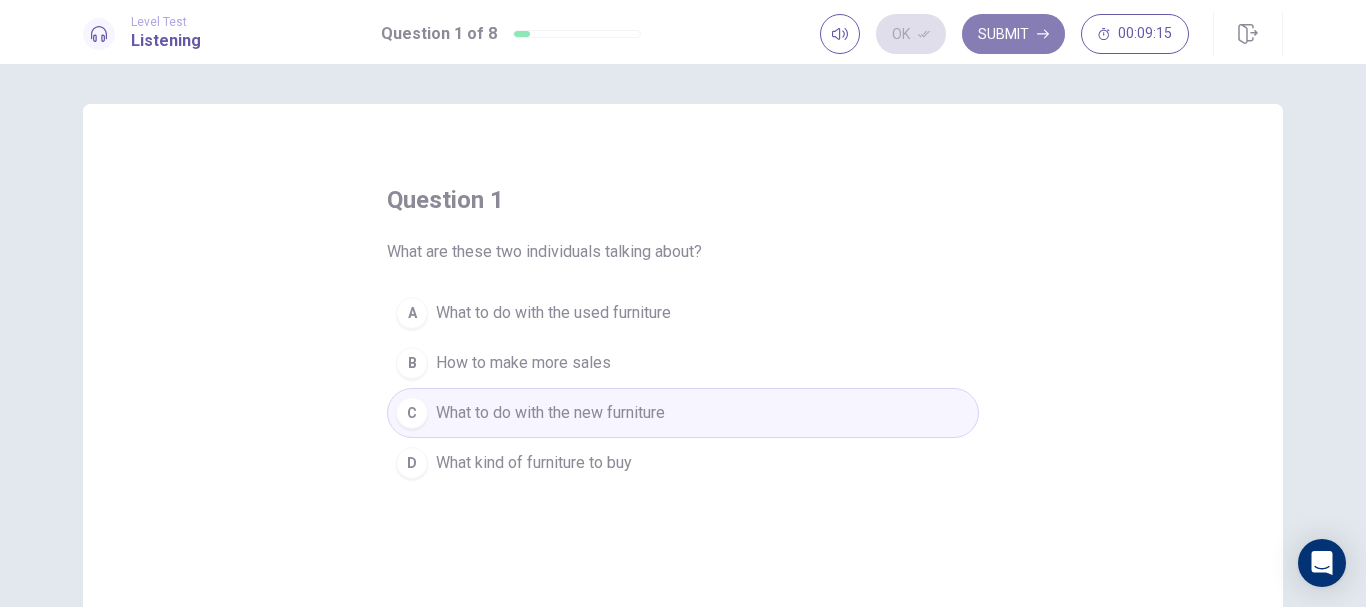 click on "Submit" at bounding box center (1013, 34) 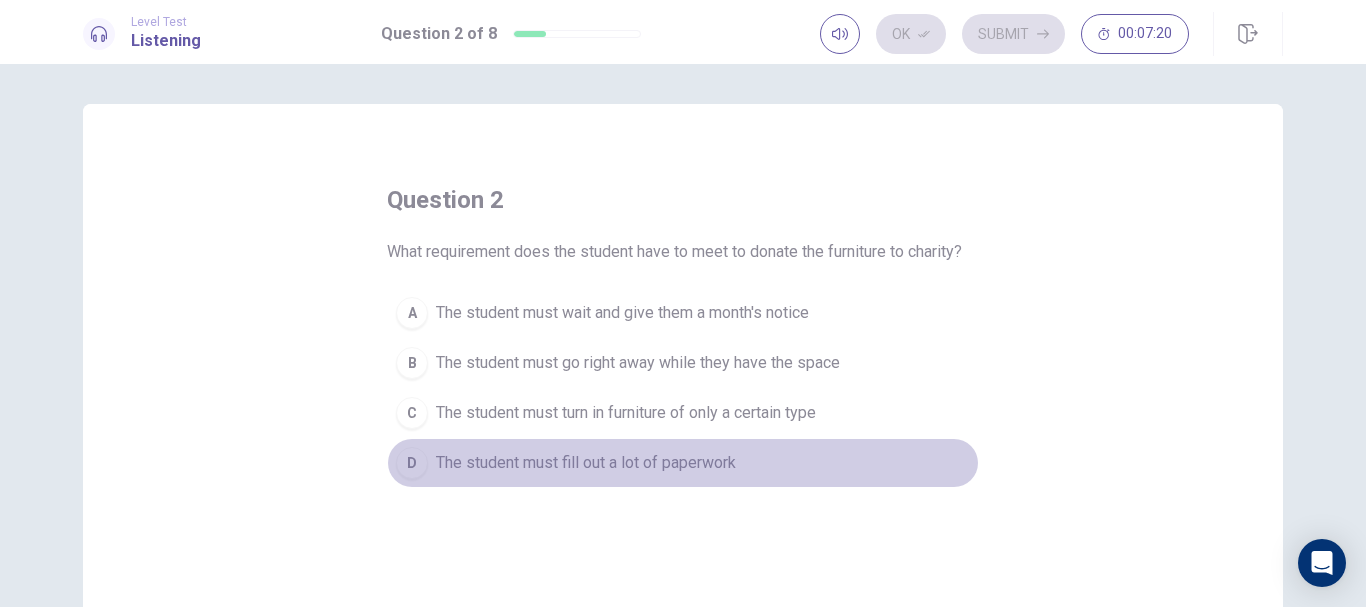 click on "D" at bounding box center (412, 463) 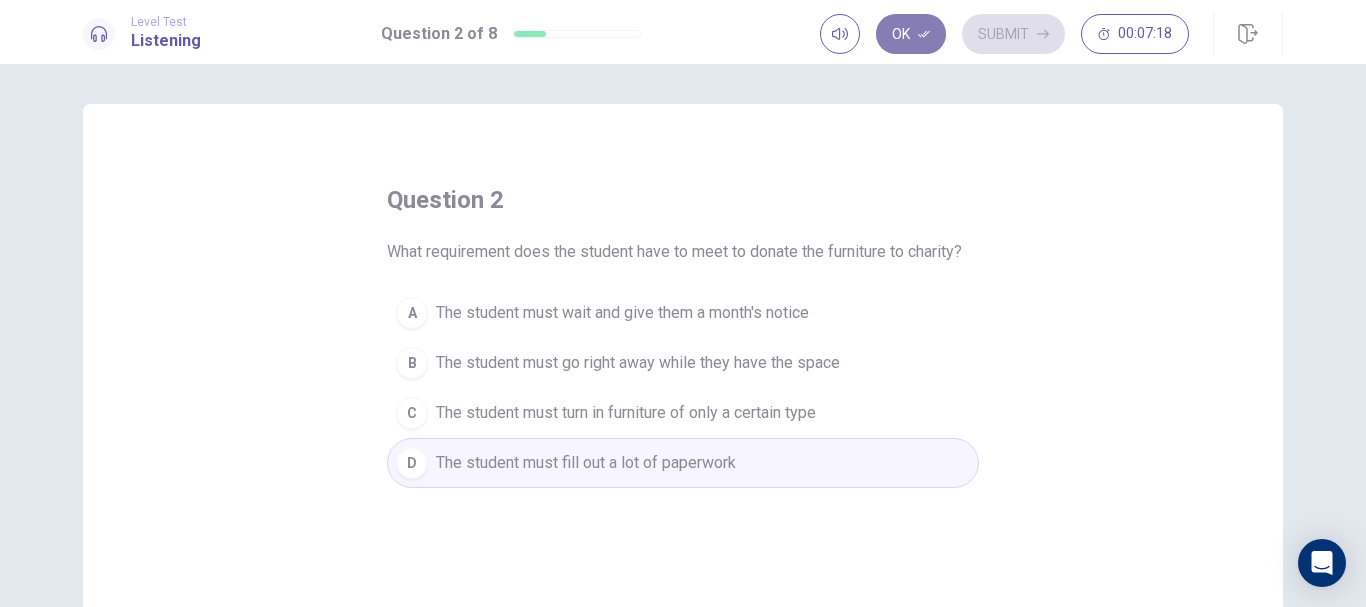 click on "Ok" at bounding box center (911, 34) 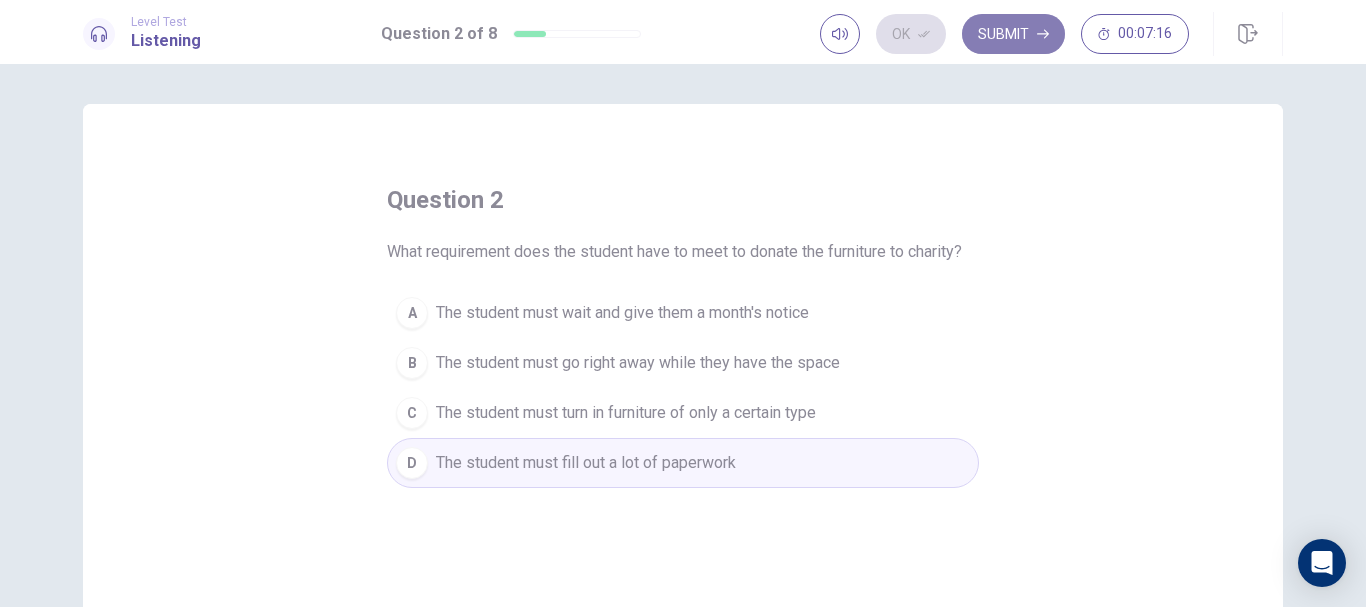 click on "Submit" at bounding box center [1013, 34] 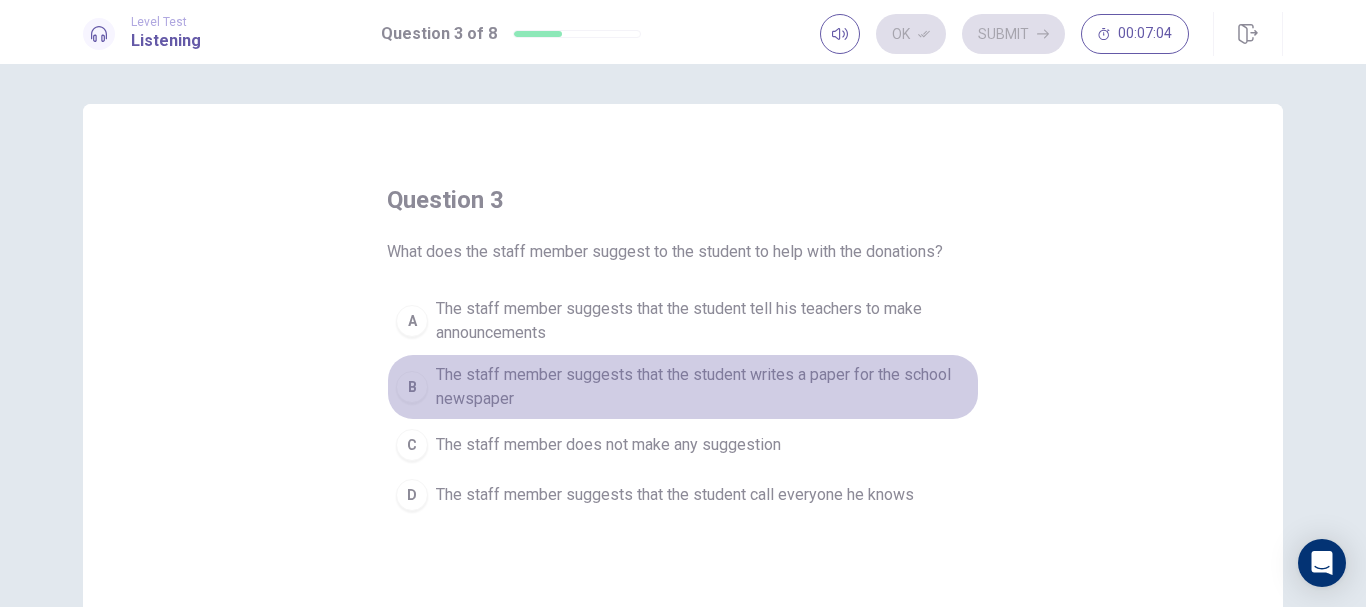 click on "B" at bounding box center (412, 387) 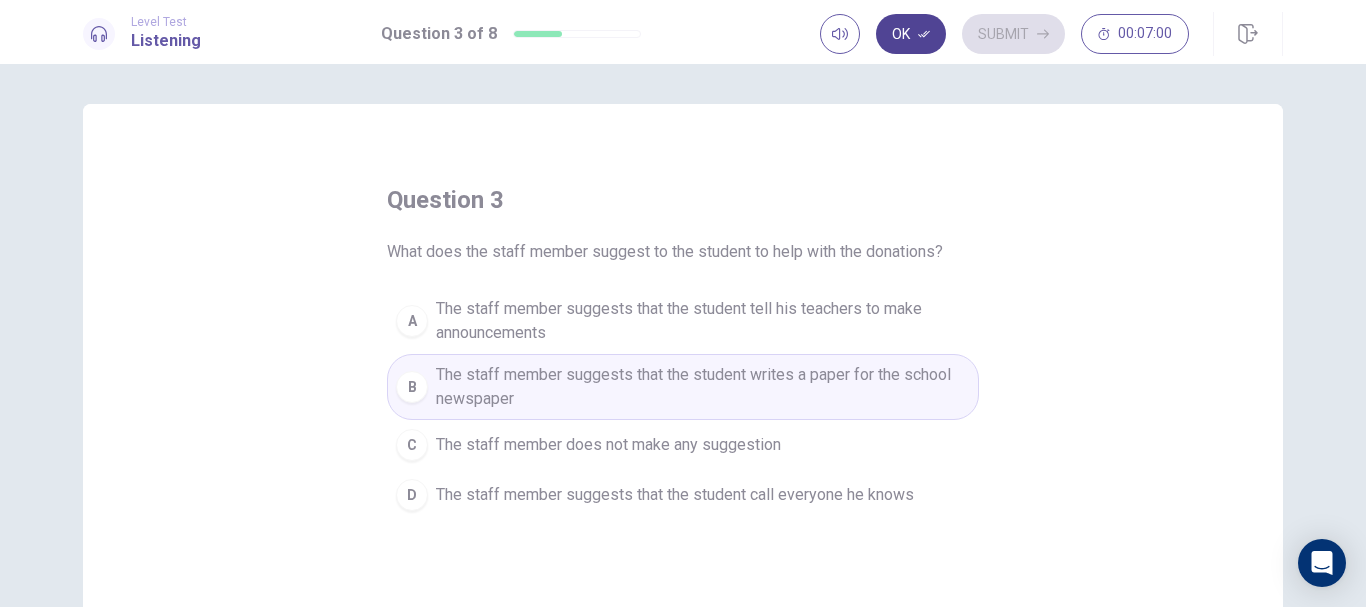 click on "Ok" at bounding box center [911, 34] 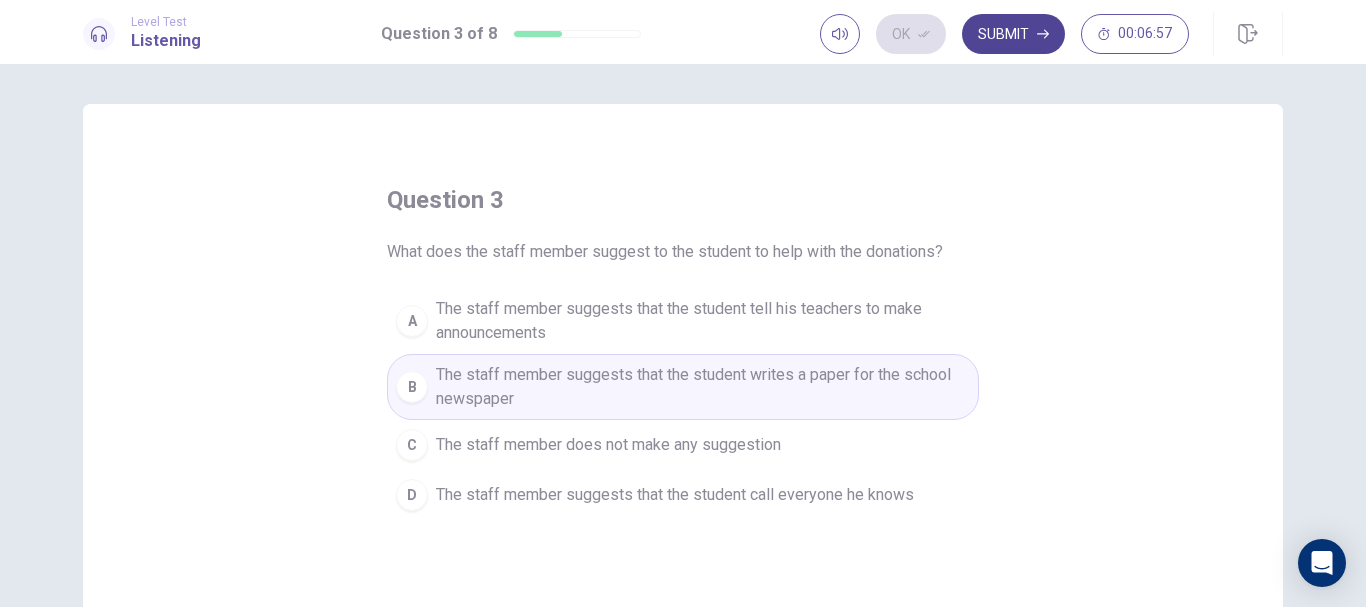 click on "Submit" at bounding box center [1013, 34] 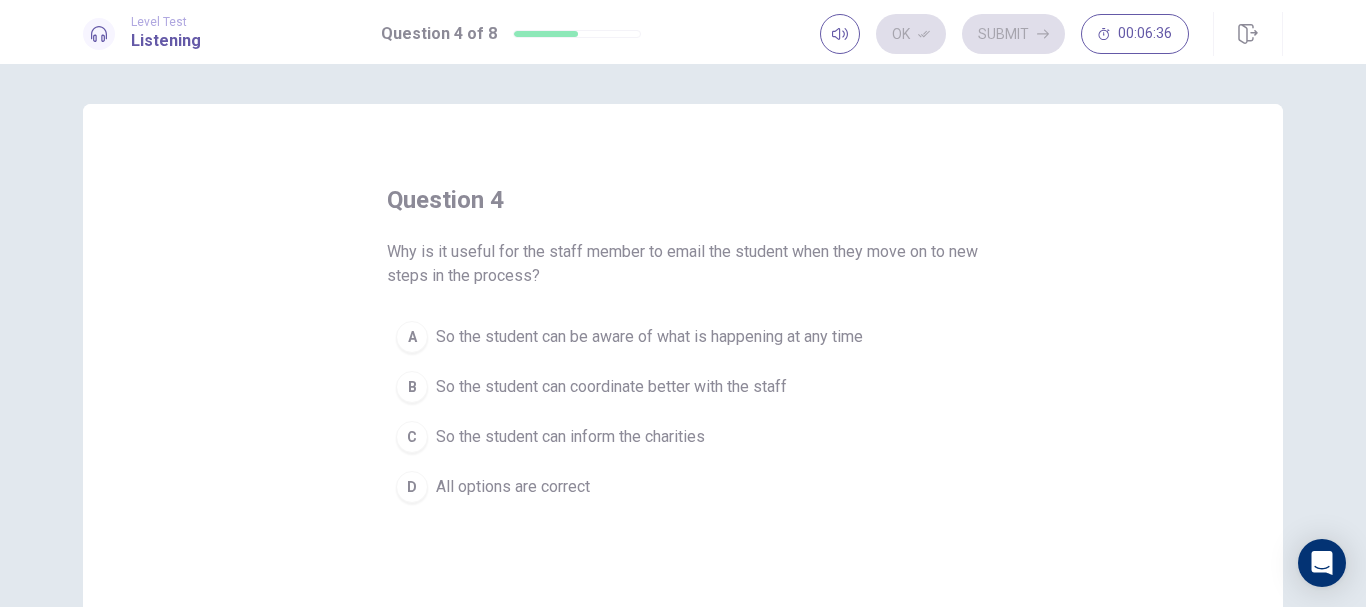 click on "B" at bounding box center (412, 387) 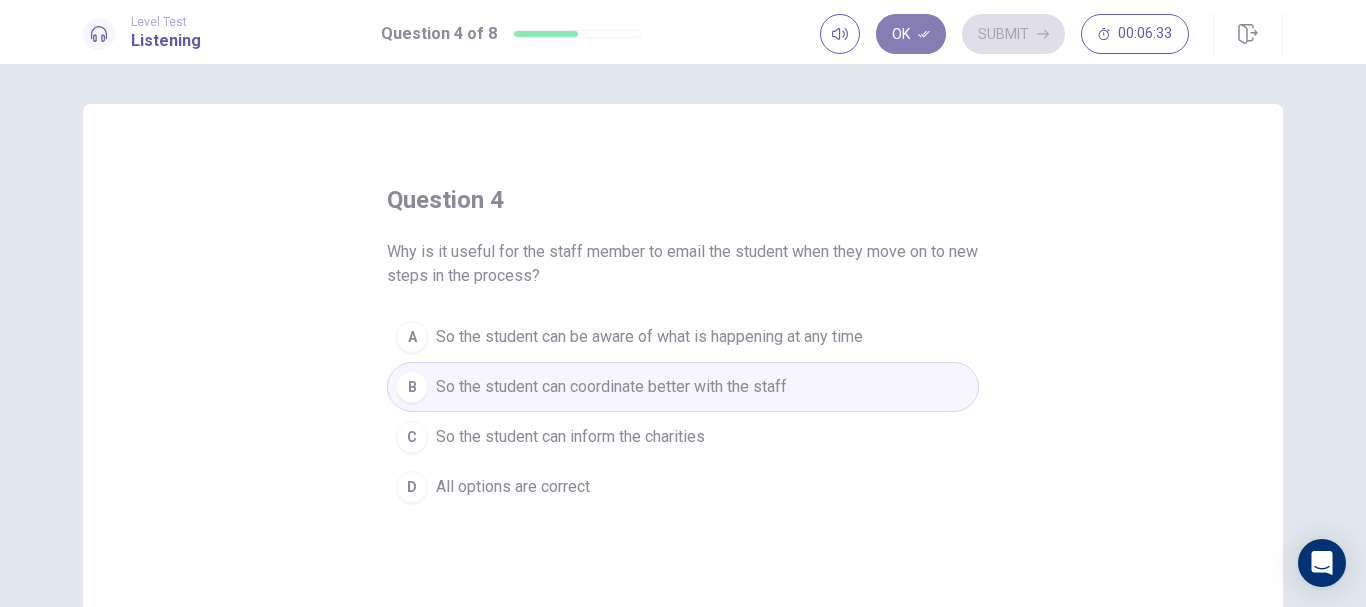 click on "Ok" at bounding box center (911, 34) 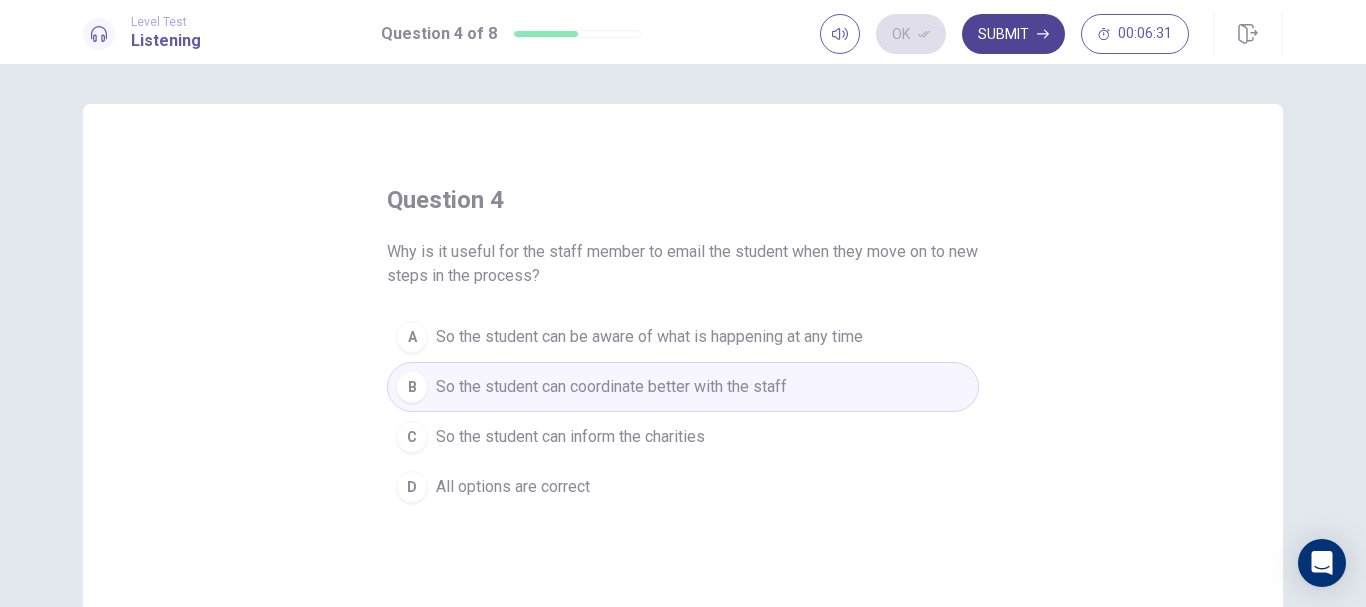 click on "Submit" at bounding box center [1013, 34] 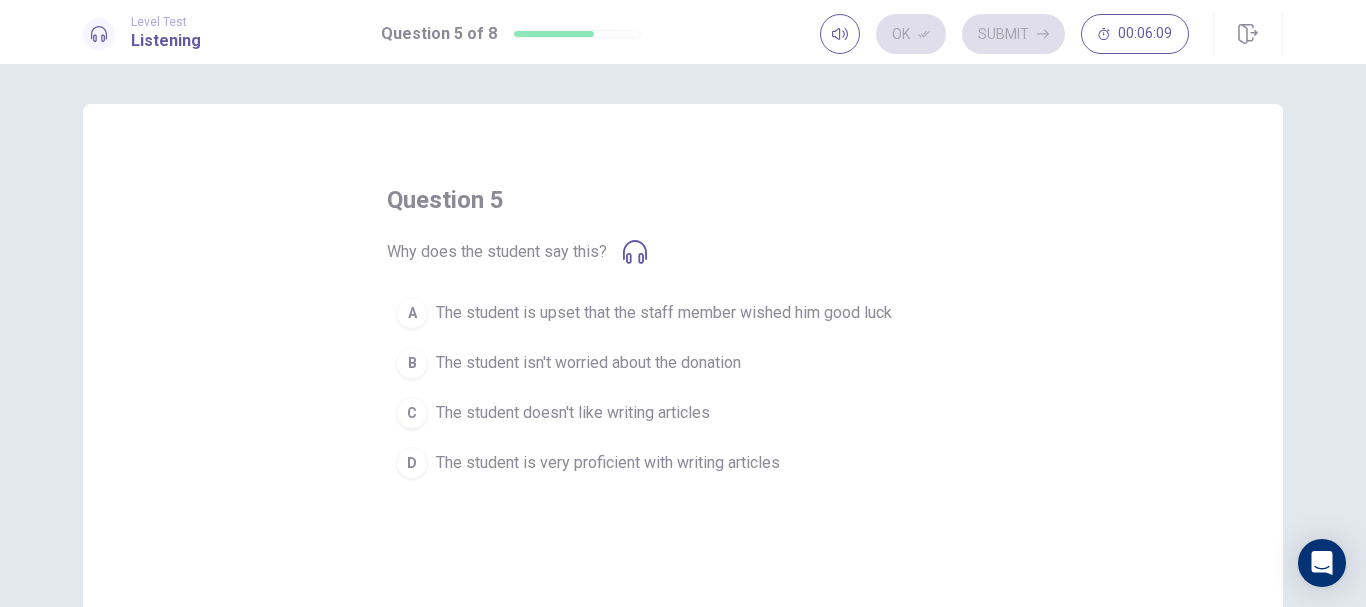 click on "C" at bounding box center [412, 413] 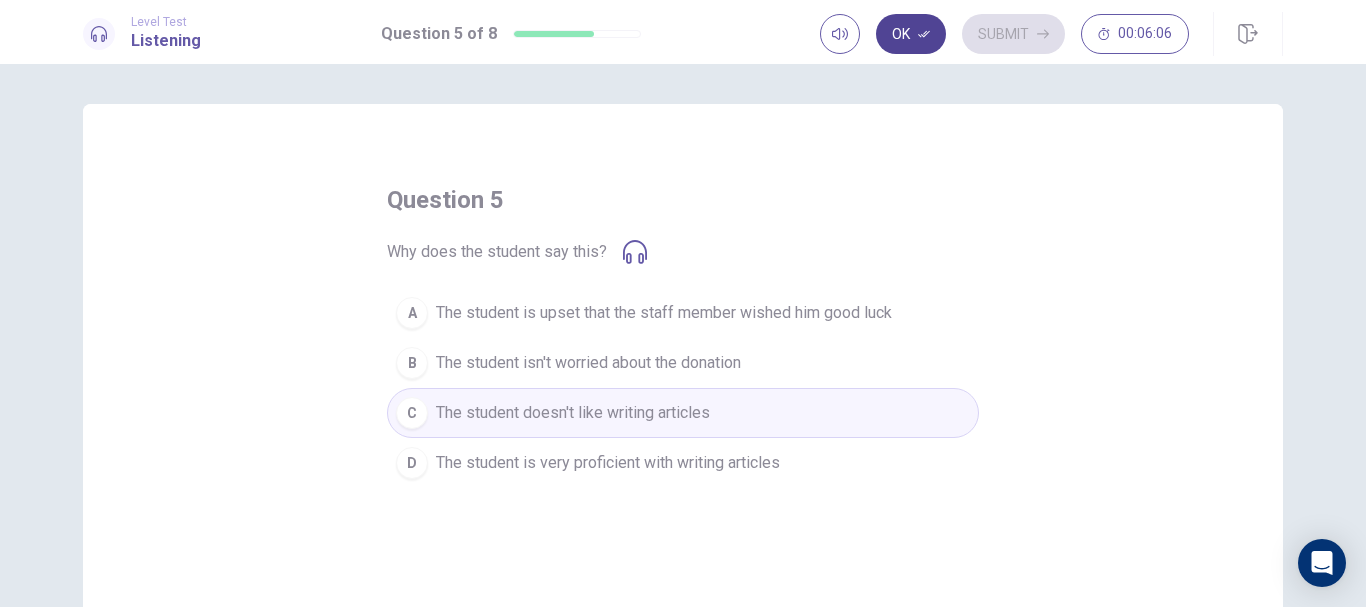 click 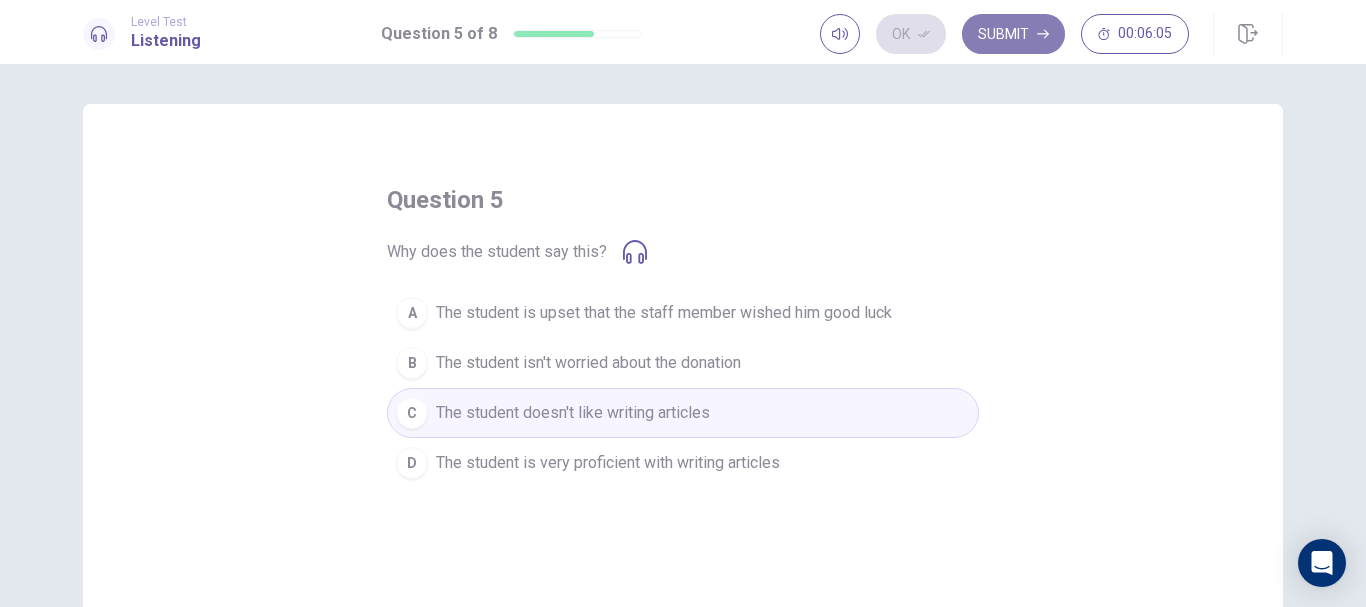 click on "Submit" at bounding box center (1013, 34) 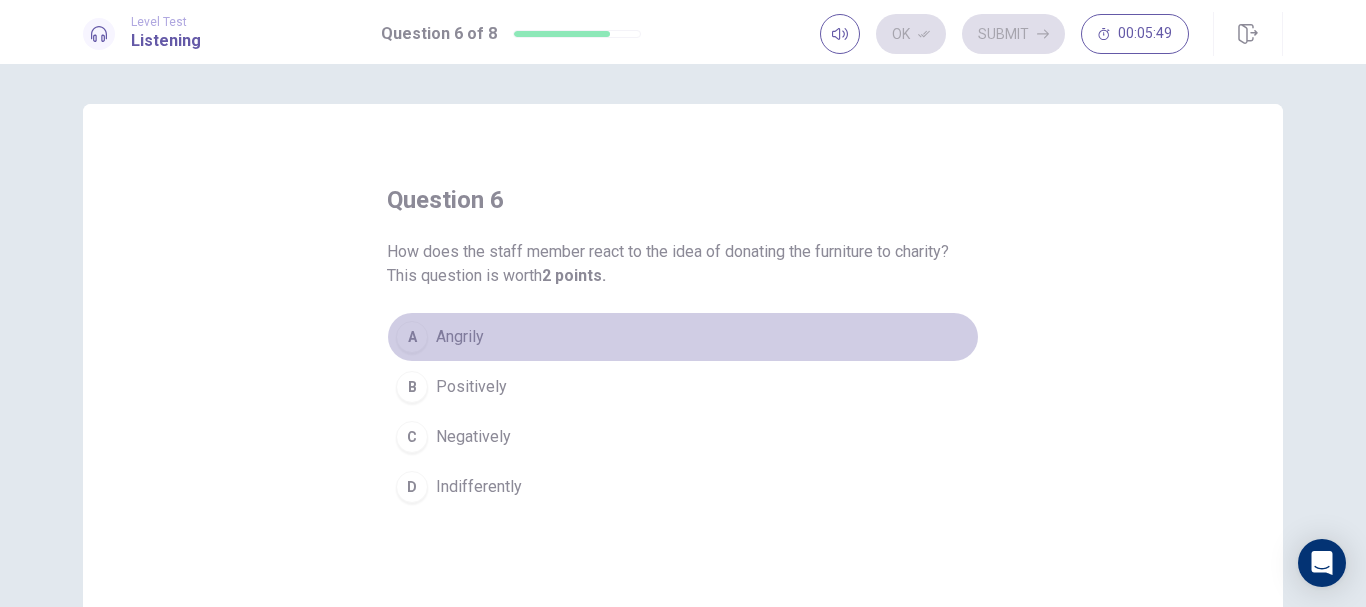 click on "A" at bounding box center (412, 337) 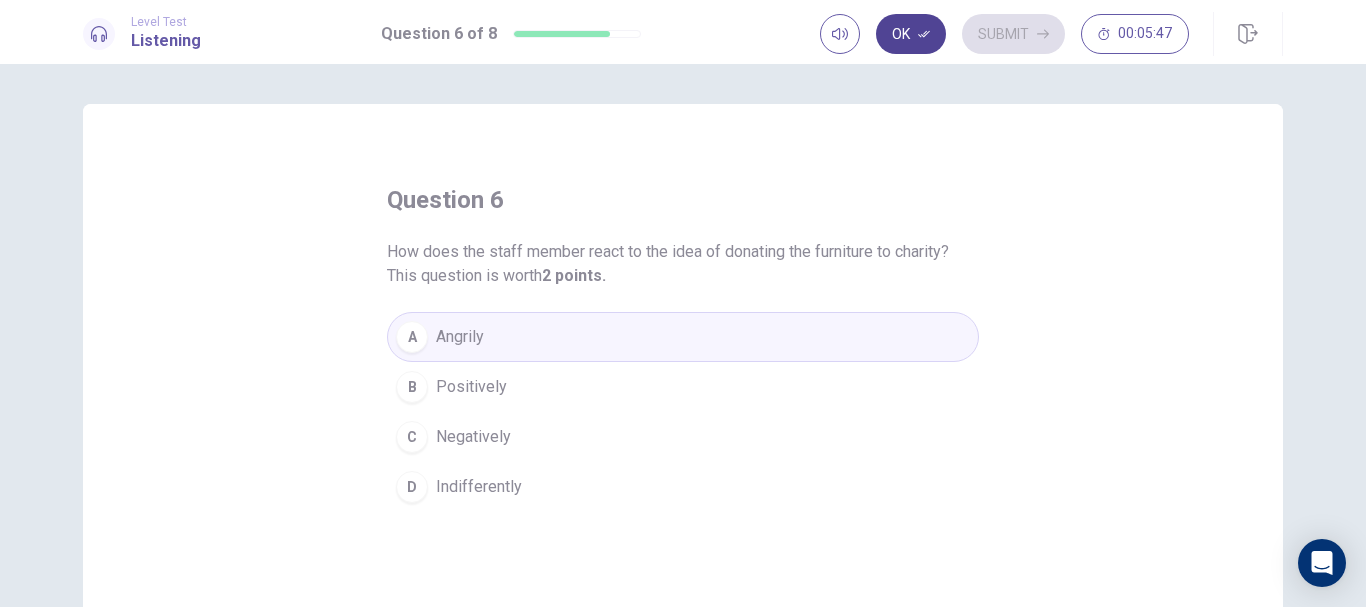 click 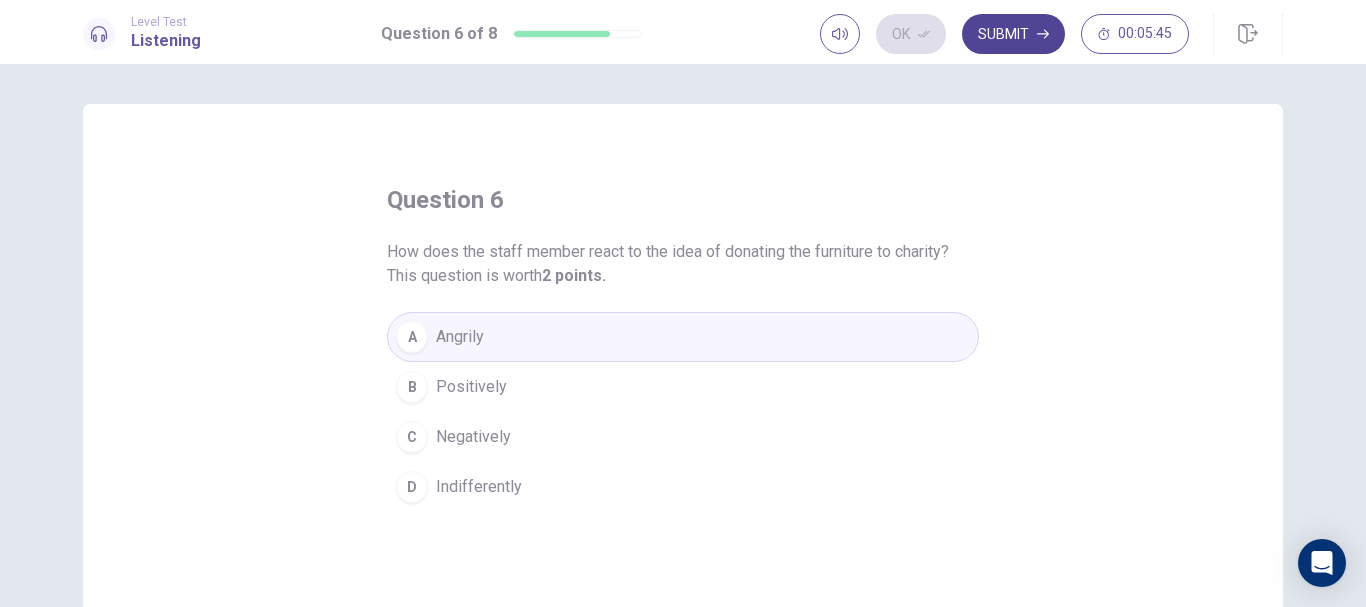 click on "Submit" at bounding box center (1013, 34) 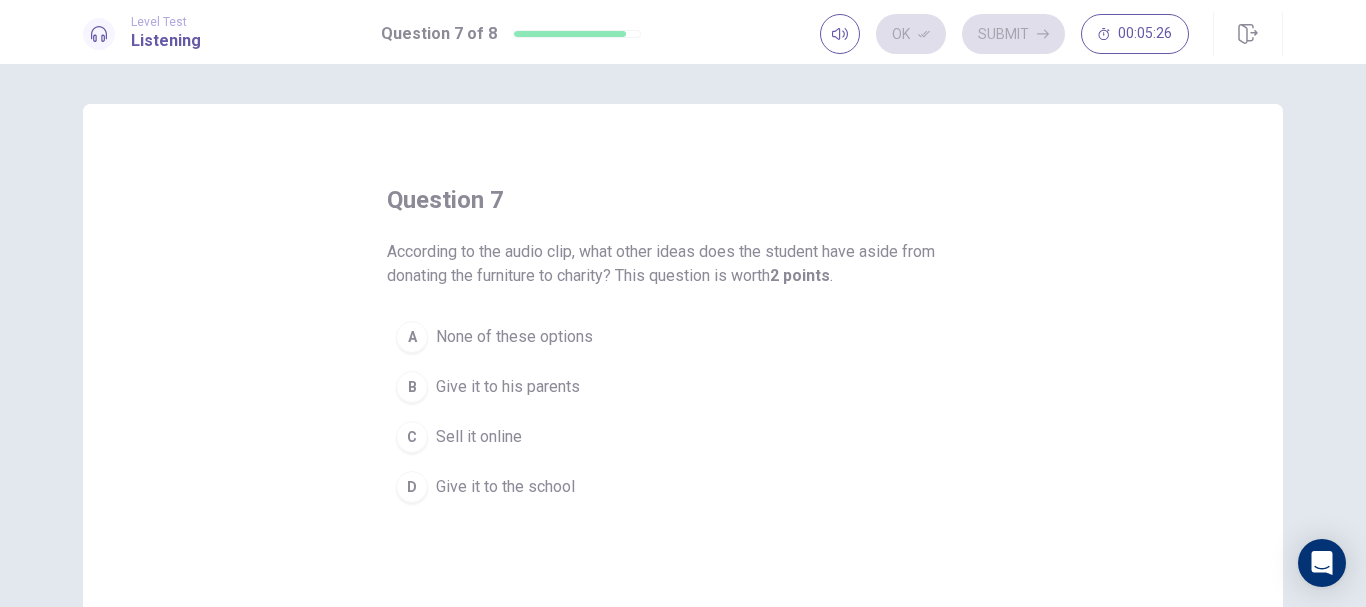 click on "D" at bounding box center (412, 487) 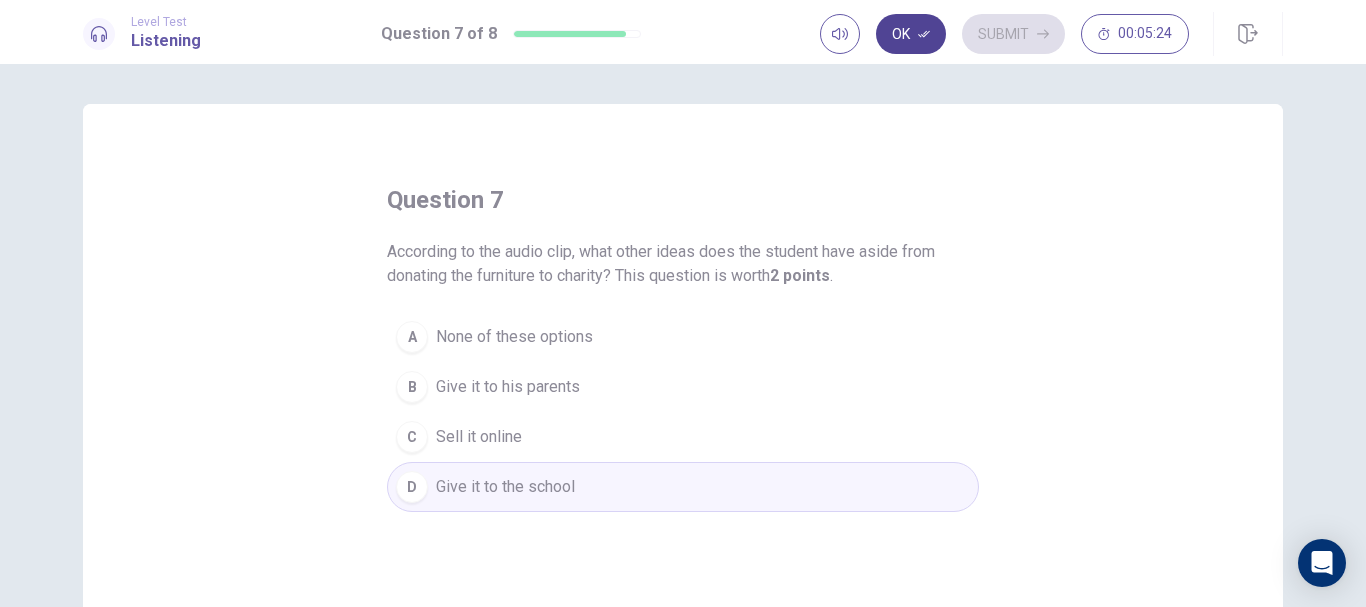 click on "Ok" at bounding box center (911, 34) 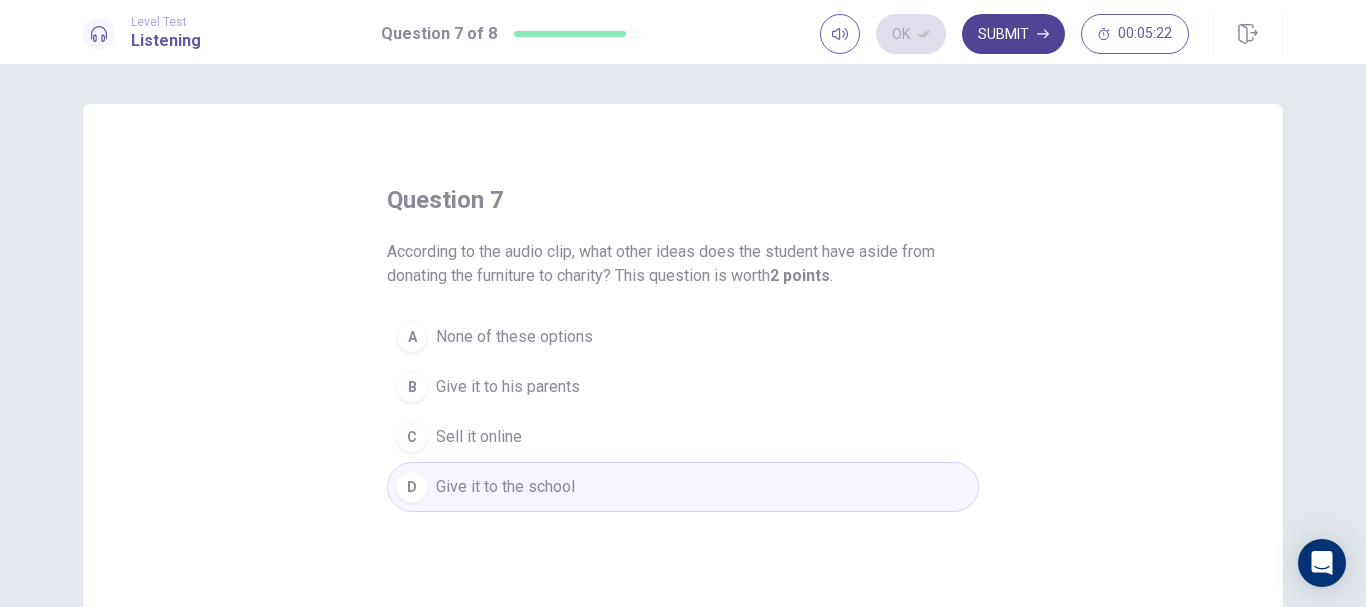 click 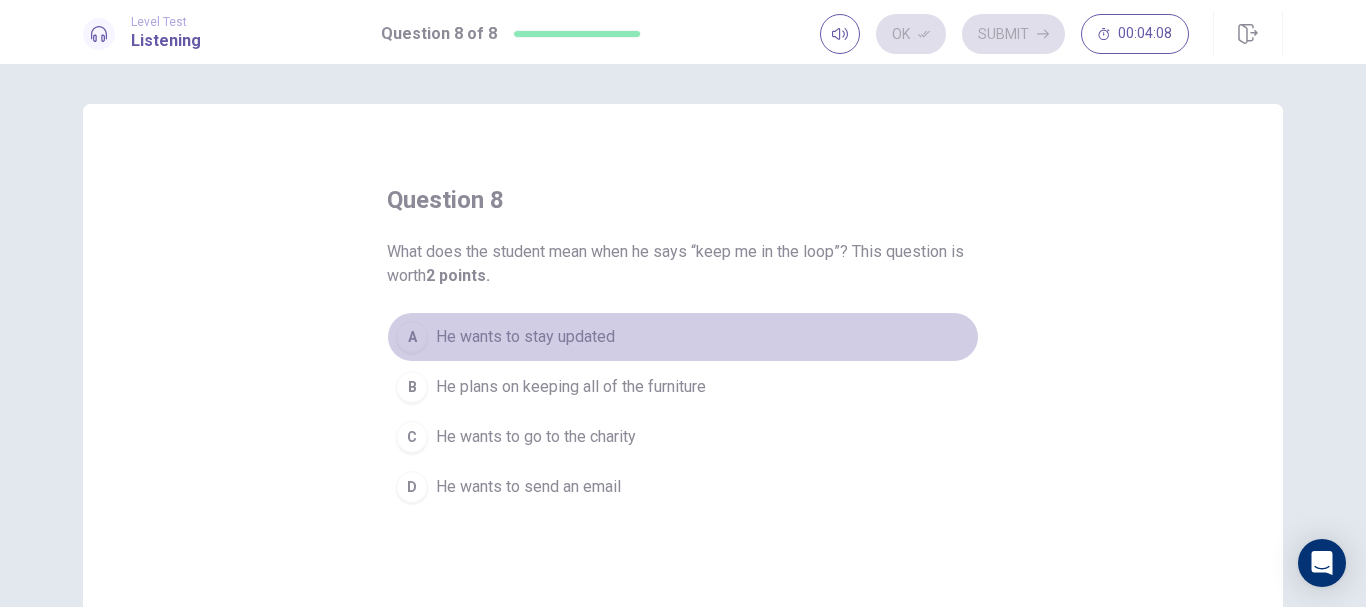 click on "A" at bounding box center [412, 337] 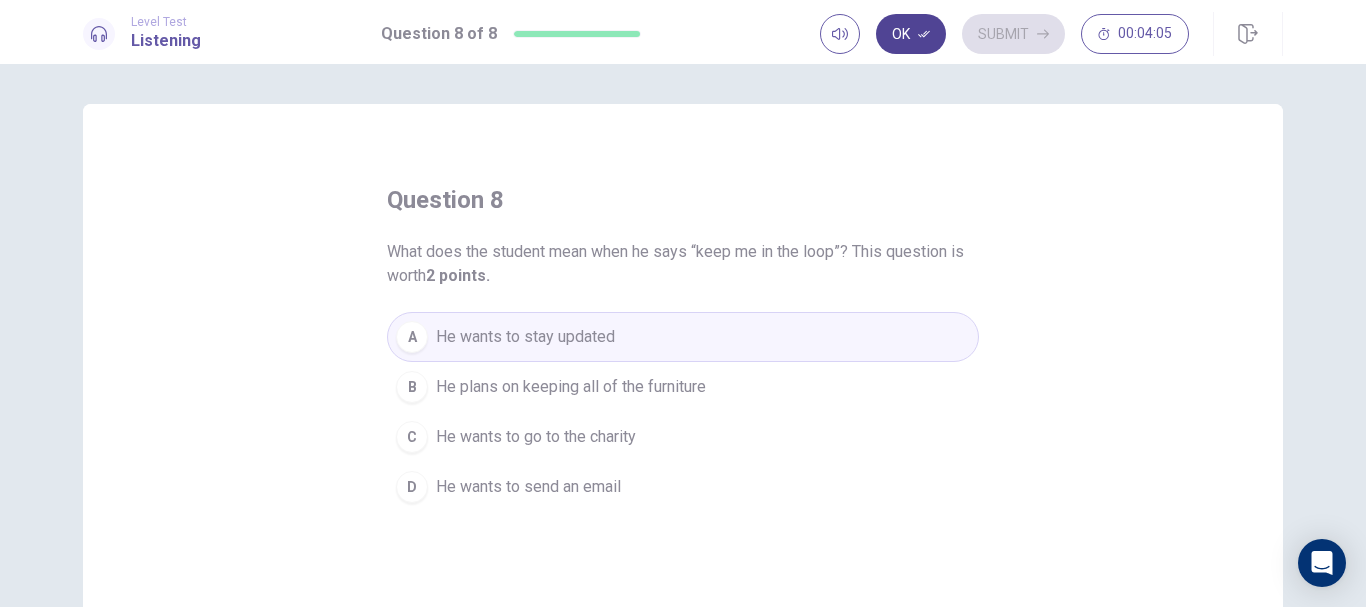 click 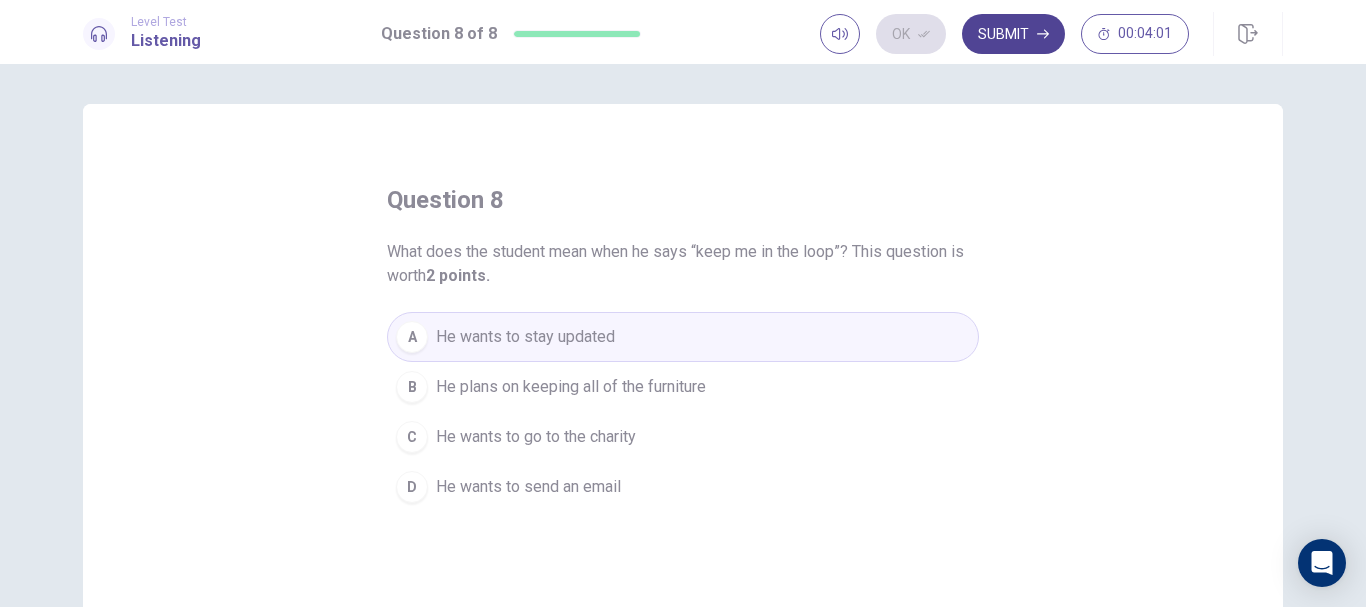 click on "Submit" at bounding box center (1013, 34) 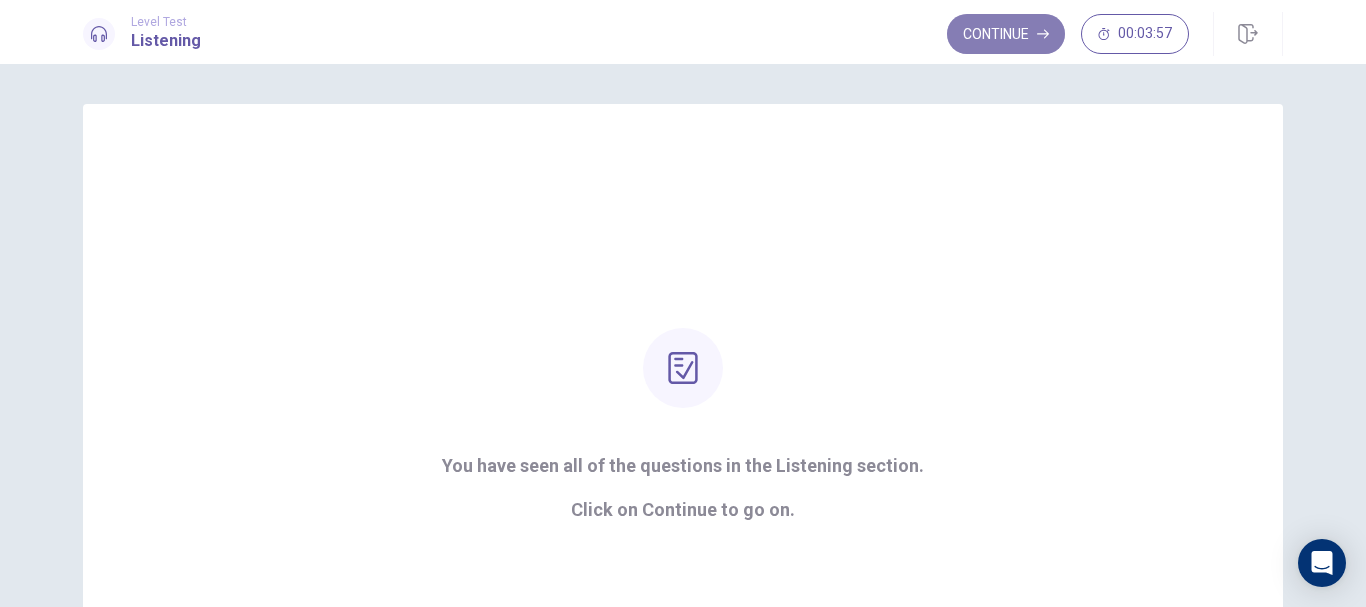 click on "Continue" at bounding box center (1006, 34) 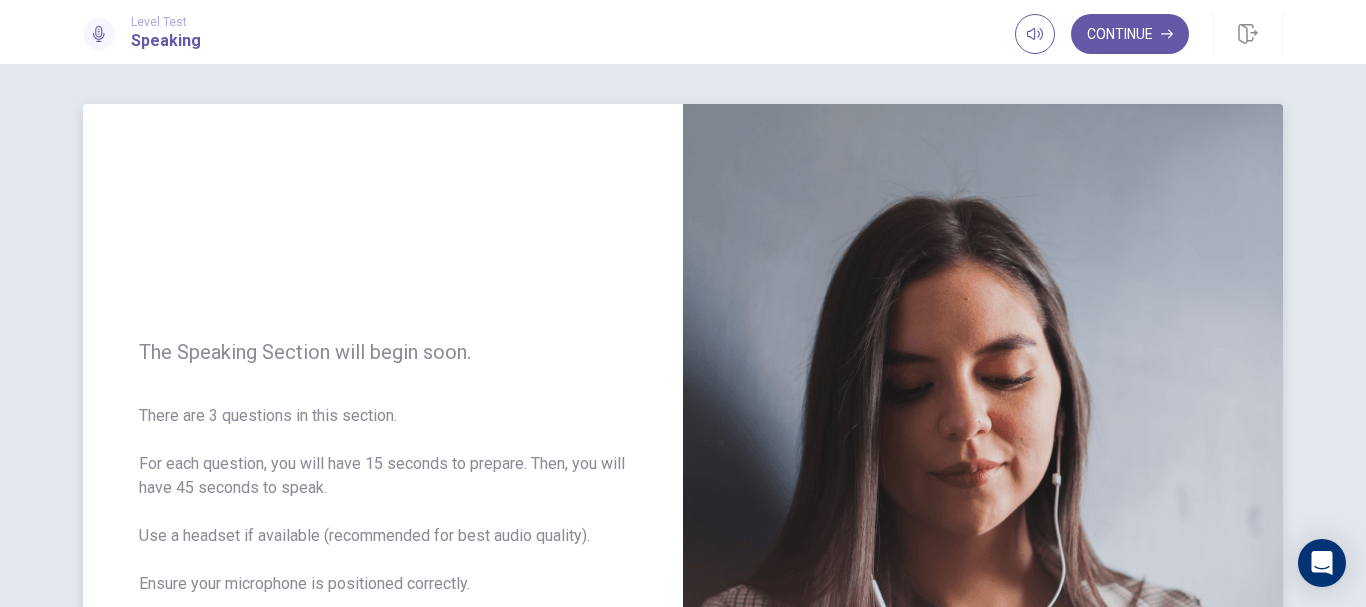 click at bounding box center (983, 540) 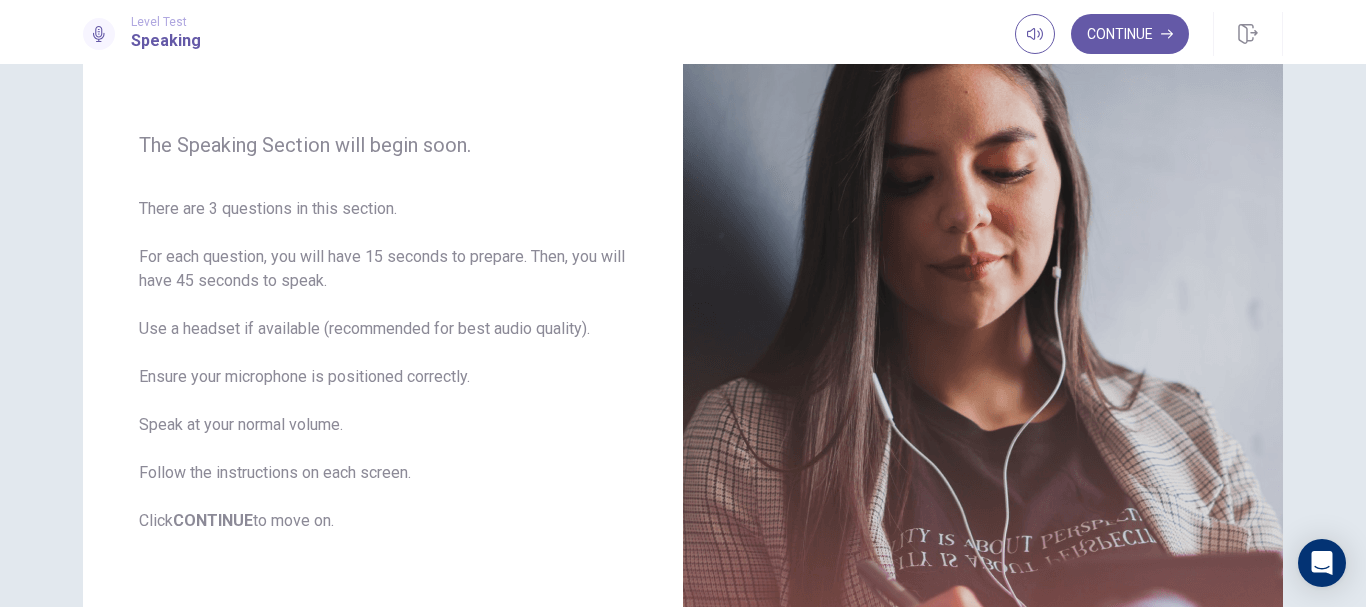 scroll, scrollTop: 211, scrollLeft: 0, axis: vertical 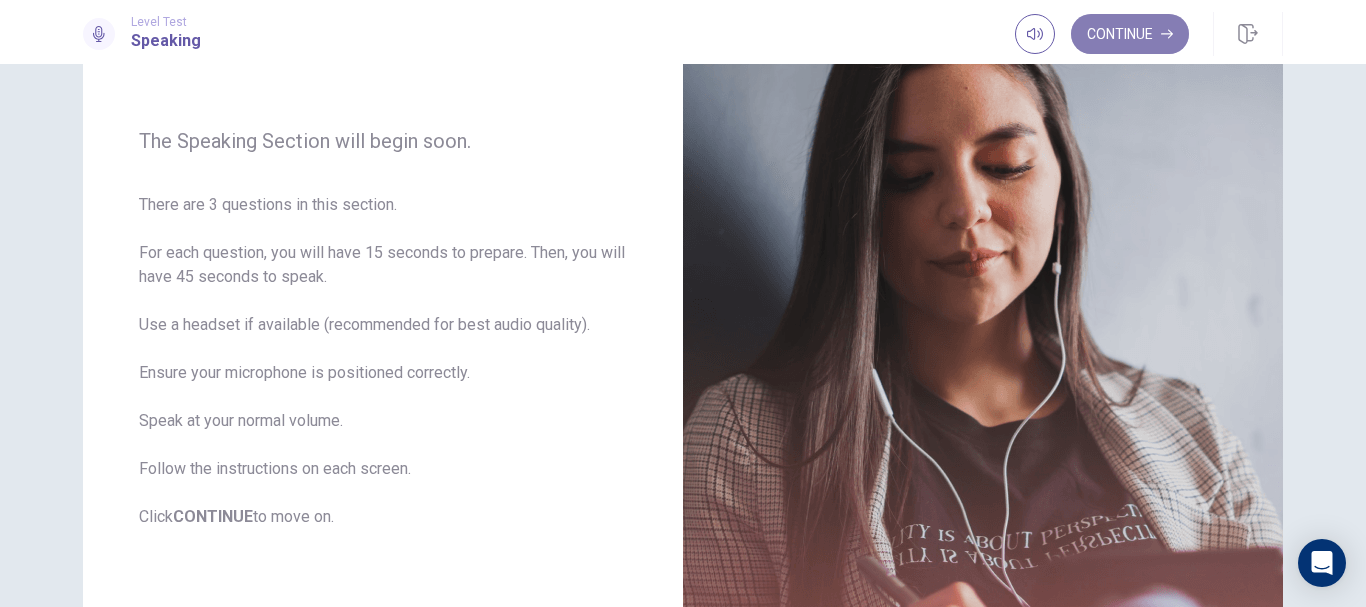 click on "Continue" at bounding box center [1130, 34] 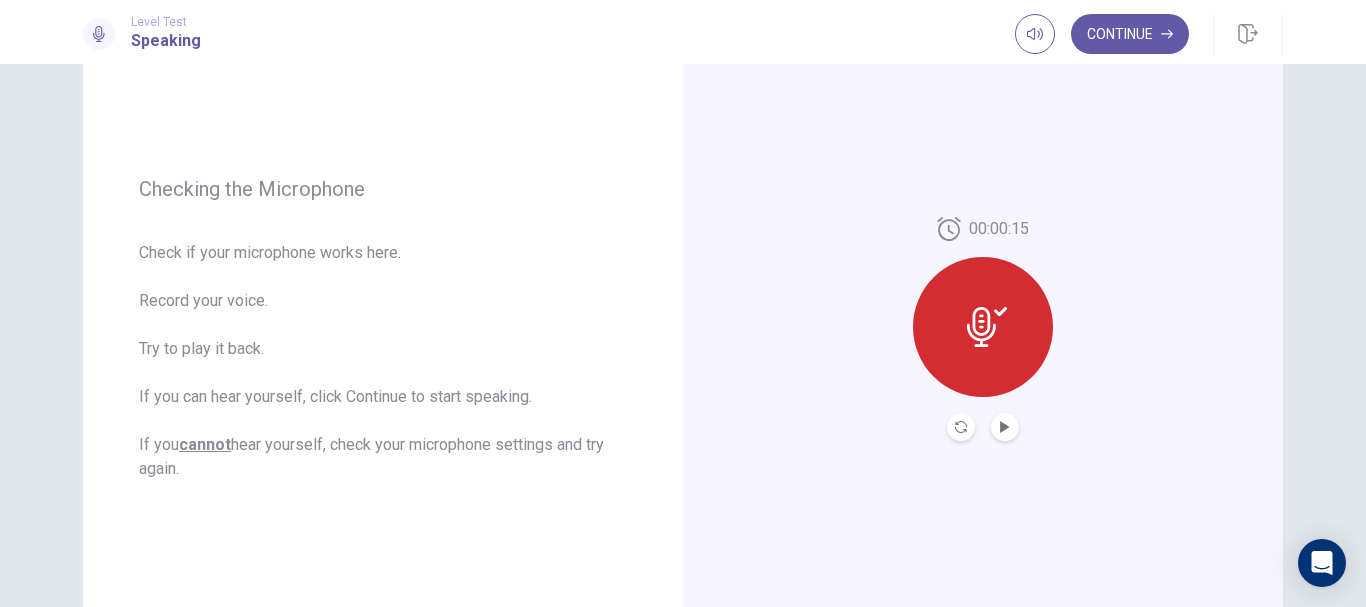 click 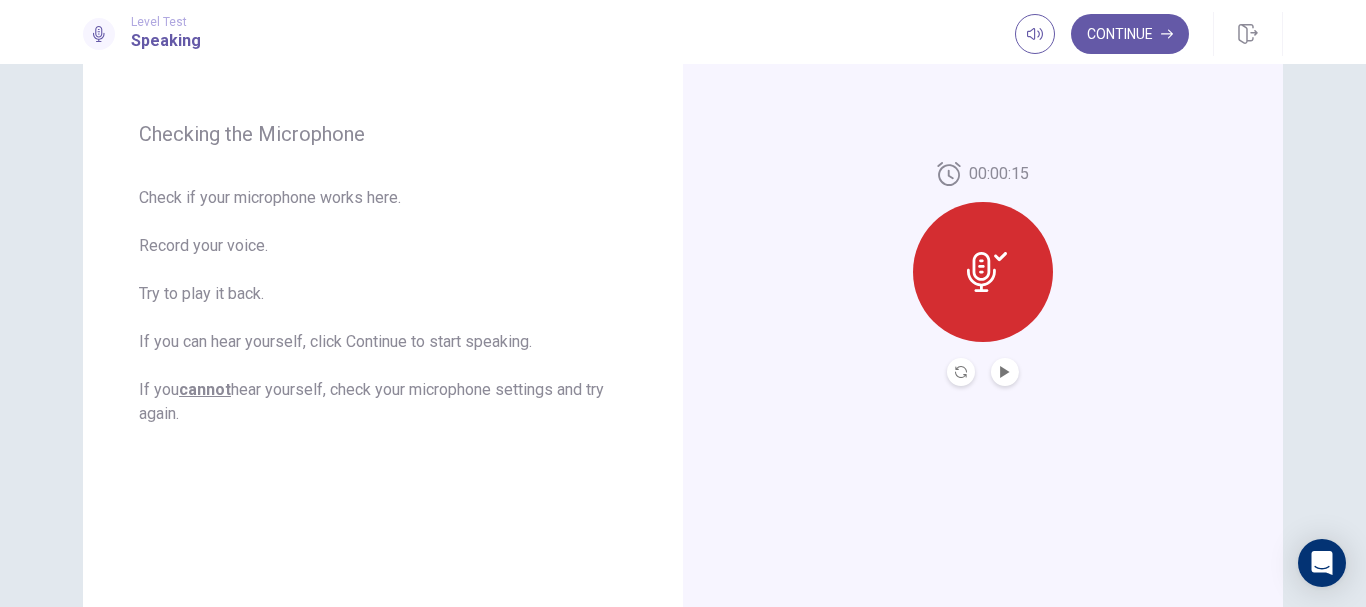 scroll, scrollTop: 268, scrollLeft: 0, axis: vertical 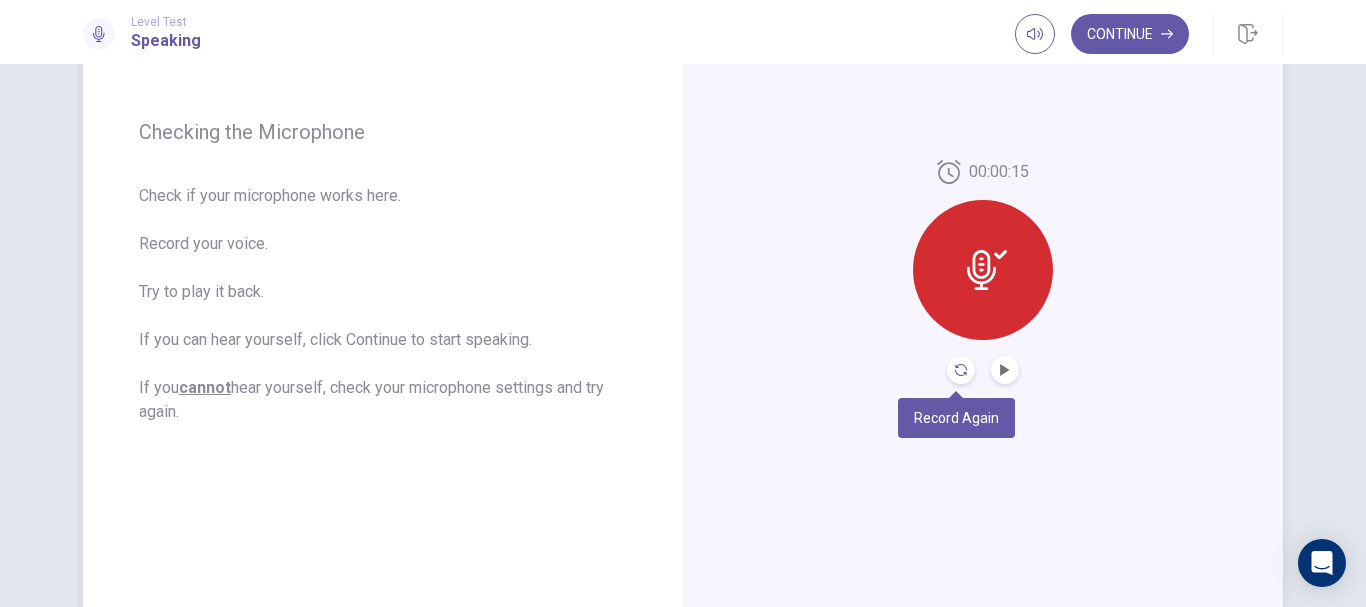 click 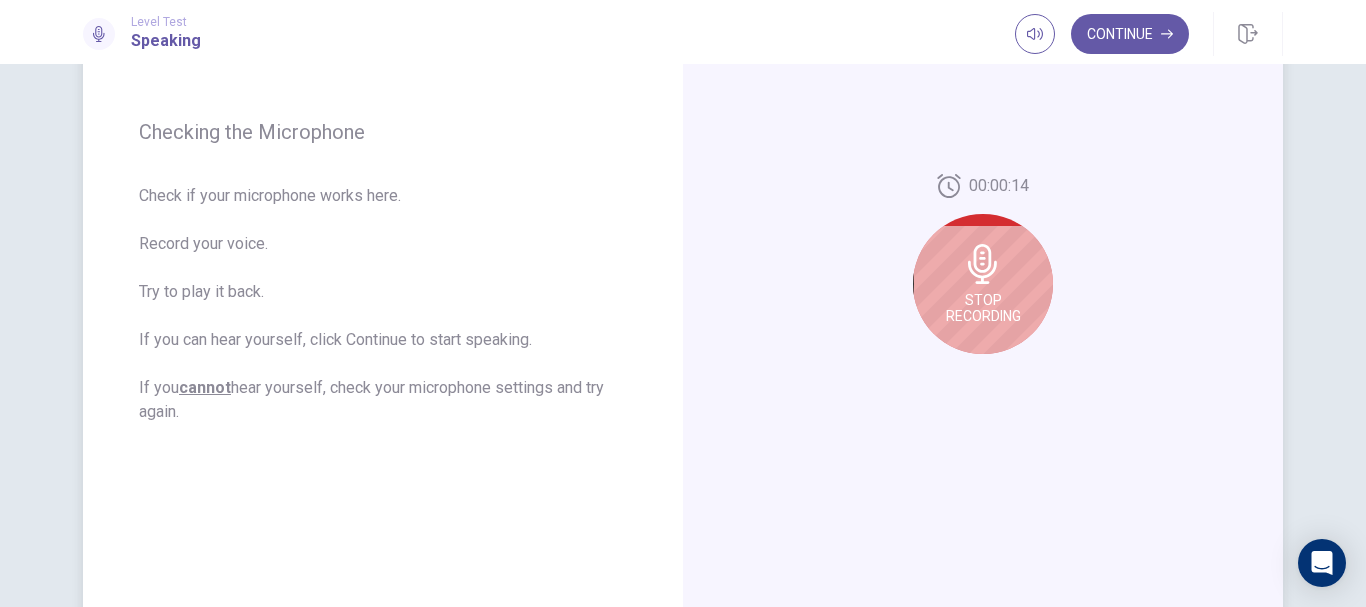 click on "Stop   Recording" at bounding box center [983, 308] 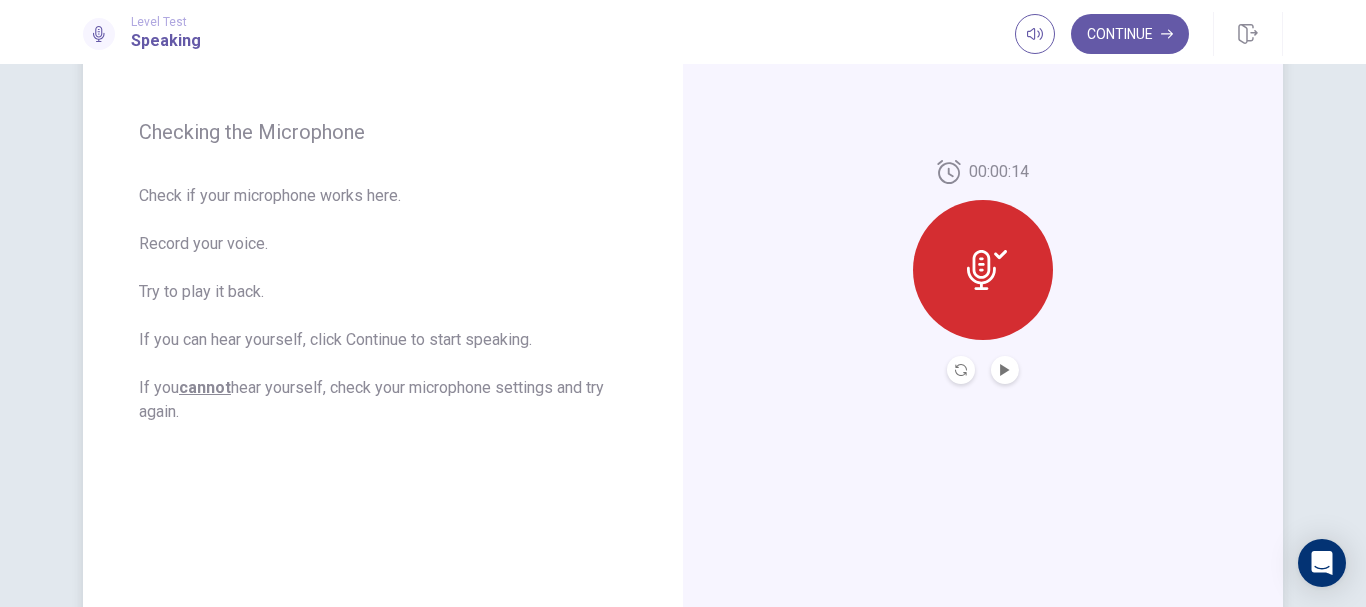 click at bounding box center [983, 270] 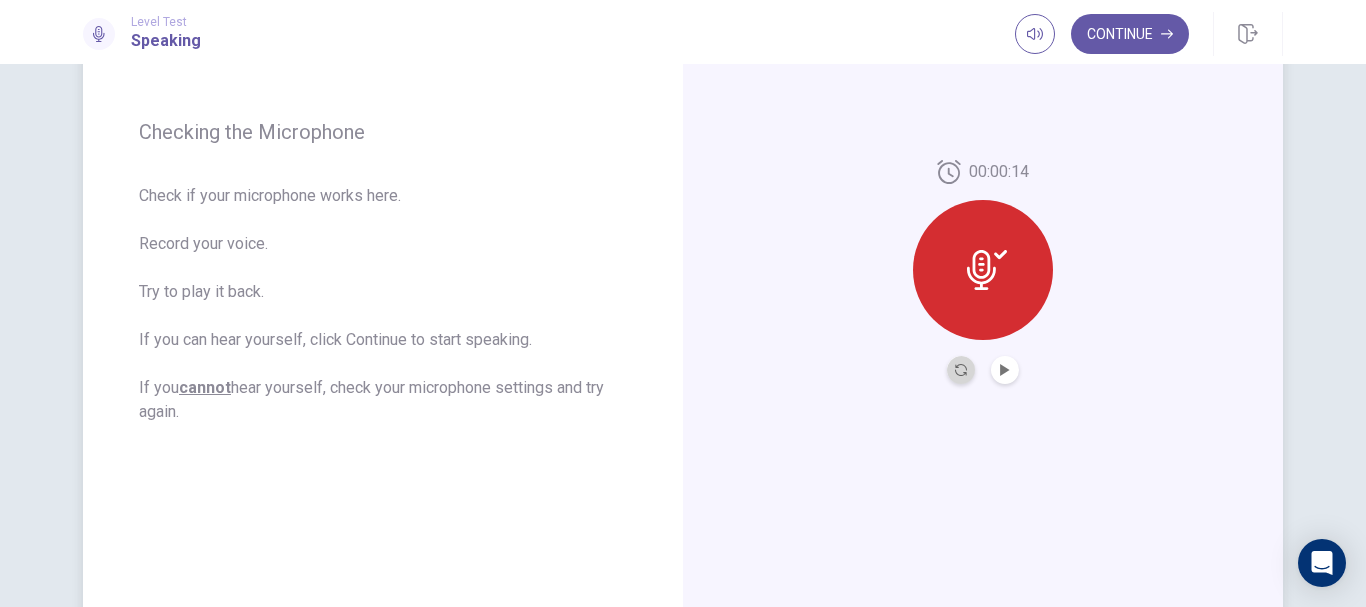 click at bounding box center [961, 370] 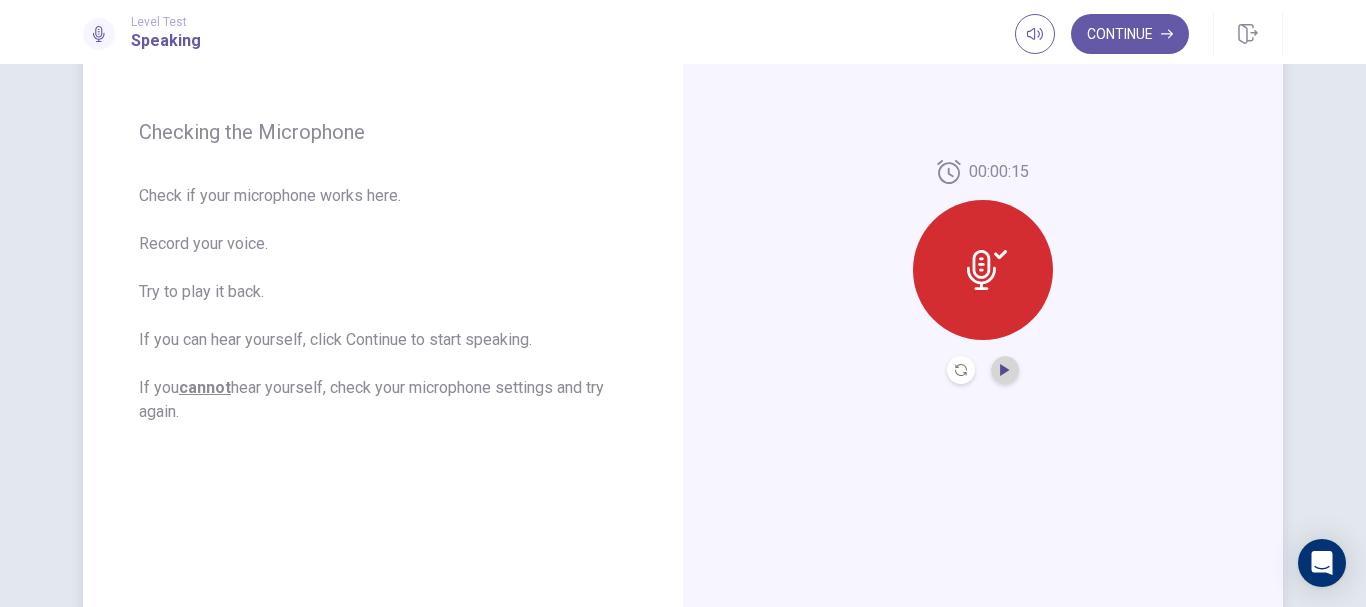 click 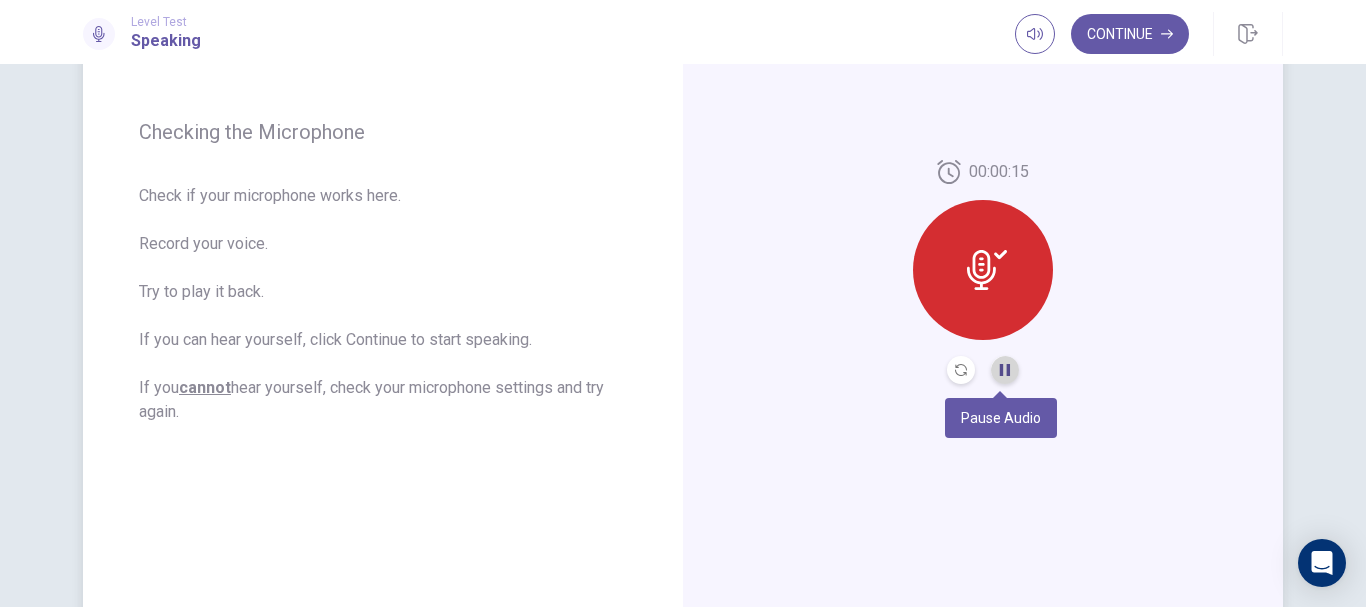 click 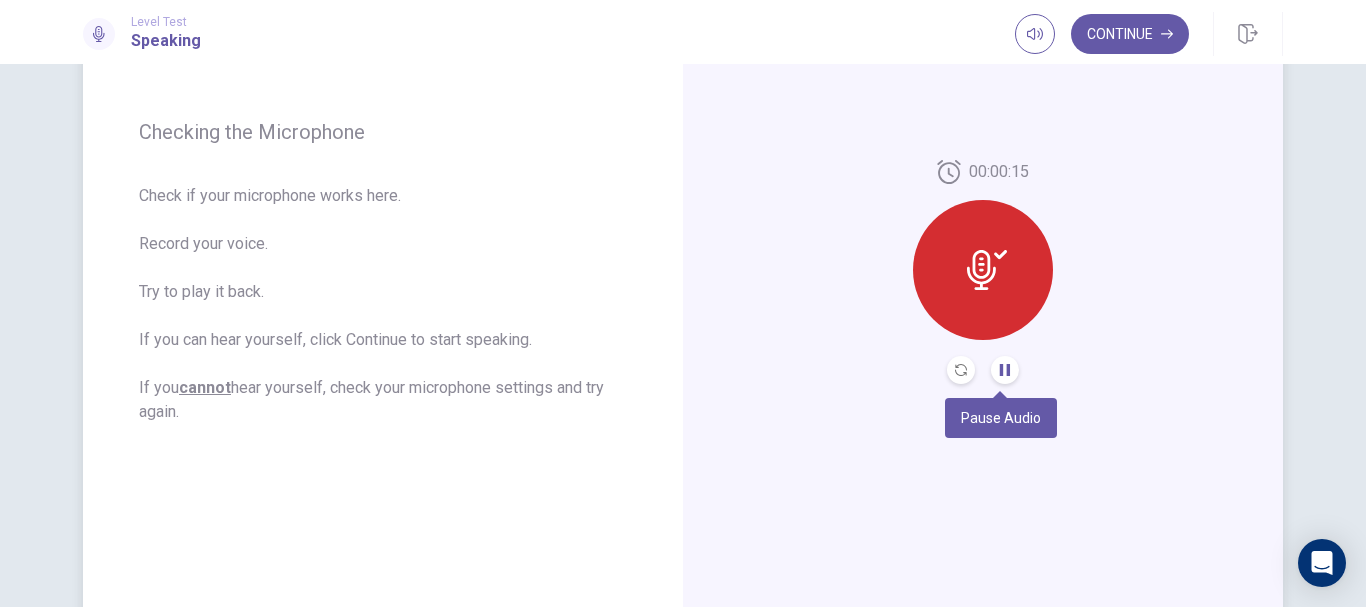 click 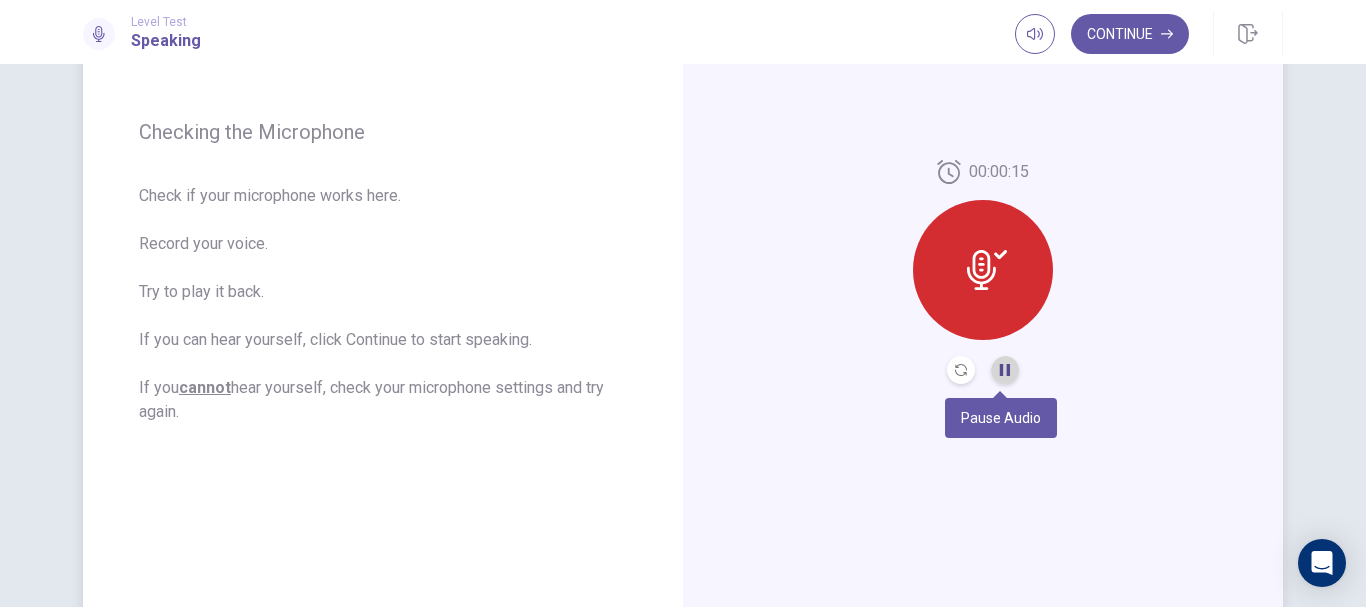 click 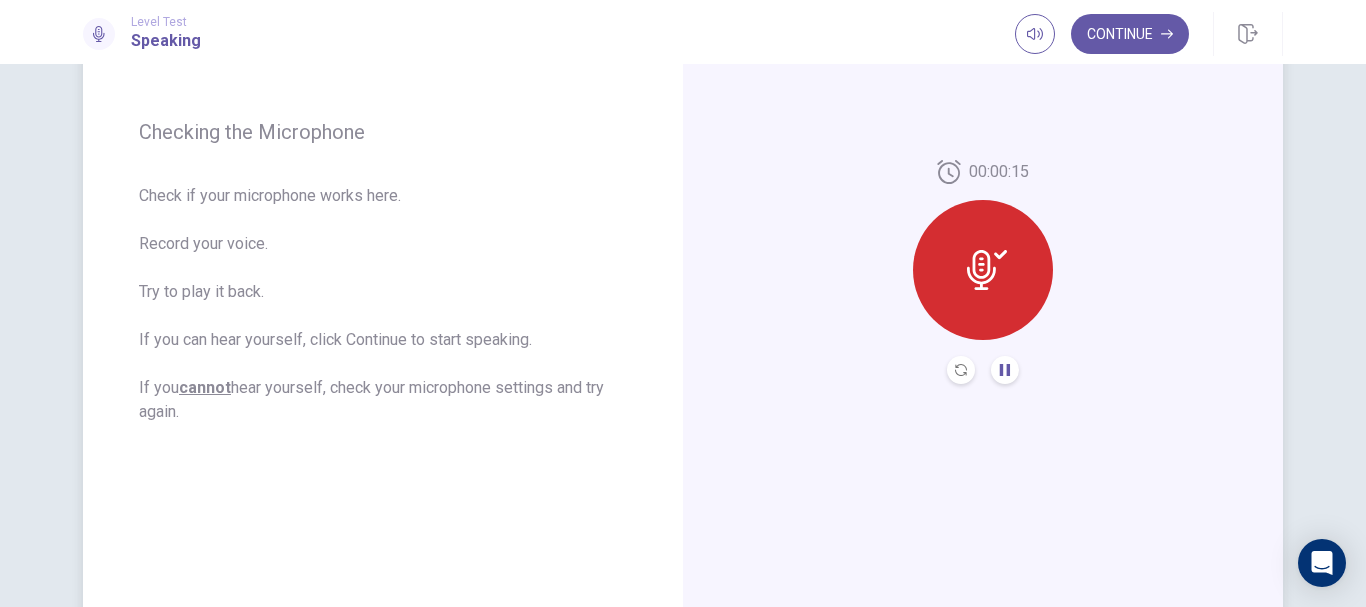 click 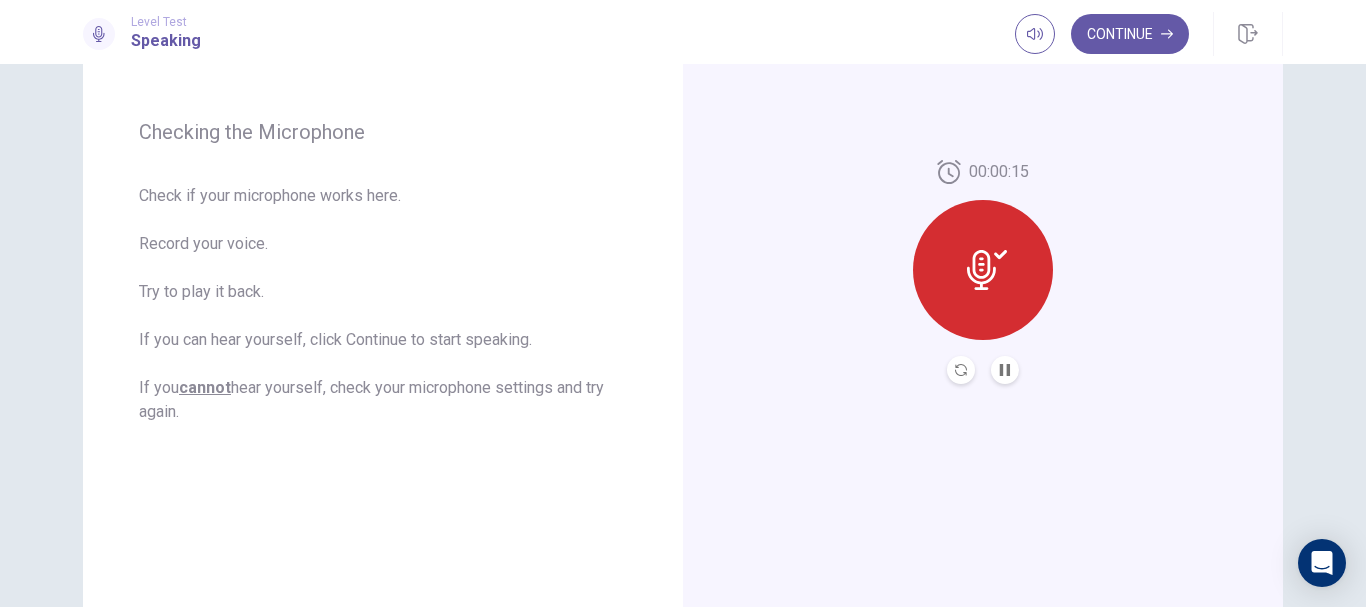 click 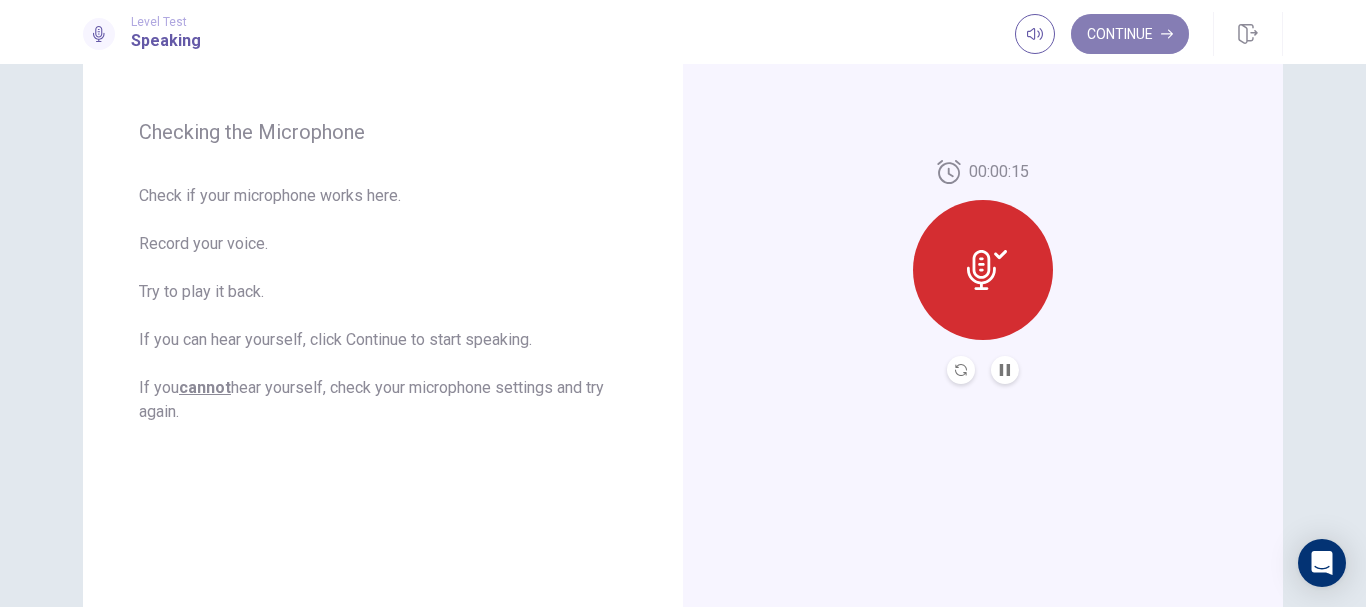 click on "Continue" at bounding box center (1130, 34) 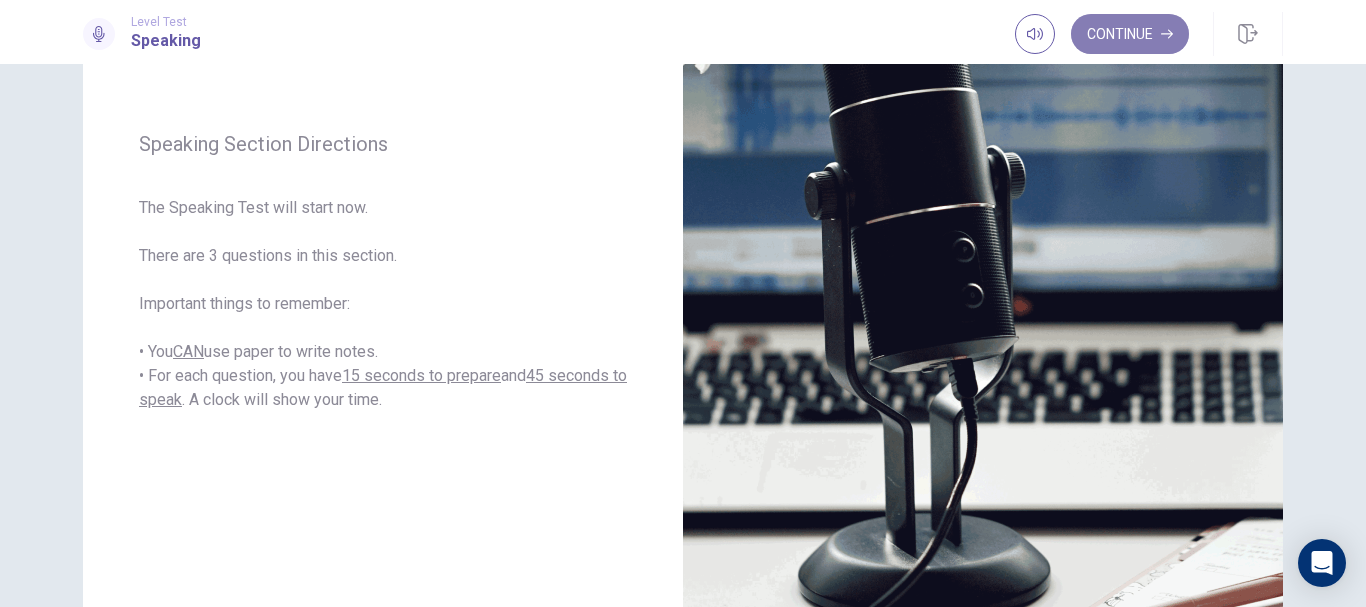 click on "Continue" at bounding box center [1130, 34] 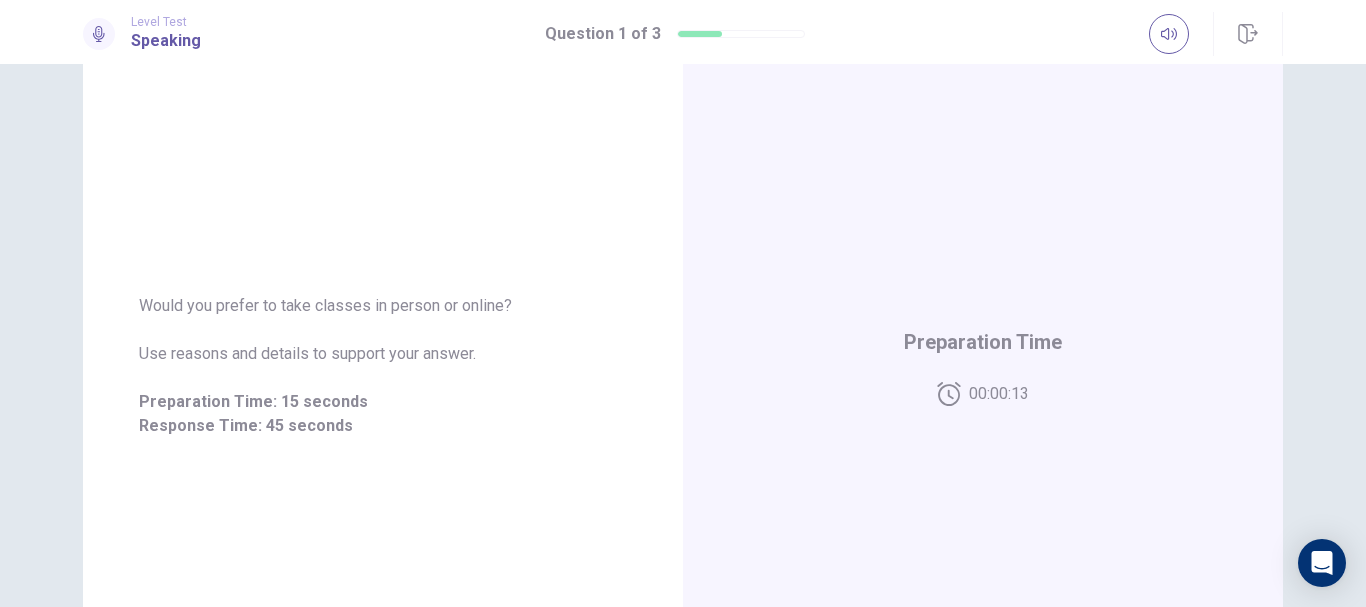 scroll, scrollTop: 176, scrollLeft: 0, axis: vertical 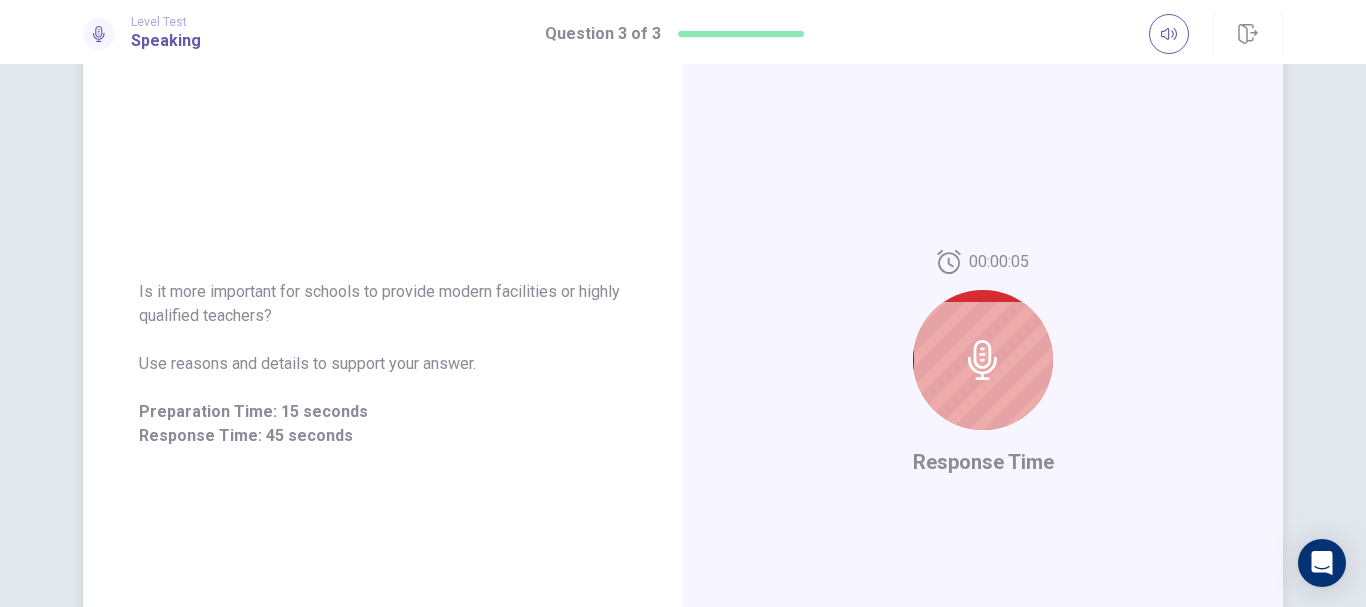 click 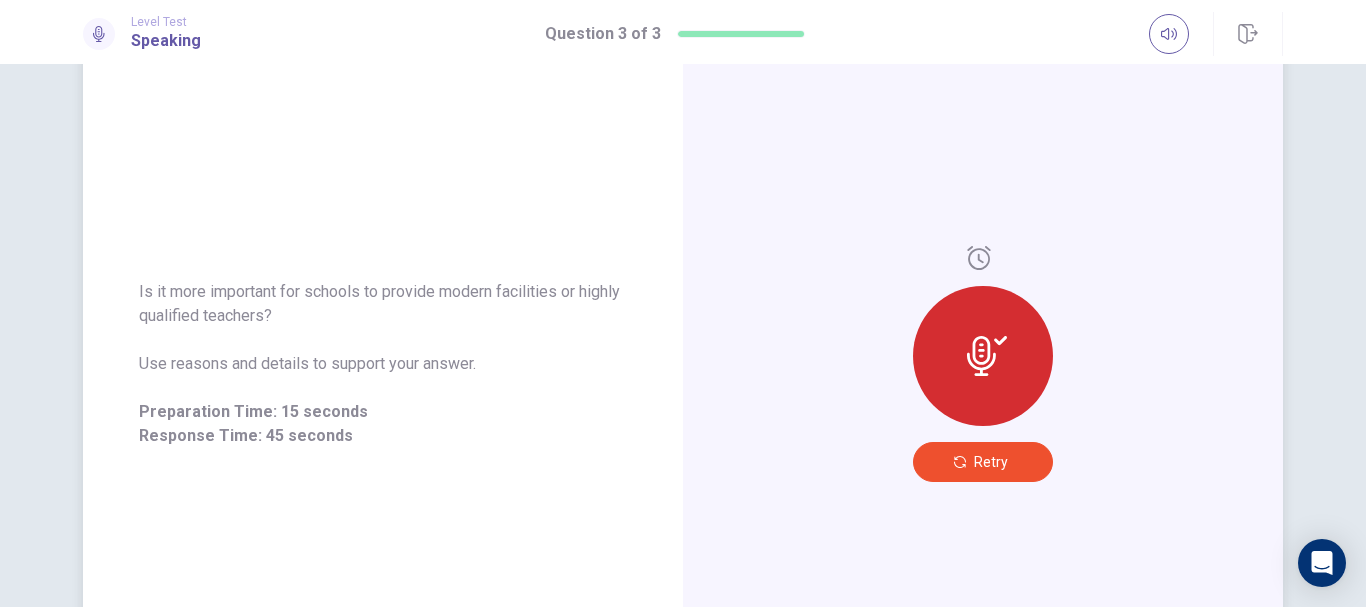 click on "Retry" at bounding box center (983, 462) 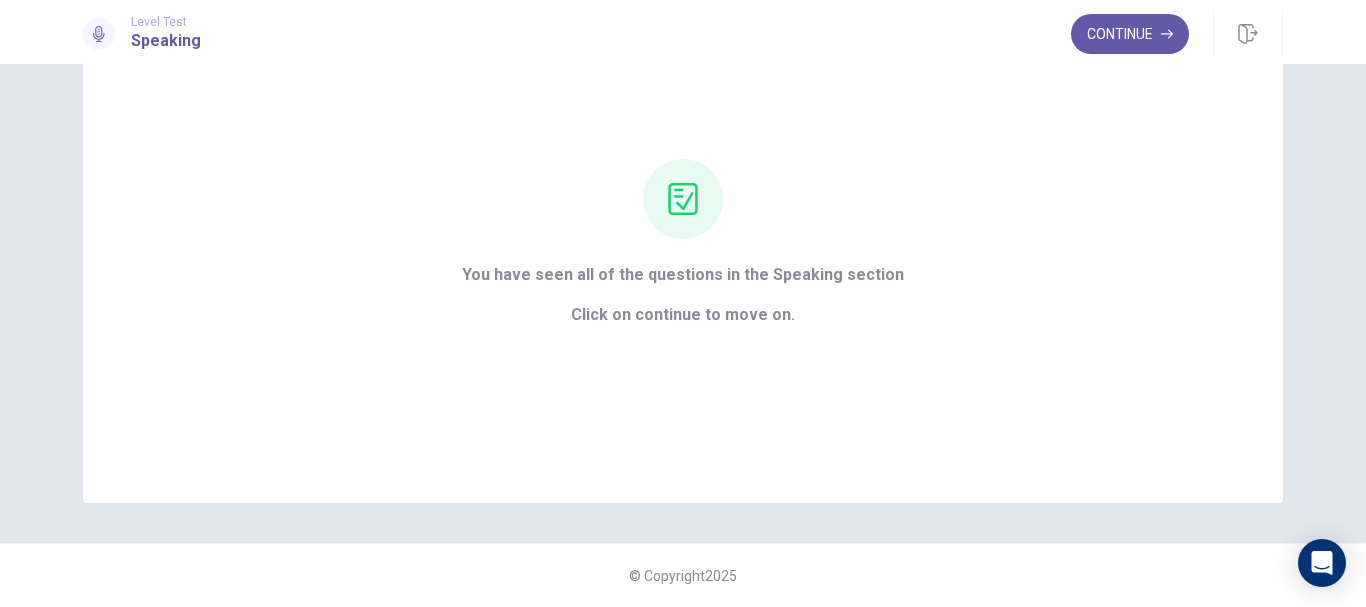 scroll, scrollTop: 121, scrollLeft: 0, axis: vertical 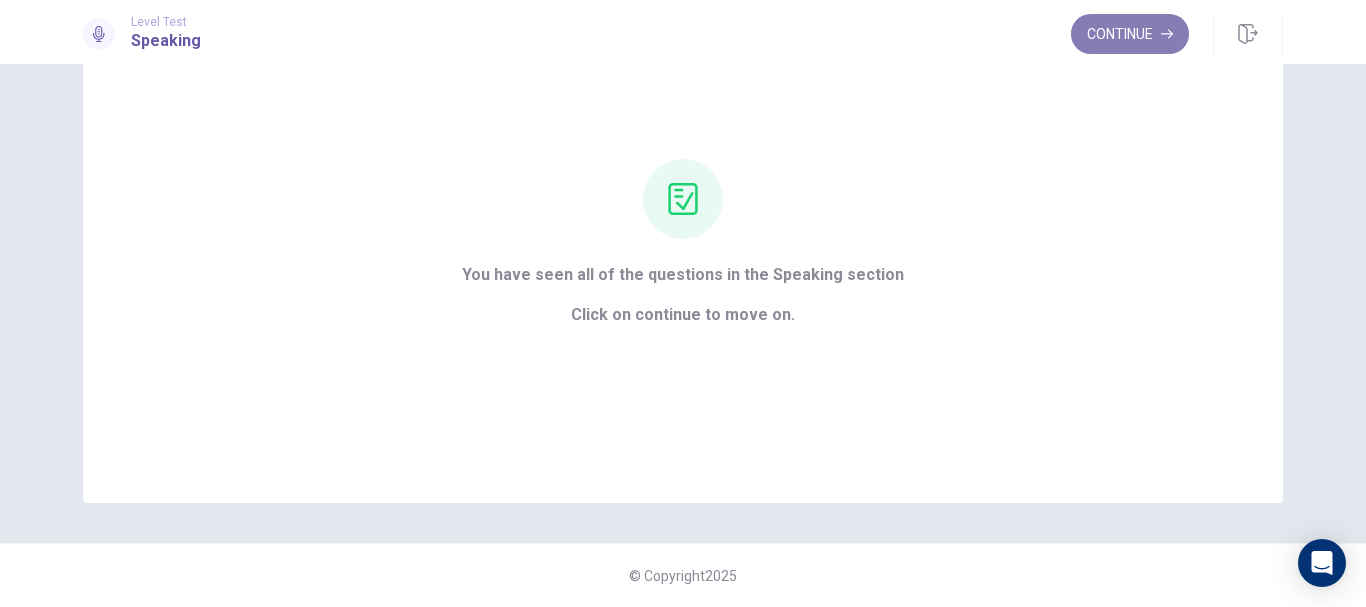 click on "Continue" at bounding box center [1130, 34] 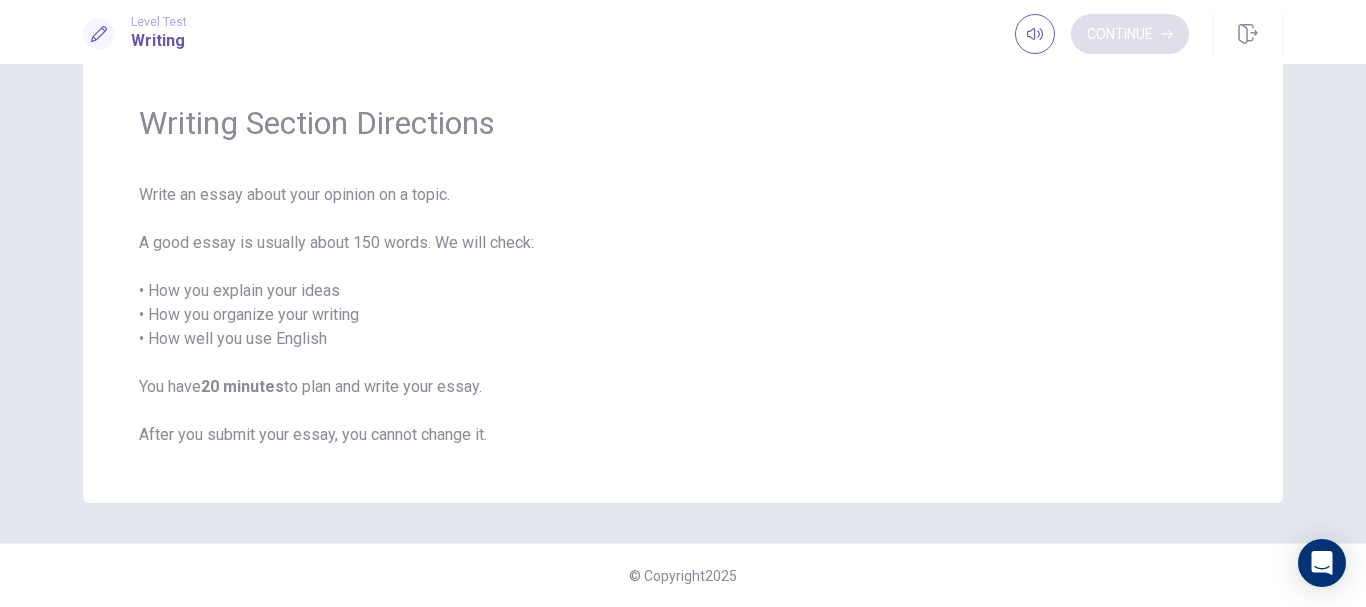 scroll, scrollTop: 57, scrollLeft: 0, axis: vertical 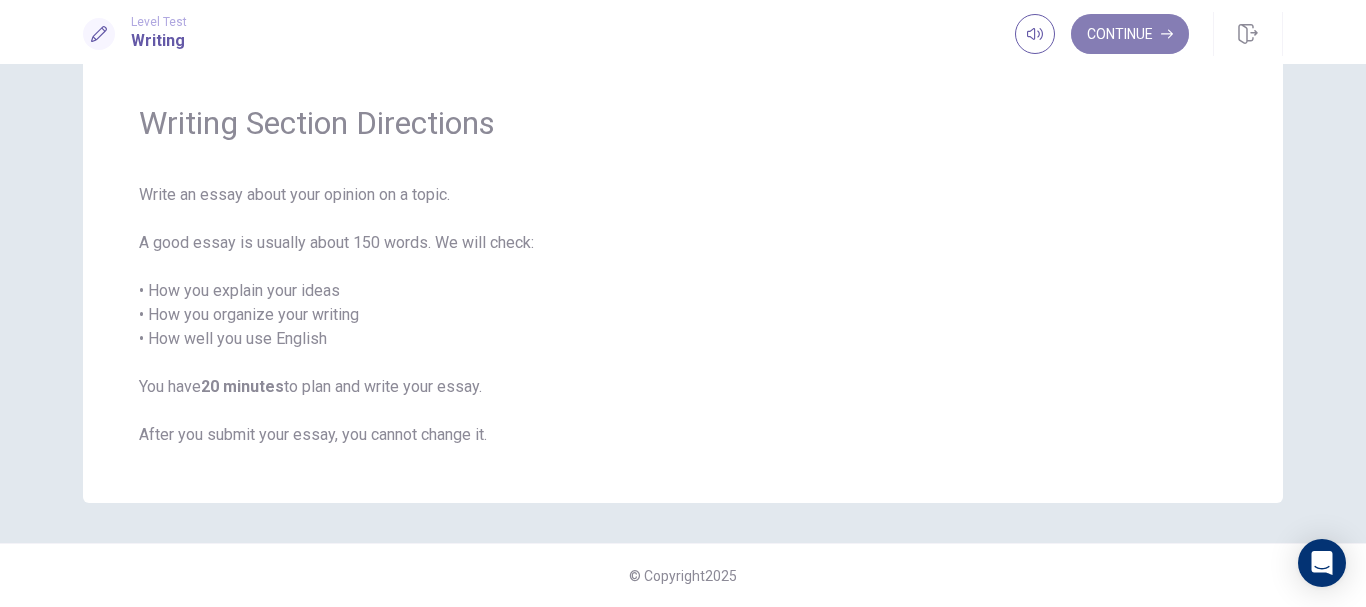 click on "Continue" at bounding box center (1130, 34) 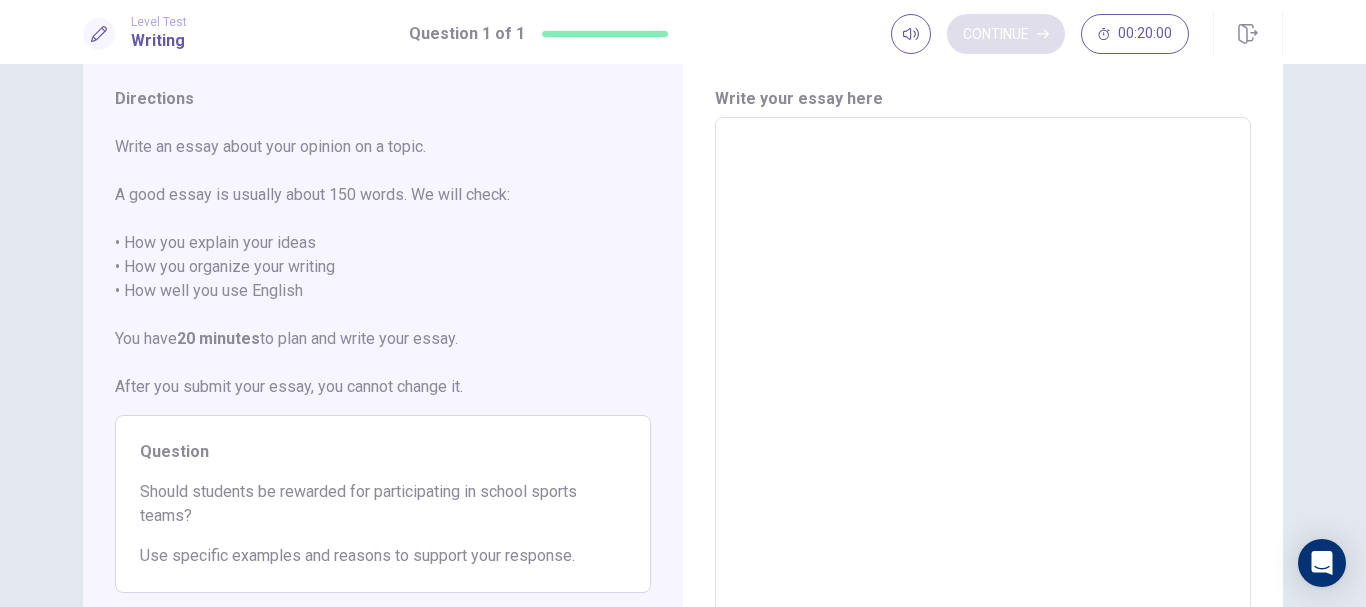 scroll, scrollTop: 176, scrollLeft: 0, axis: vertical 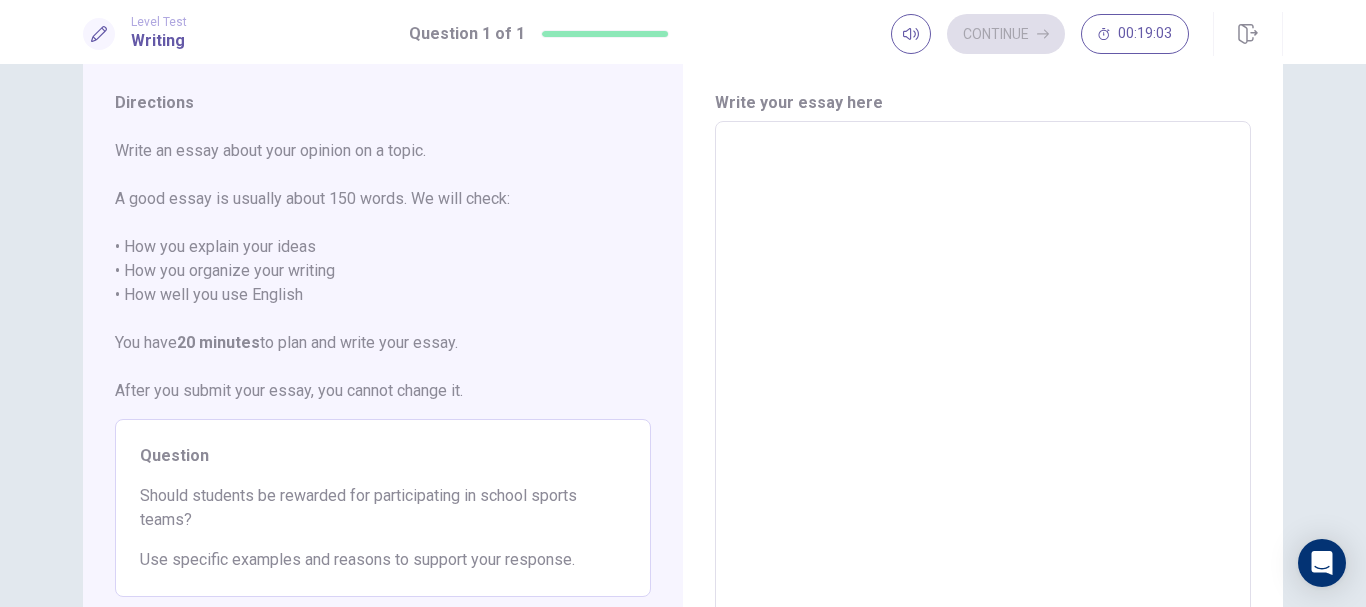 click at bounding box center [983, 398] 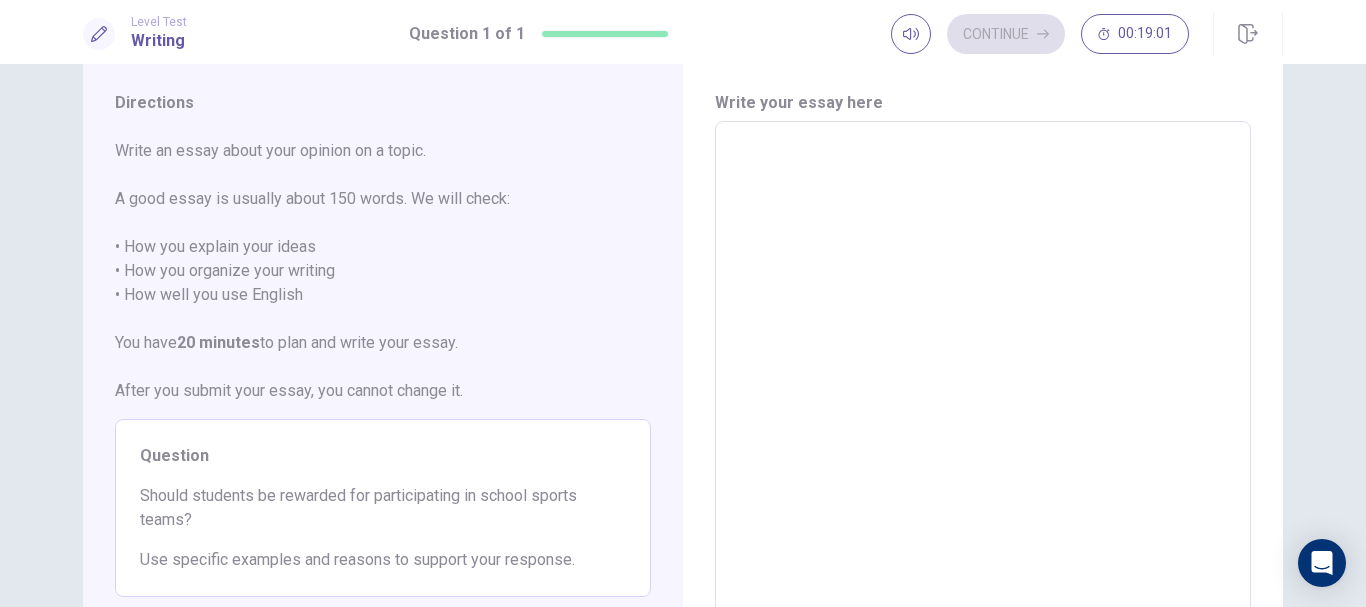 type on "*" 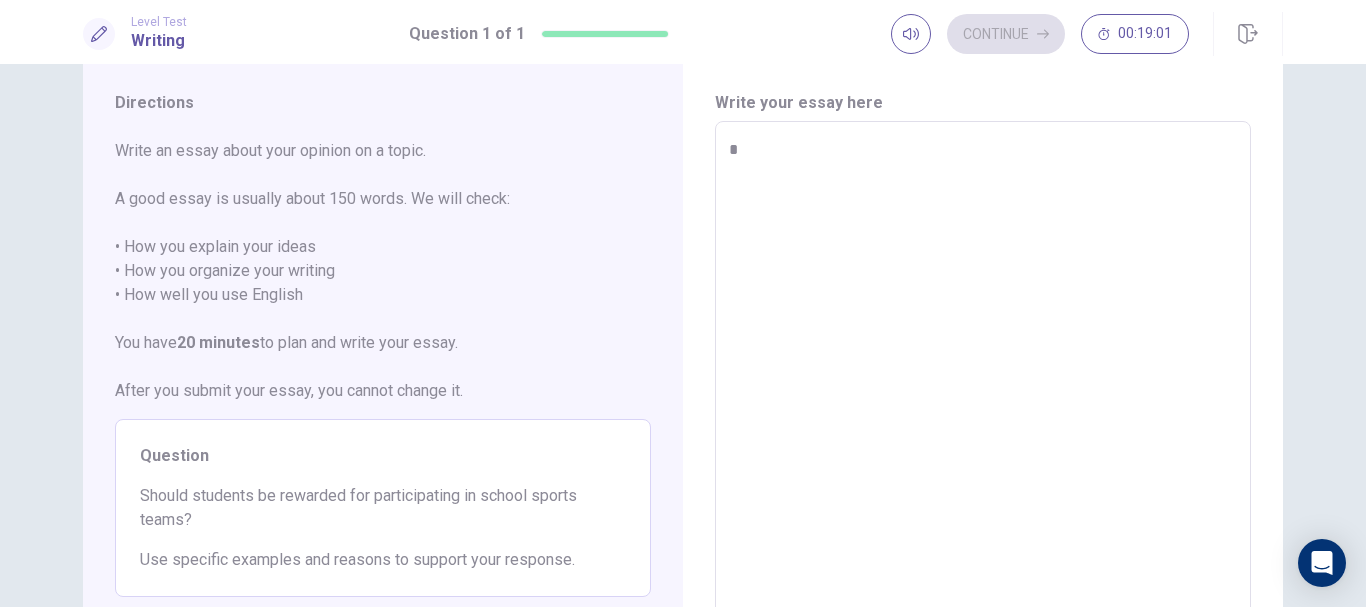 type on "*" 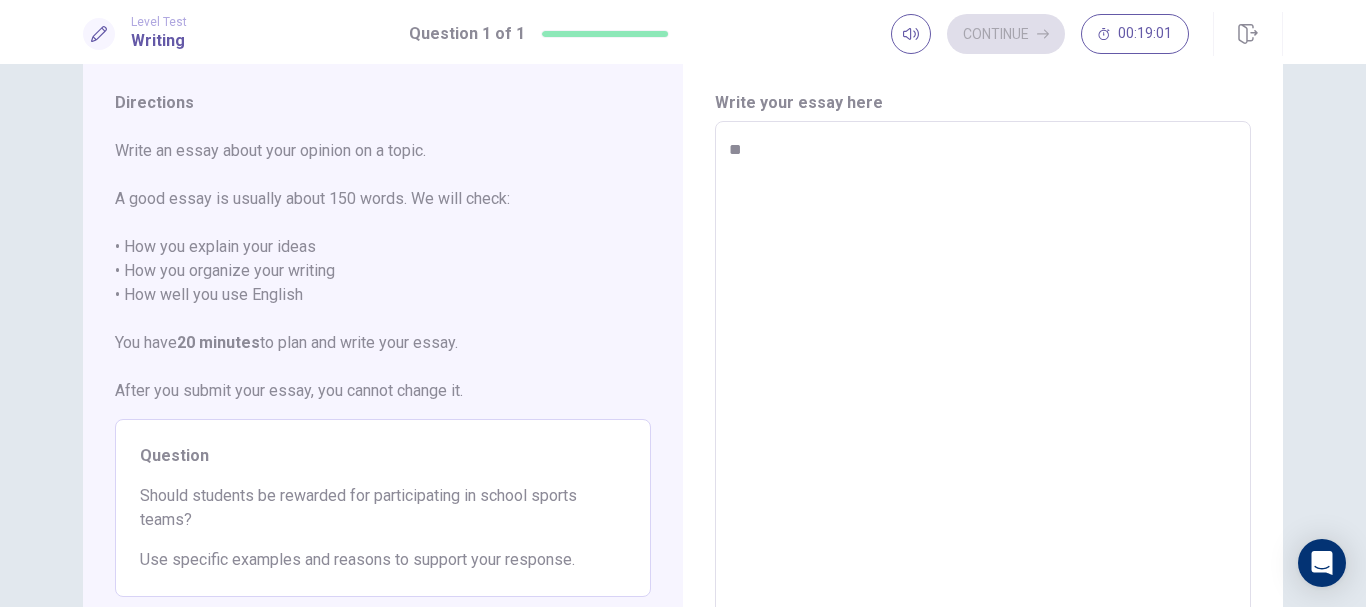 type on "*" 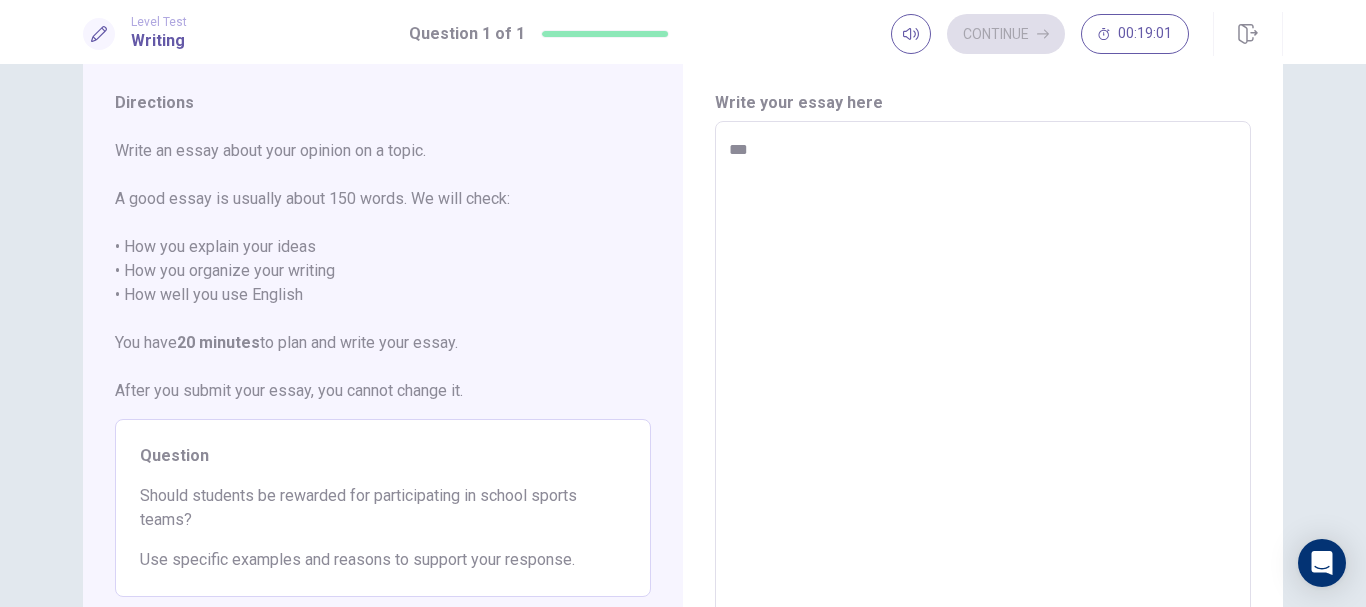 type on "****" 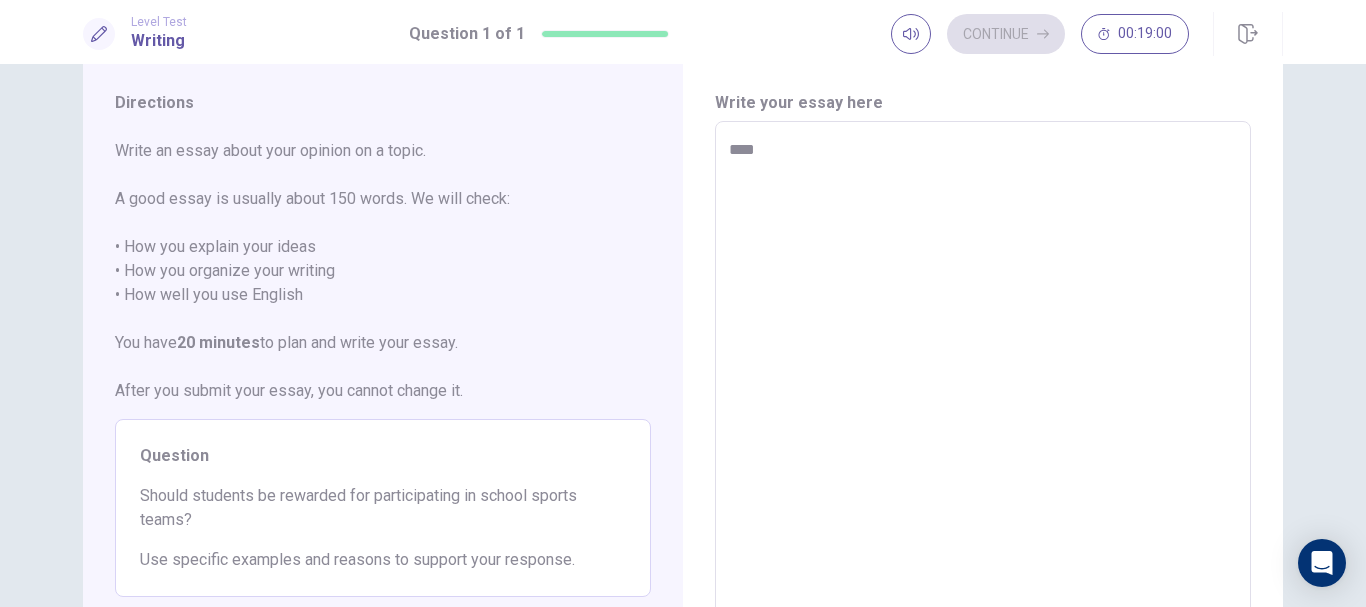 type on "*" 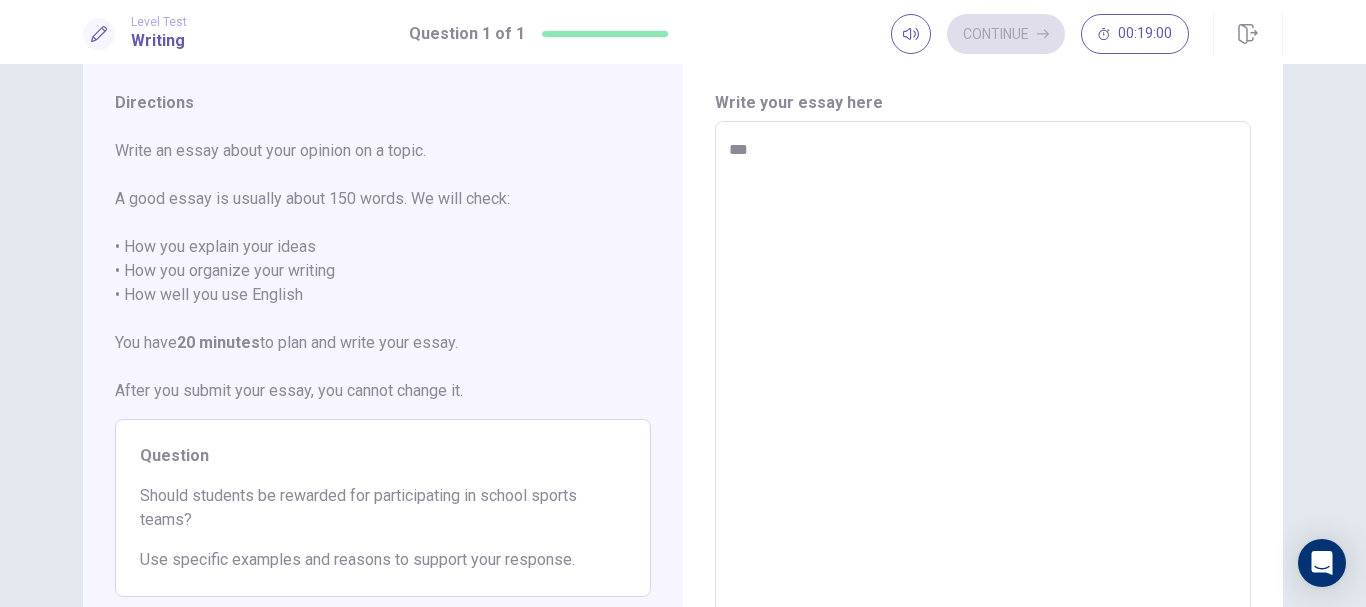 type on "*" 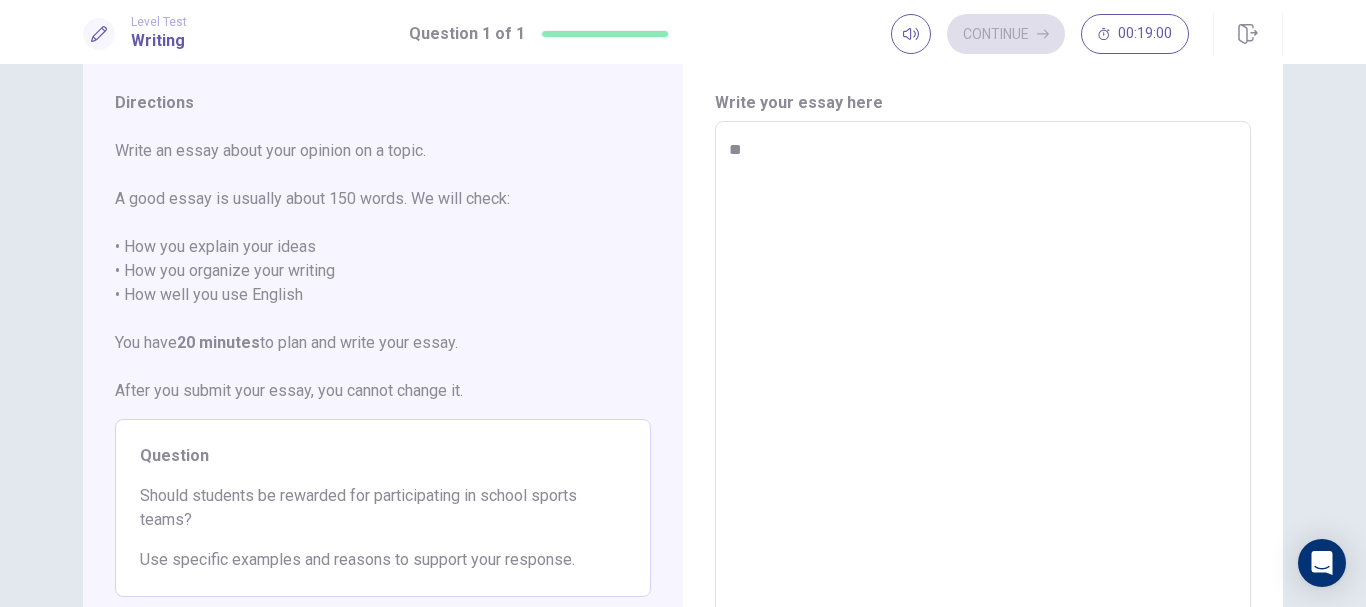 type on "***" 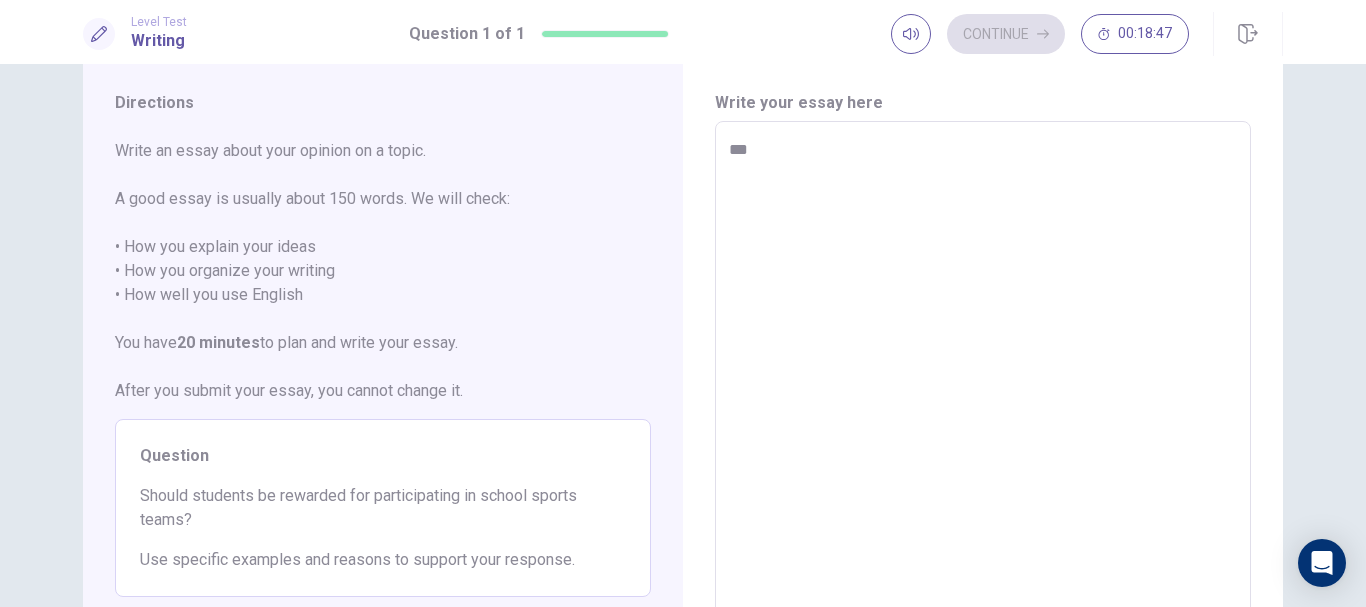 type on "*" 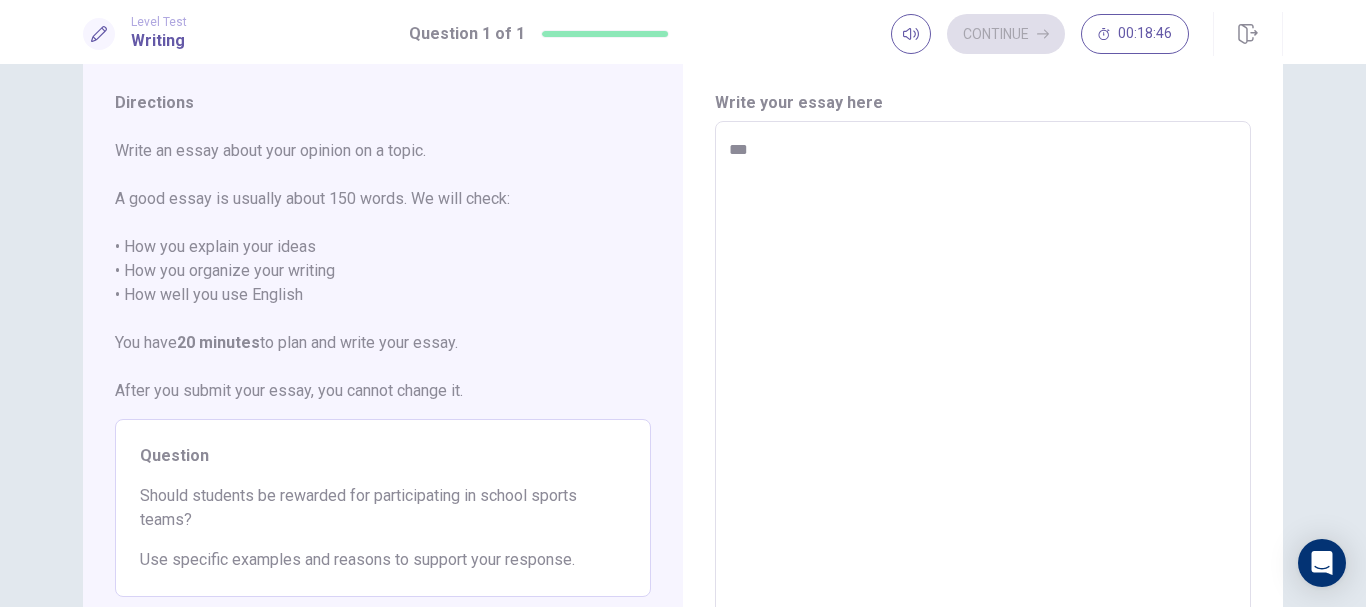 type on "****" 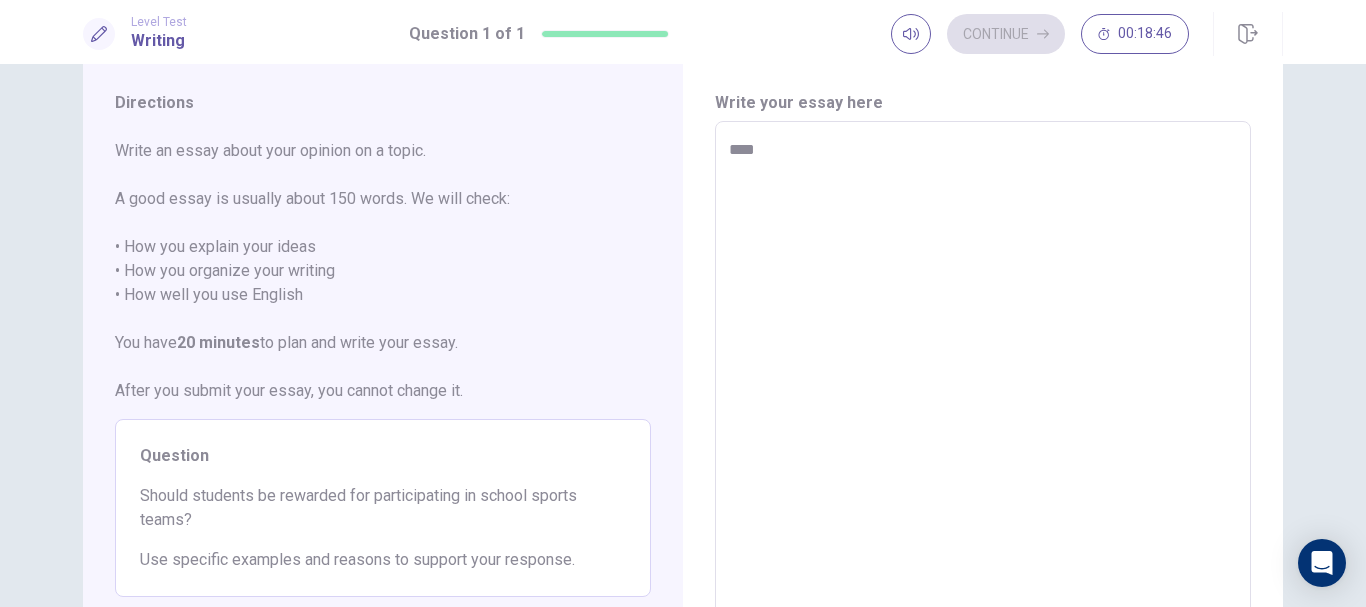 type on "*" 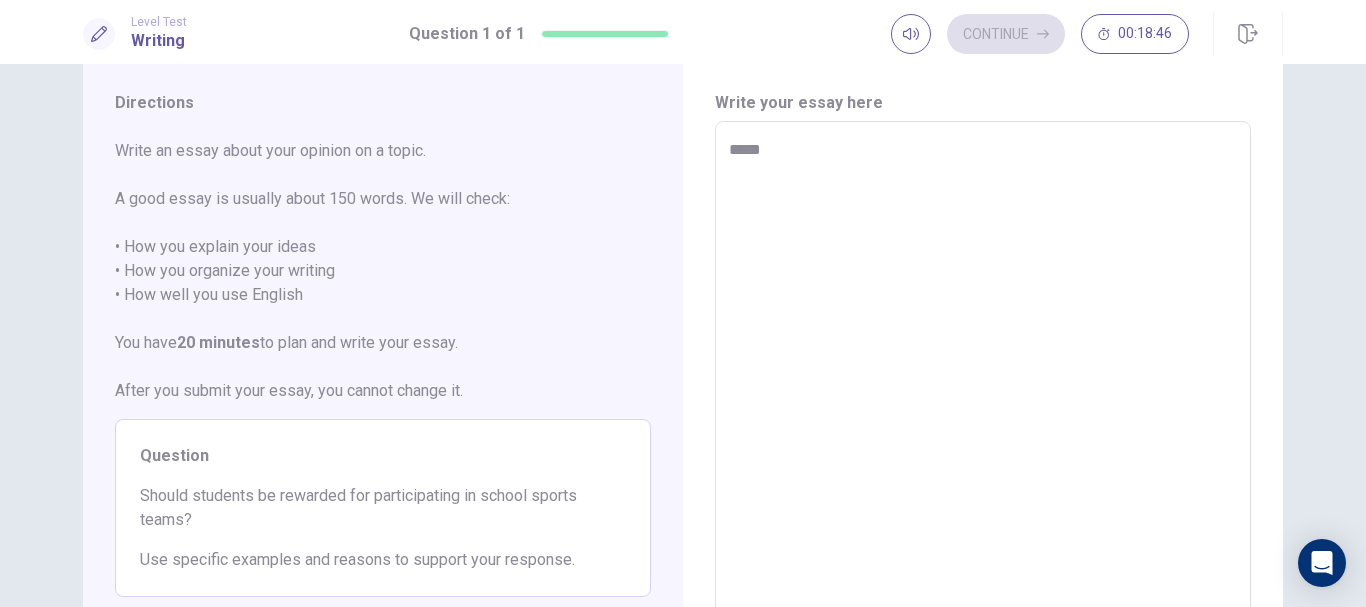 type on "*" 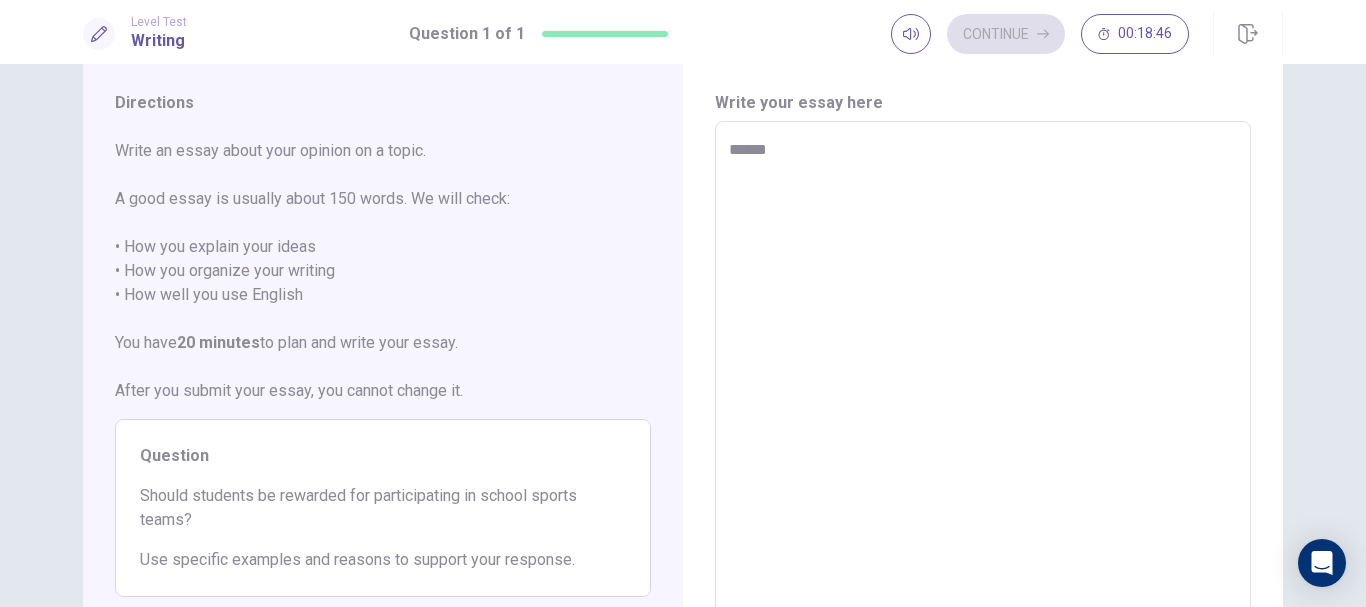 type on "*" 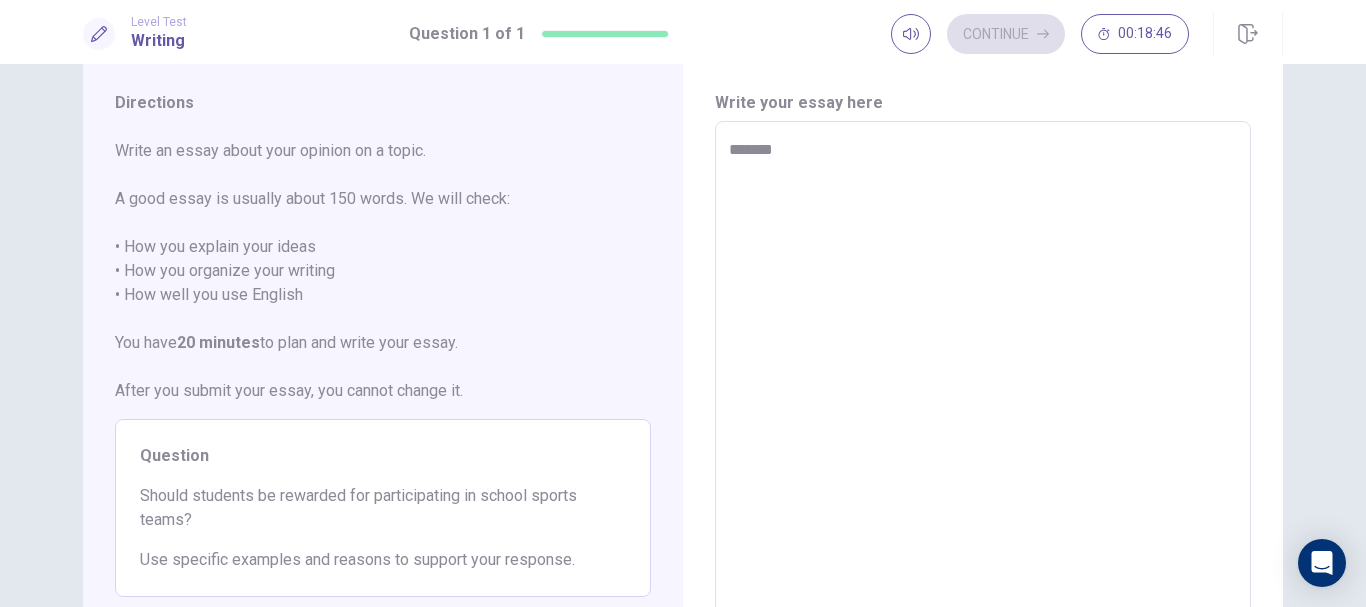 type on "*" 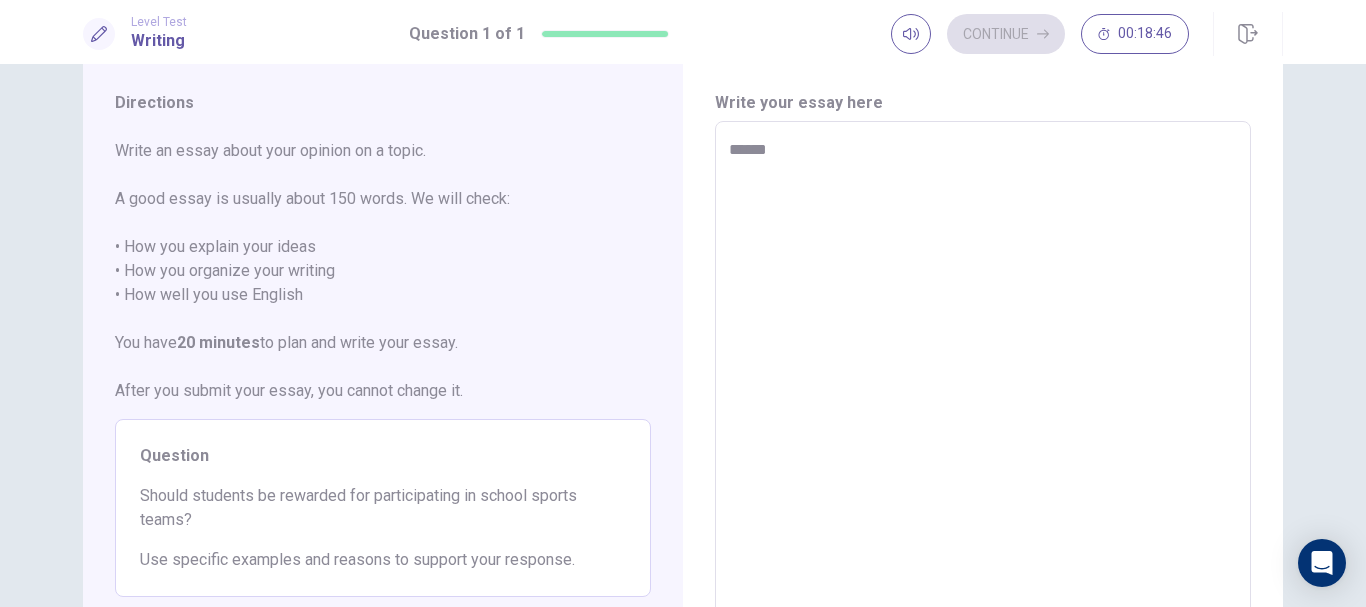 type on "*" 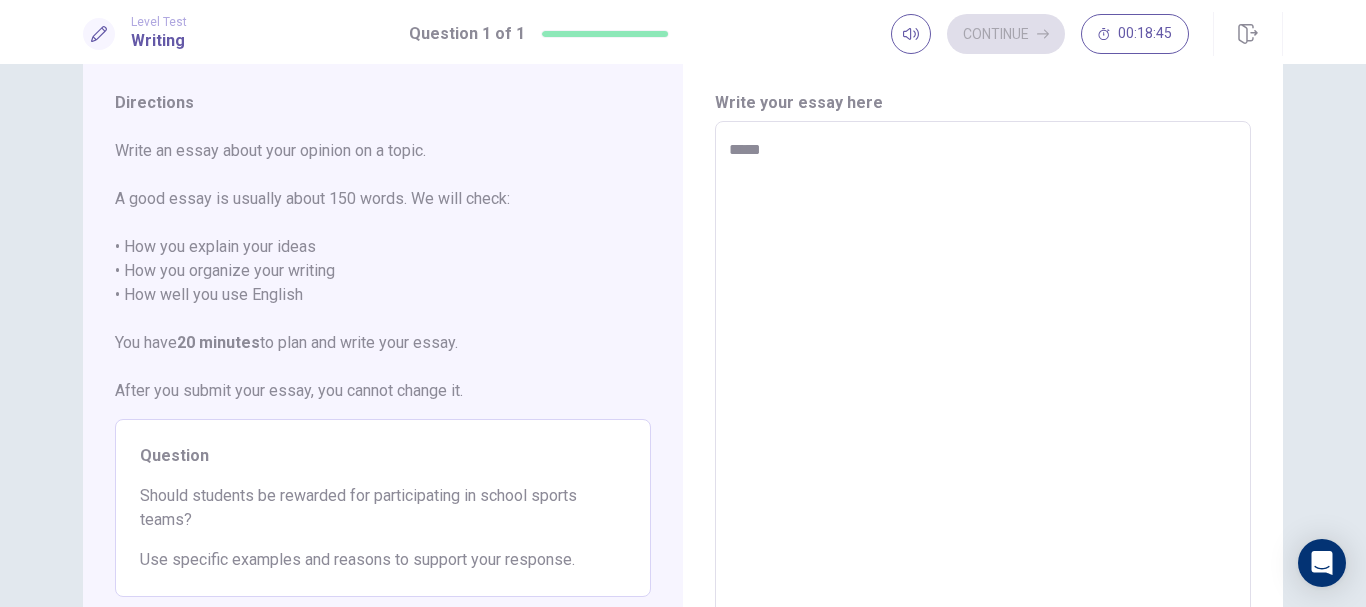 type on "*" 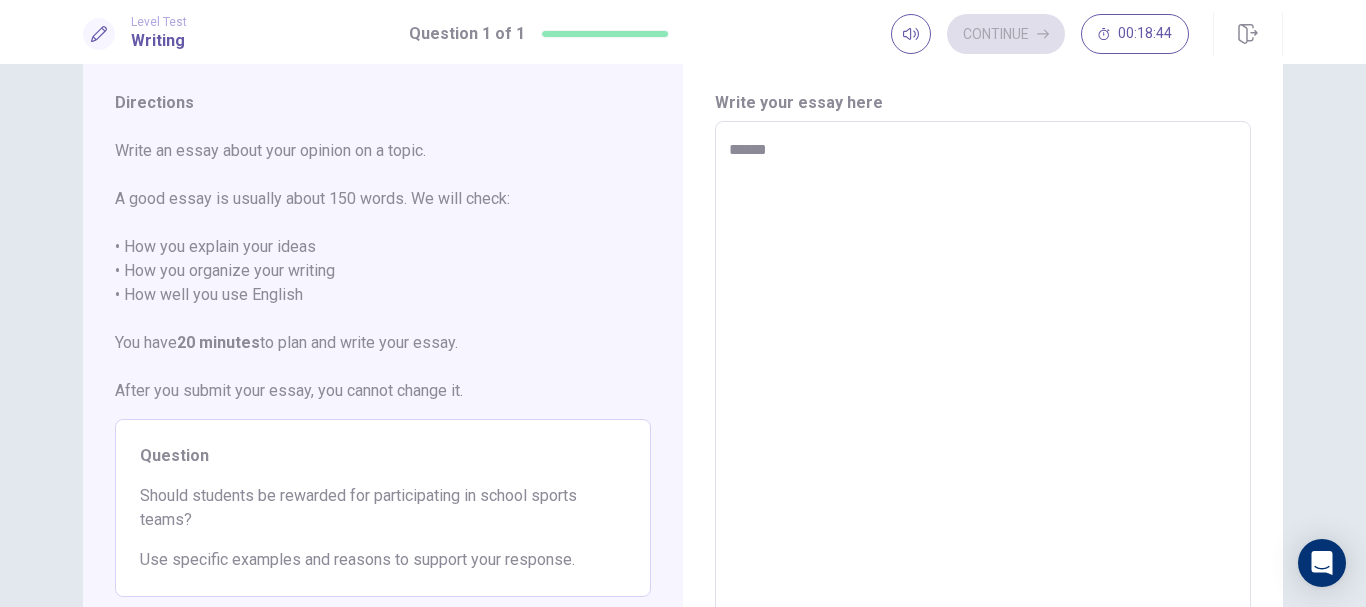type on "*" 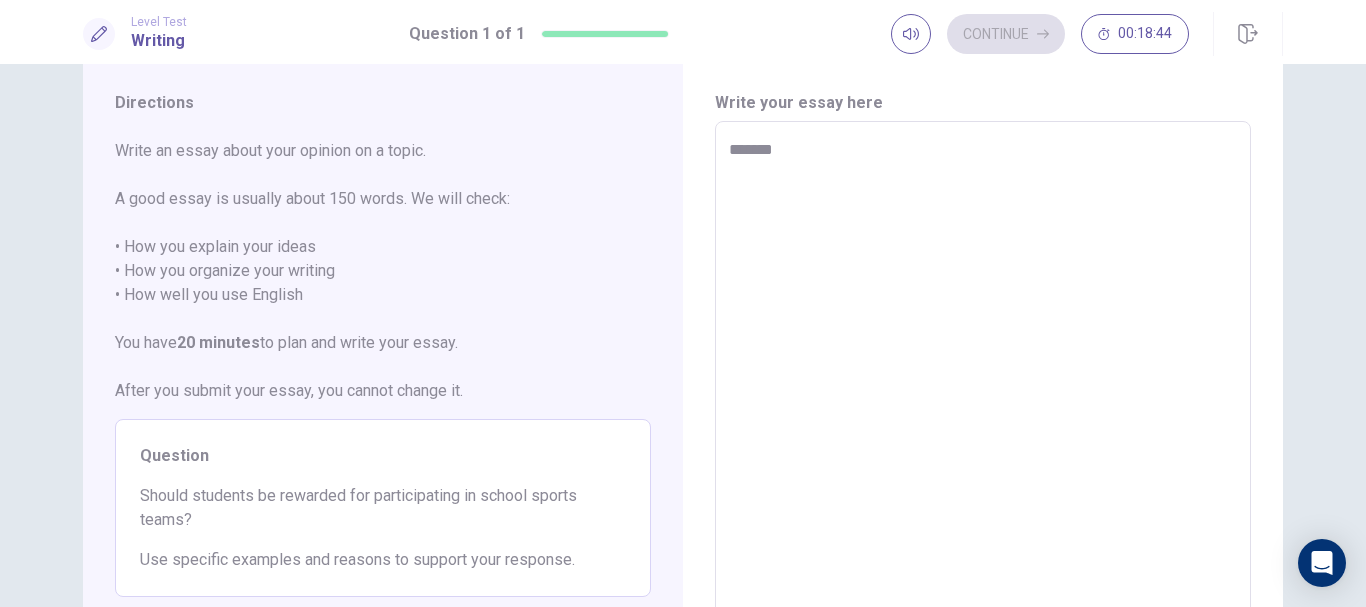 type on "********" 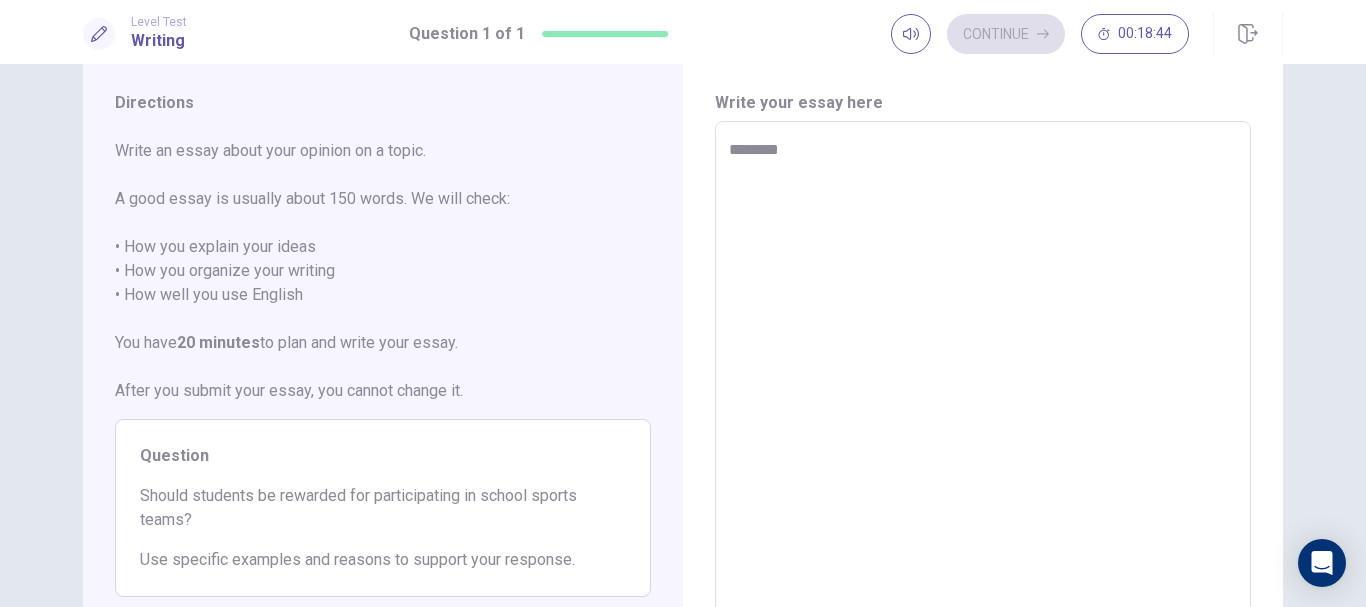 type on "*" 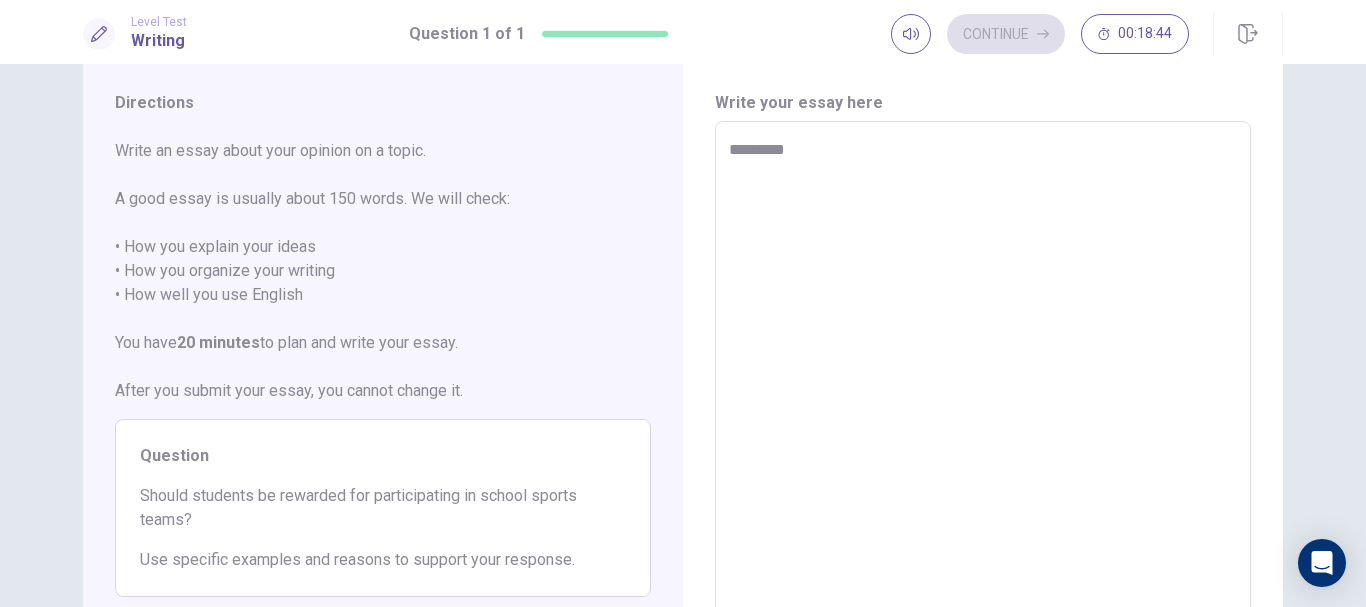 type on "*" 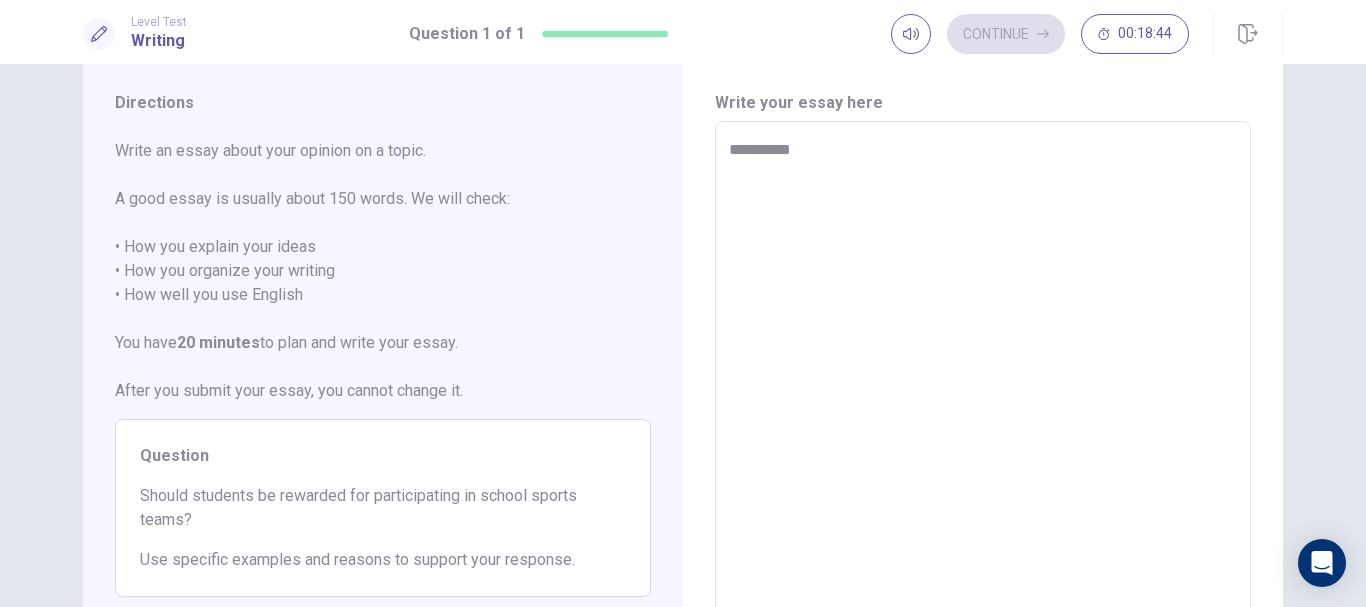 type on "*" 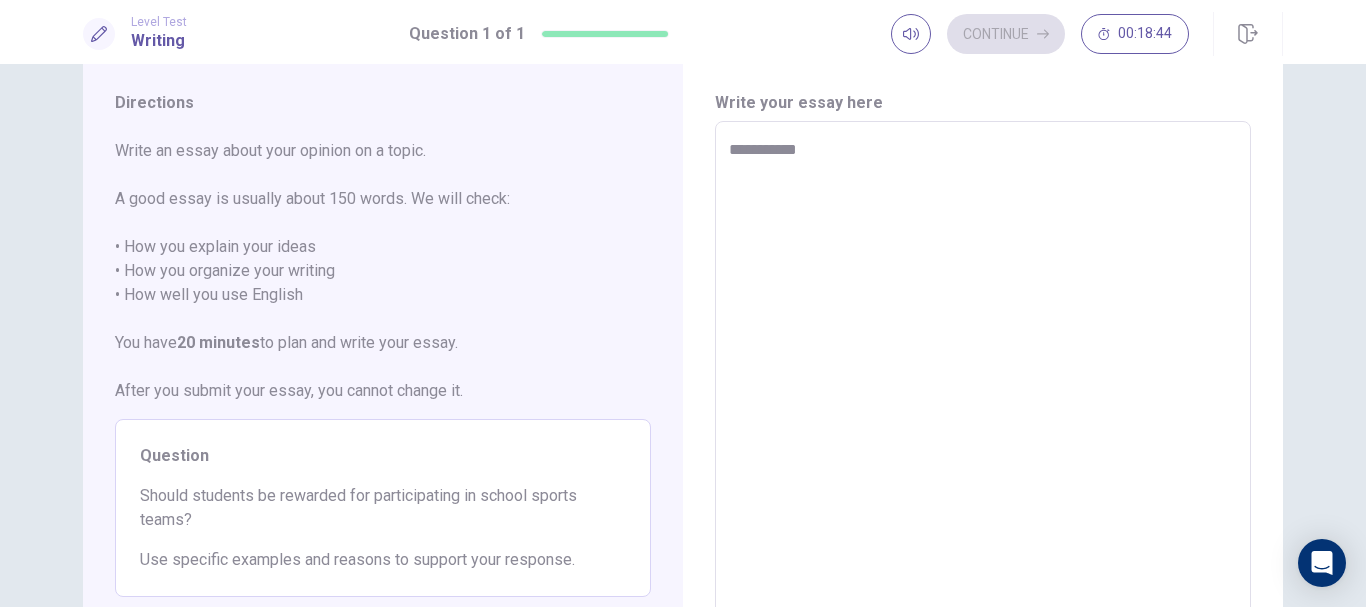 type on "*" 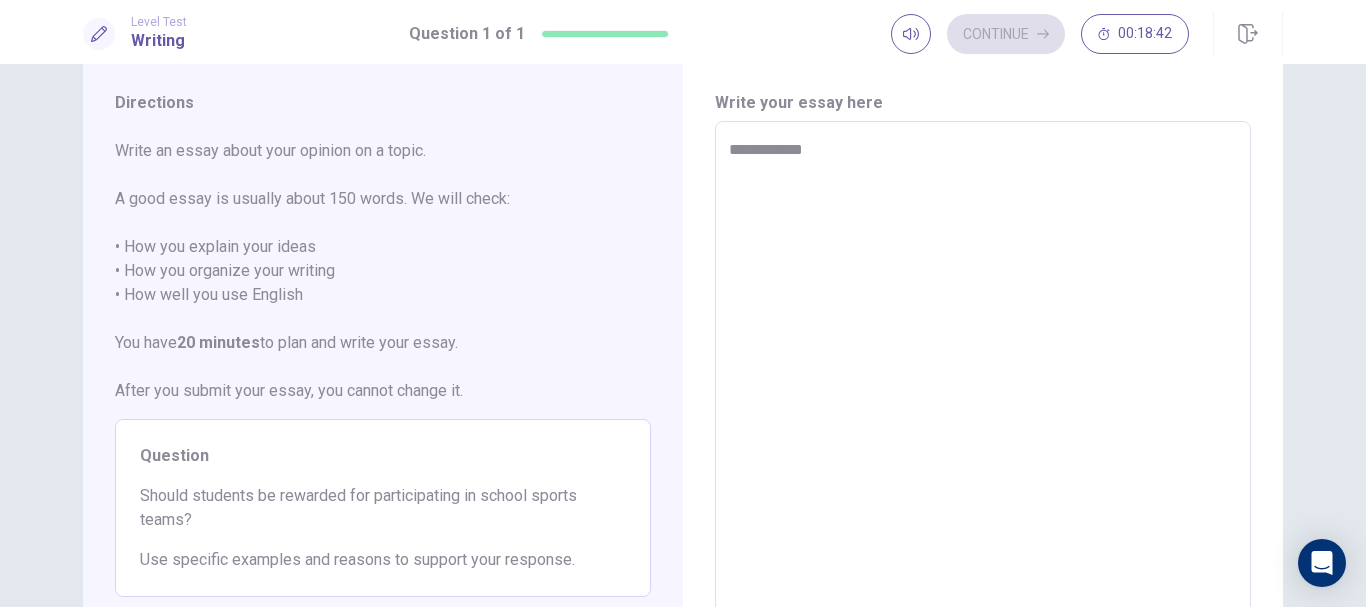 type on "*" 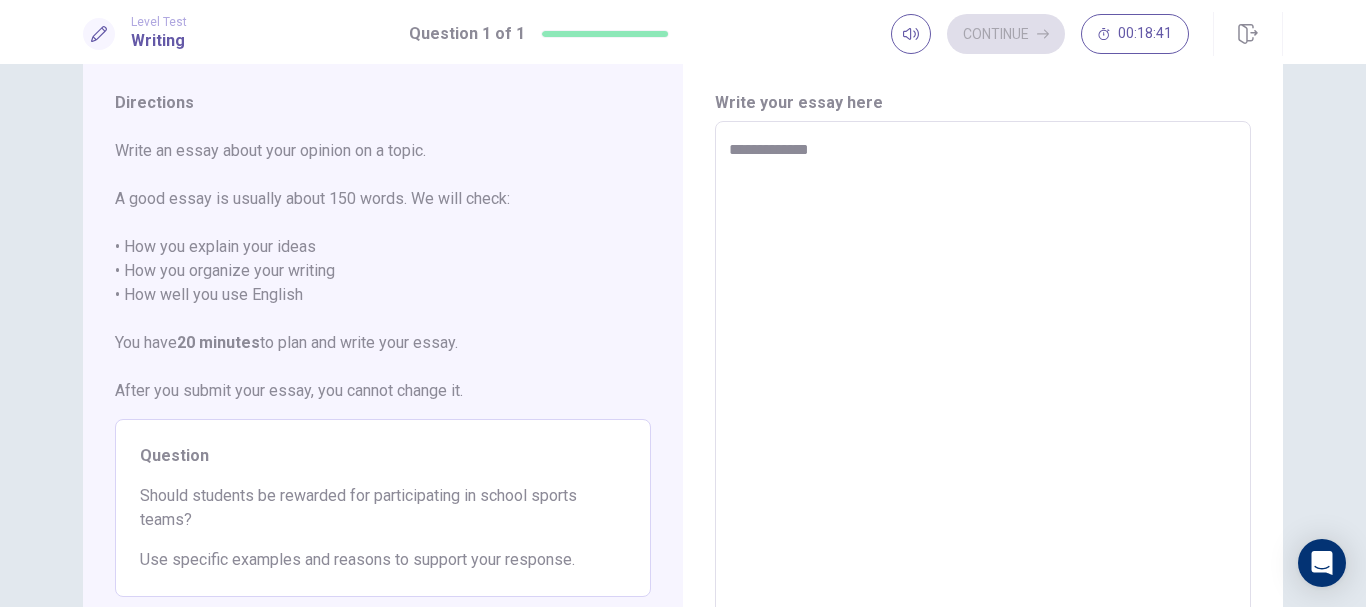 type on "*" 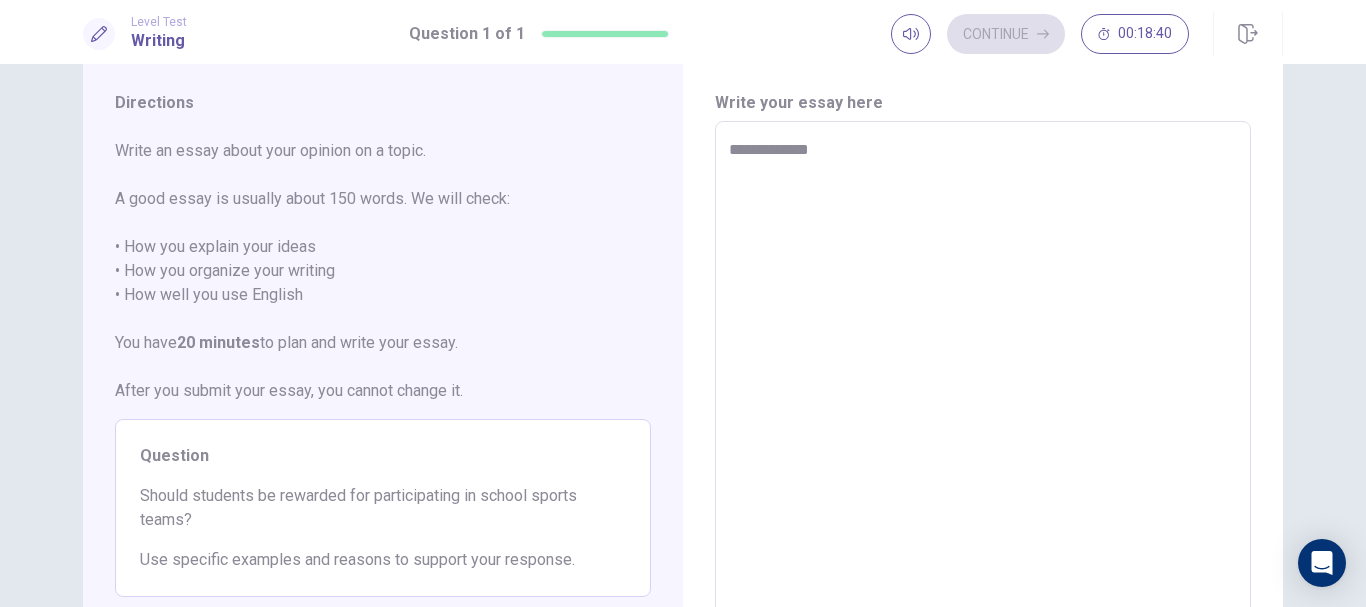 type on "**********" 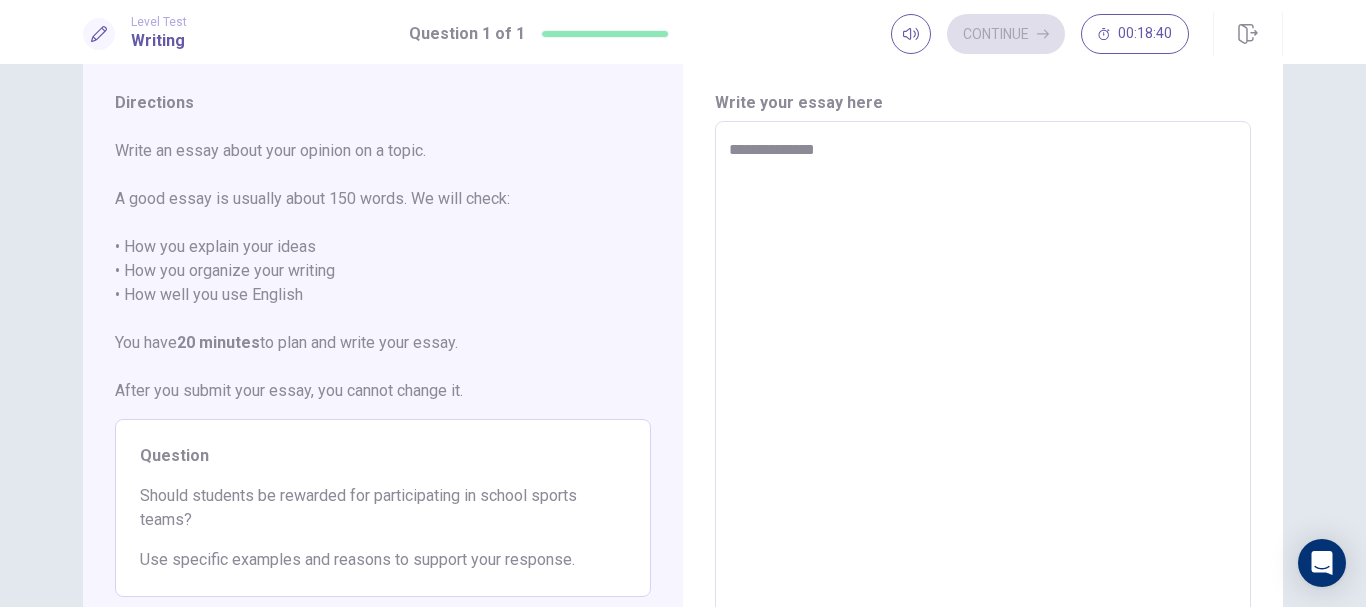 type on "*" 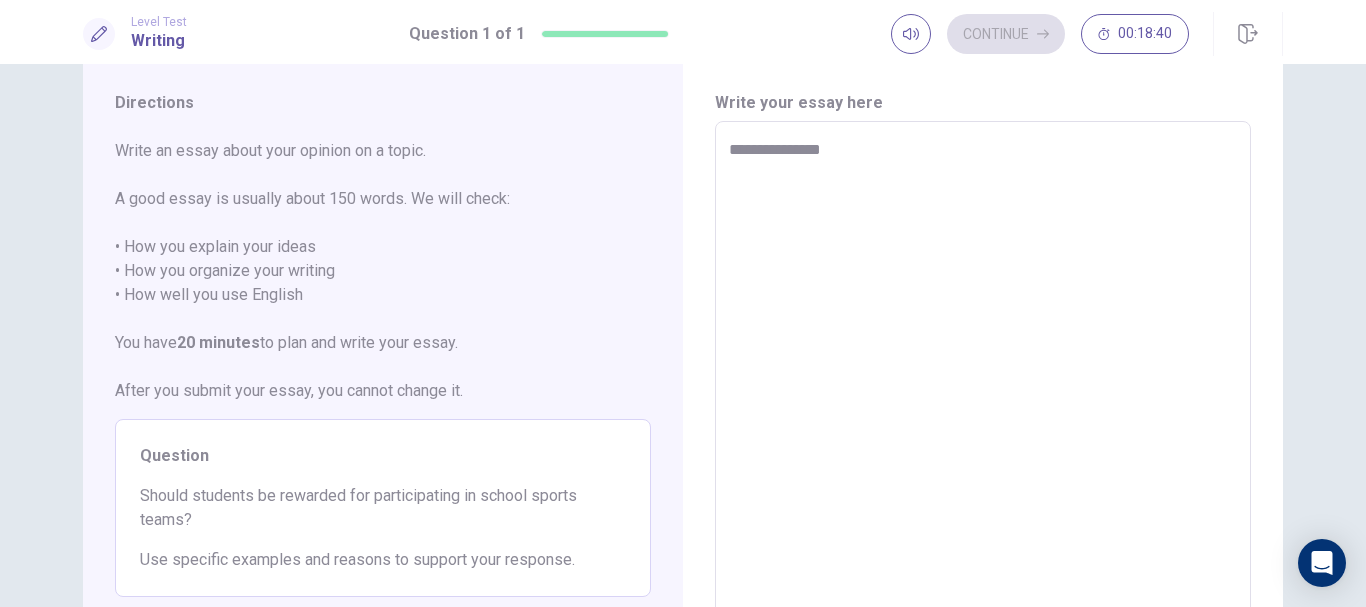type on "**********" 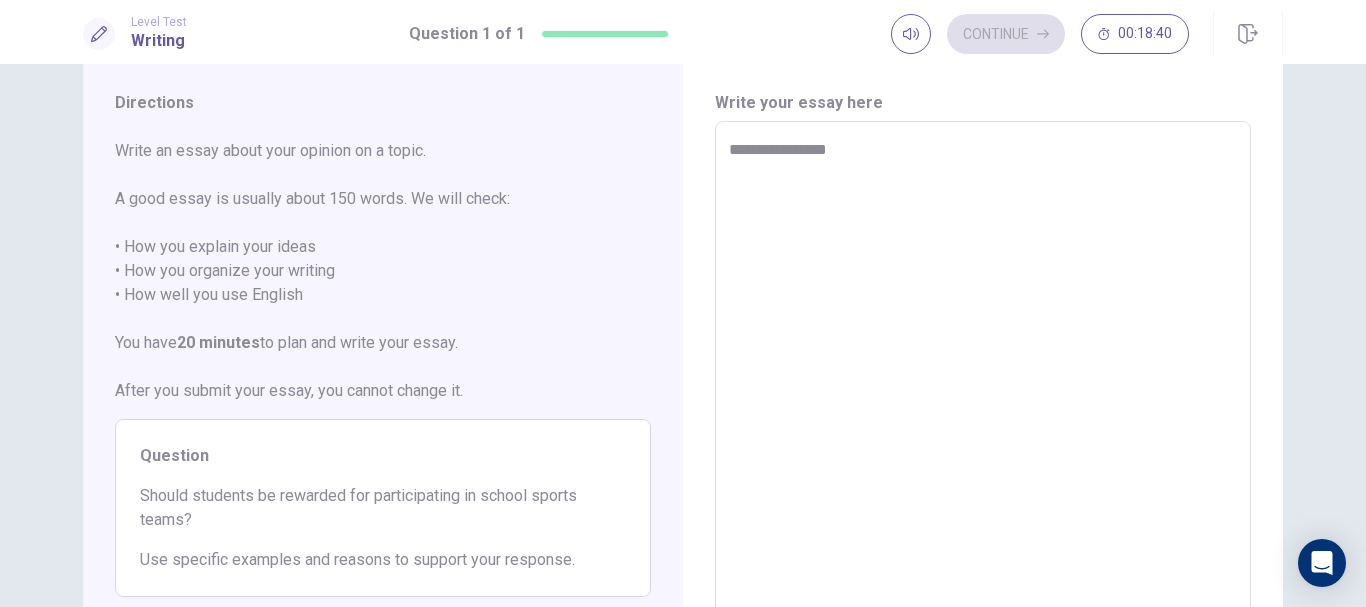 type on "*" 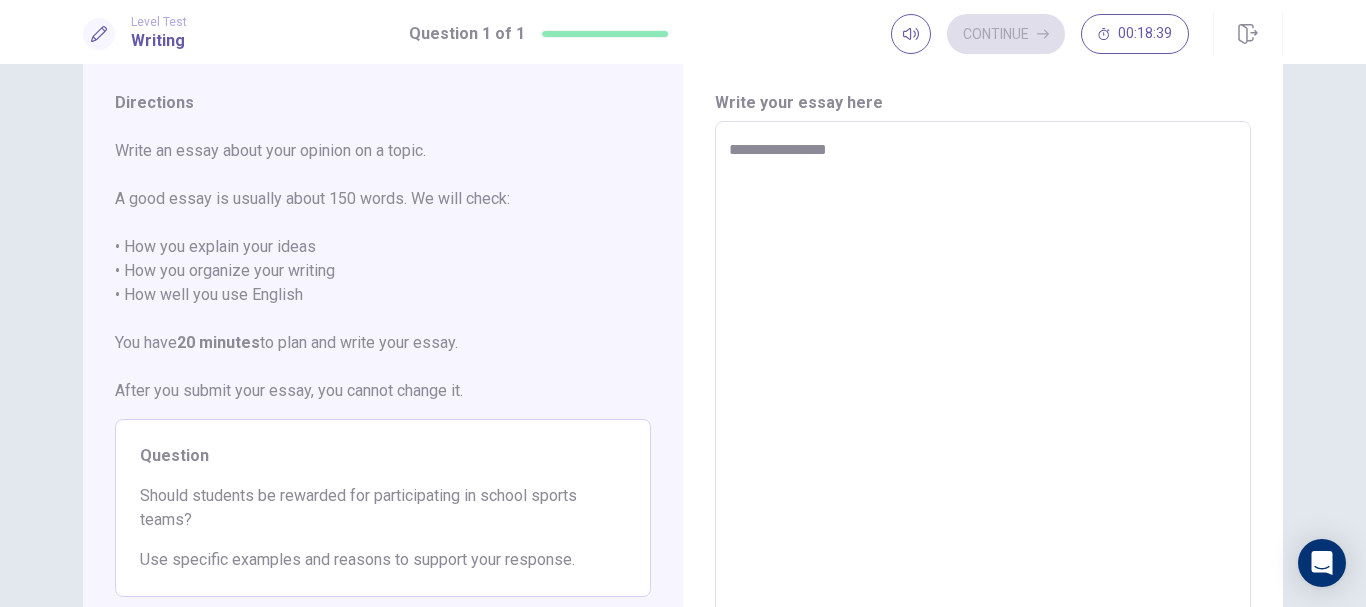 type on "**********" 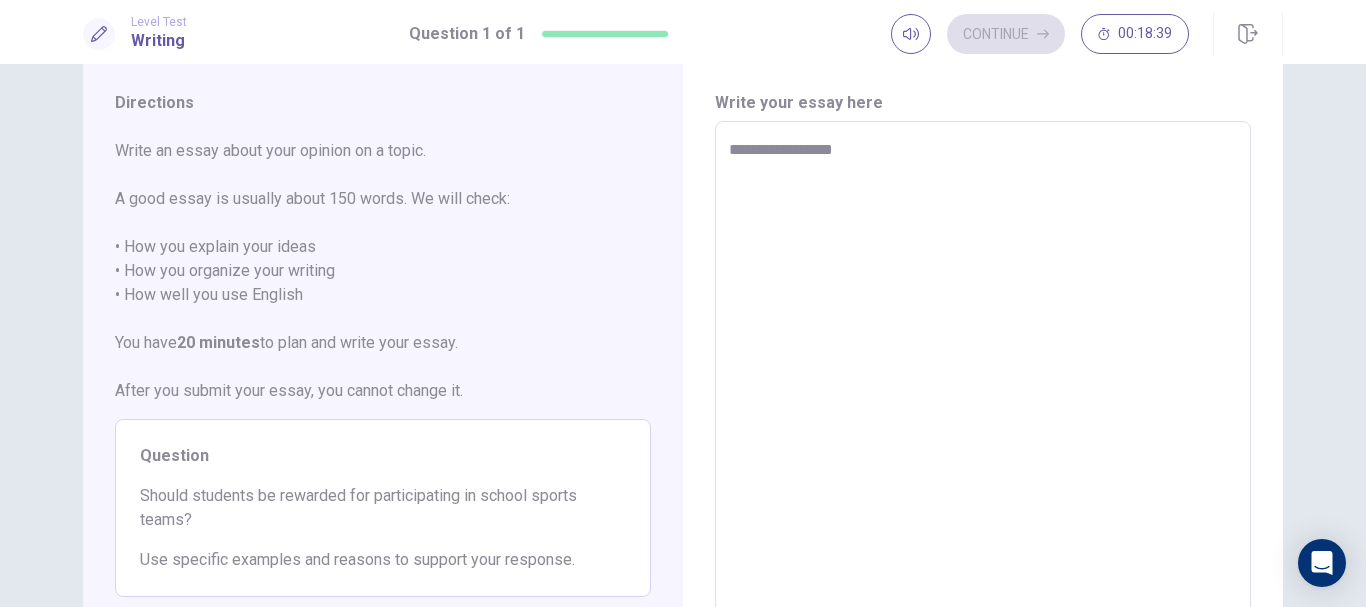 type on "*" 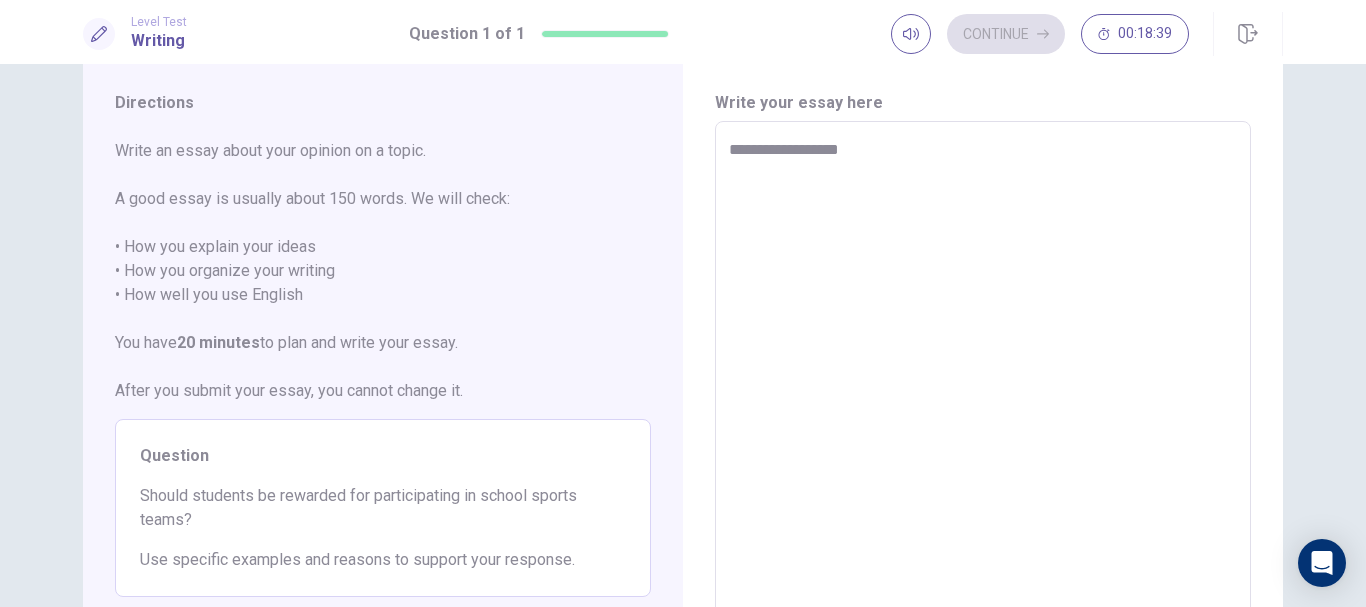 type on "*" 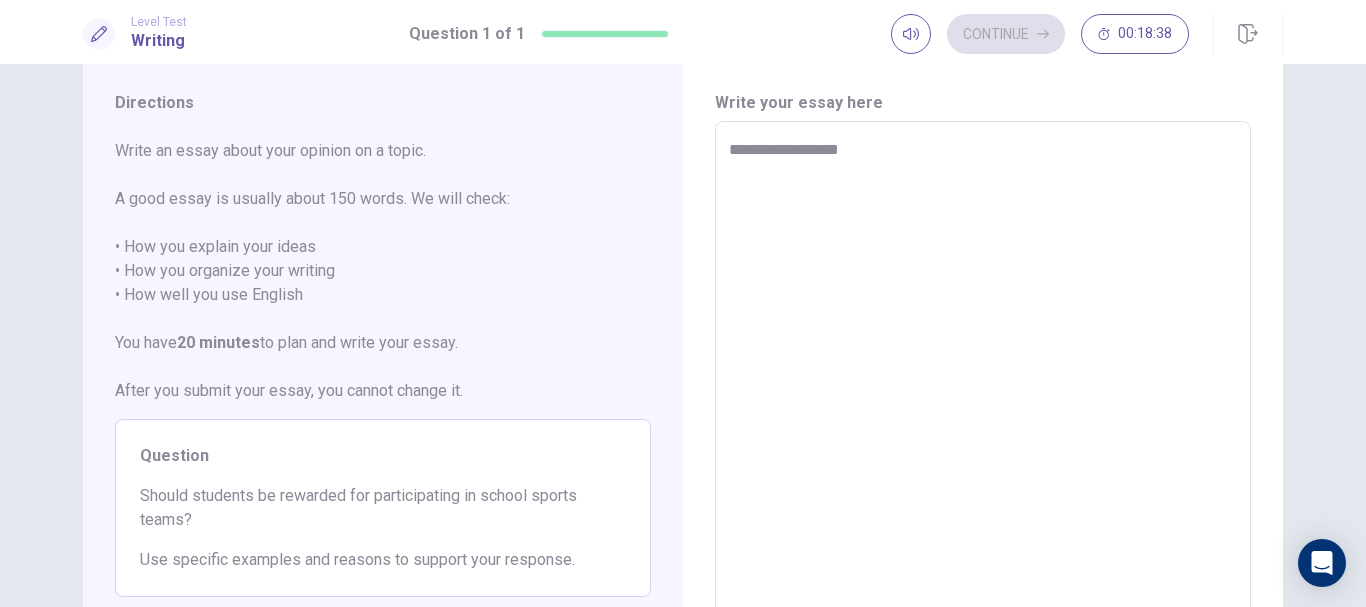 type on "**********" 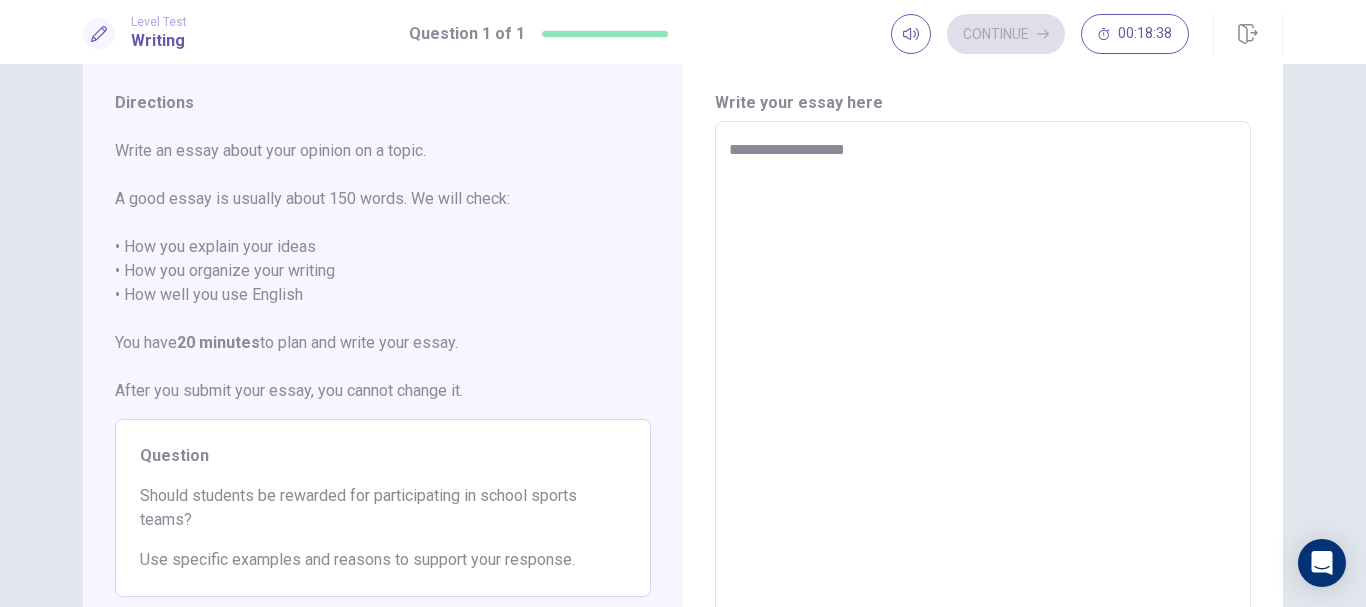 type on "**********" 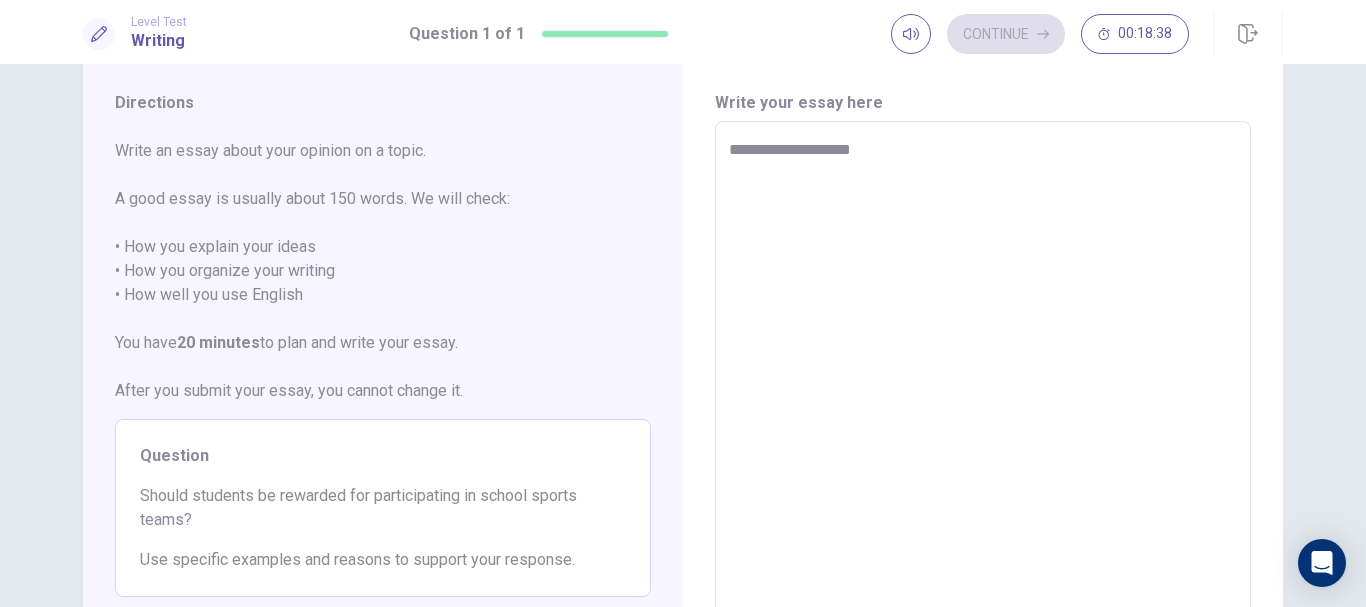 type on "**********" 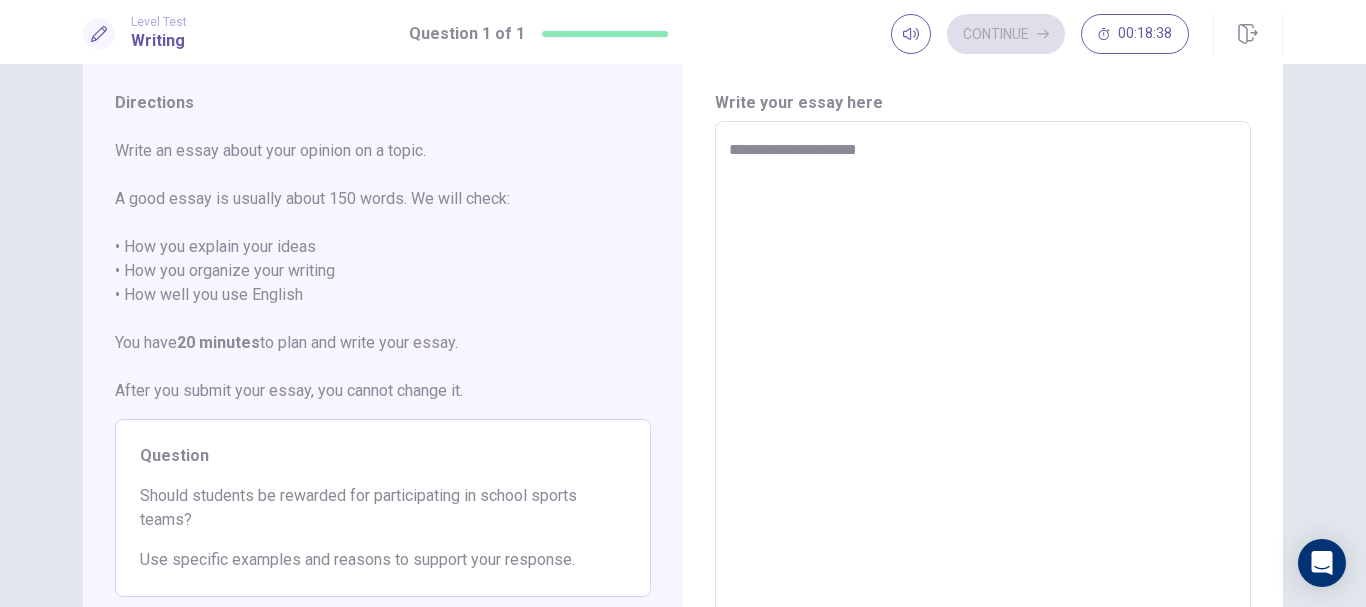 type on "*" 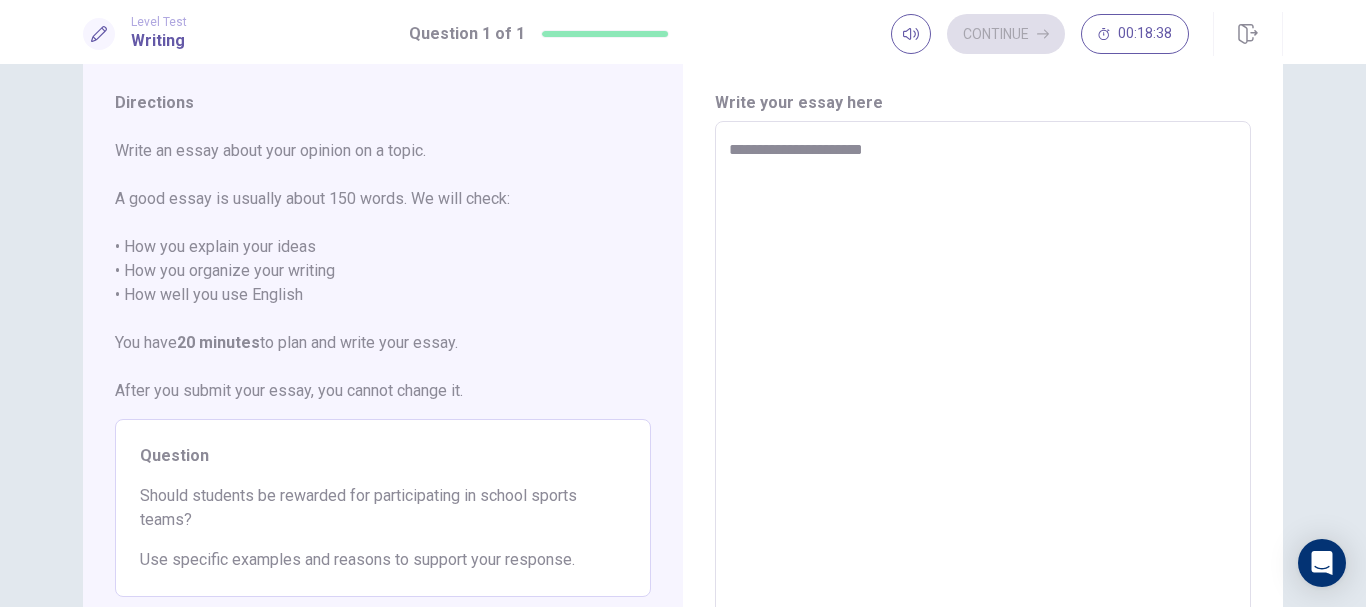type on "*" 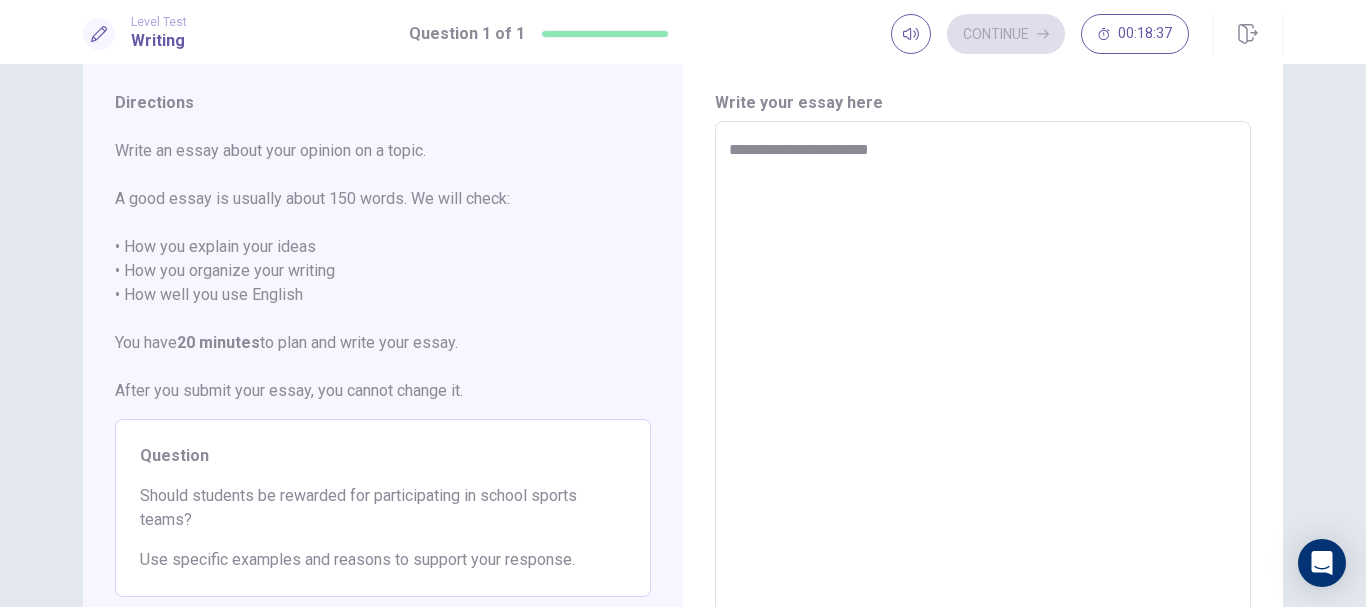 type on "**********" 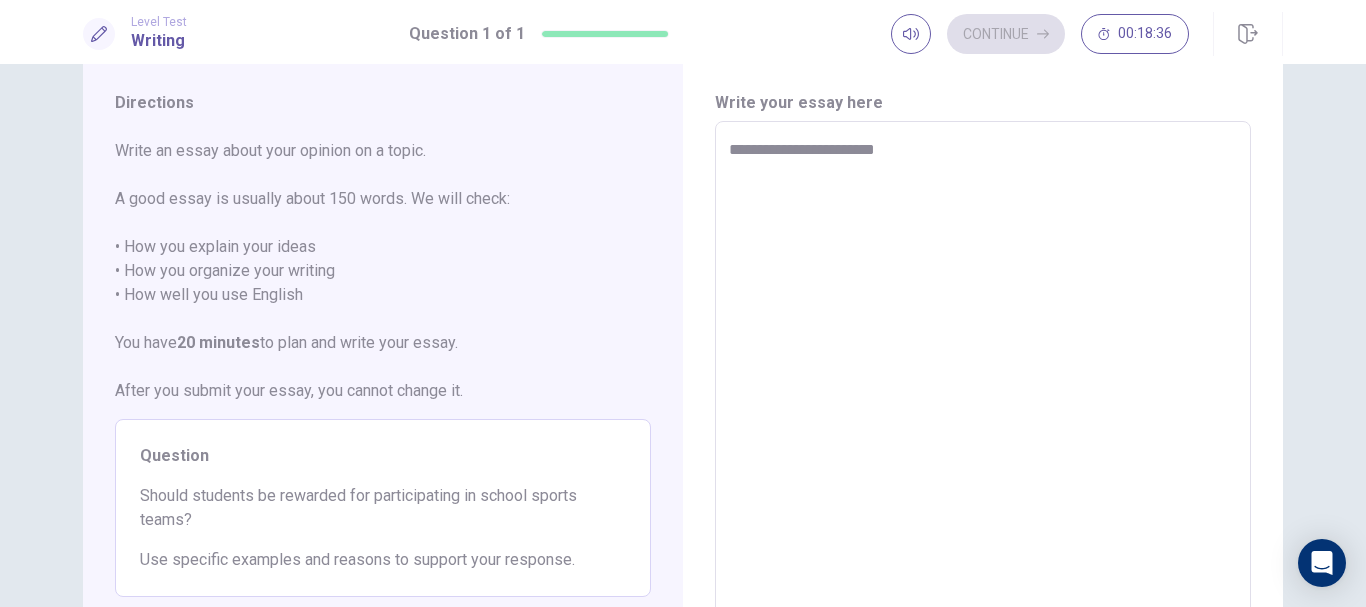 type on "*" 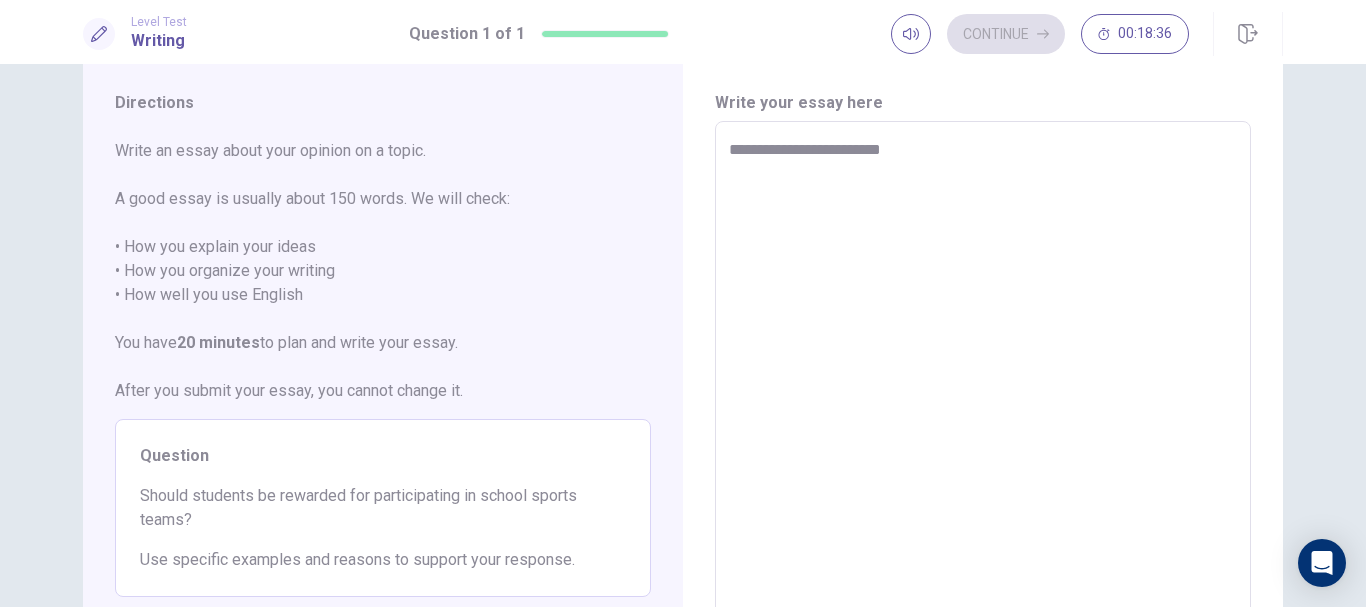 type on "*" 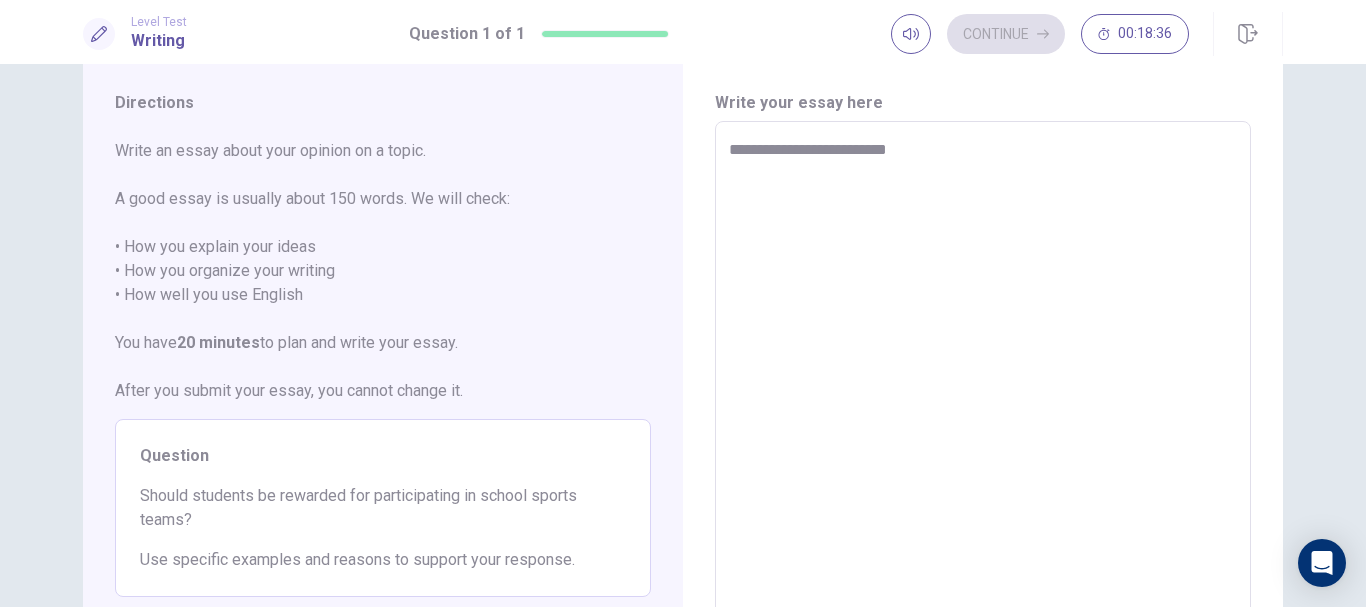 type on "**********" 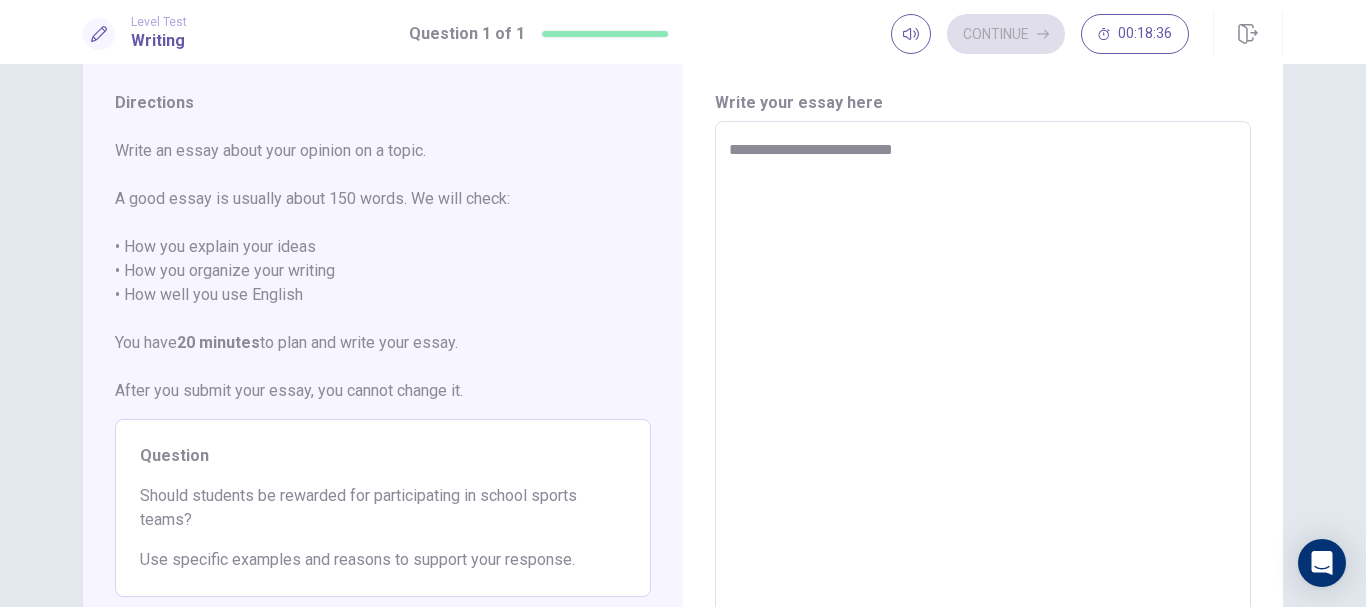 type on "**********" 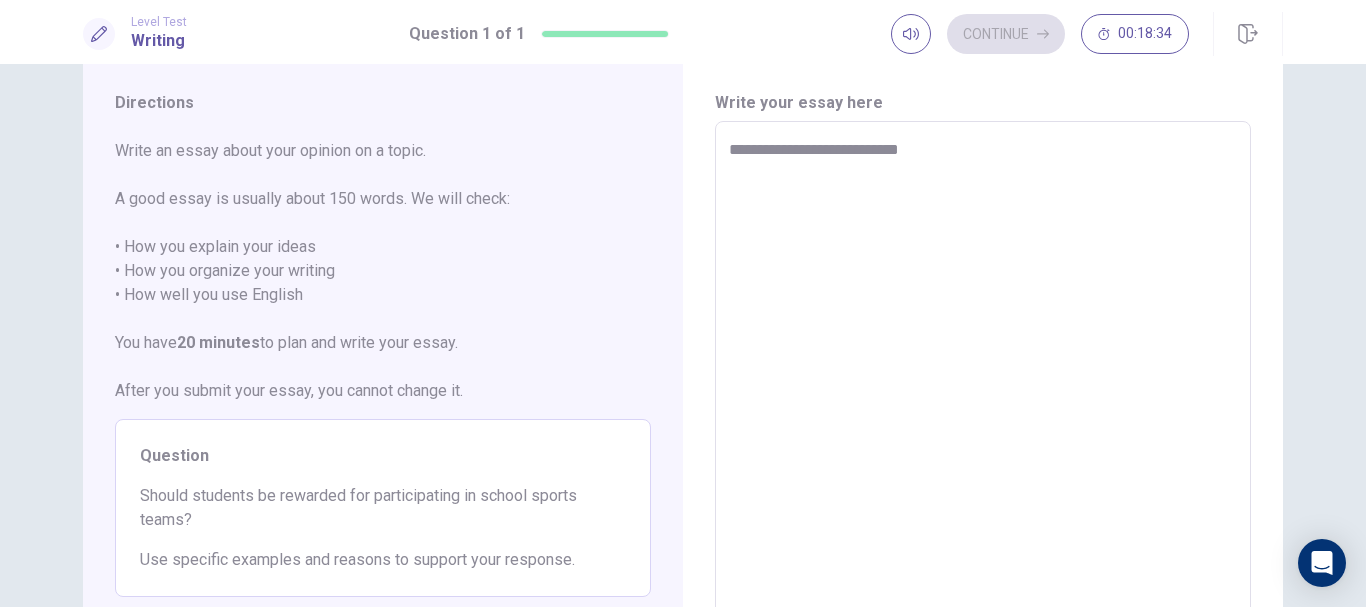 type on "*" 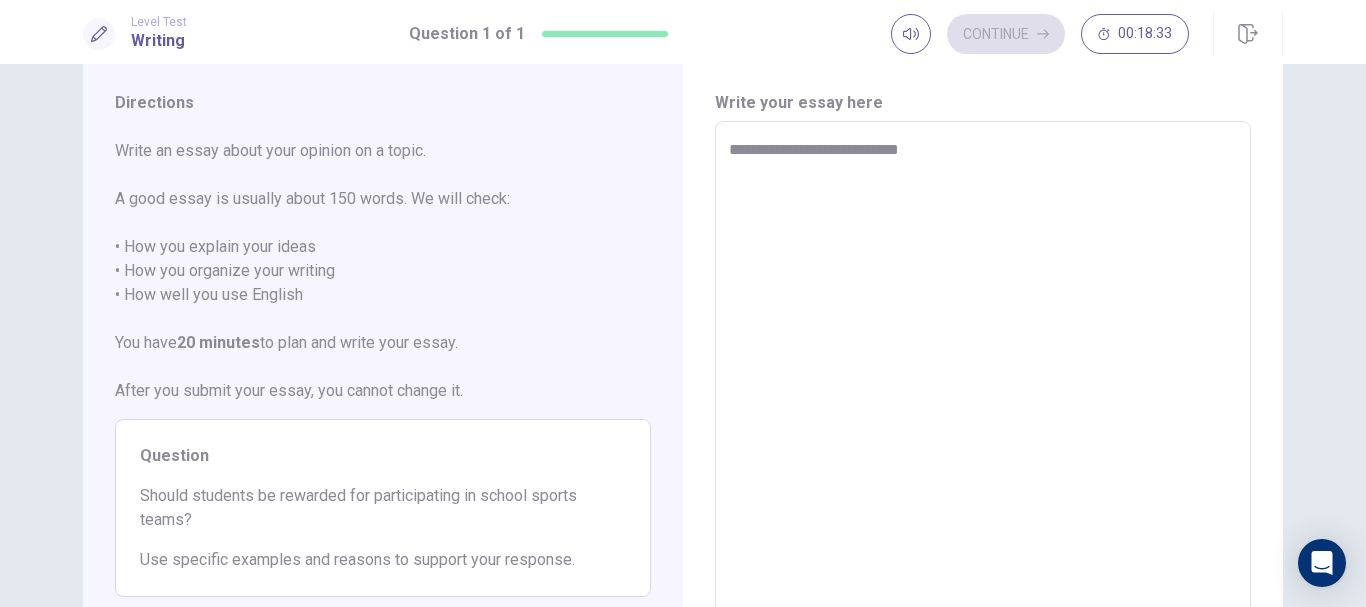 type on "**********" 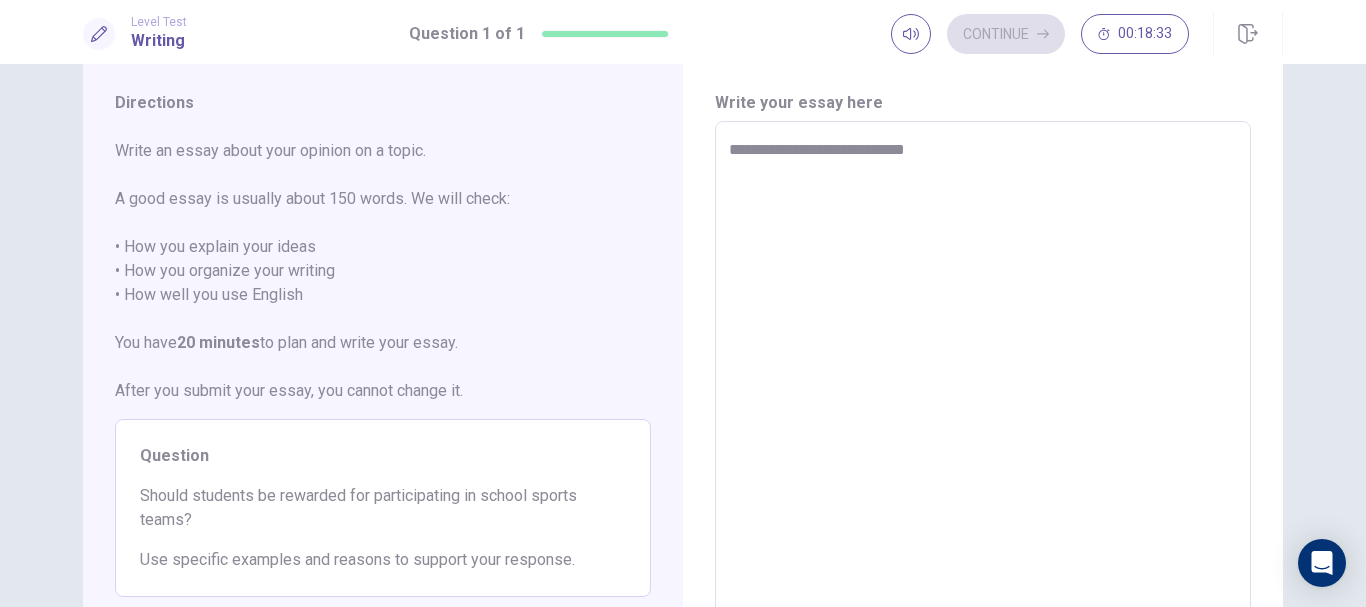 type on "**********" 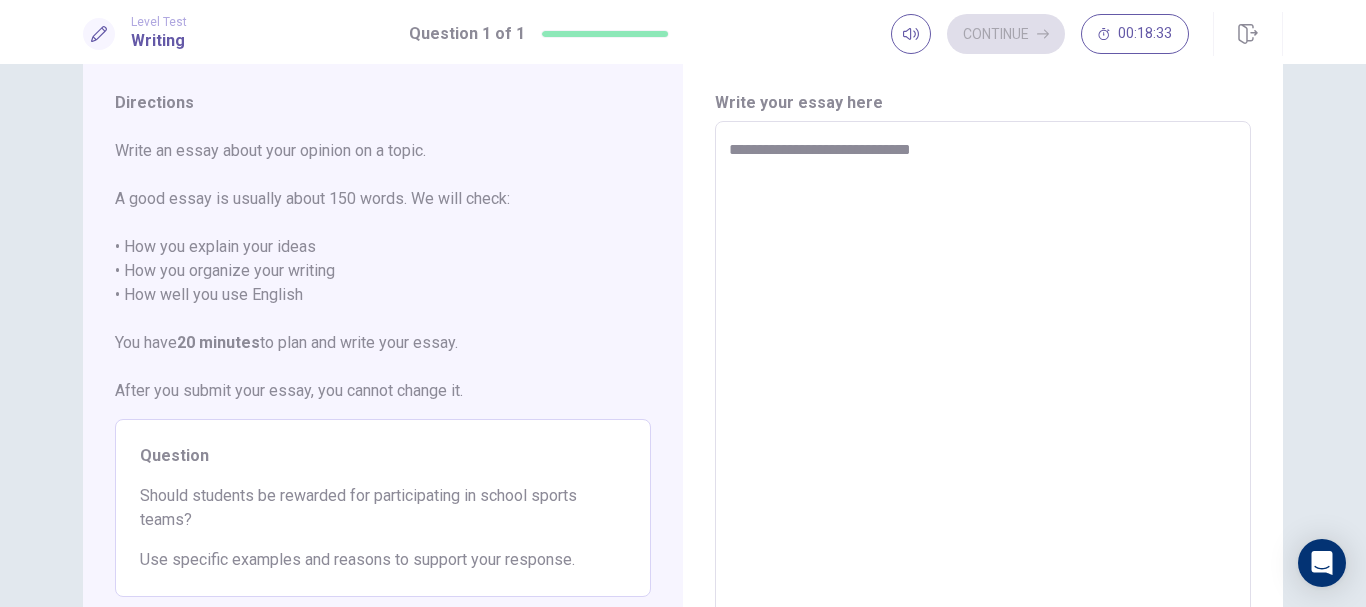 type on "*" 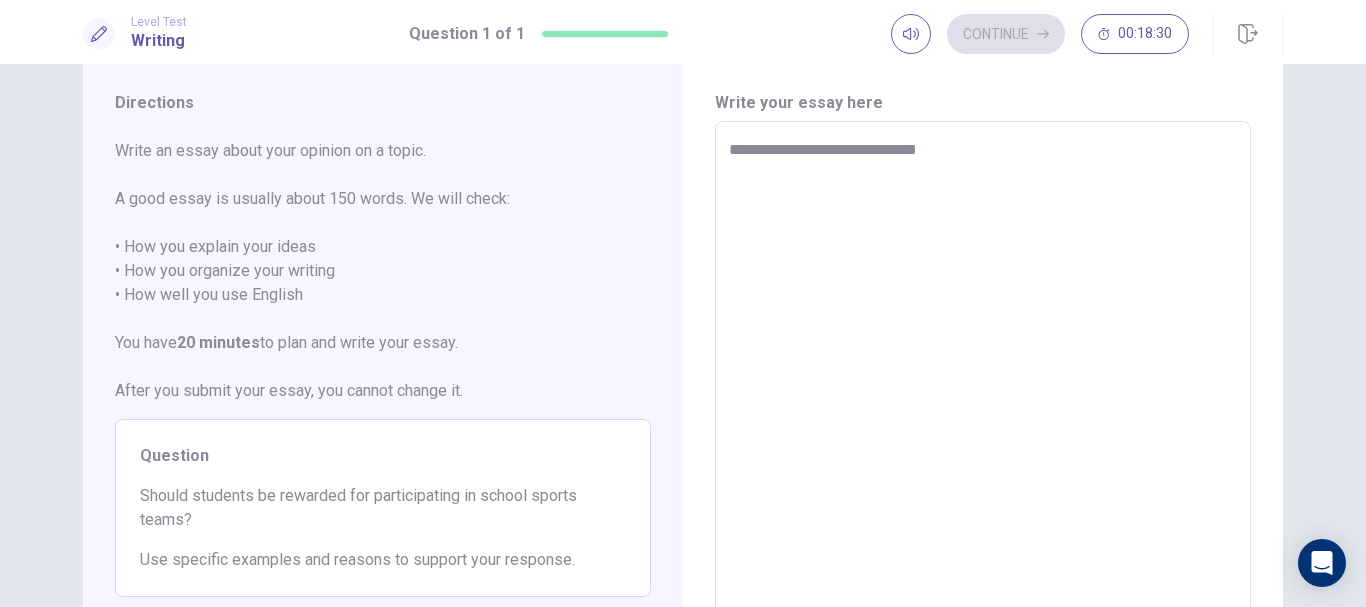 type on "*" 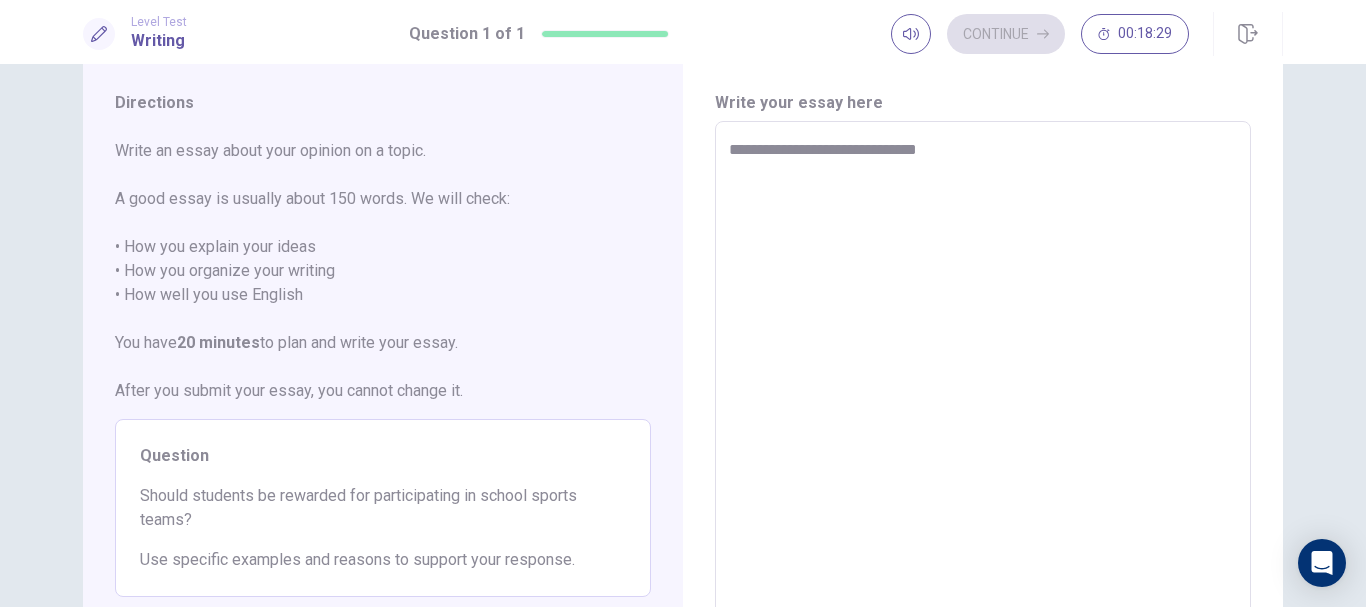 type on "**********" 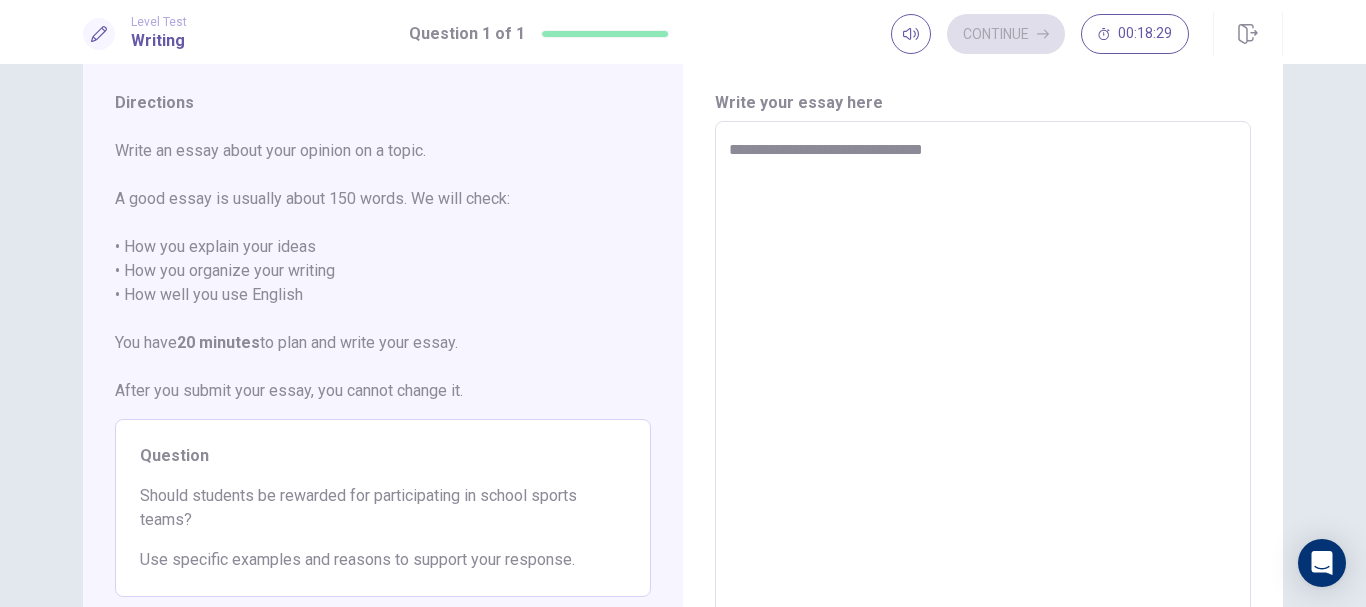 type on "*" 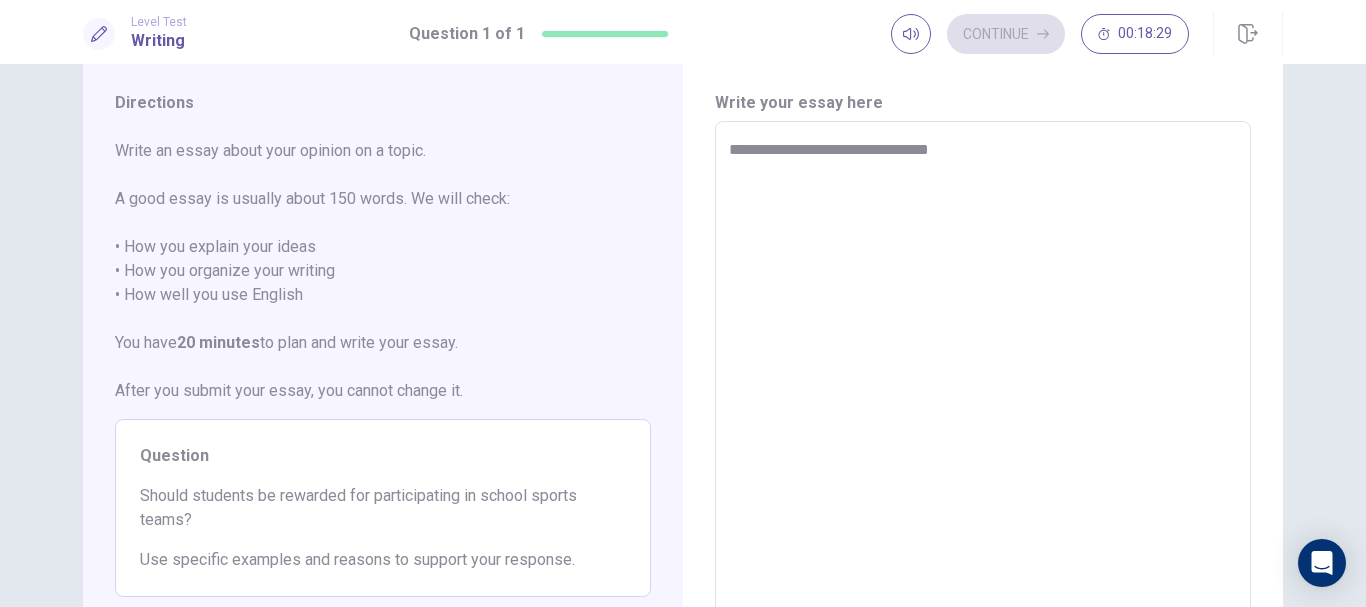 type on "*" 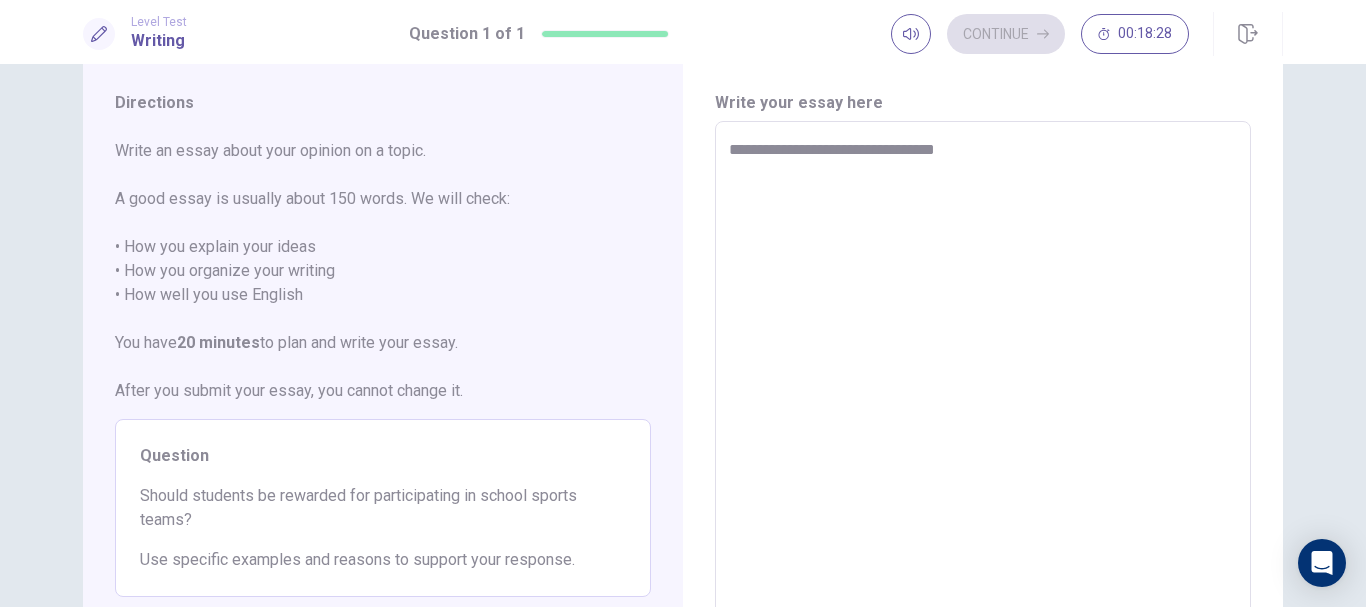 type on "*" 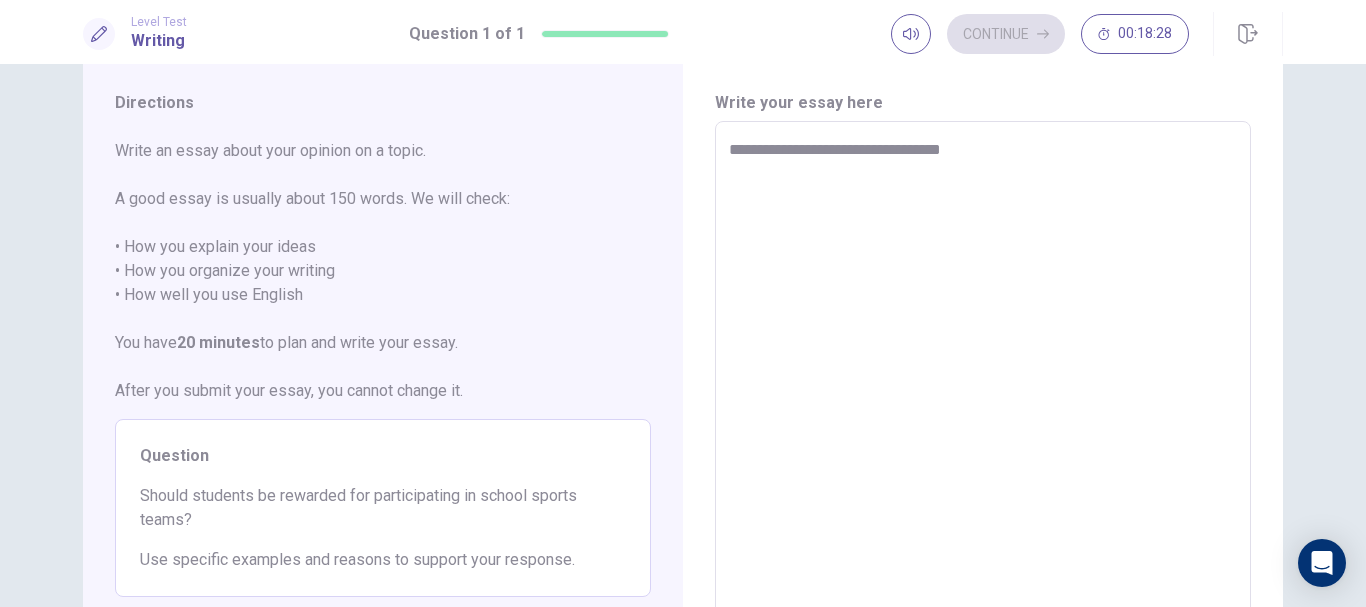 type on "*" 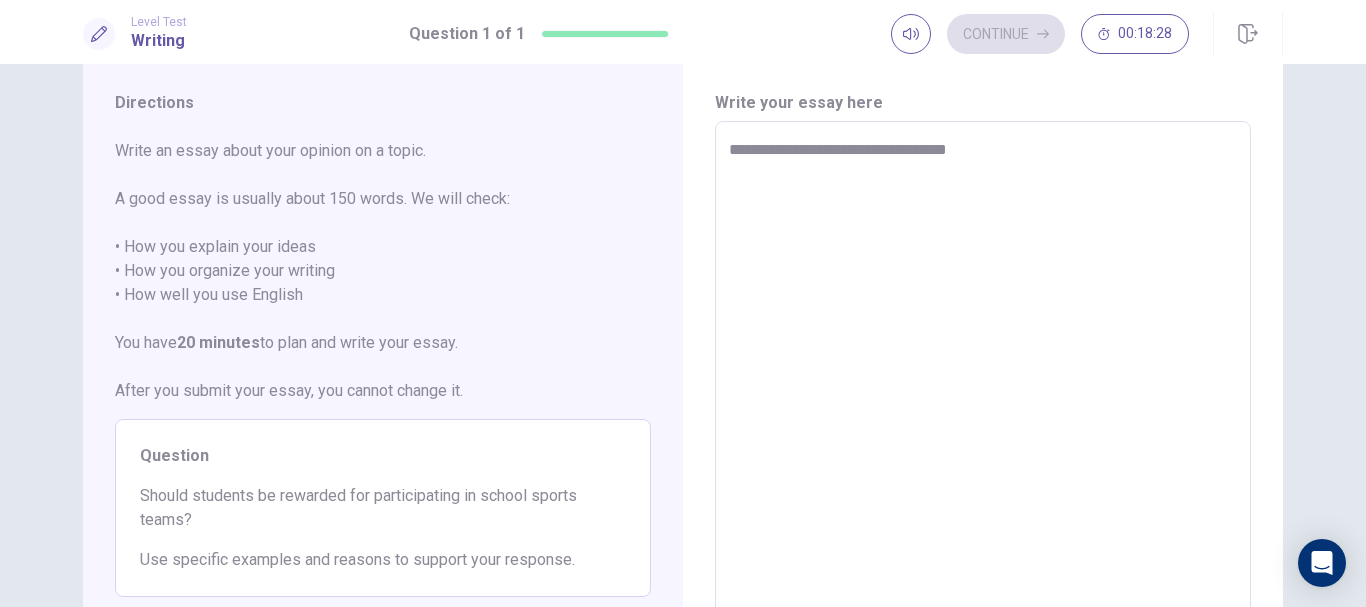 type on "*" 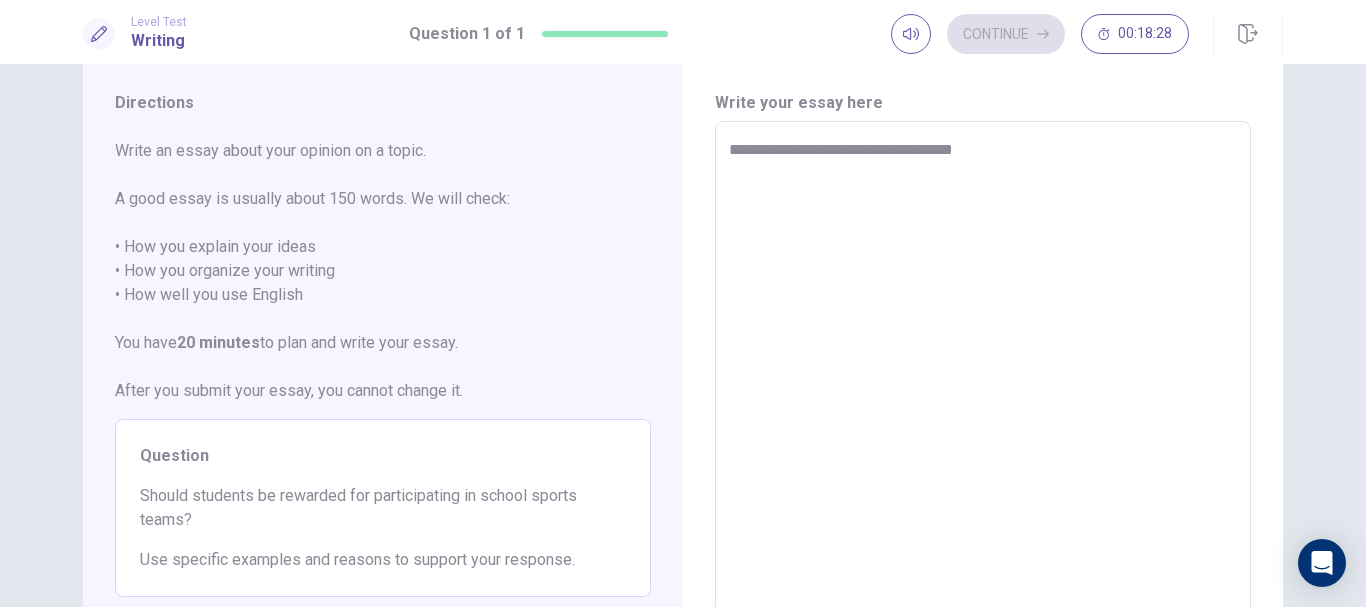 type on "*" 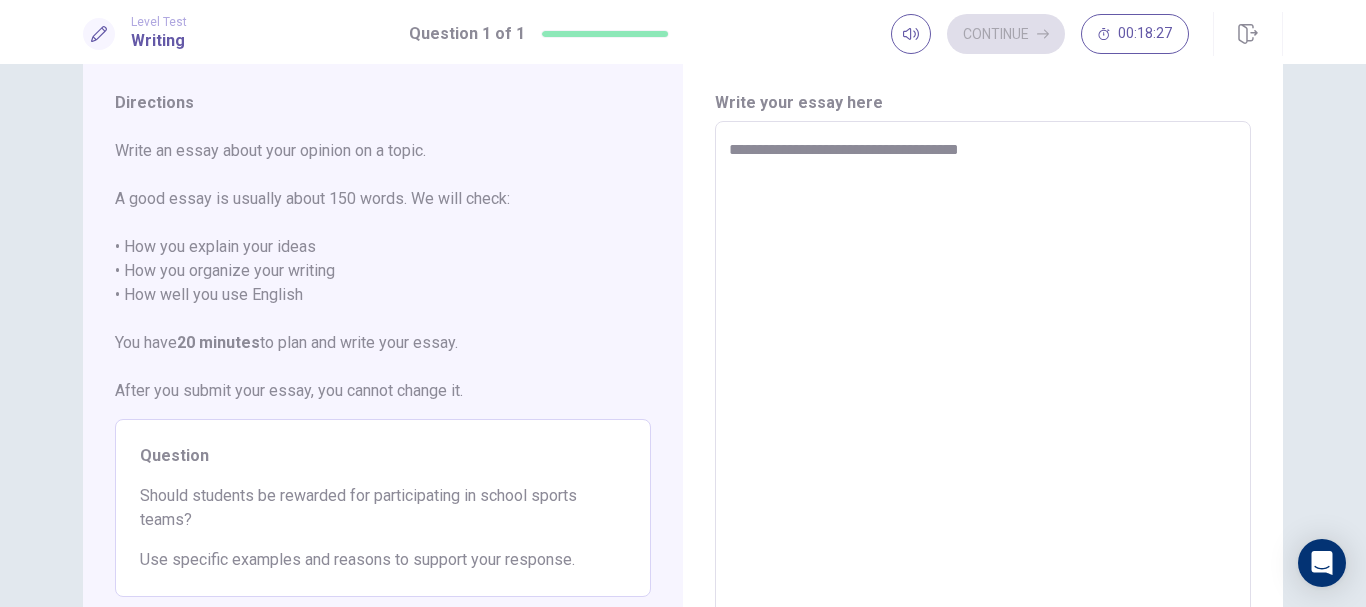 type on "*" 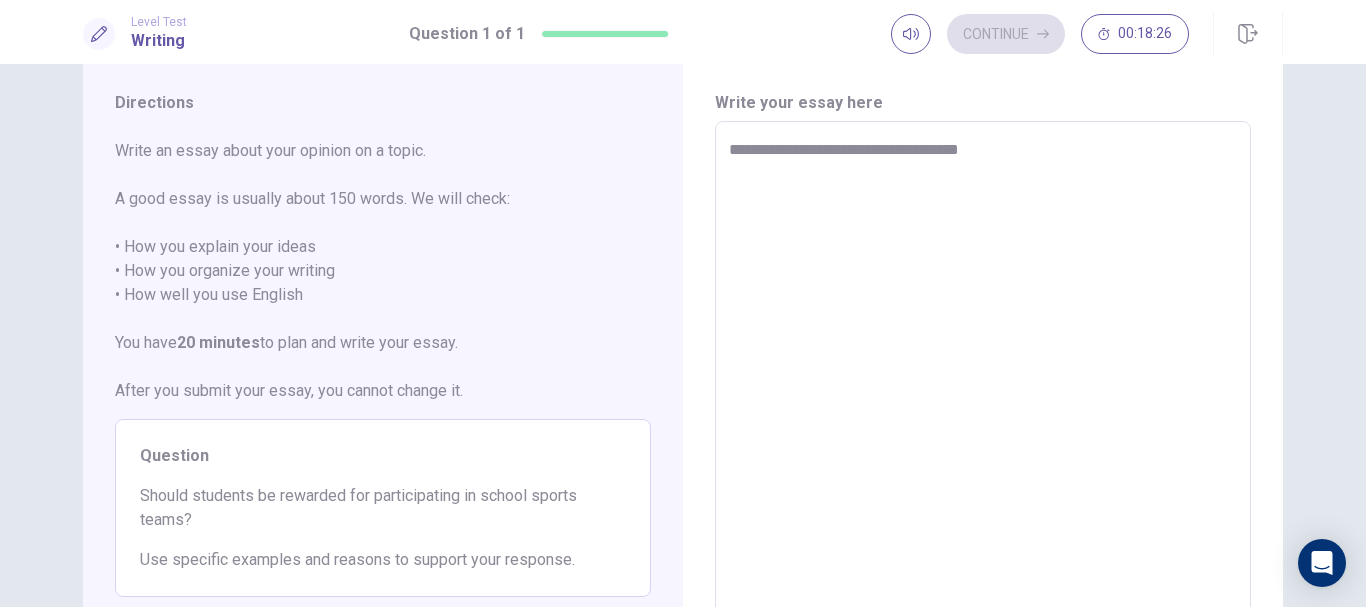 type on "**********" 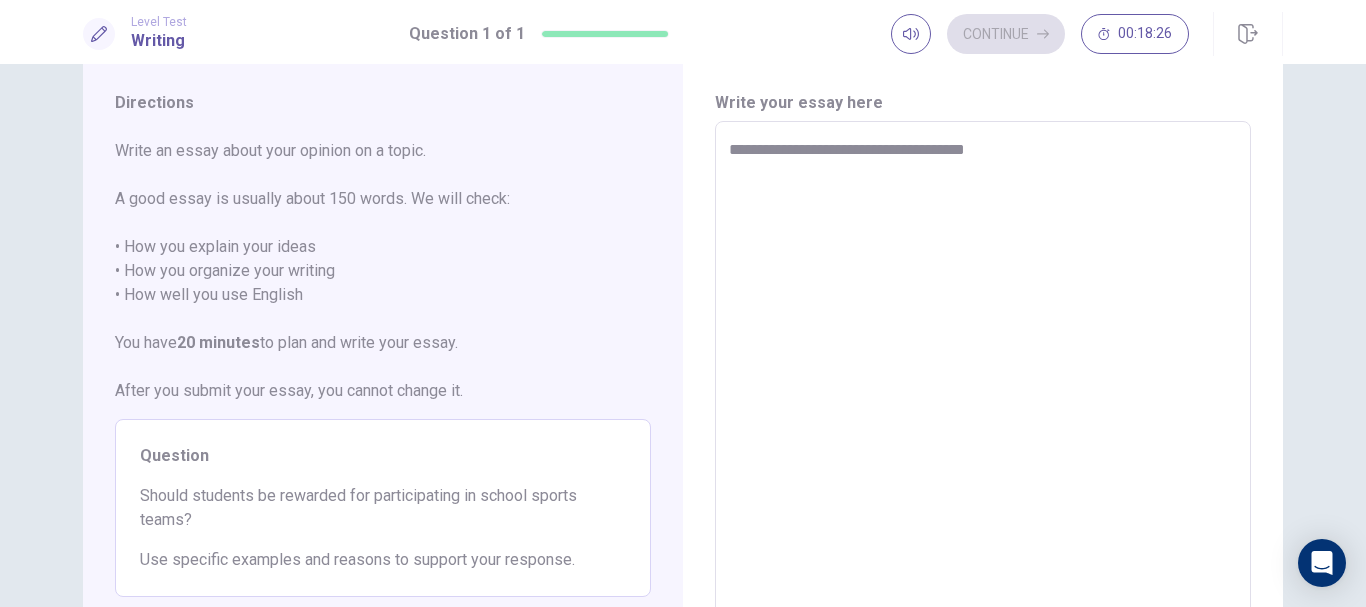 type on "**********" 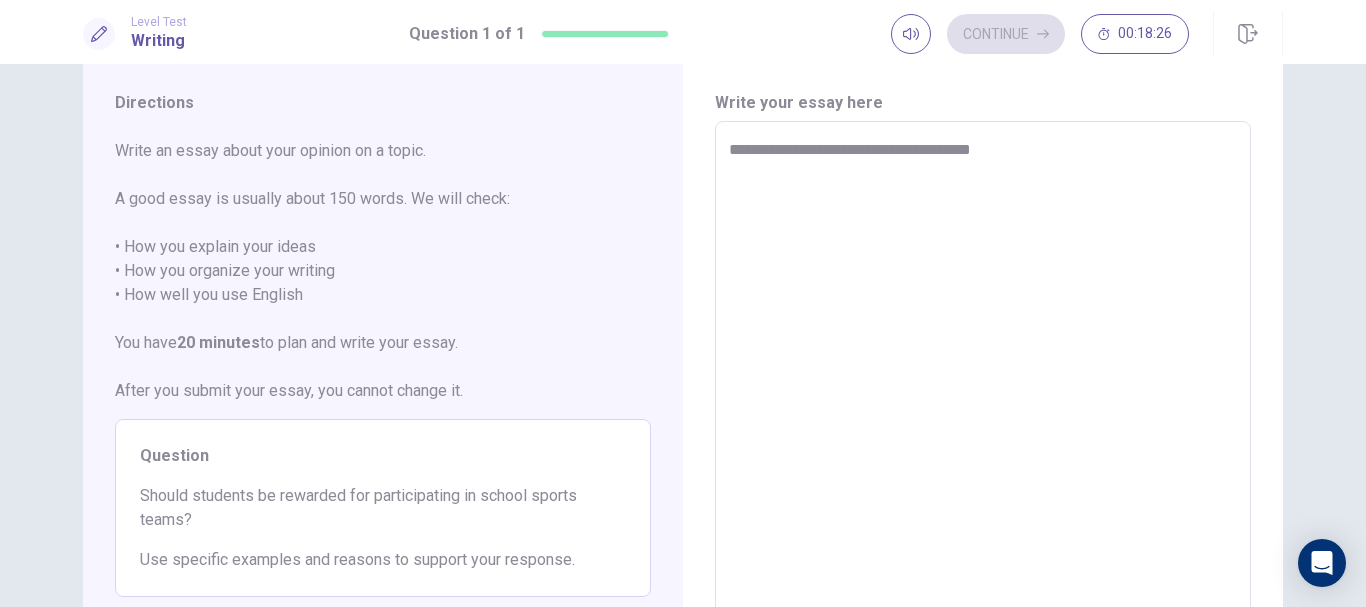 type on "*" 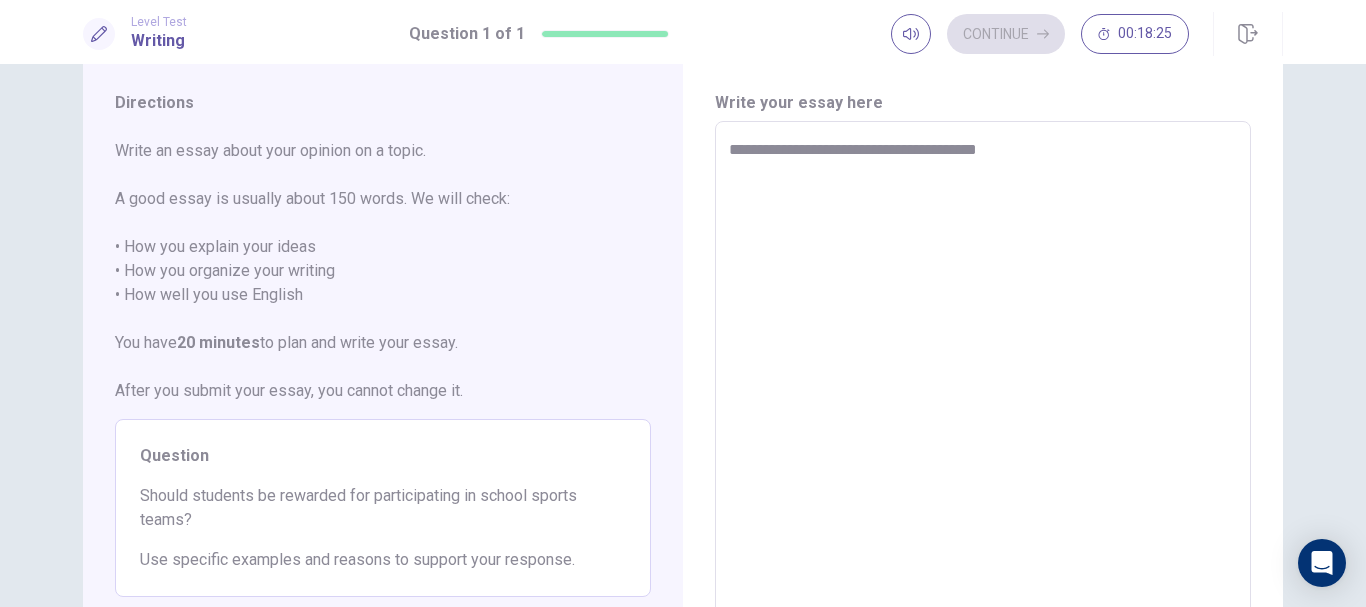 type on "*" 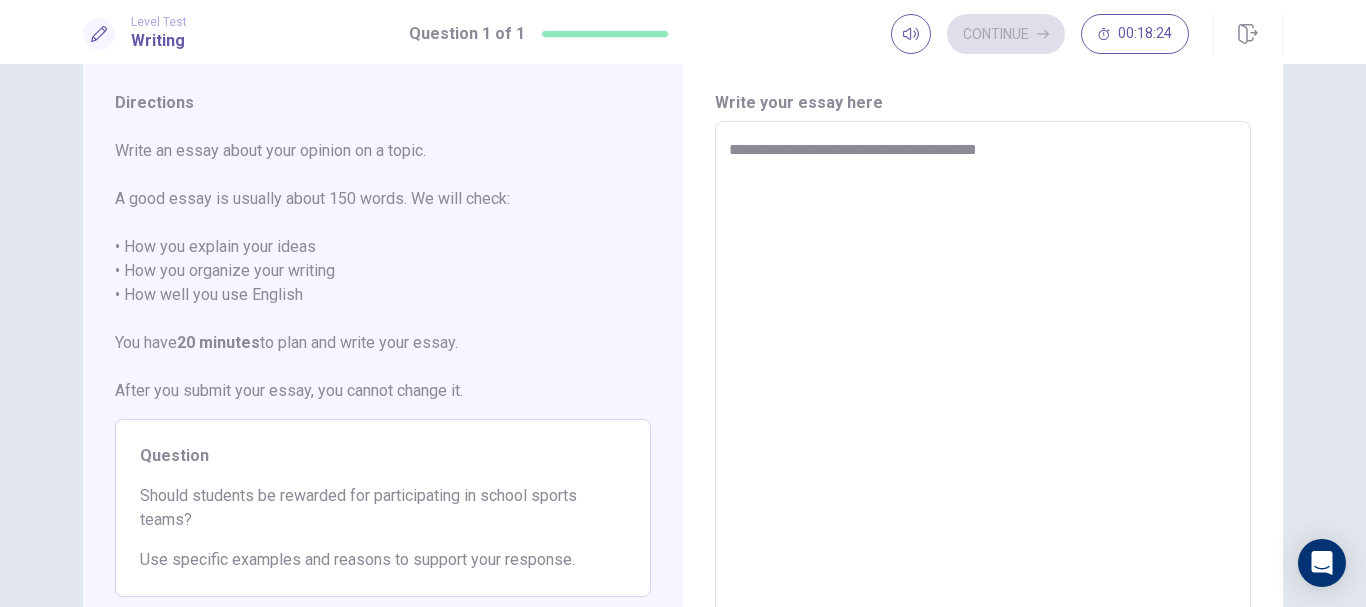 type on "**********" 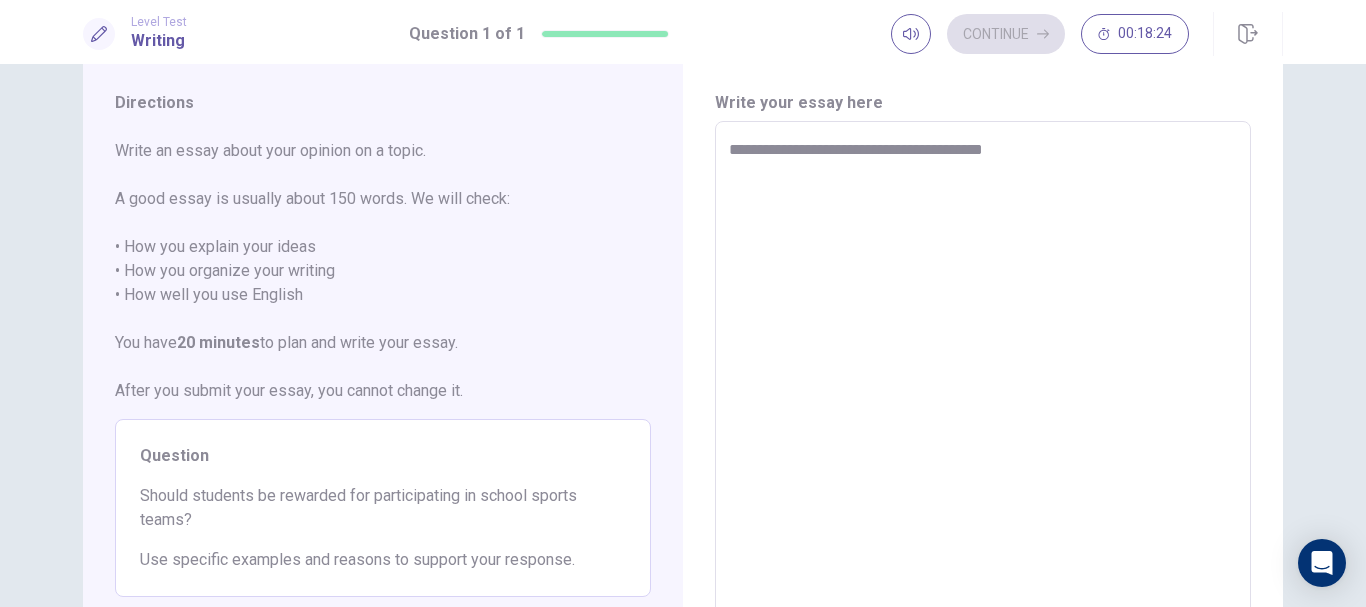 type on "**********" 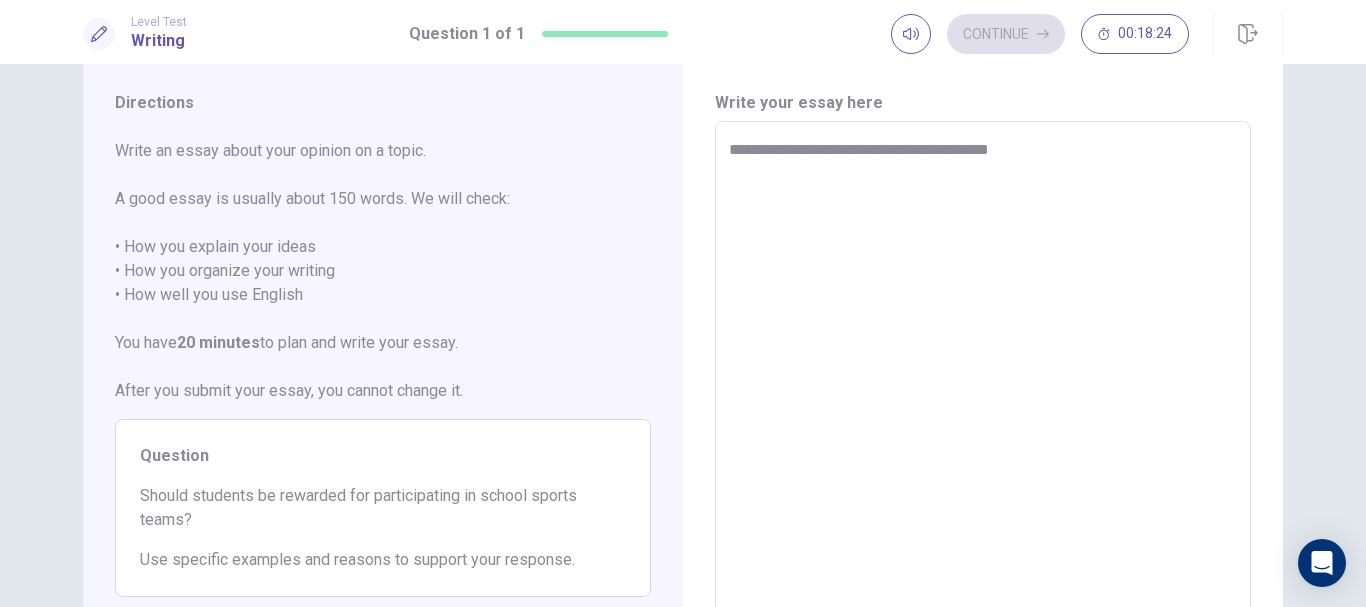 type on "*" 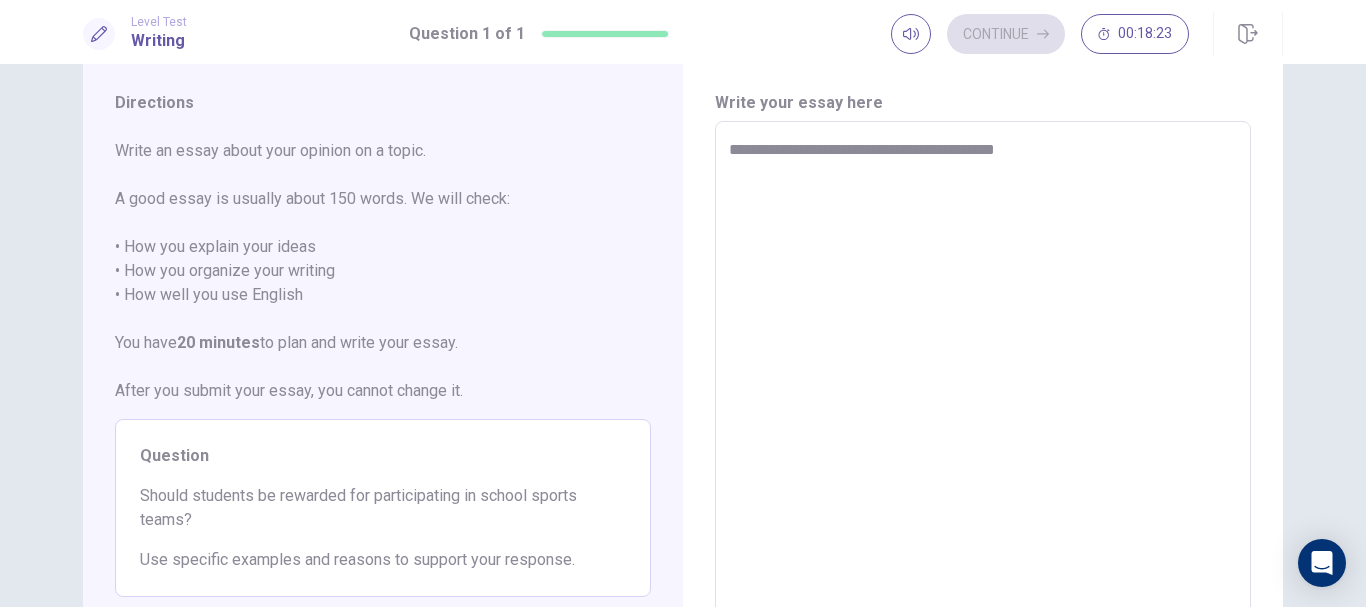 type on "*" 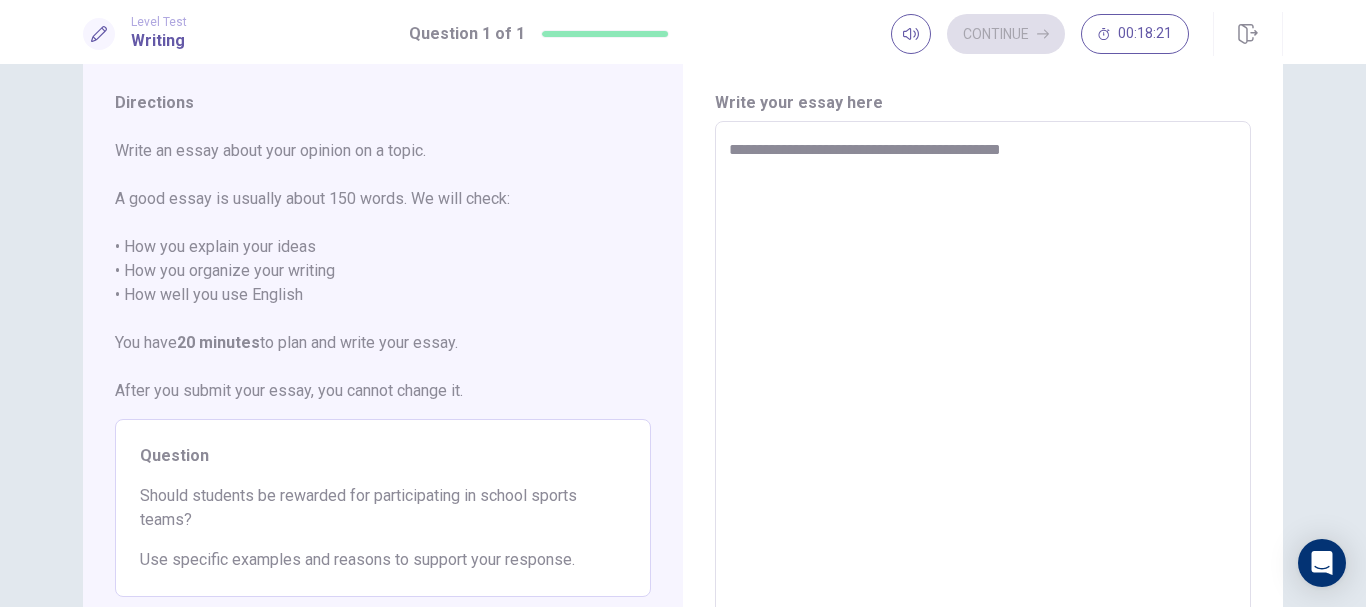 type on "*" 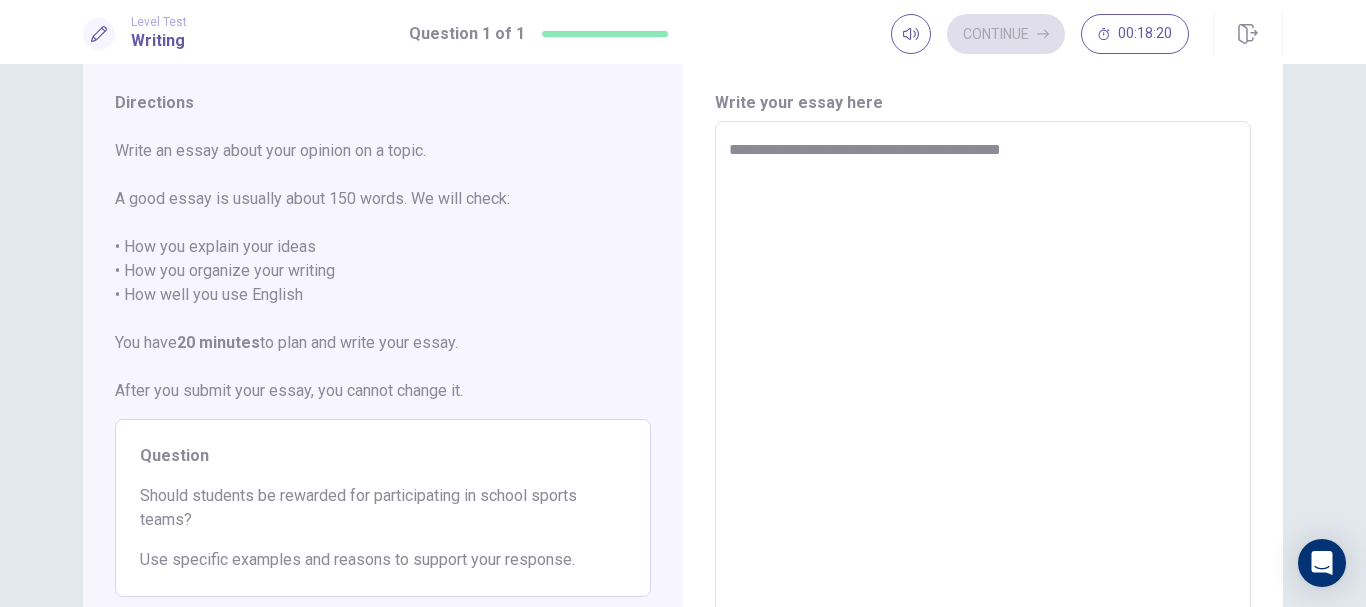 type on "**********" 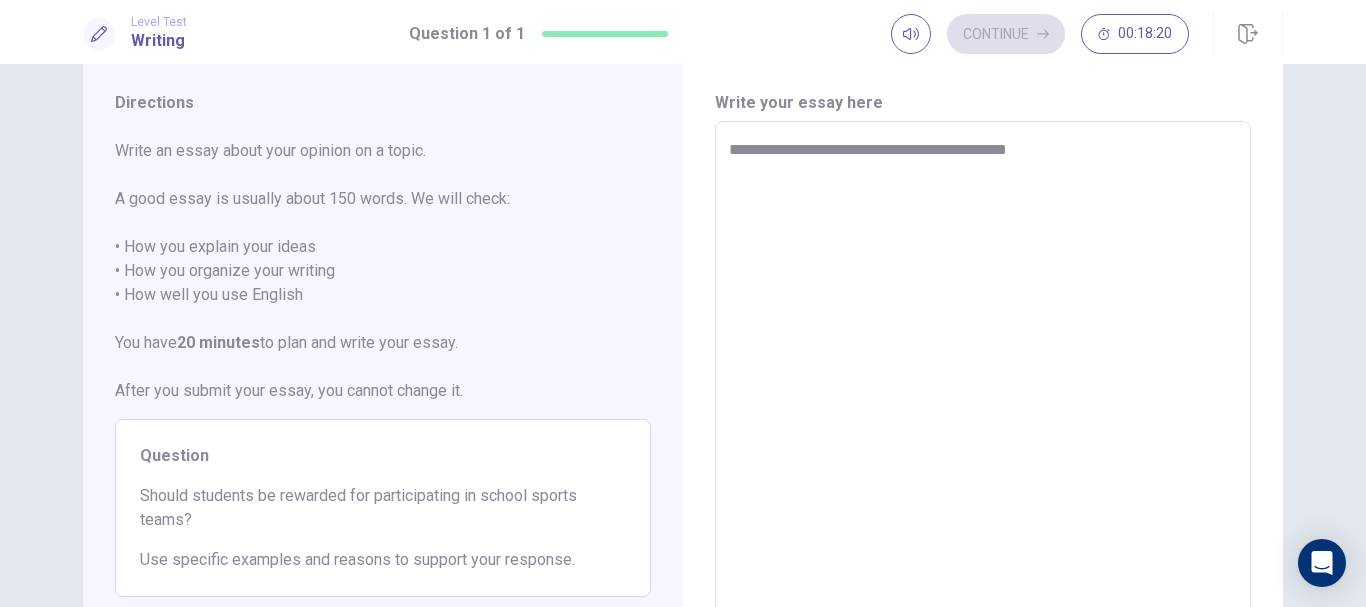 type on "**********" 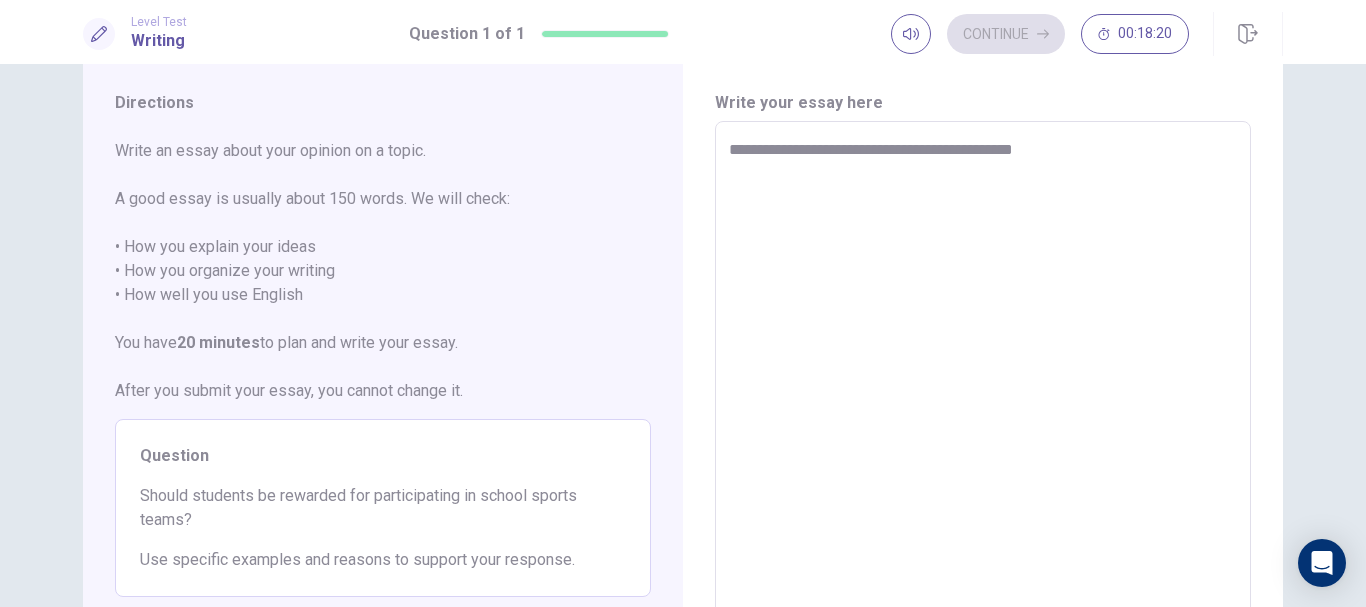 type on "*" 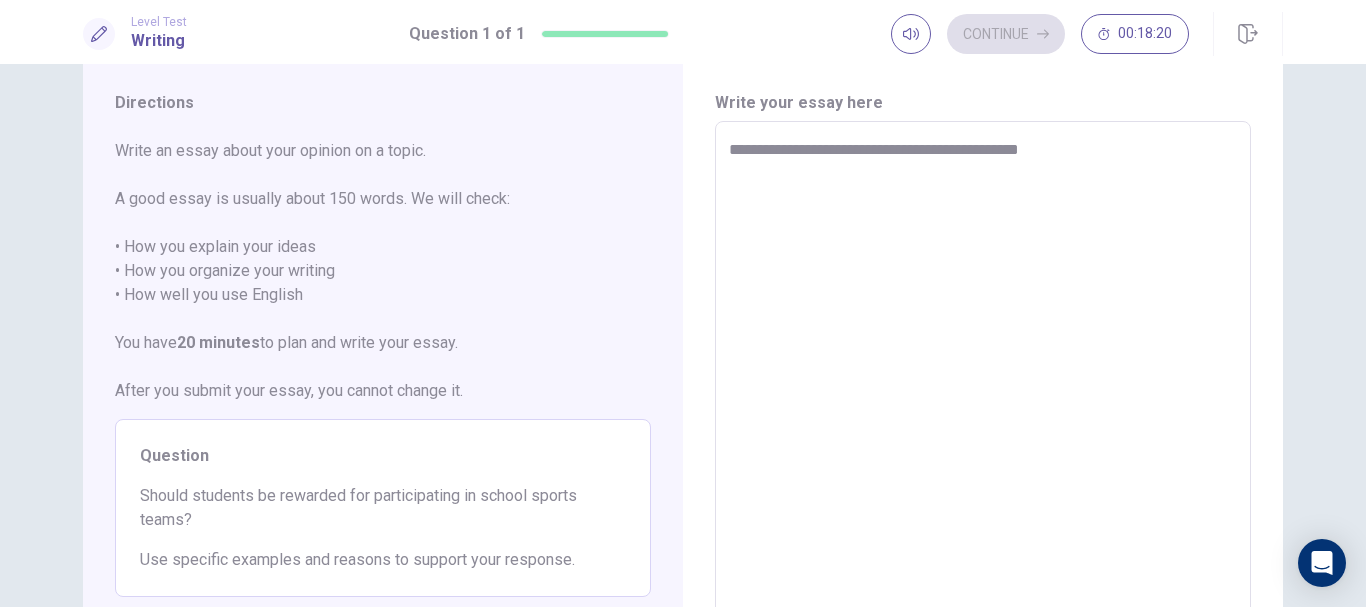 type on "**********" 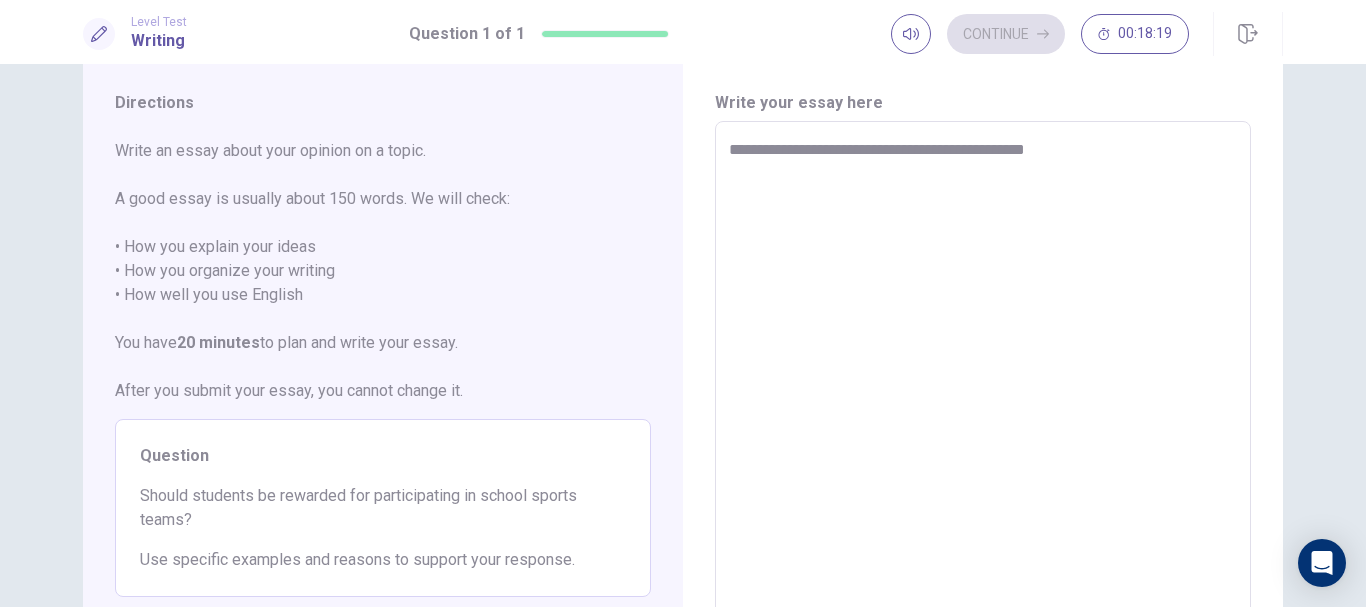 type on "*" 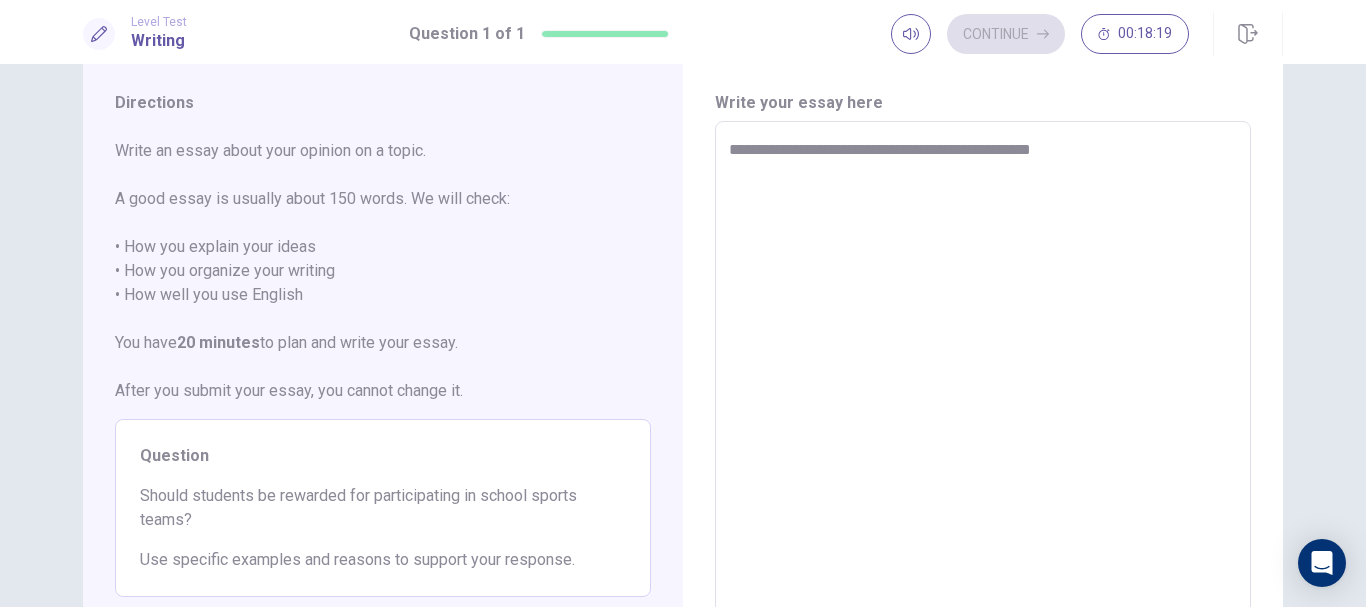 type on "*" 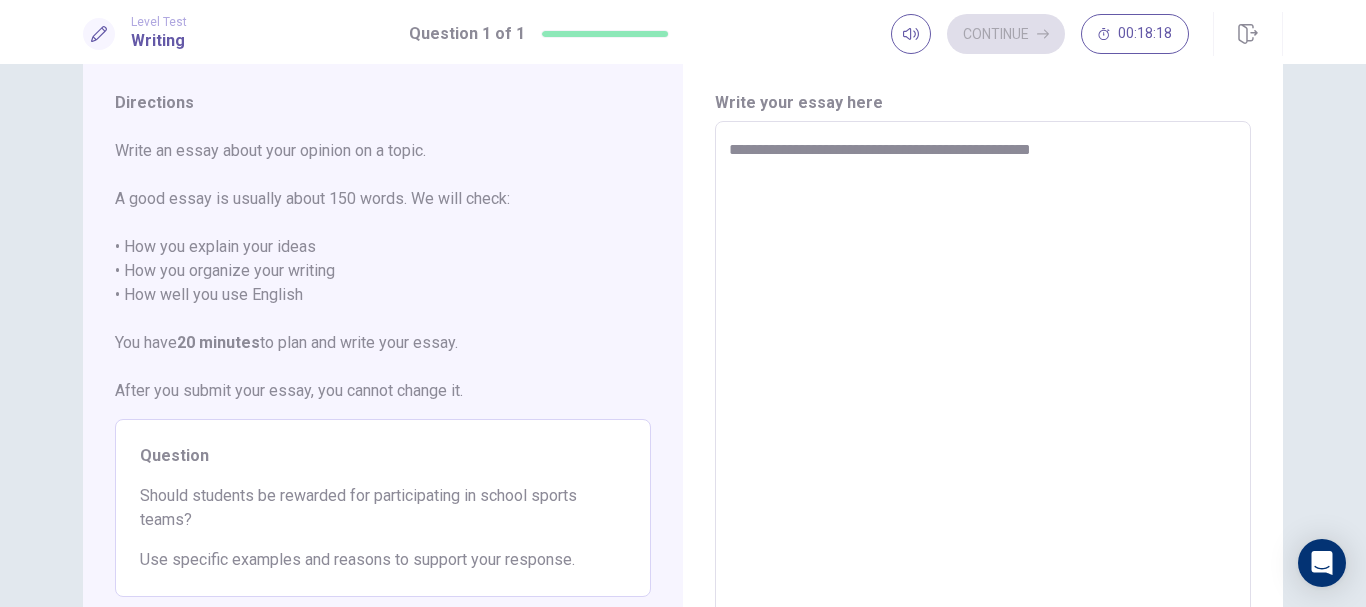type on "**********" 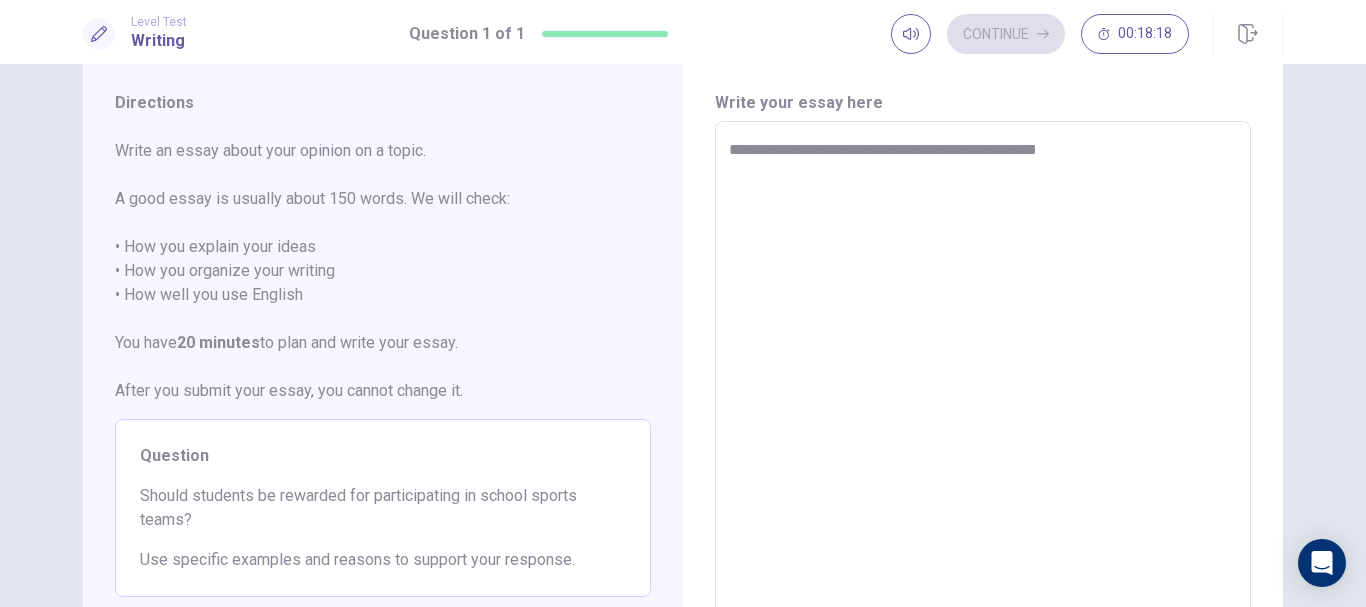 type on "*" 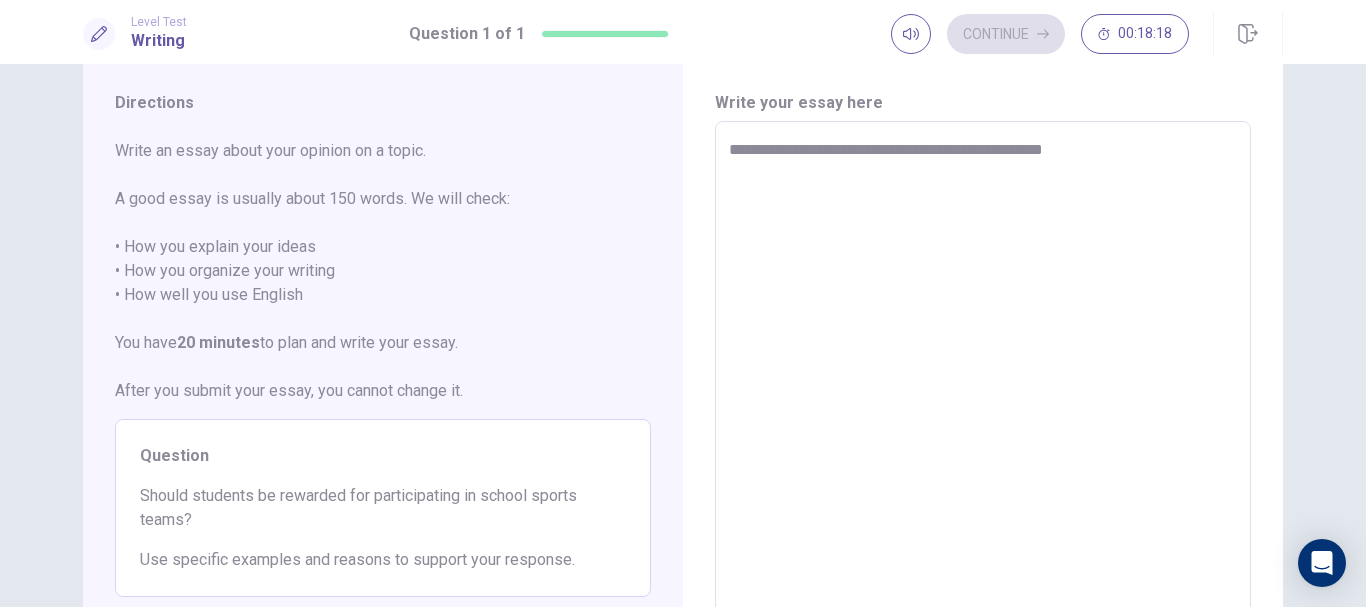 type on "*" 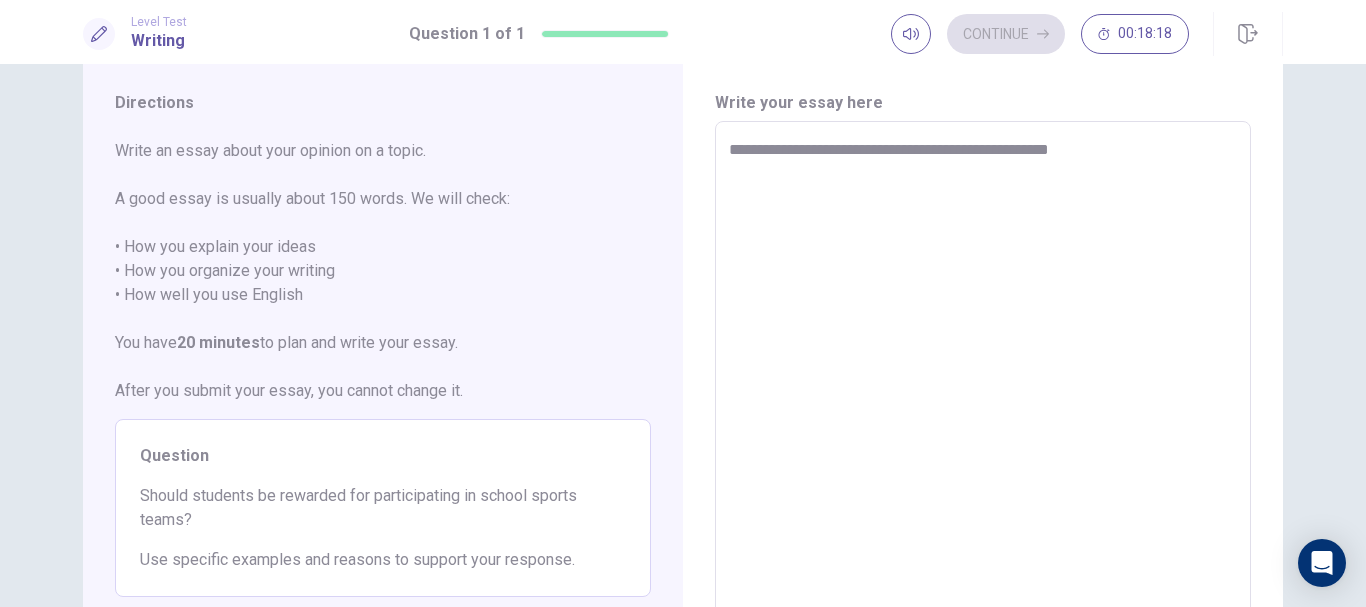 type on "*" 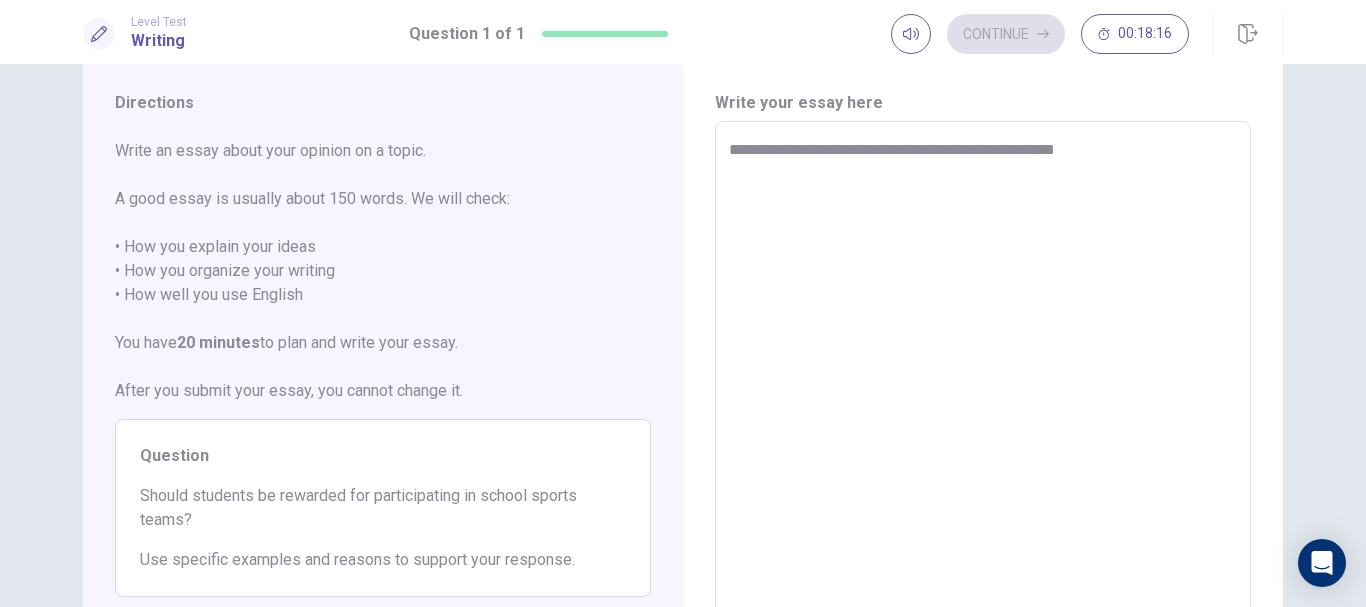 type on "*" 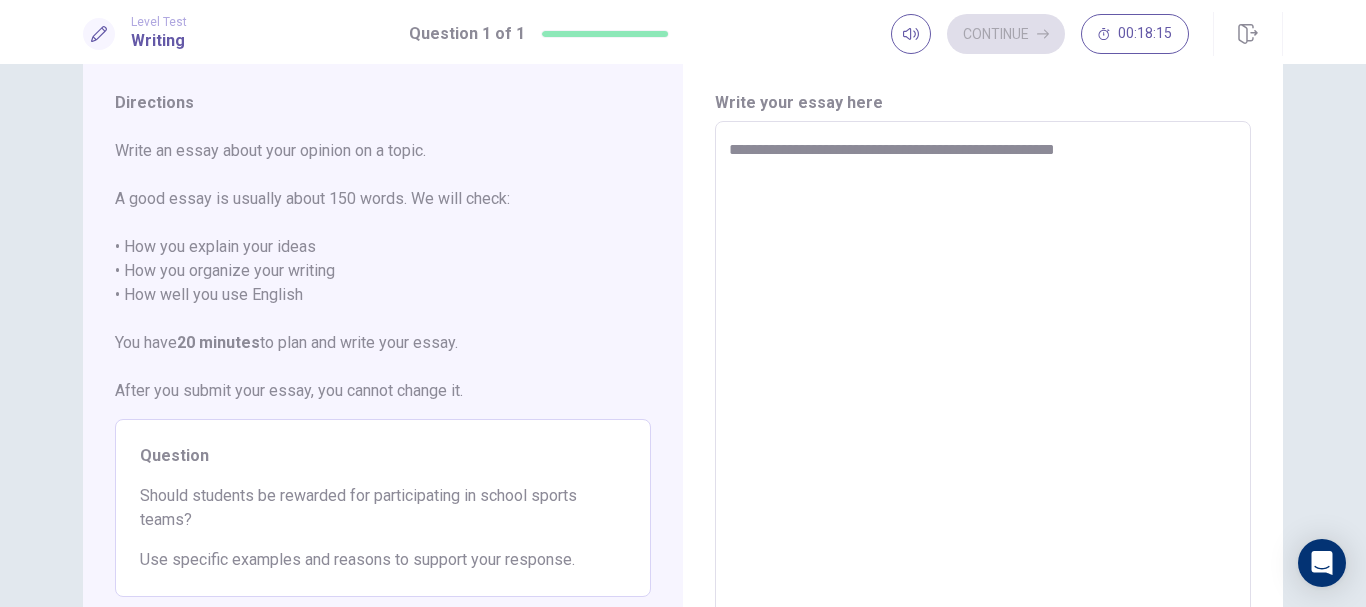 type on "**********" 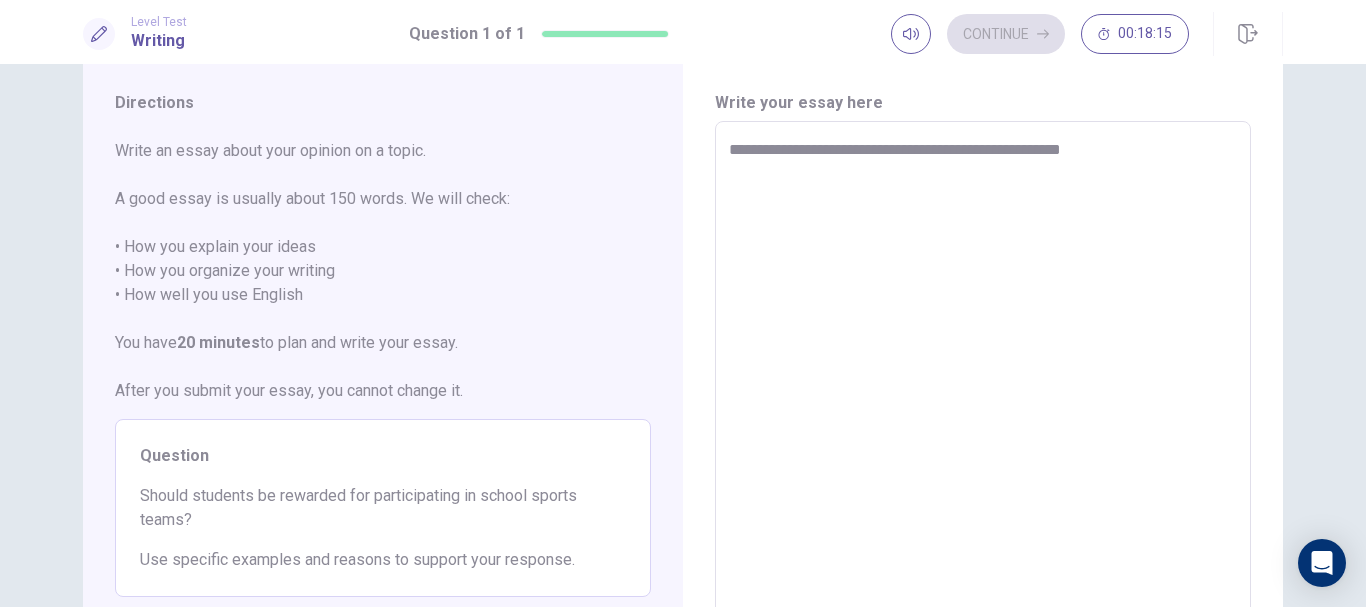 type on "**********" 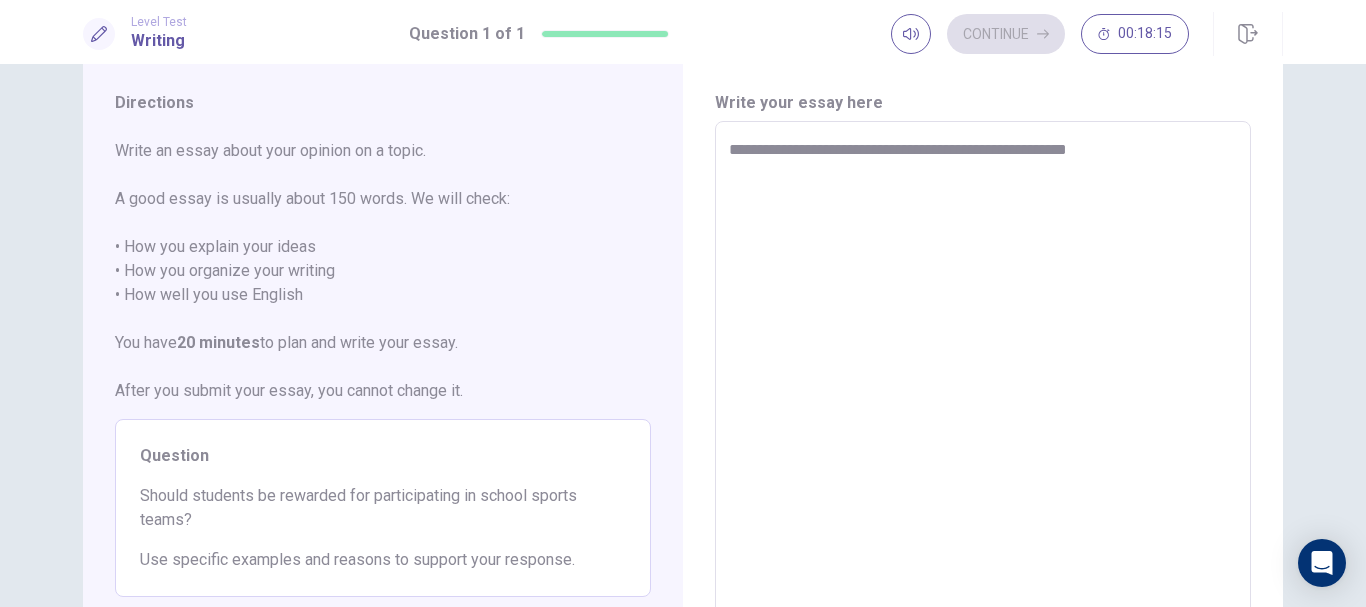 type on "*" 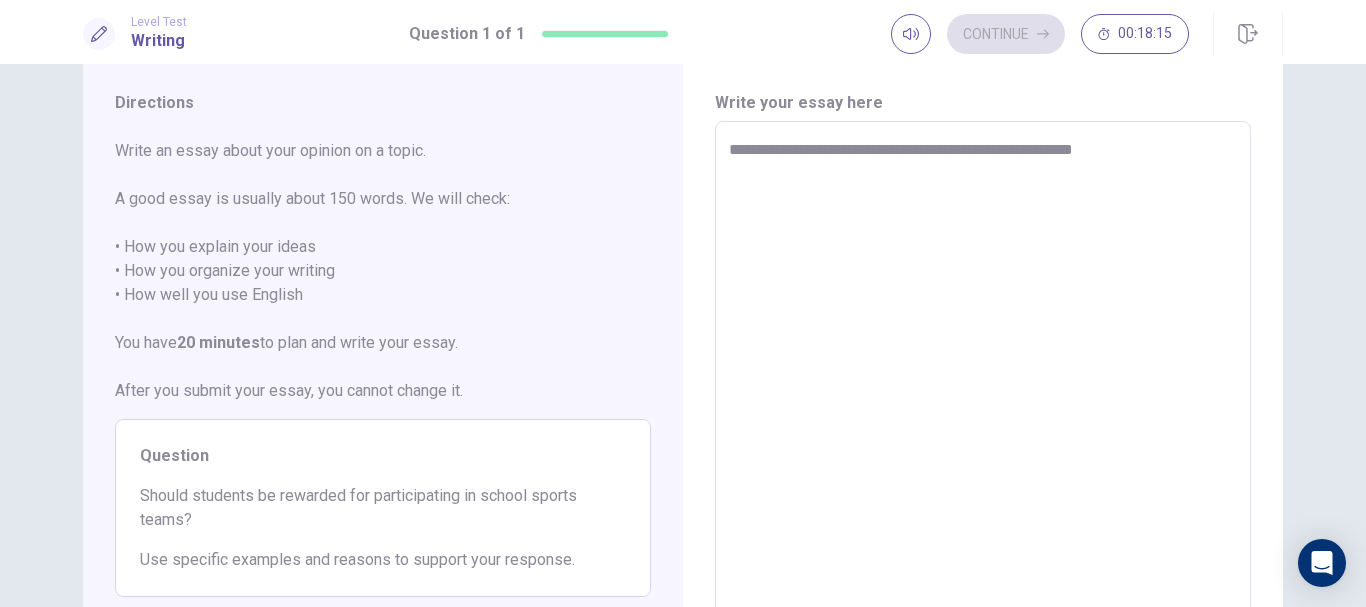 type on "**********" 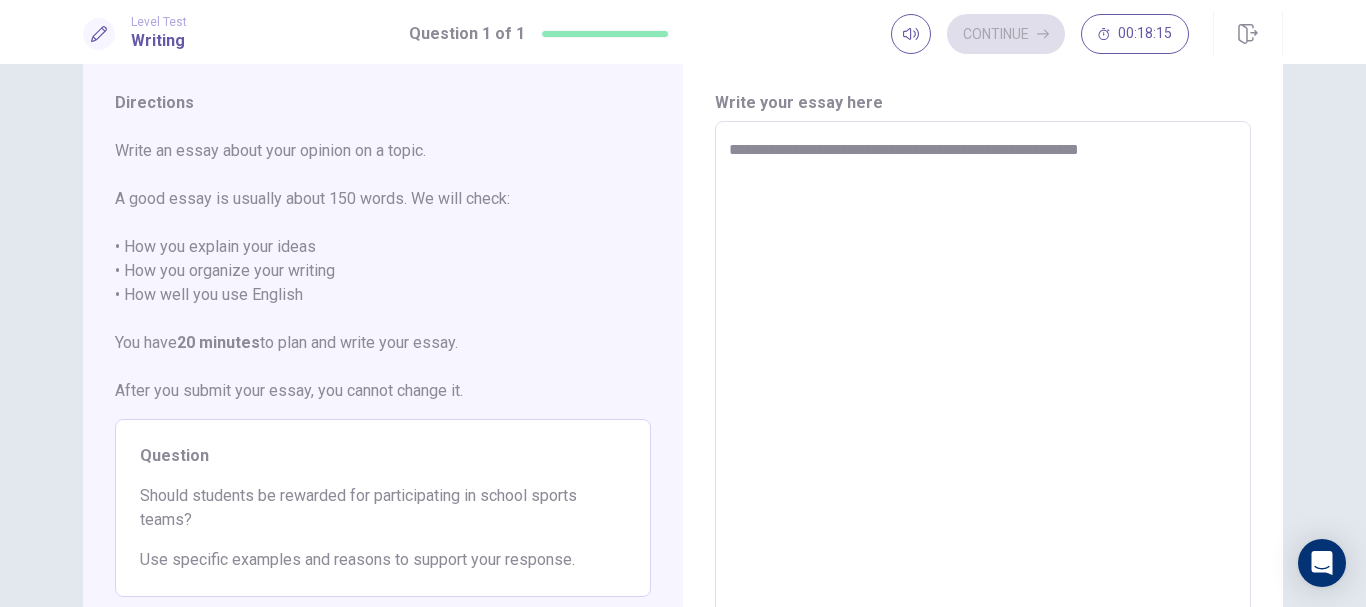 type on "*" 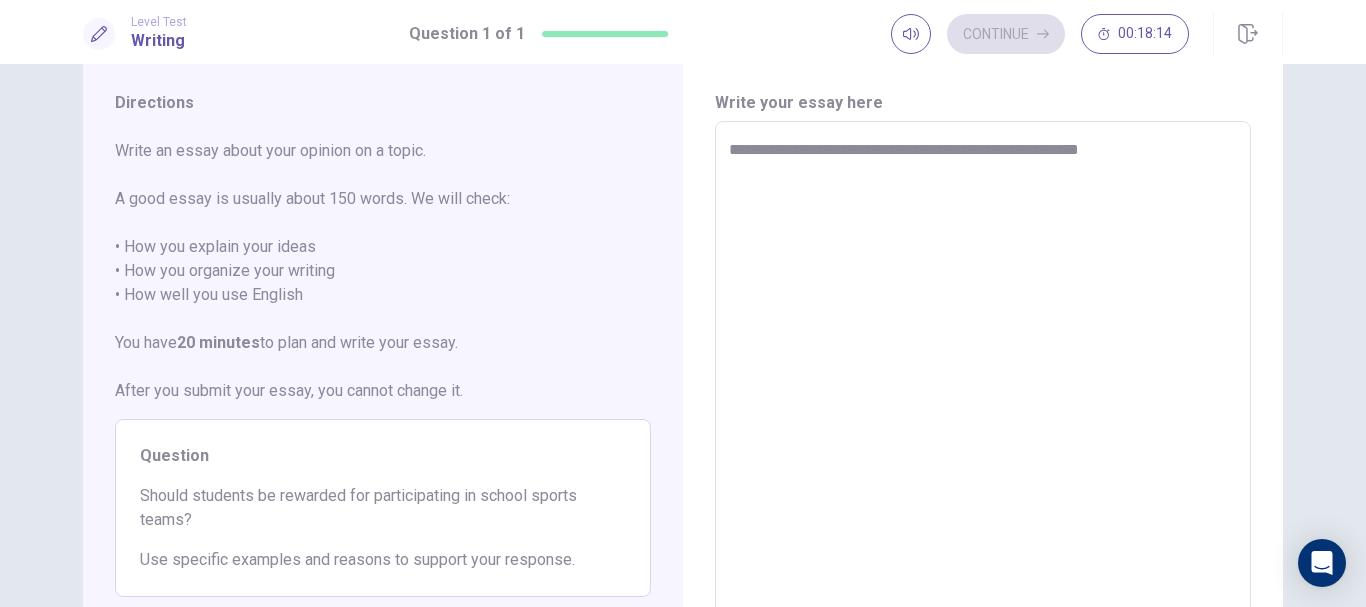 type on "**********" 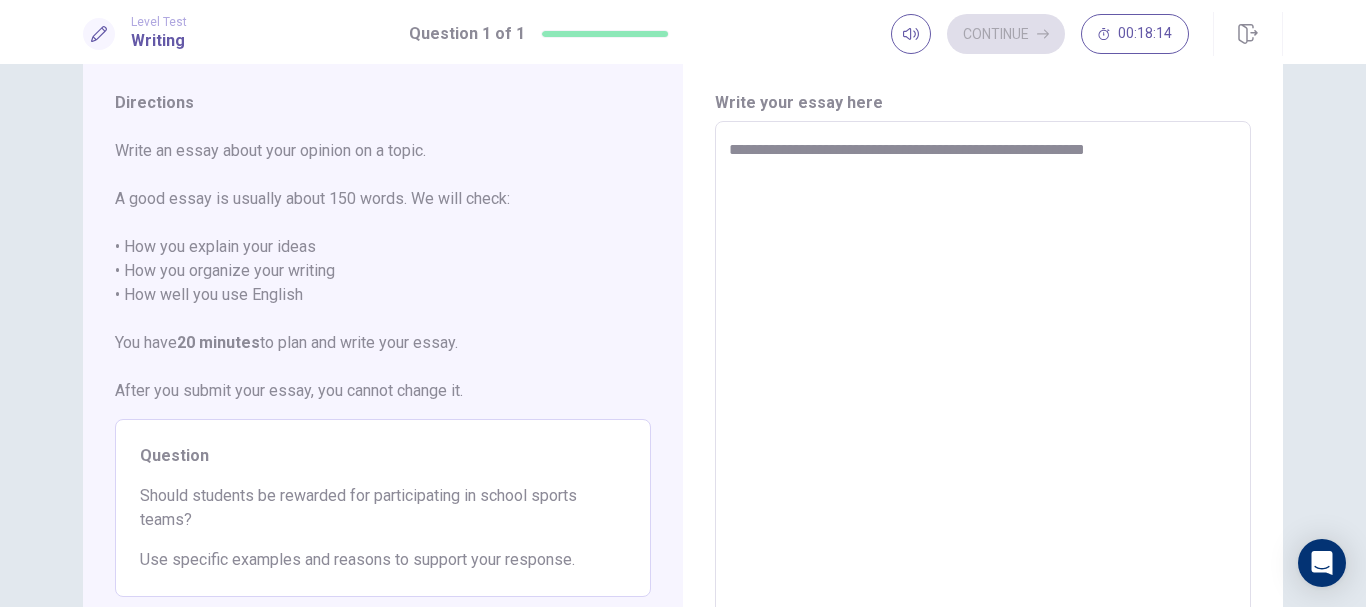 type on "*" 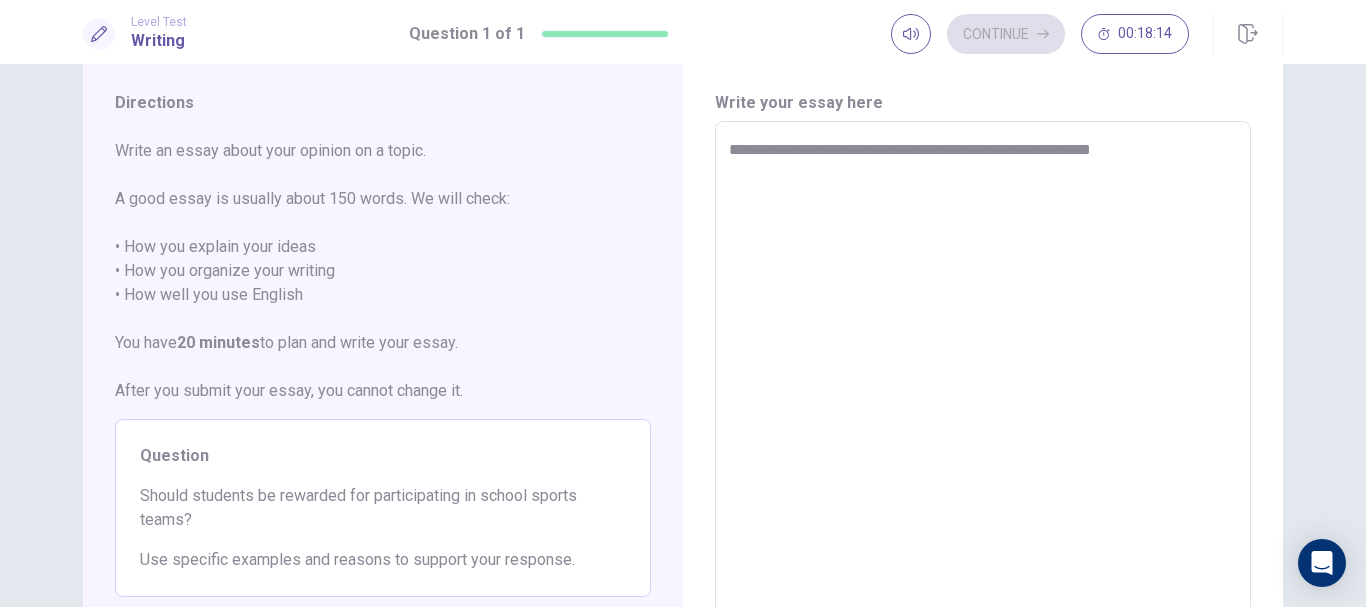 type on "**********" 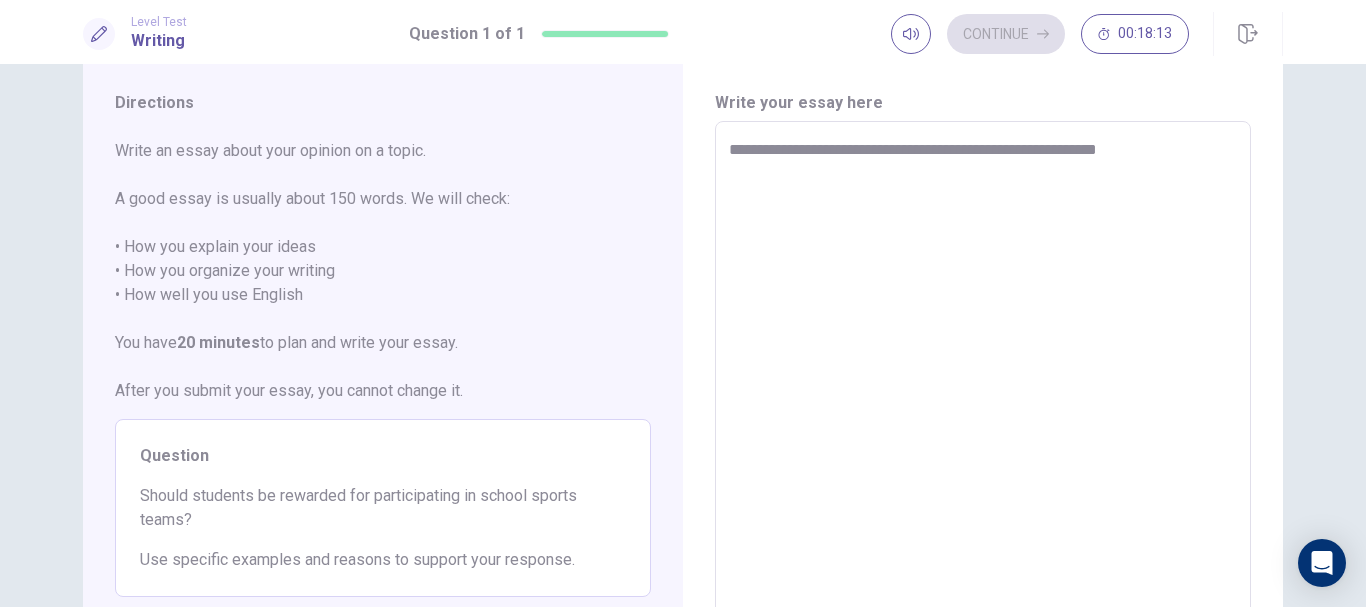 type on "*" 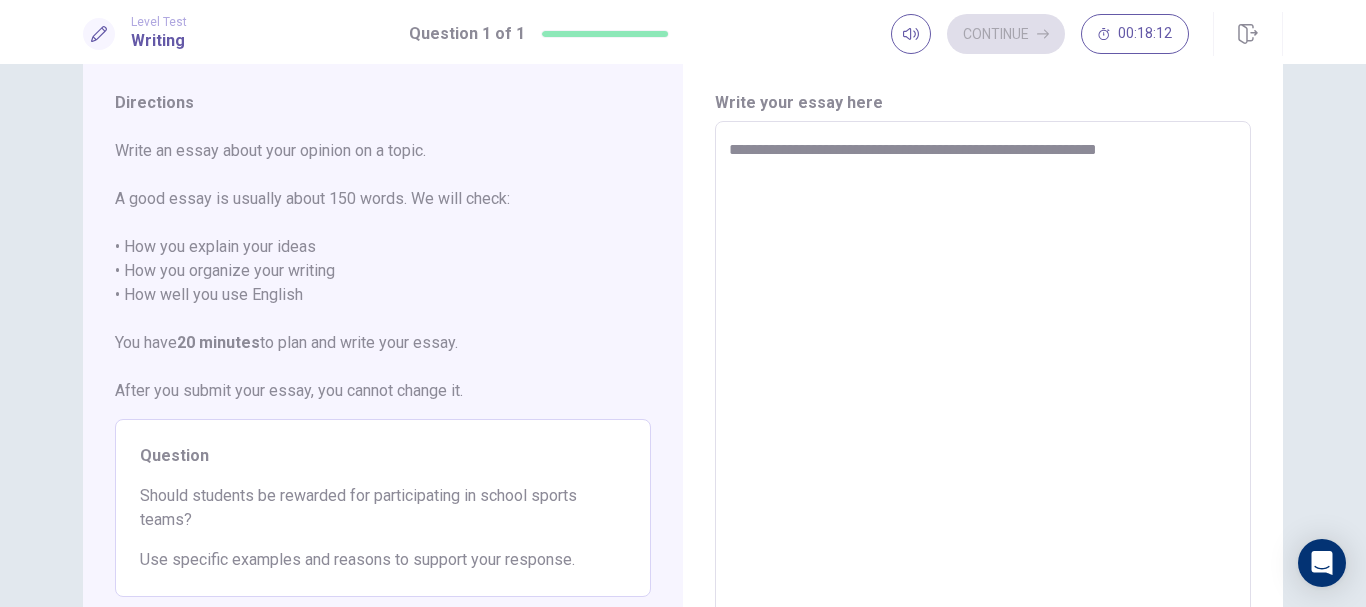 type on "**********" 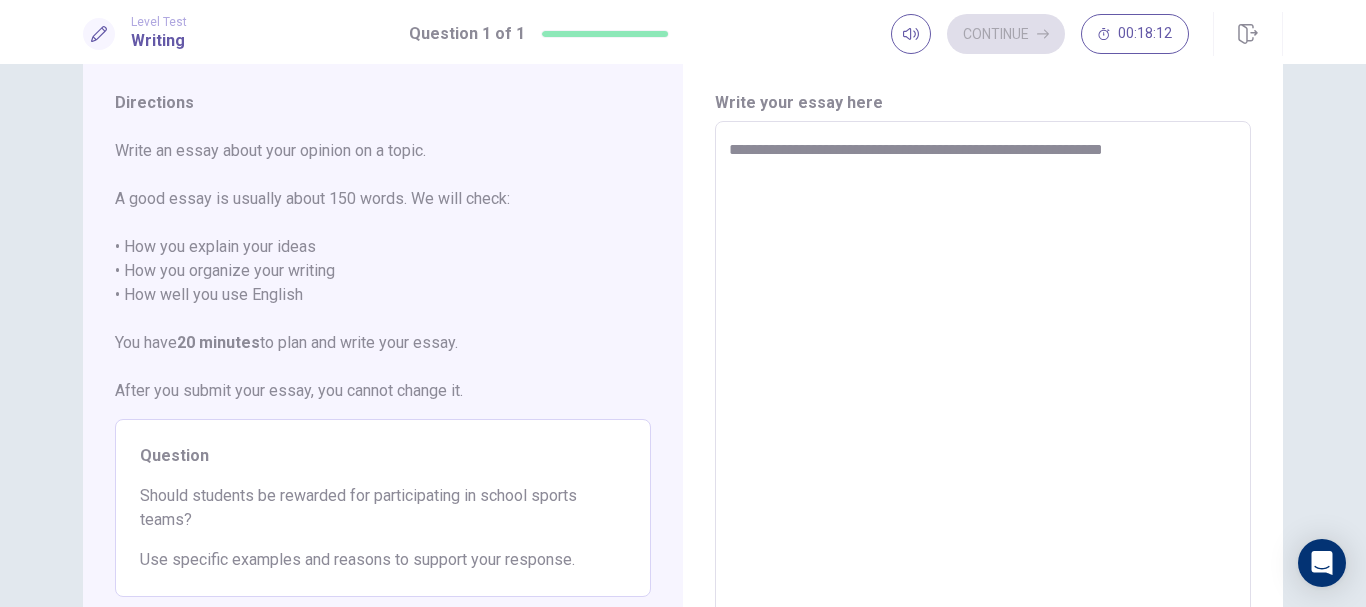 type on "**********" 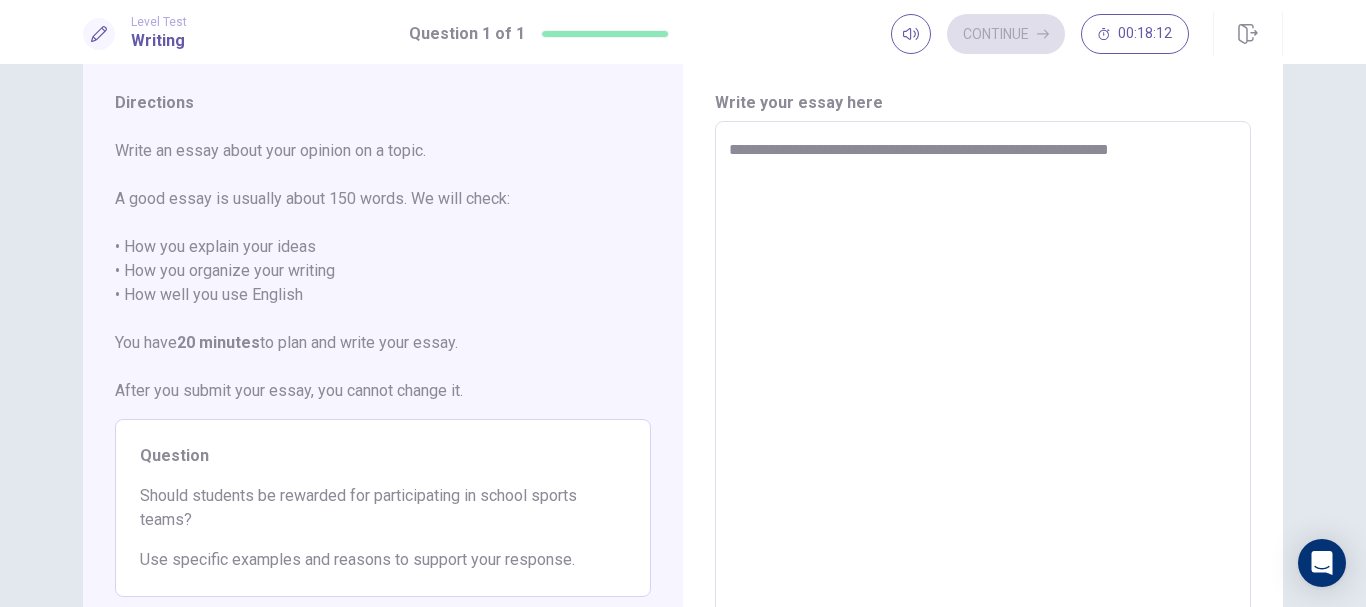 type on "*" 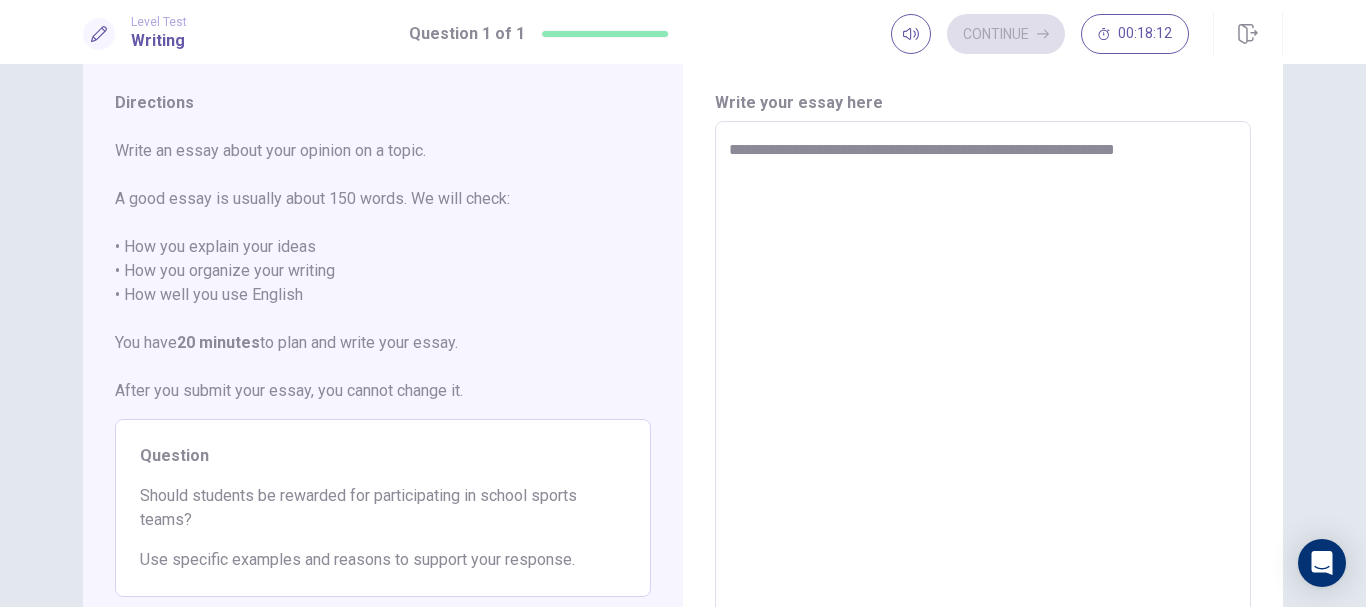type on "*" 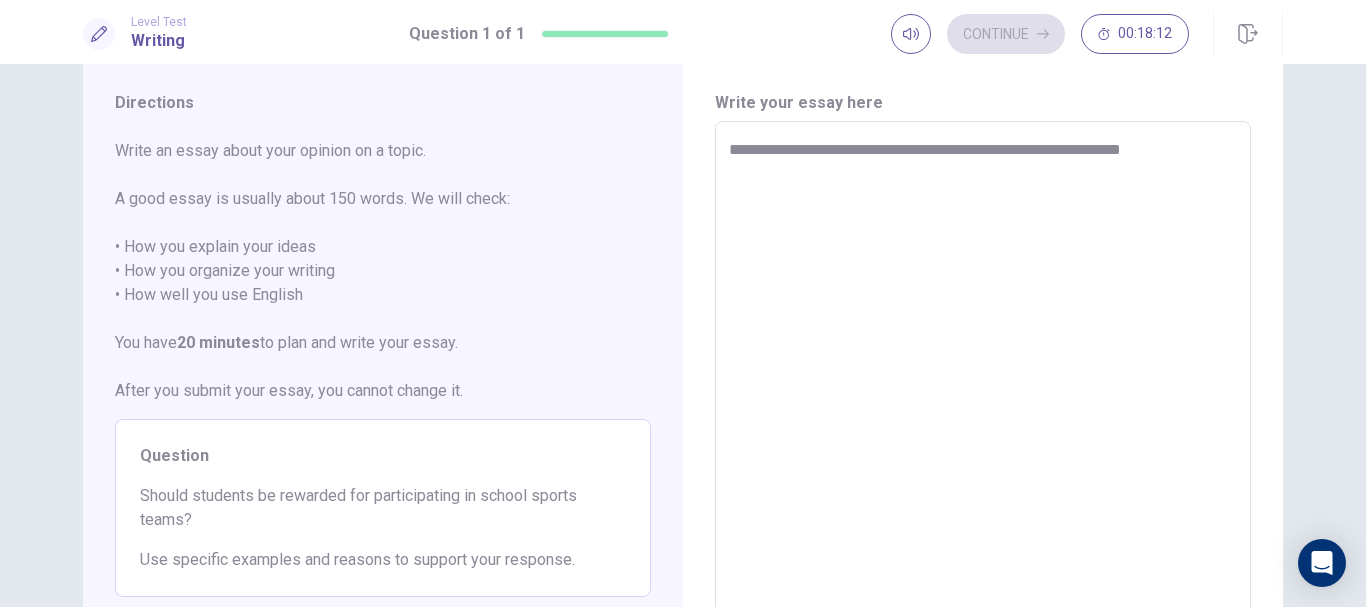 type on "*" 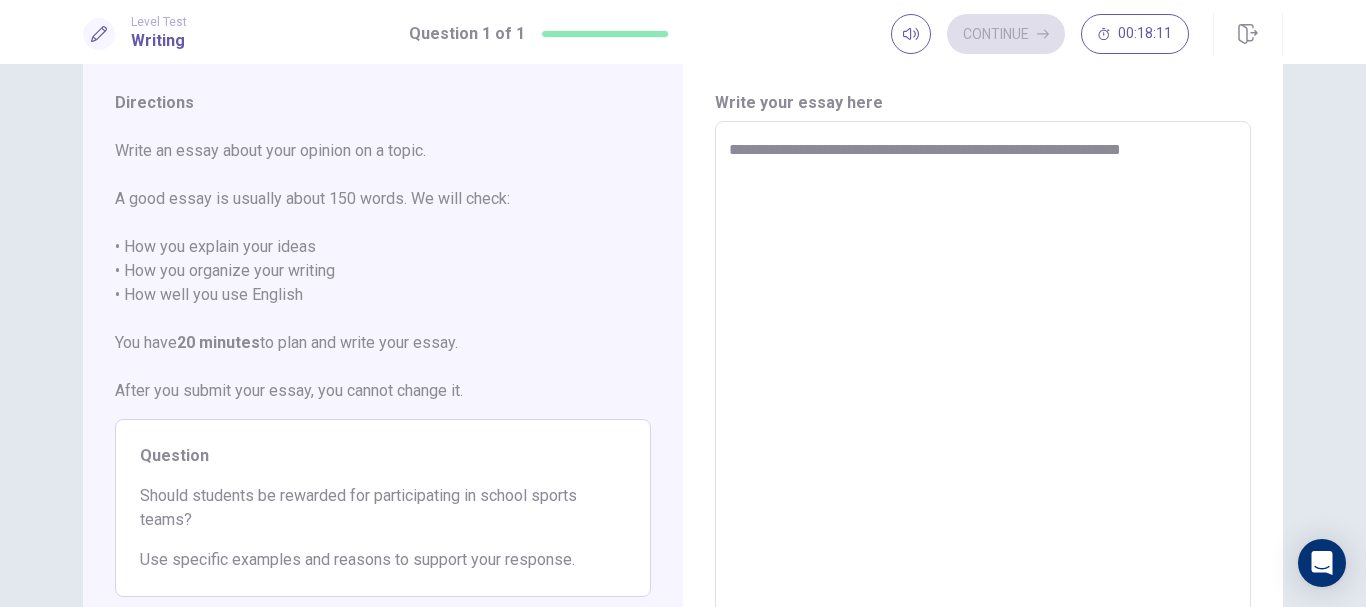 type on "**********" 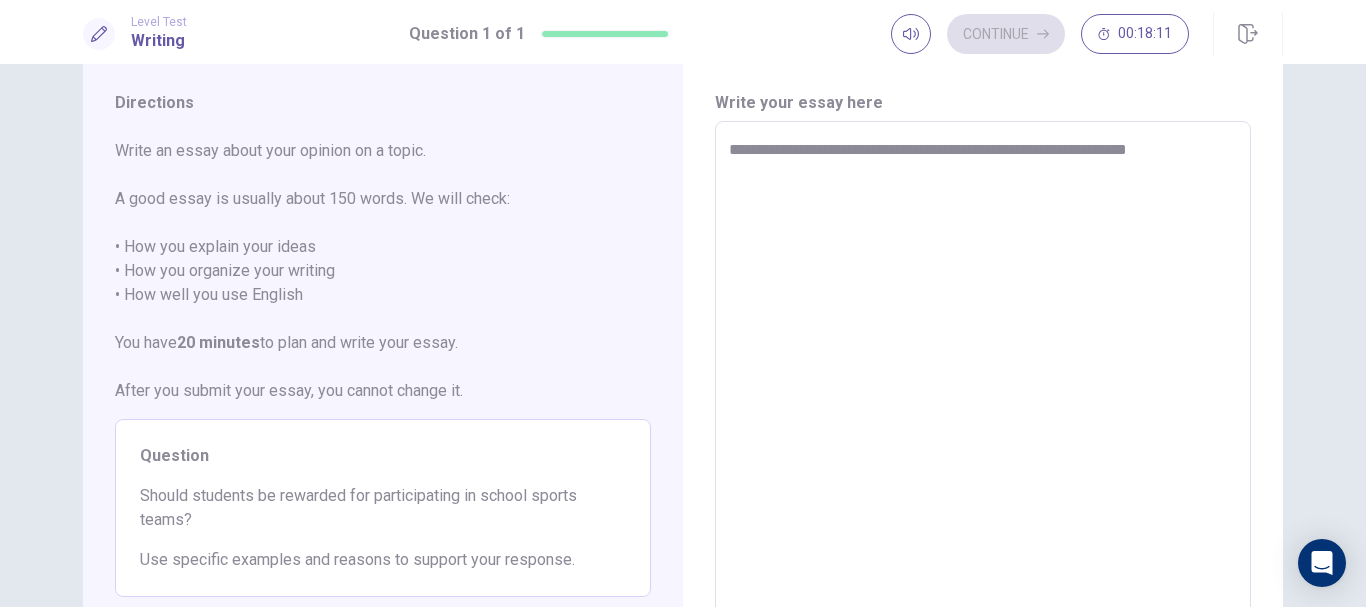 type on "*" 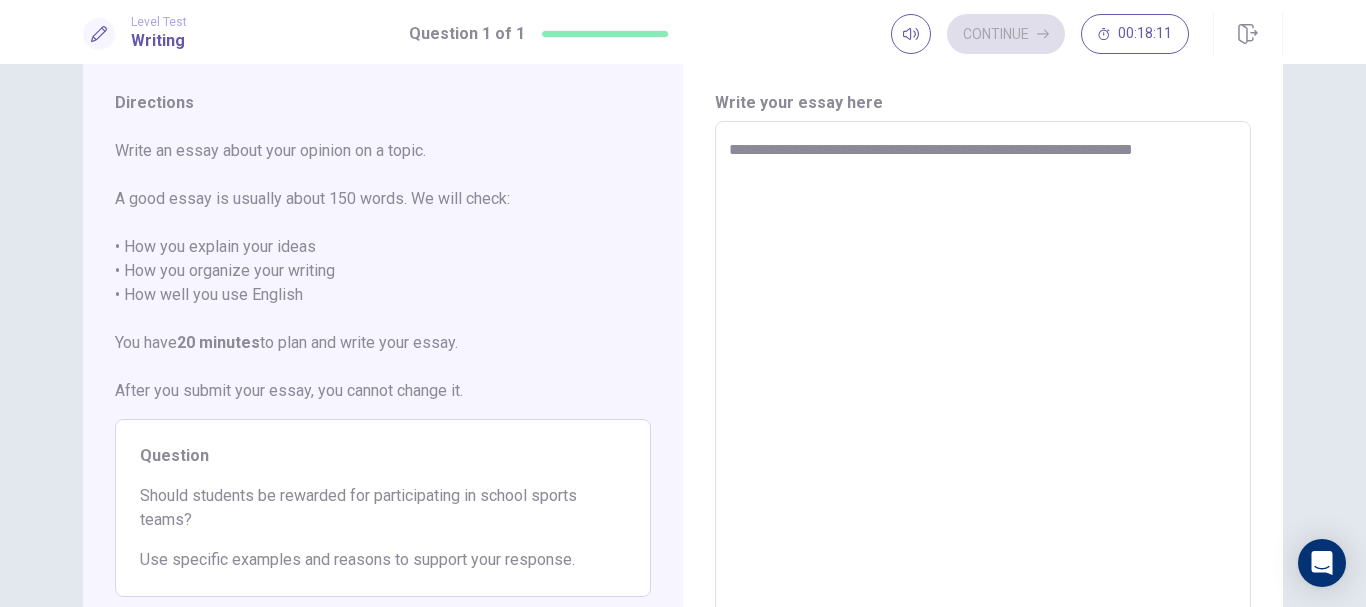 type on "*" 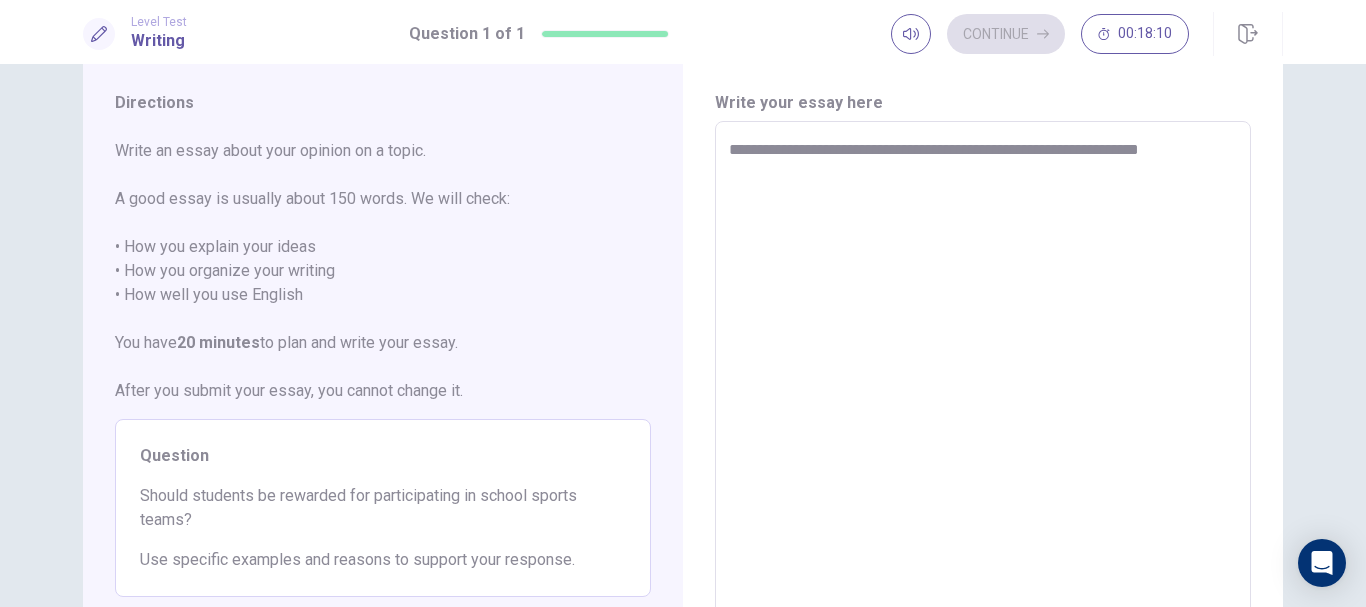 type on "*" 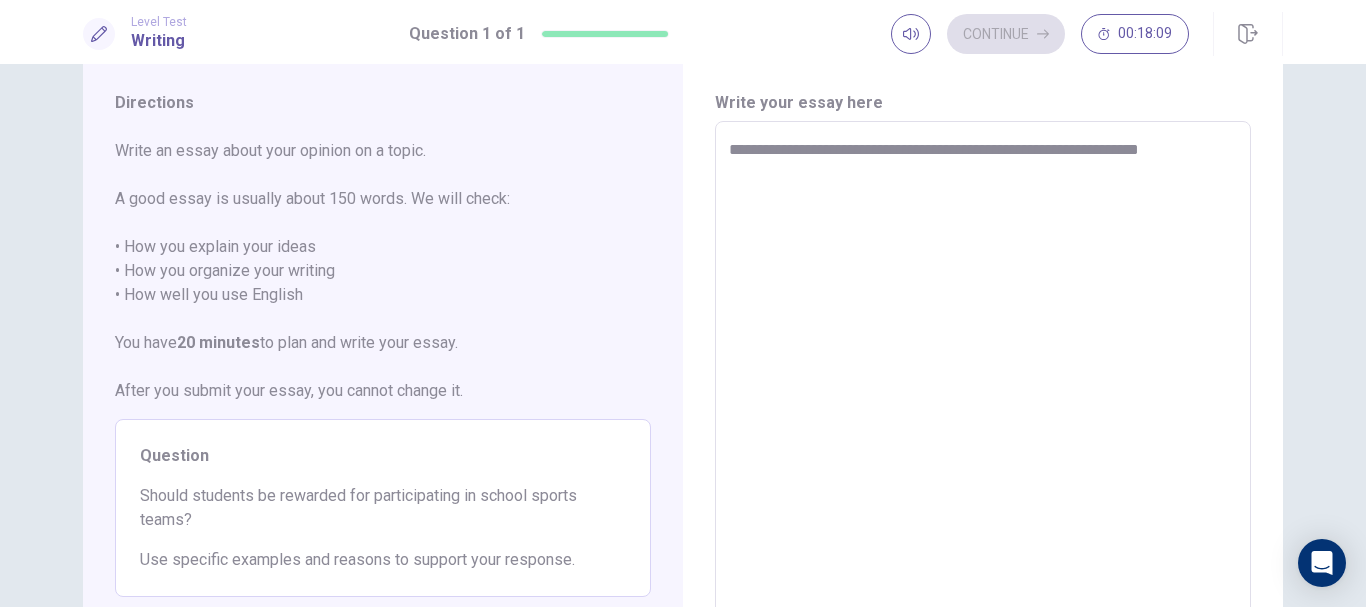 type on "**********" 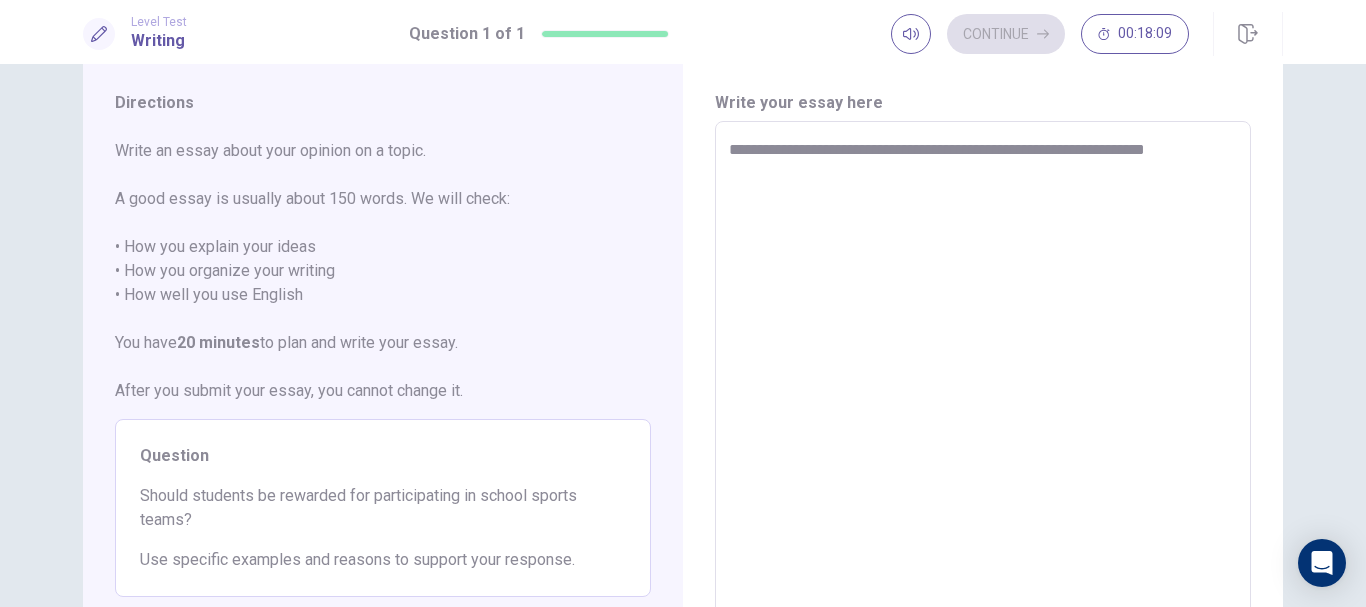 type on "*" 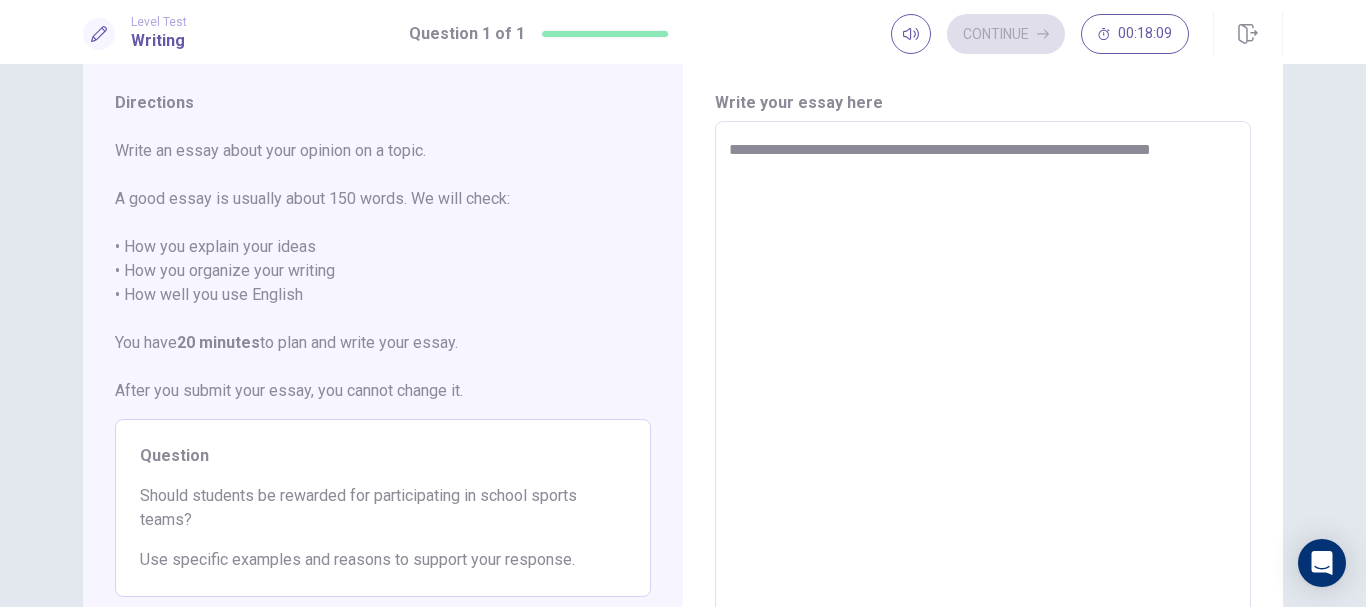 type on "*" 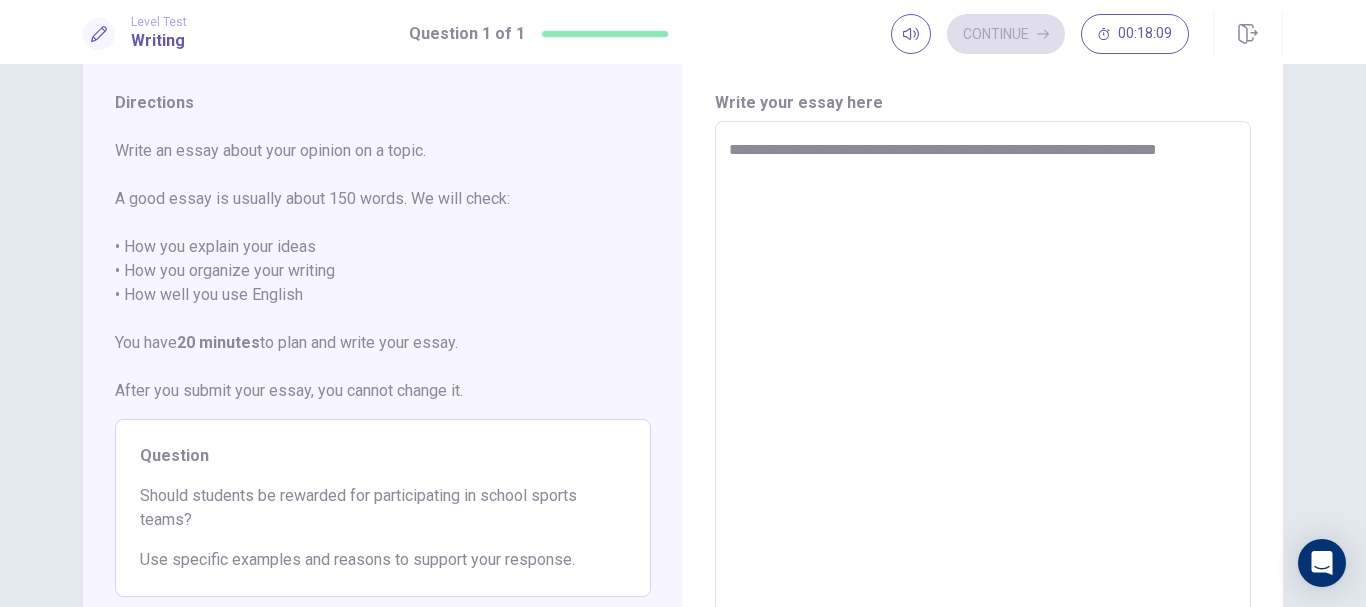 type on "**********" 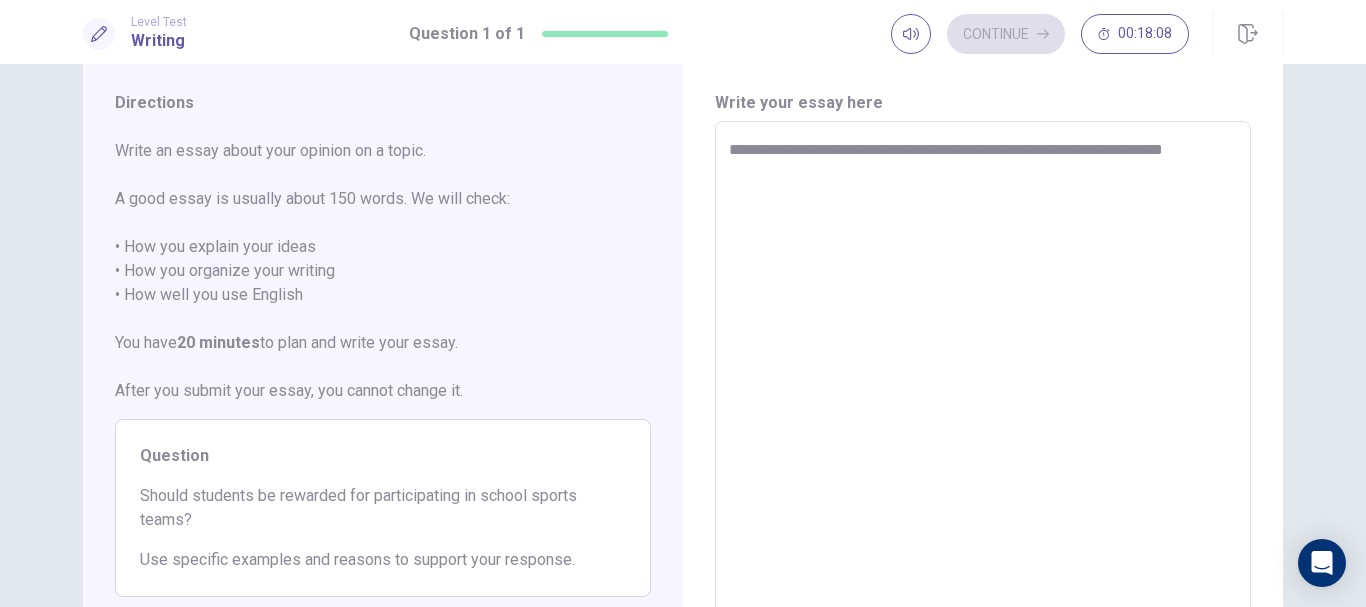 type on "*" 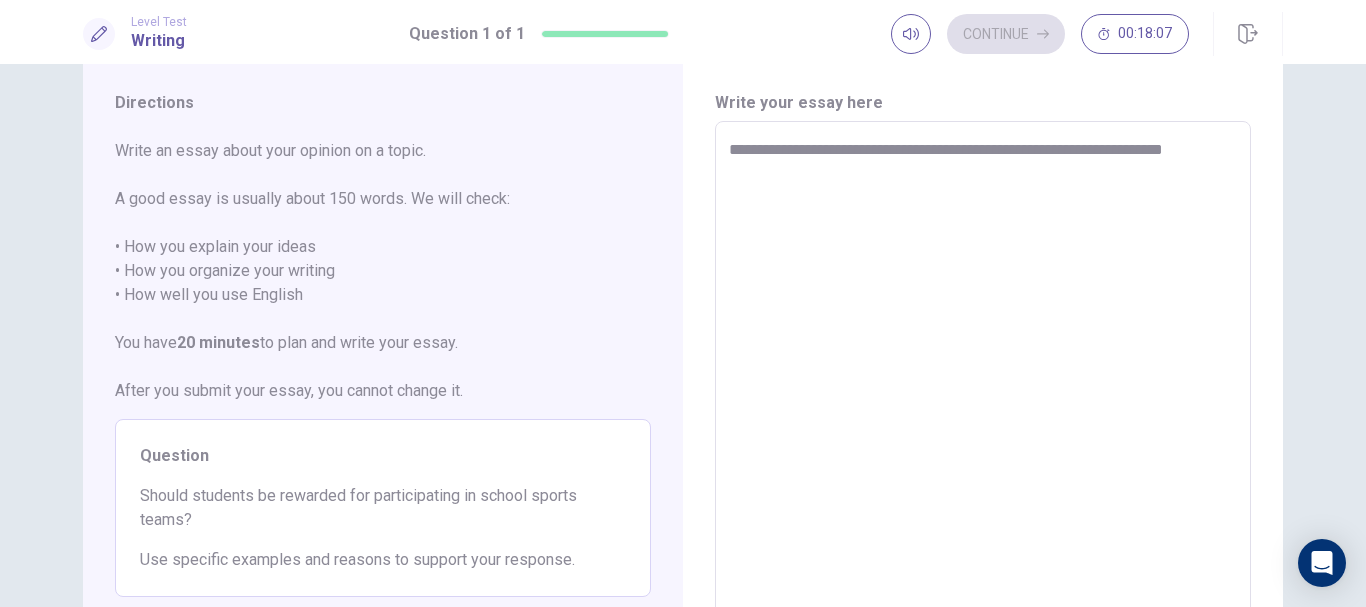 type on "**********" 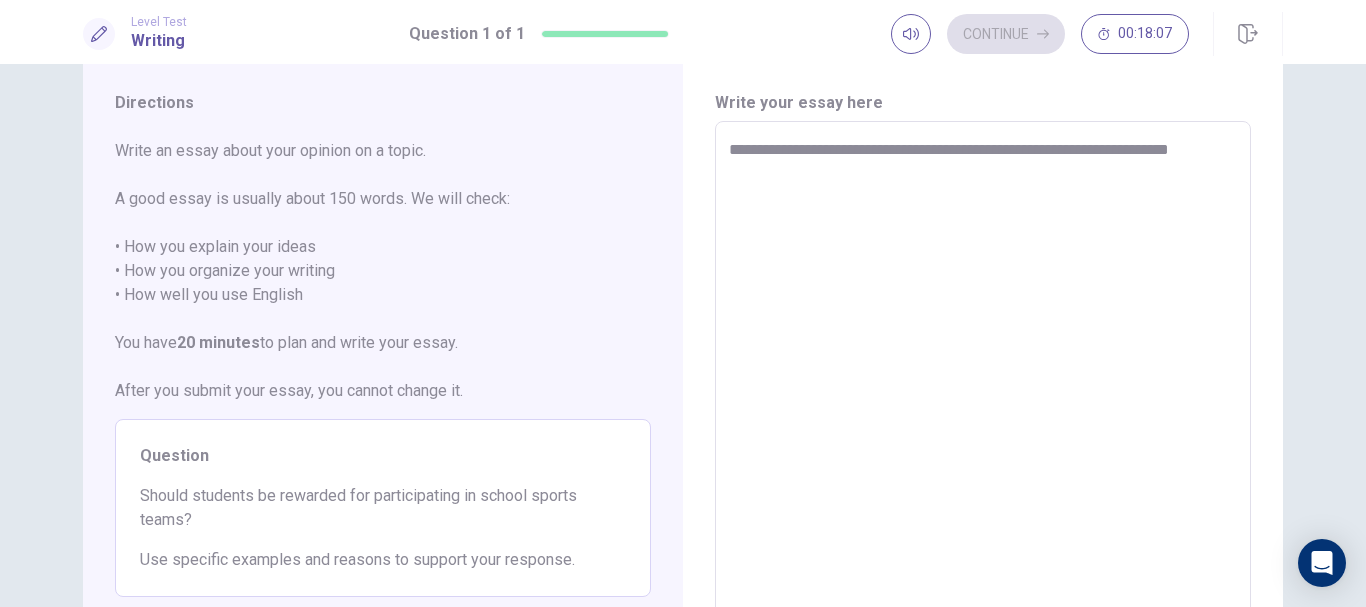 type on "*" 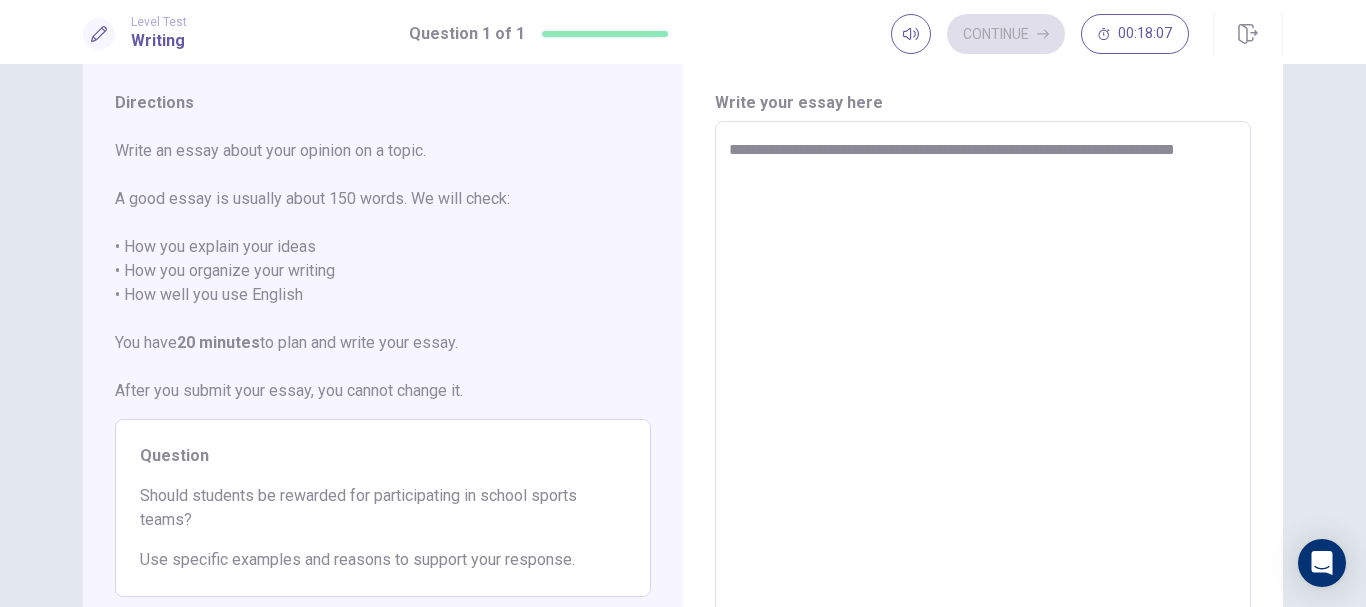 type on "*" 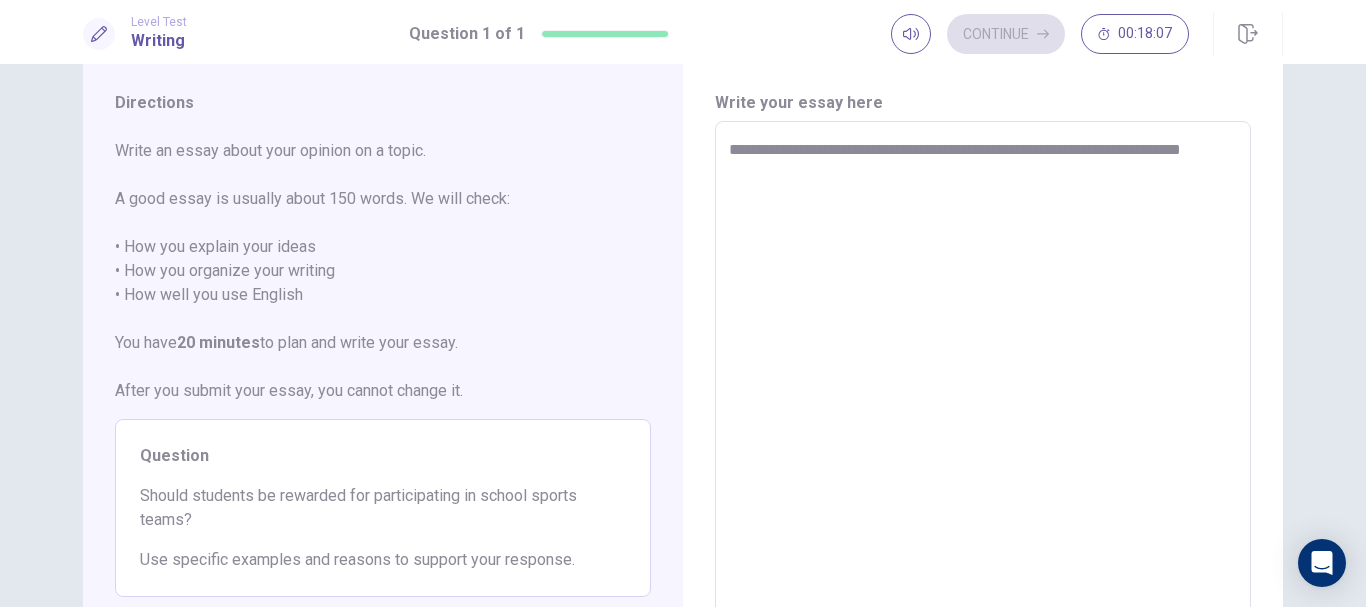 type on "**********" 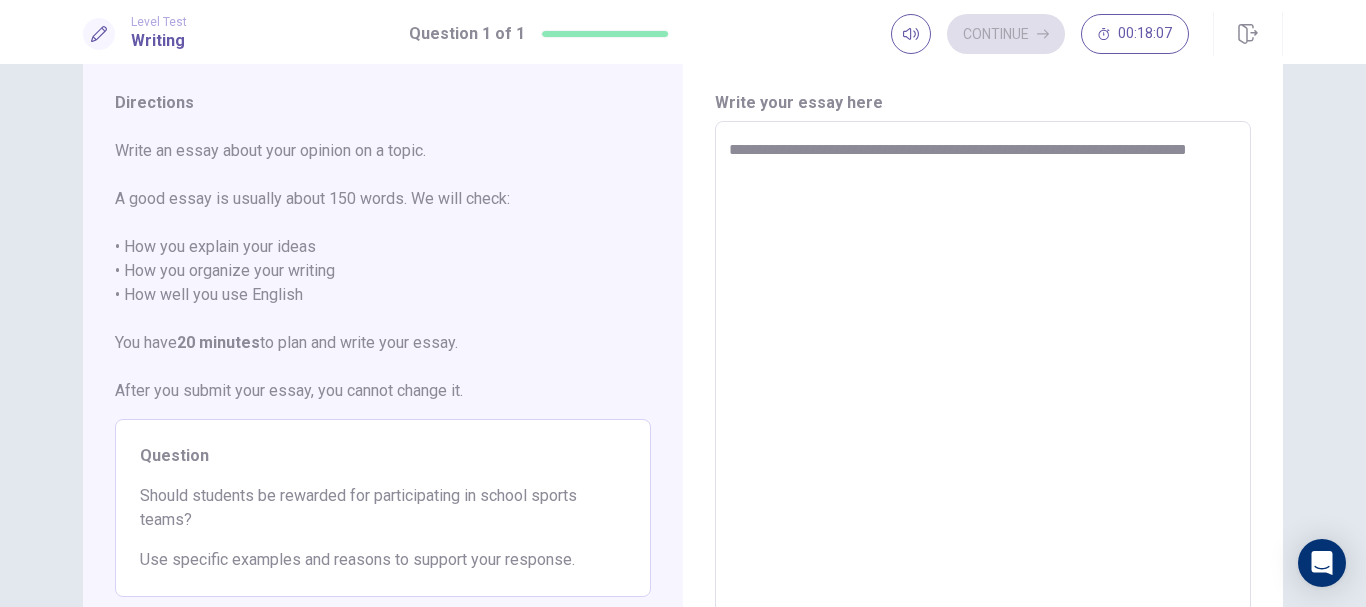 type on "*" 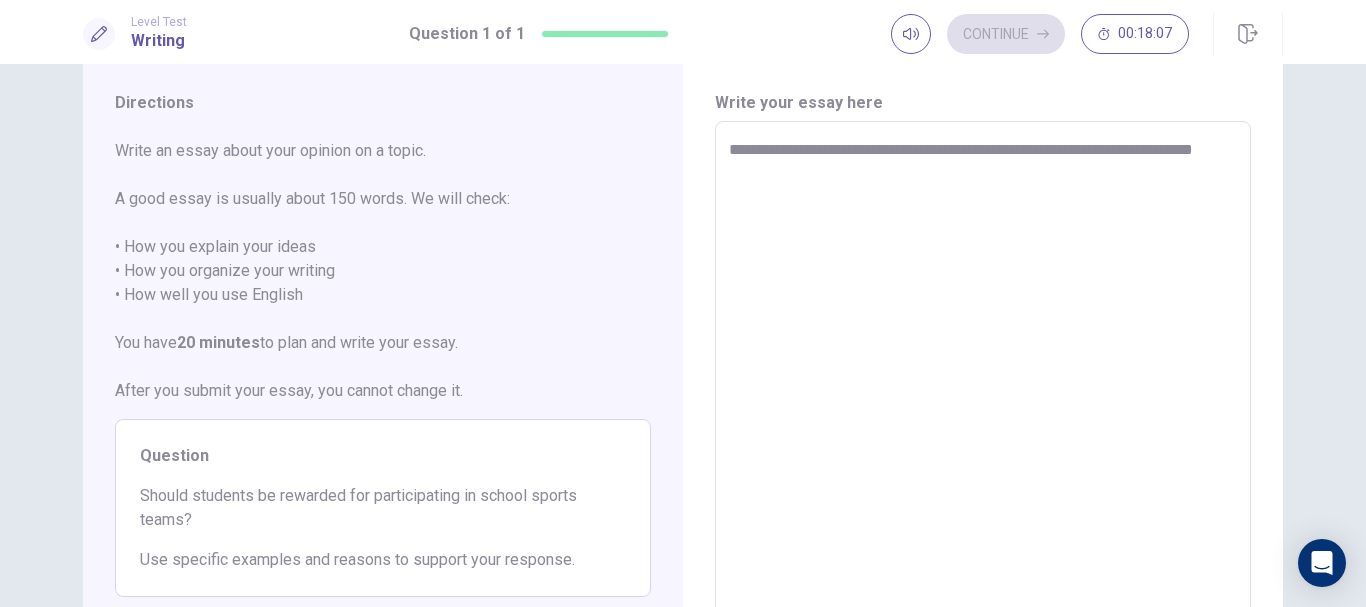 type on "*" 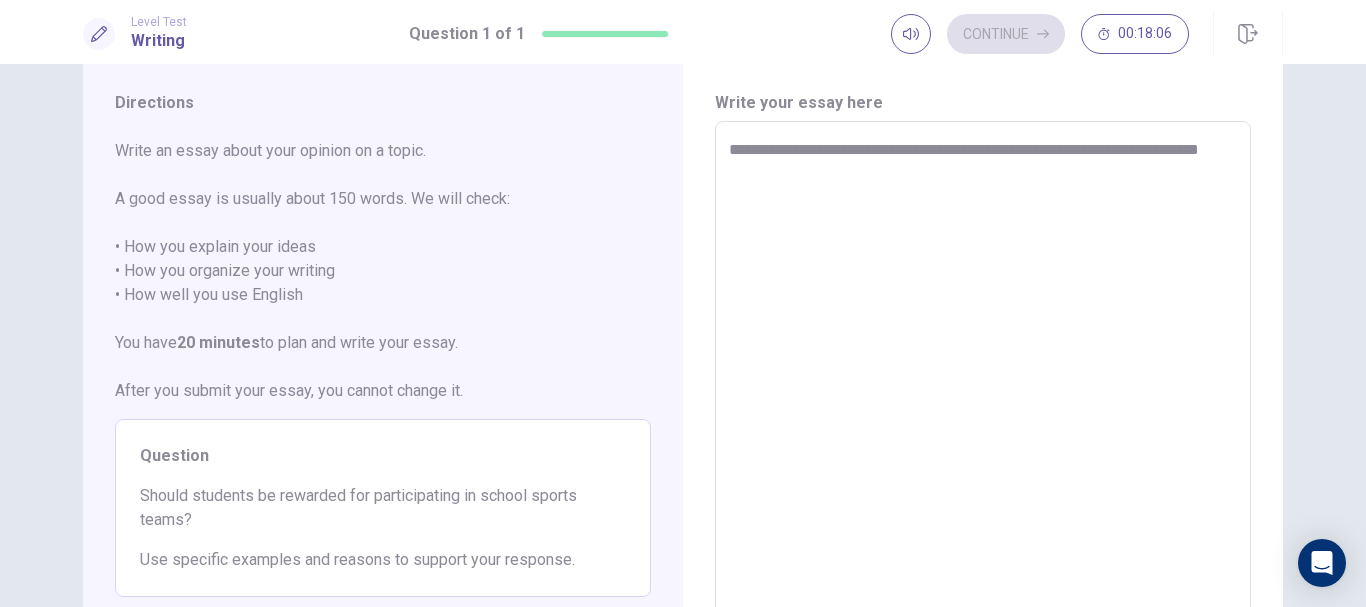 type on "*" 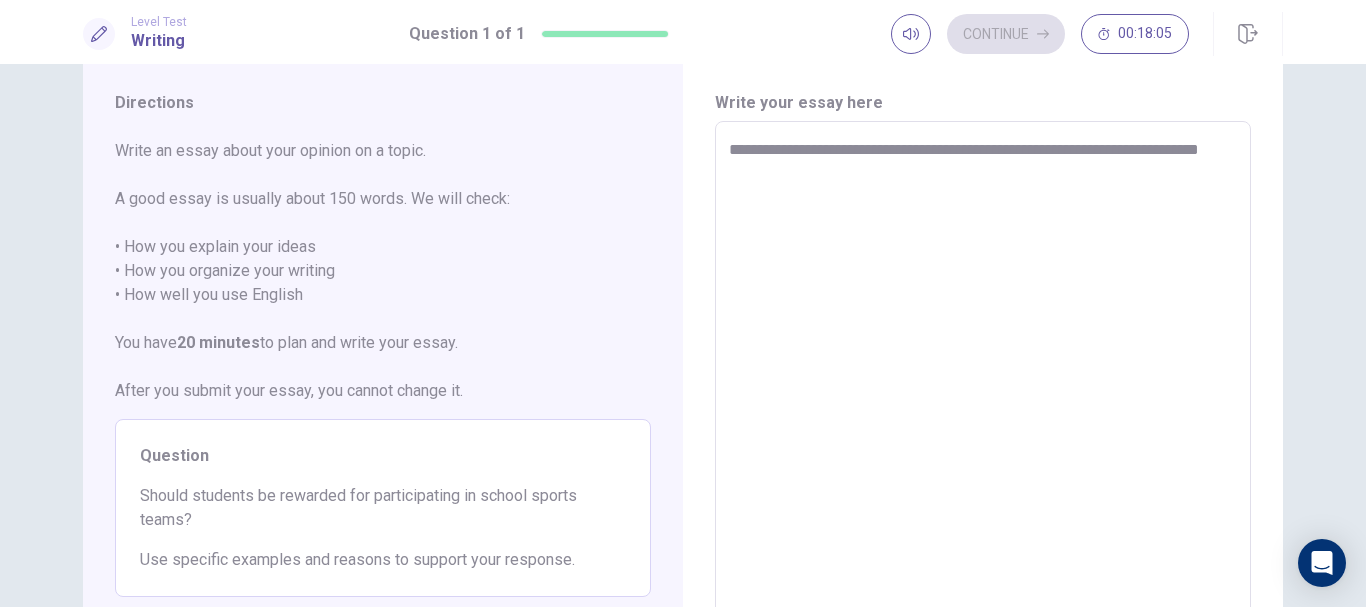 type on "**********" 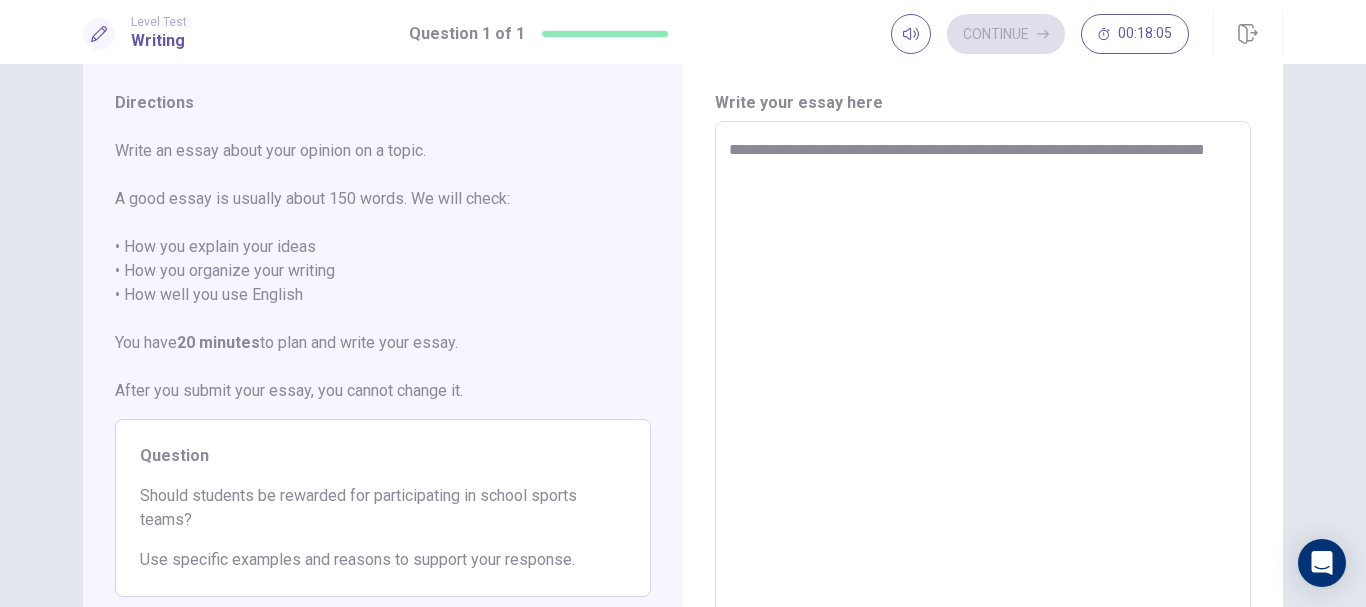 type on "**********" 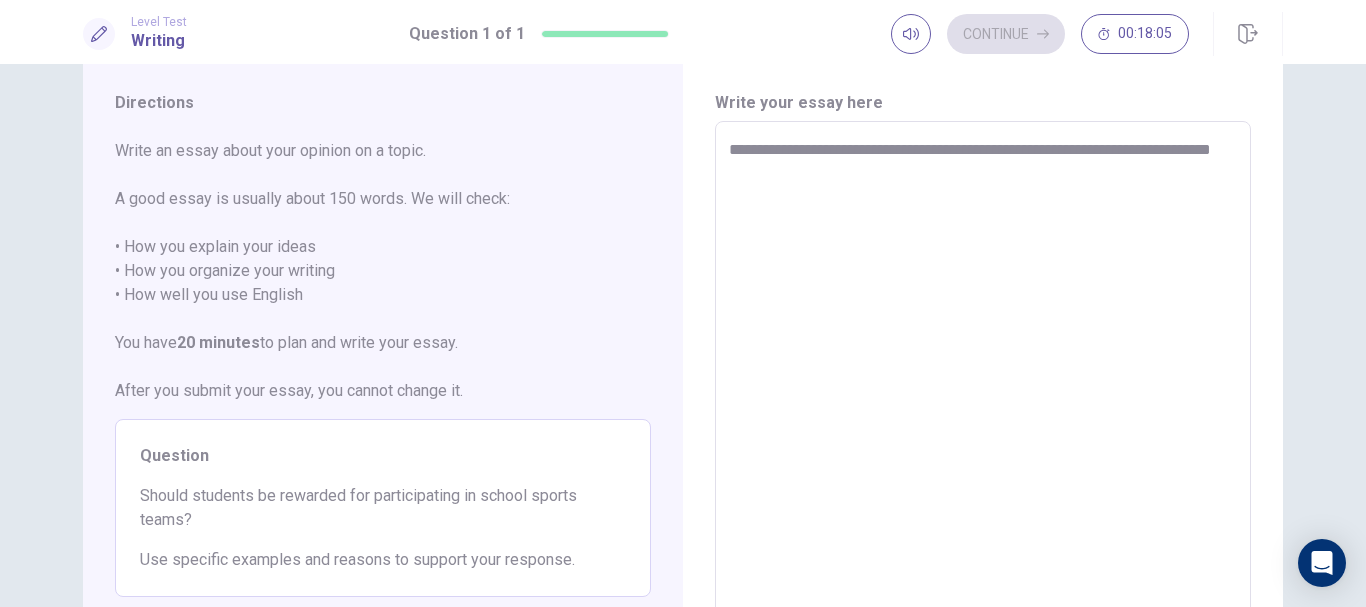 type on "*" 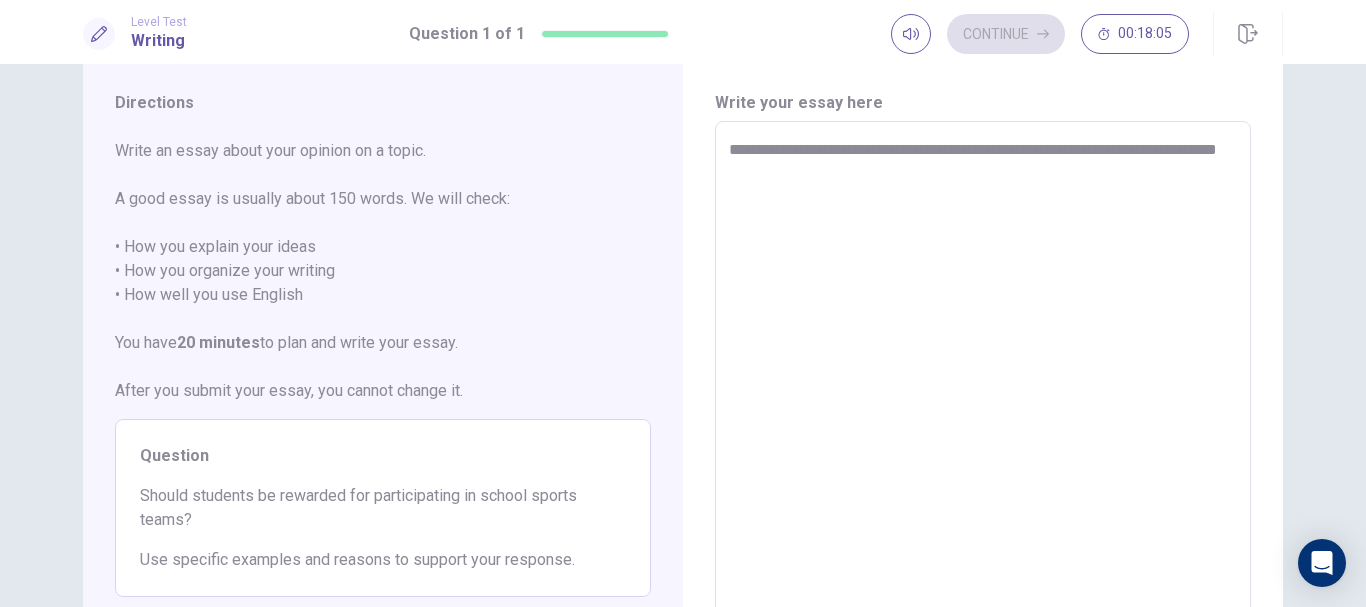 type on "*" 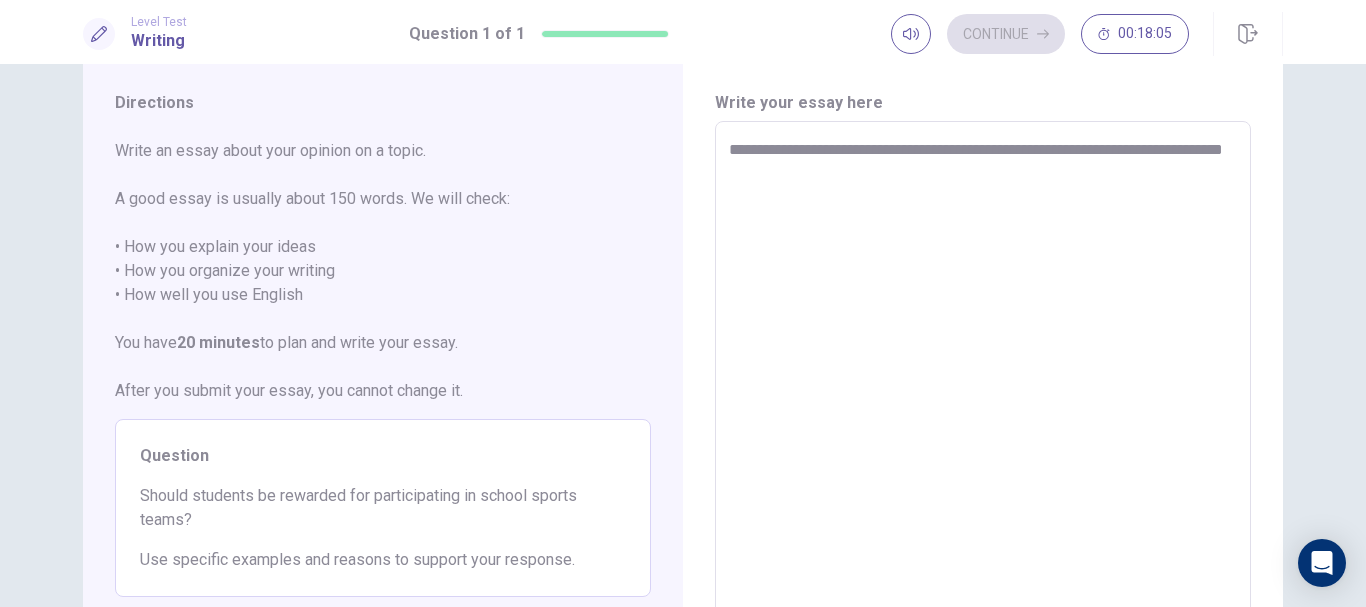 type on "**********" 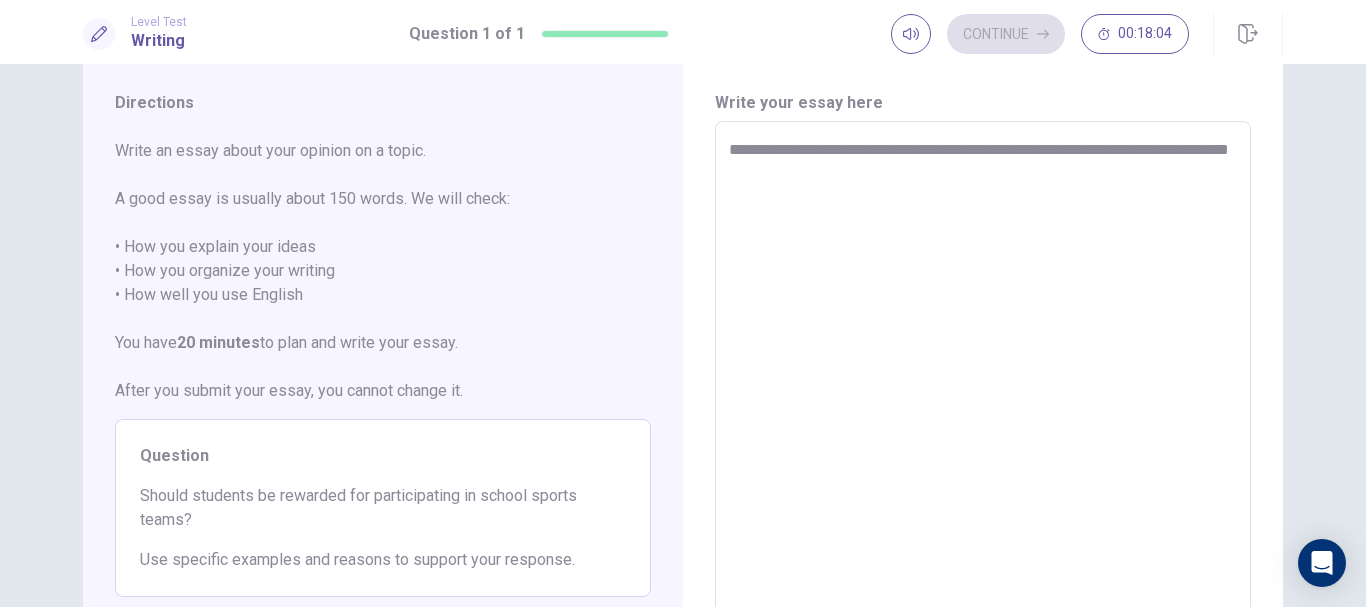 type on "*" 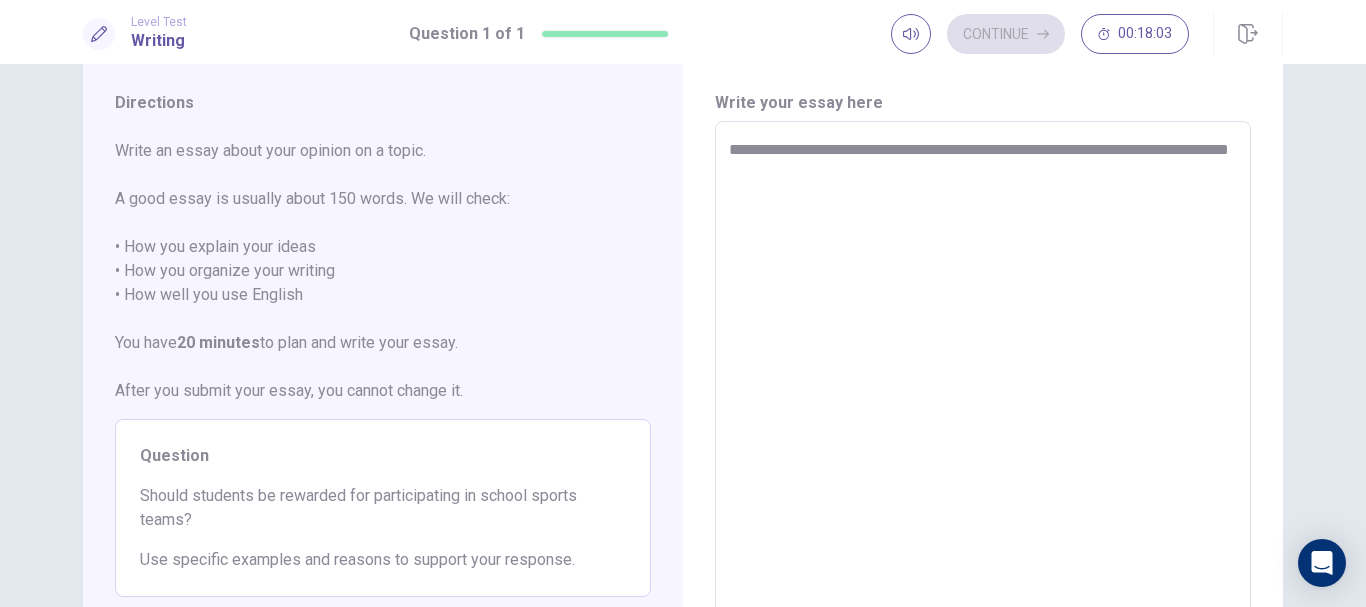 type on "**********" 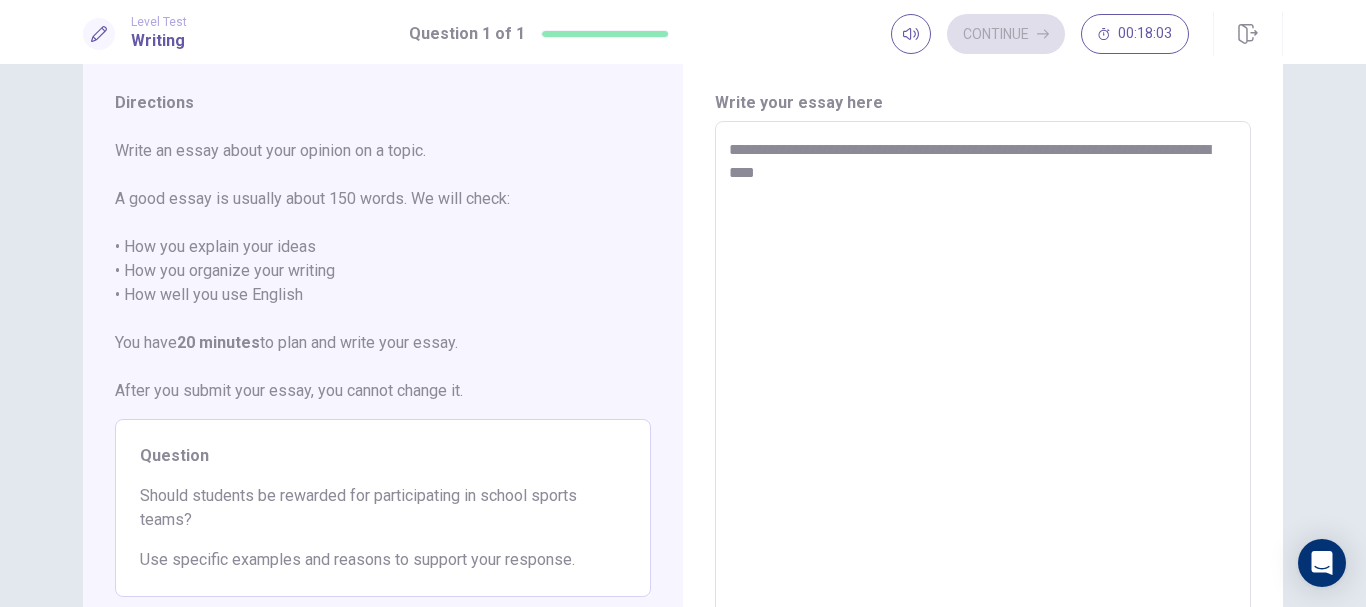 type on "*" 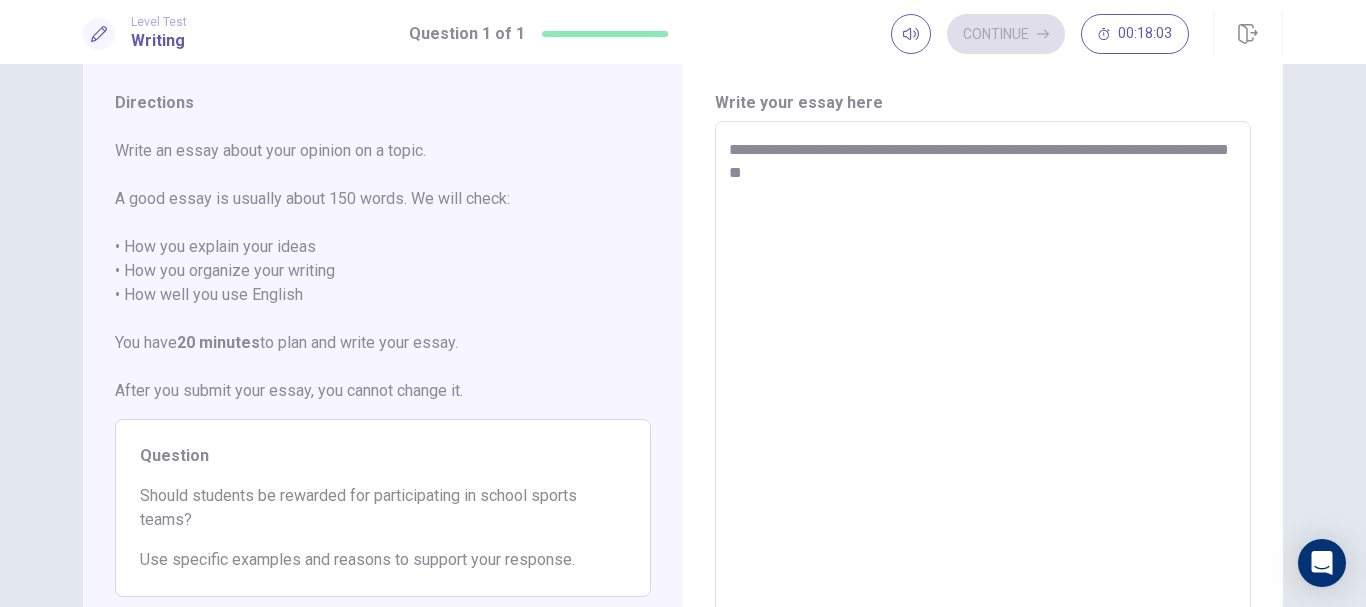 type on "*" 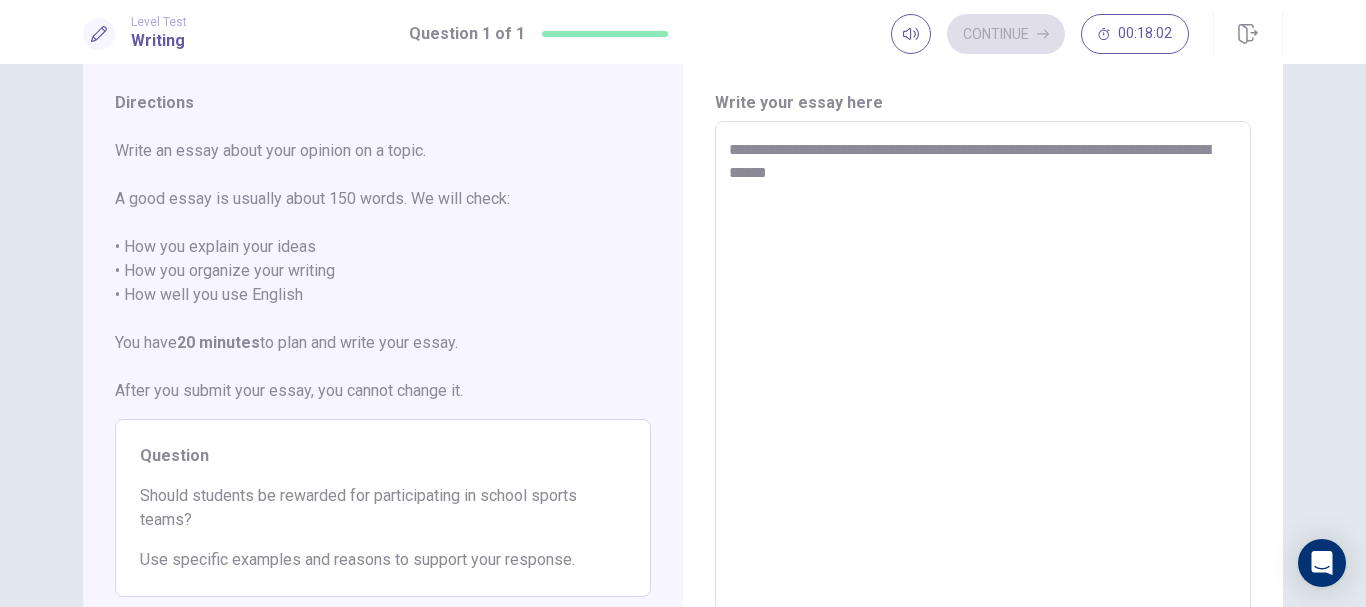 type on "**********" 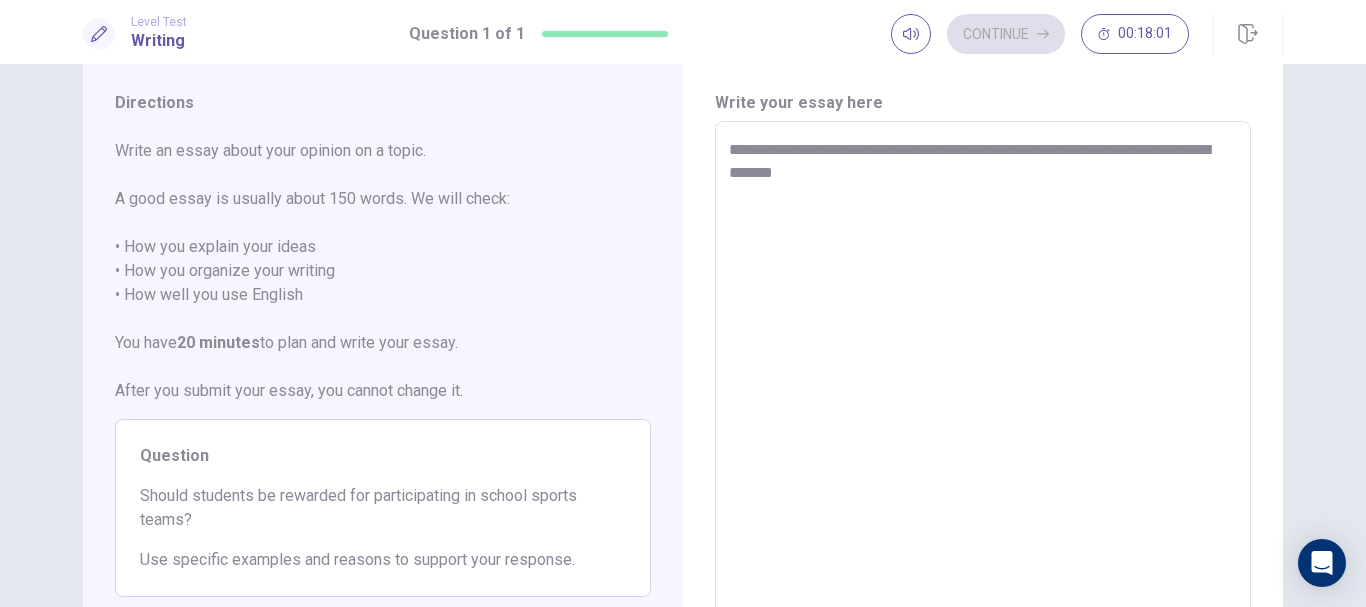 type on "*" 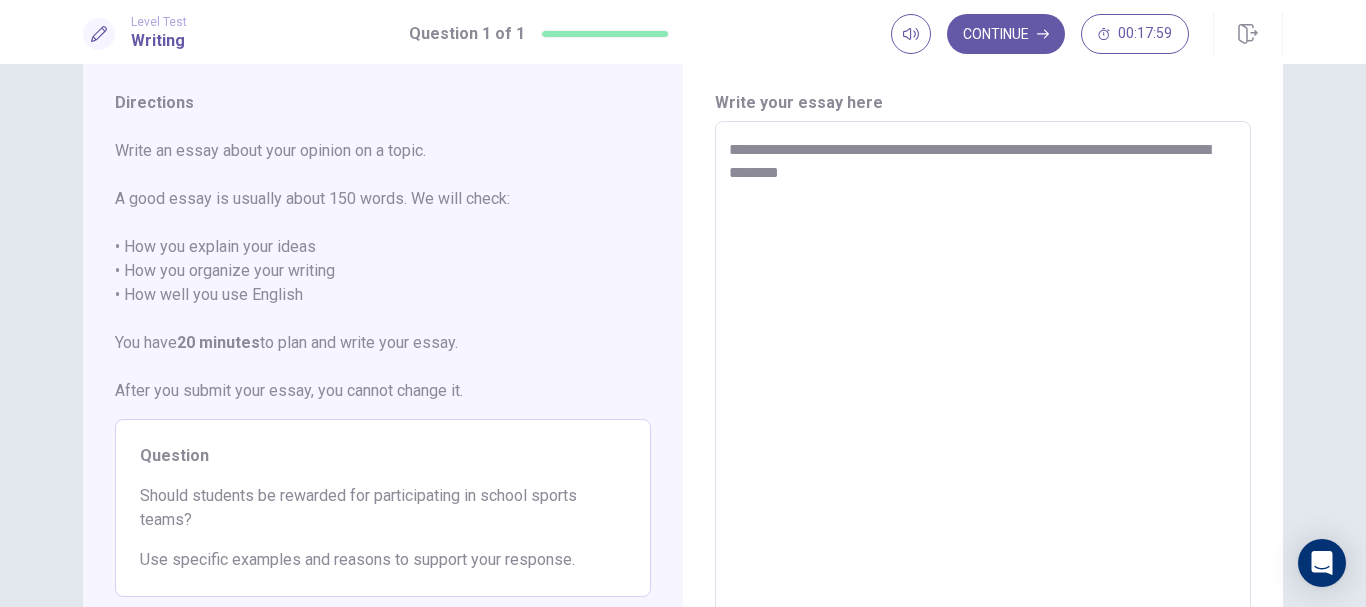 type on "*" 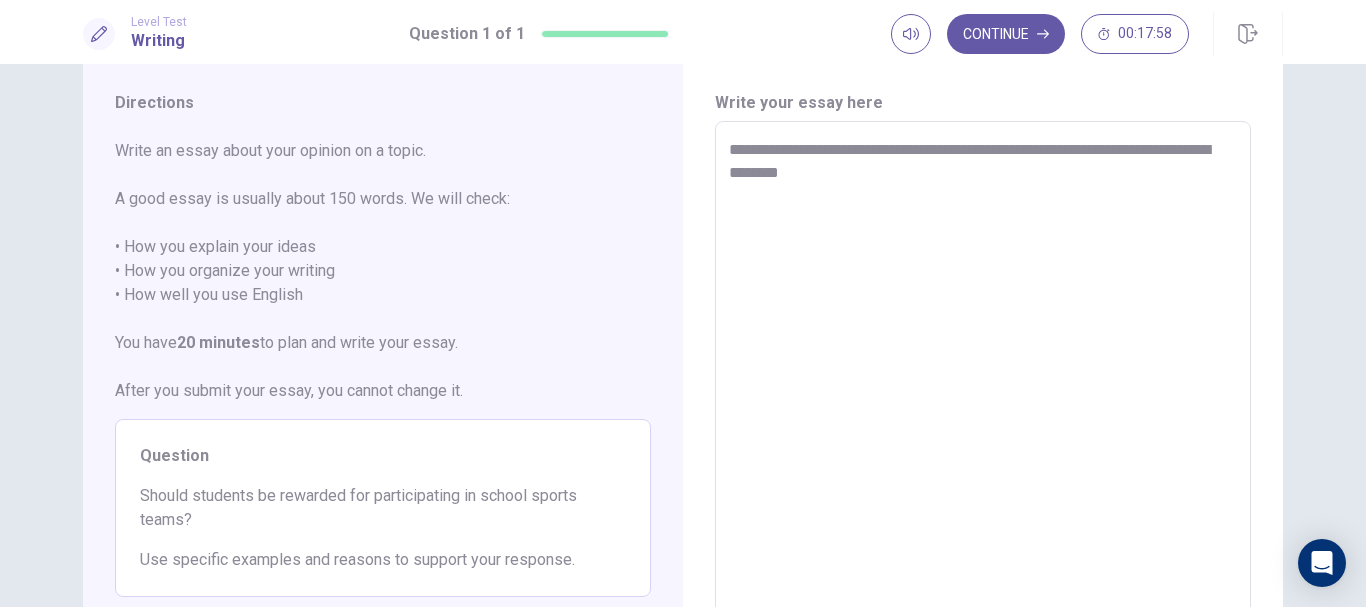 type on "**********" 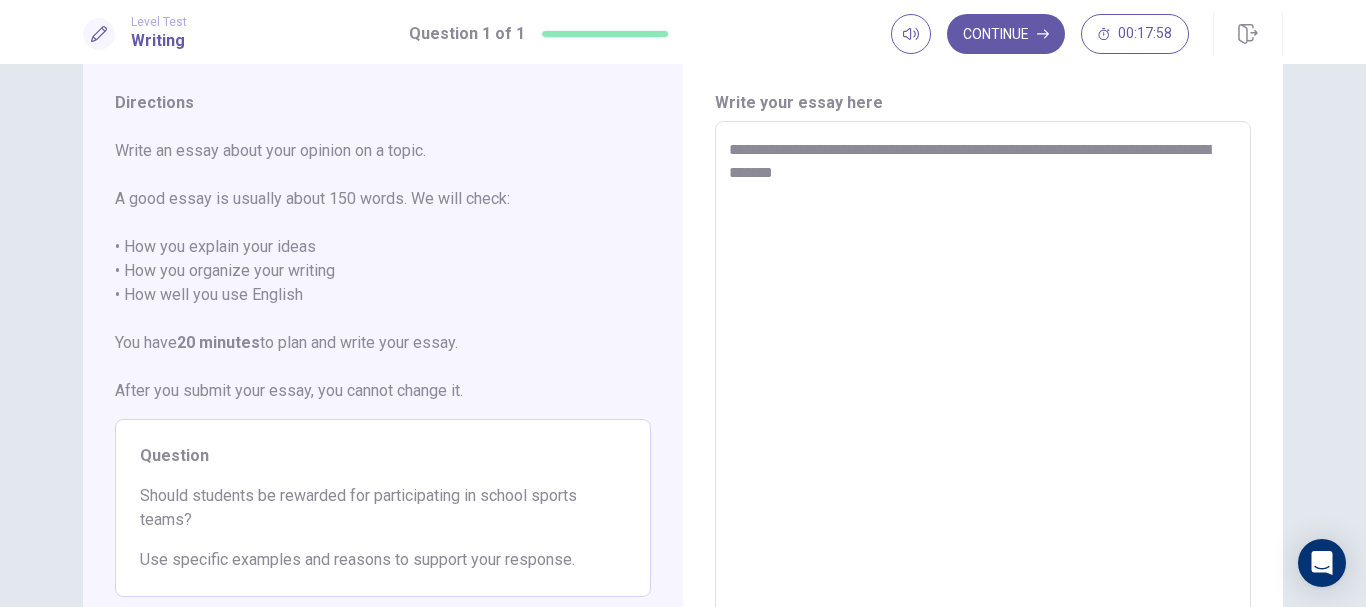 type on "*" 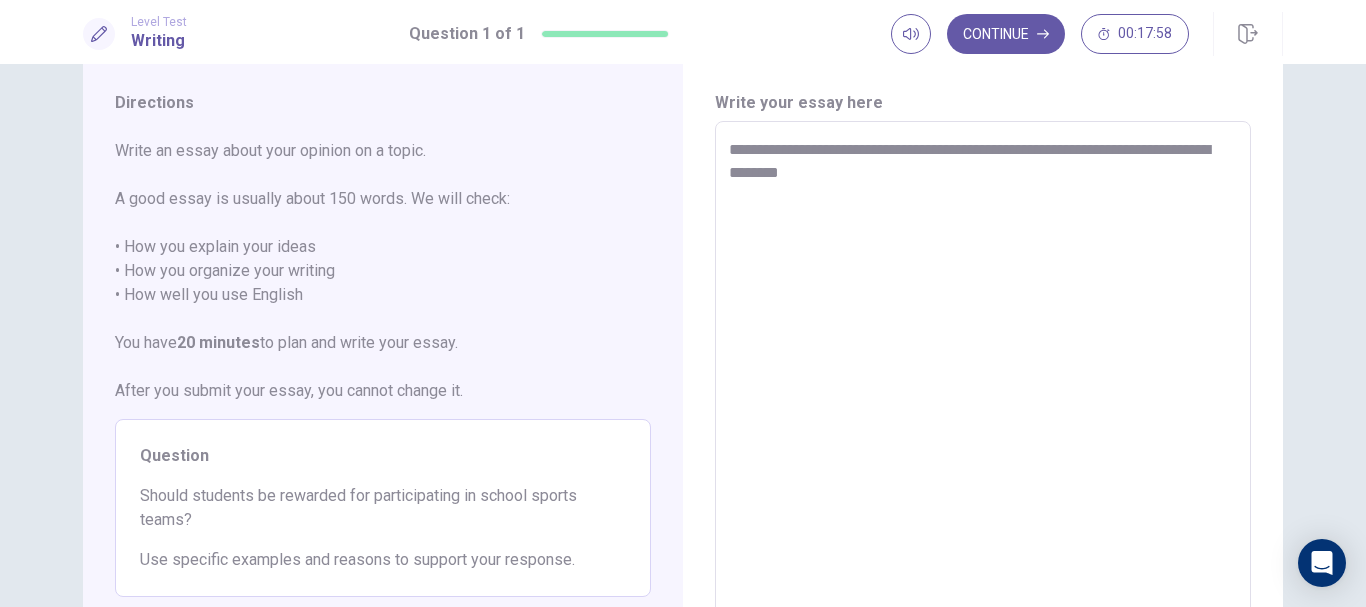 type on "**********" 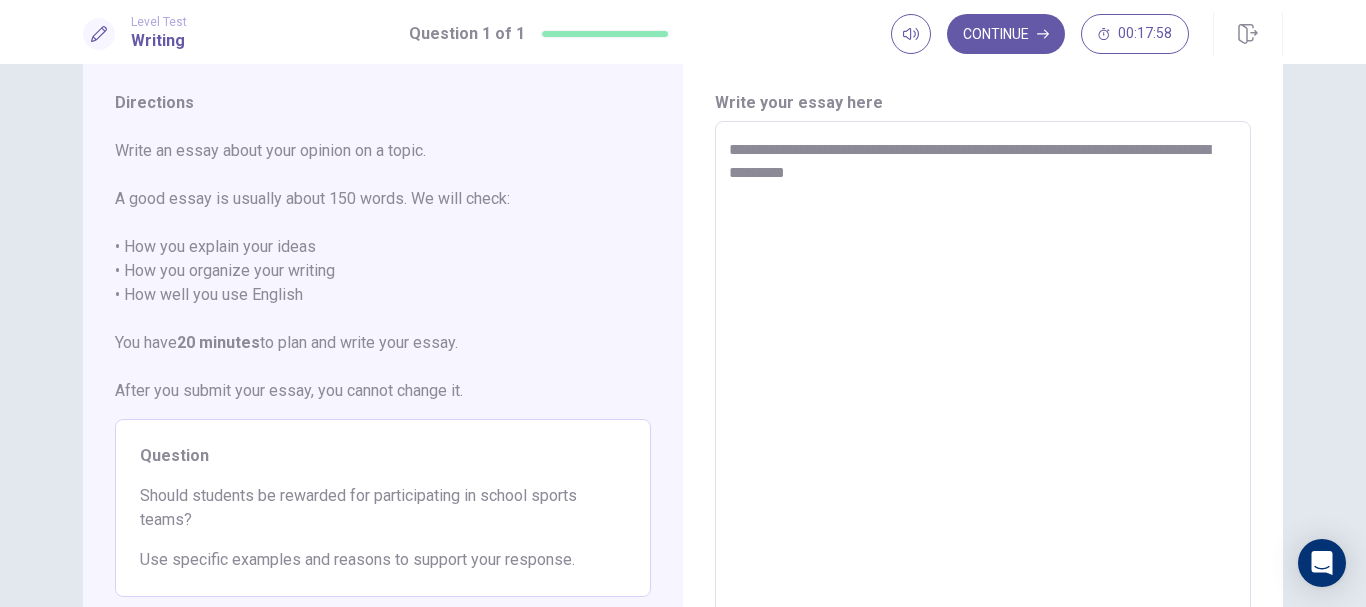 type on "*" 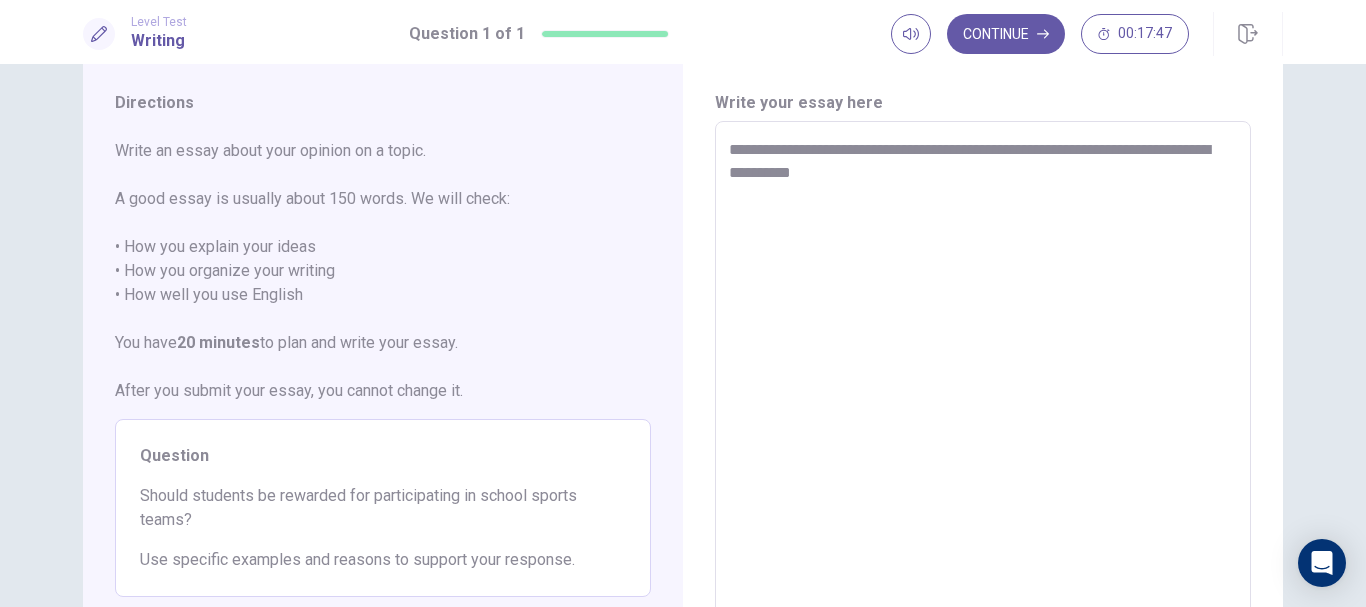 type on "*" 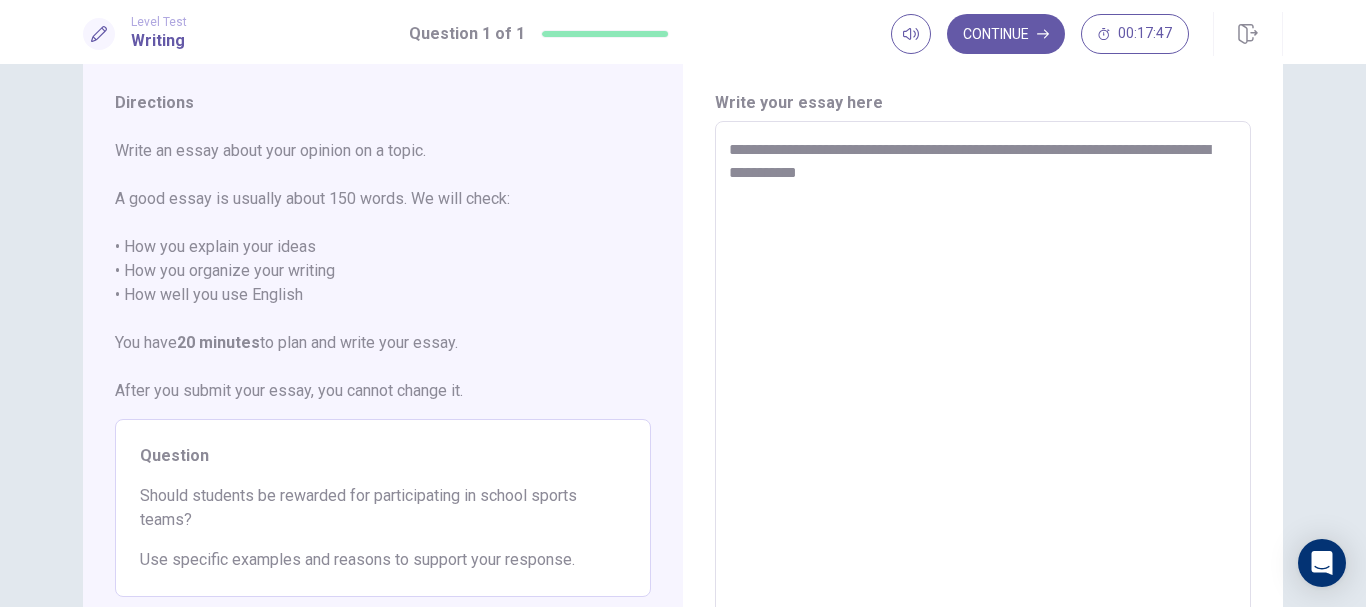 type on "**********" 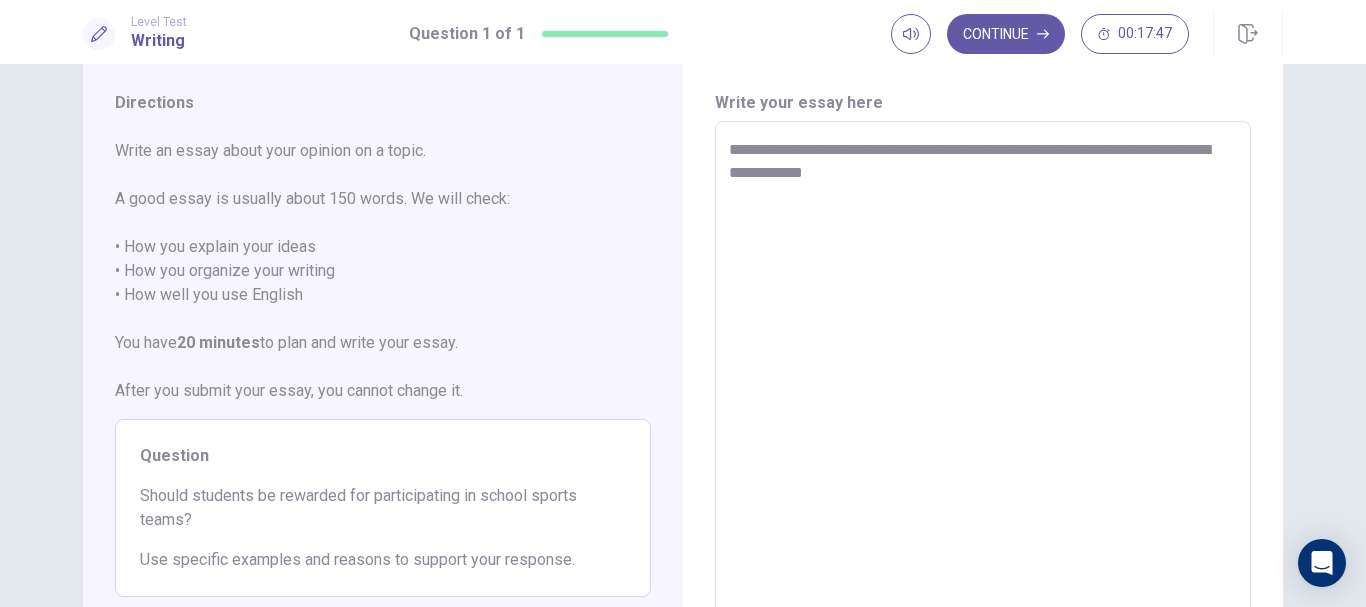 type on "*" 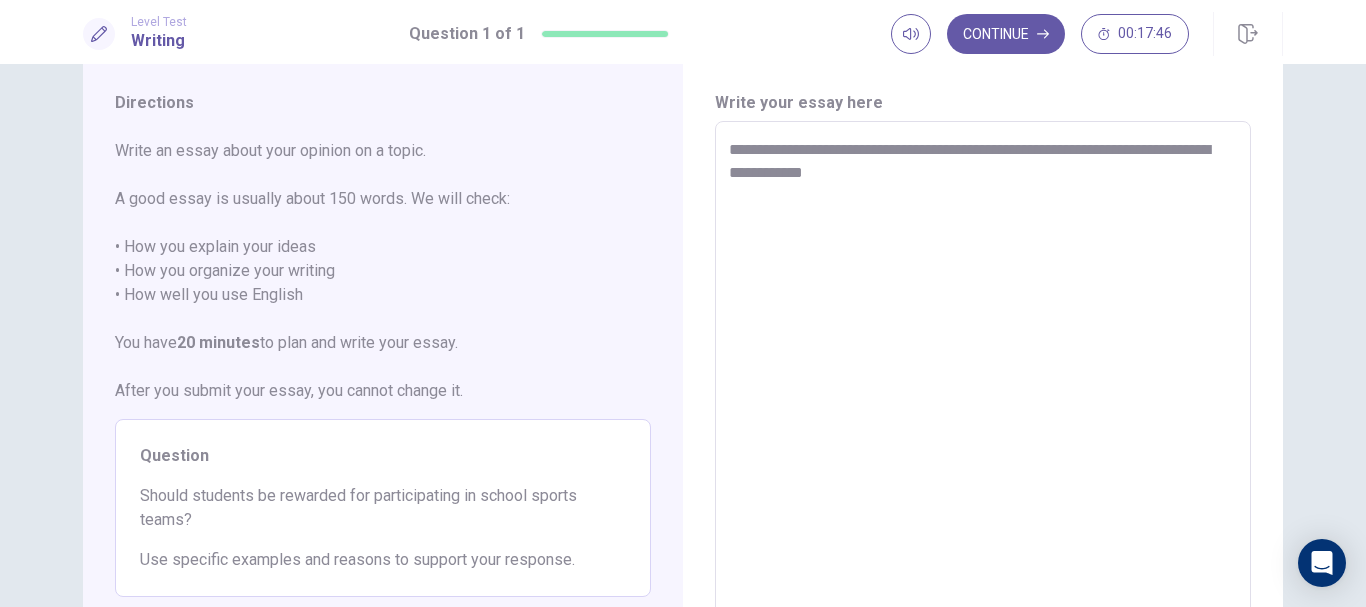 type on "**********" 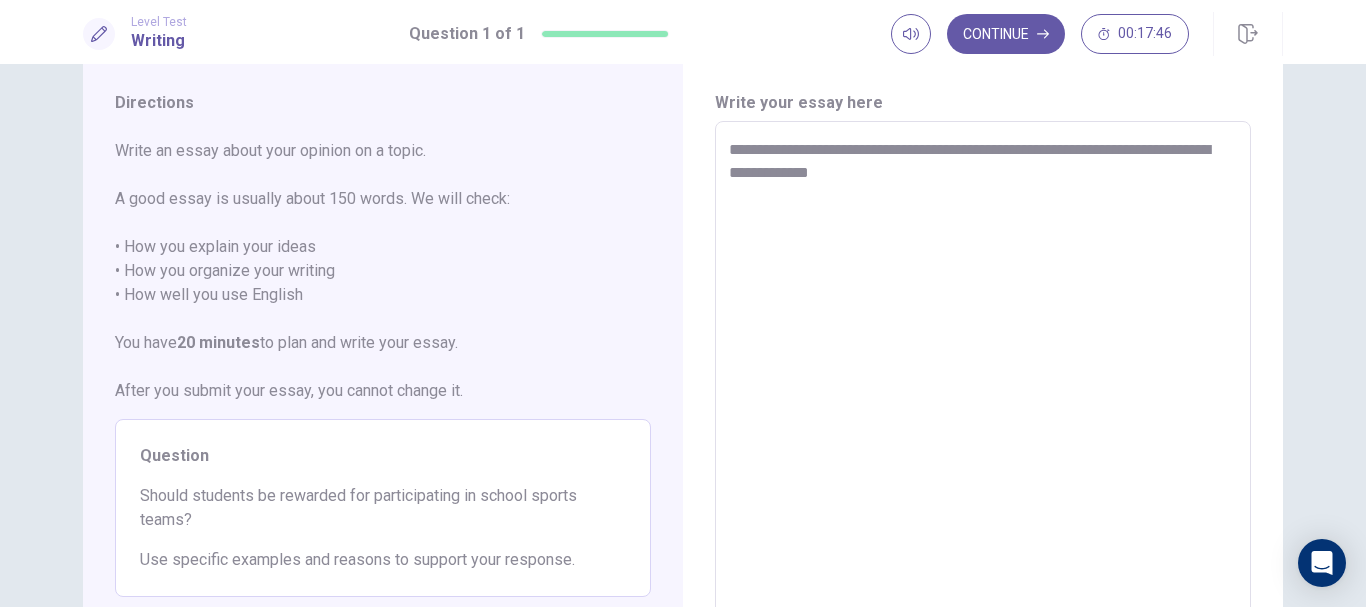 type on "*" 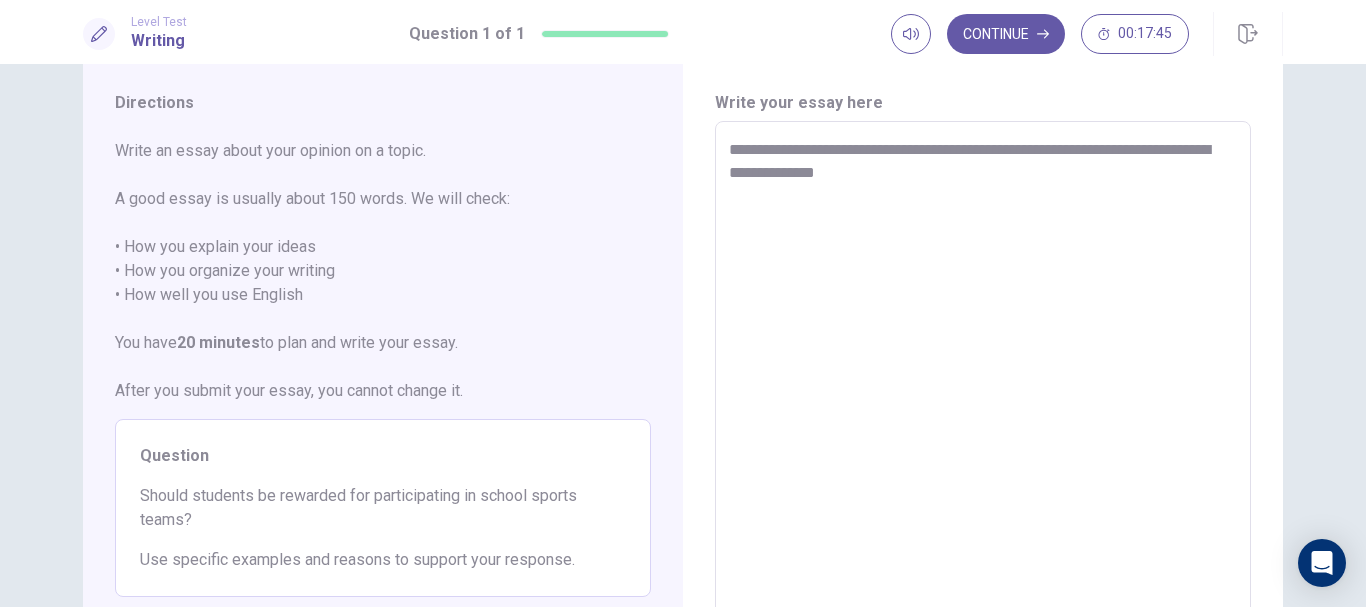 type on "**********" 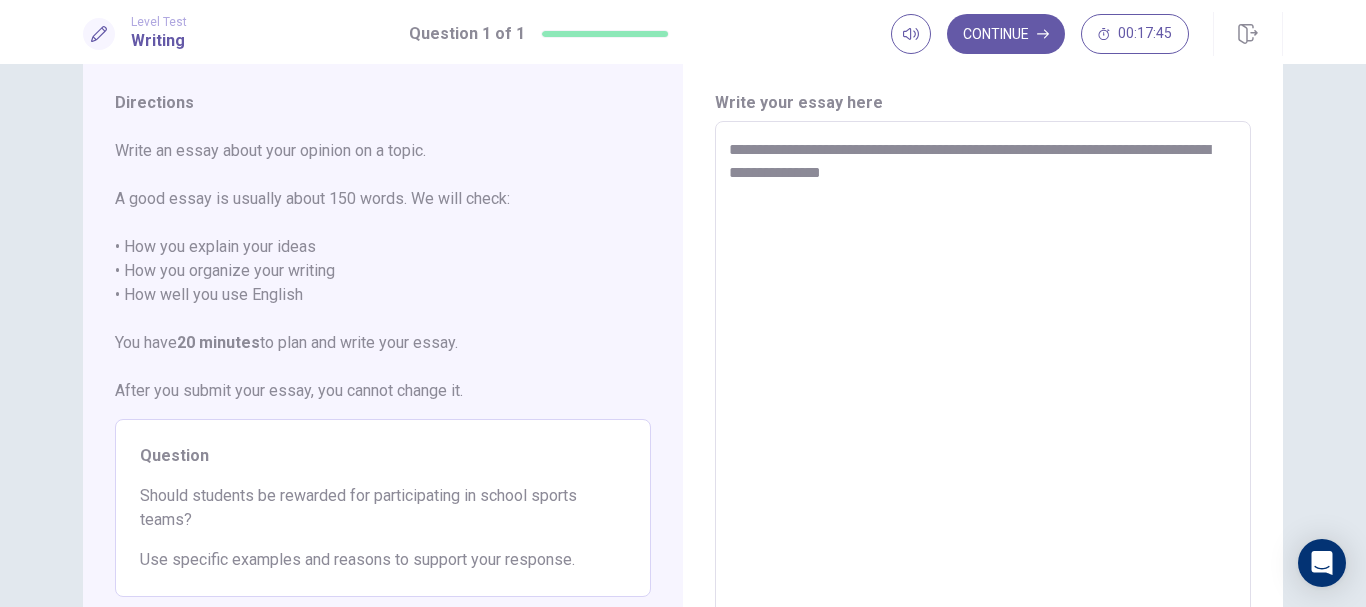 type on "*" 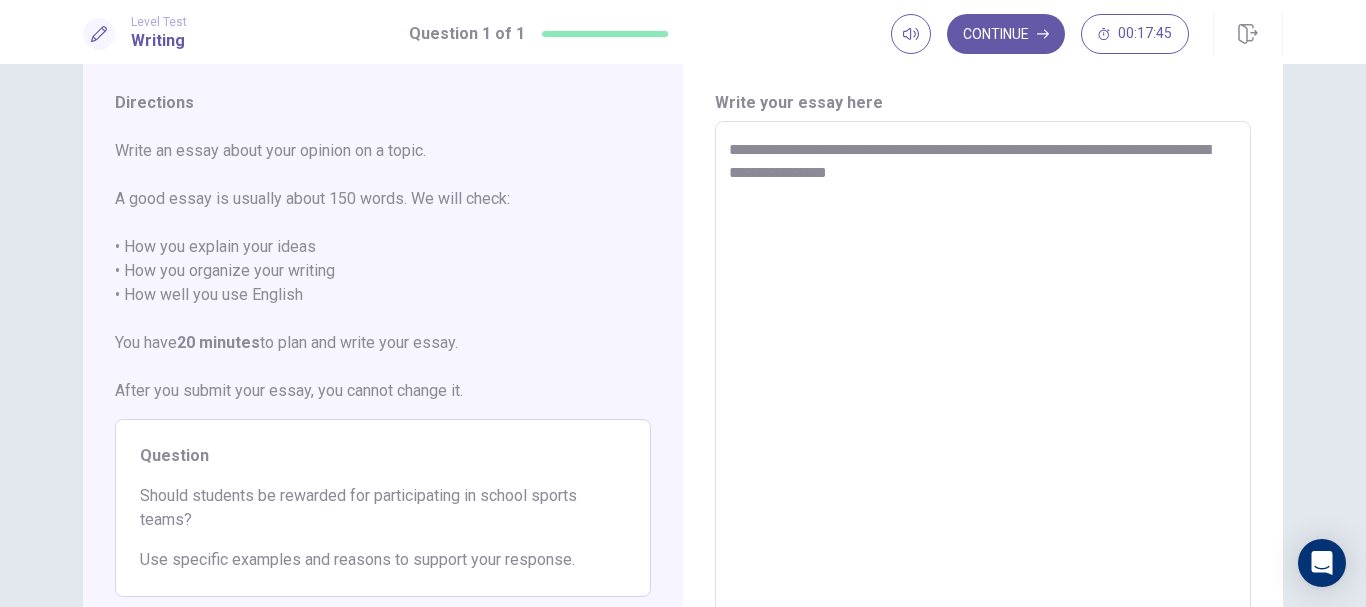 type on "**********" 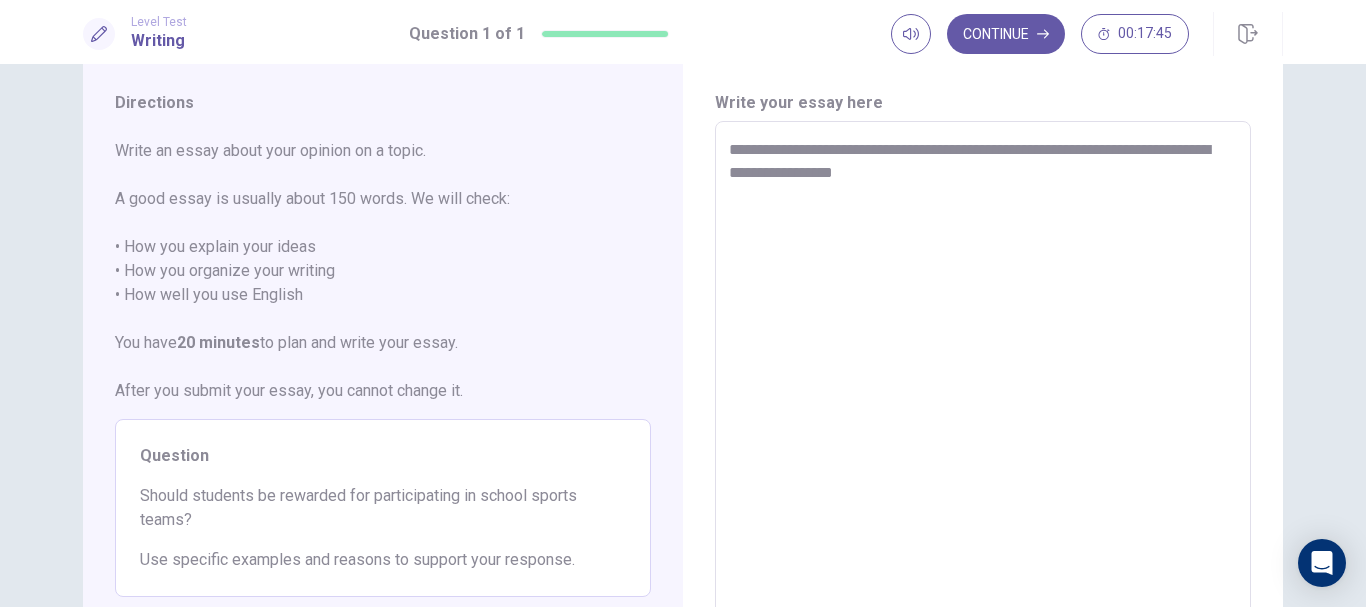 type on "*" 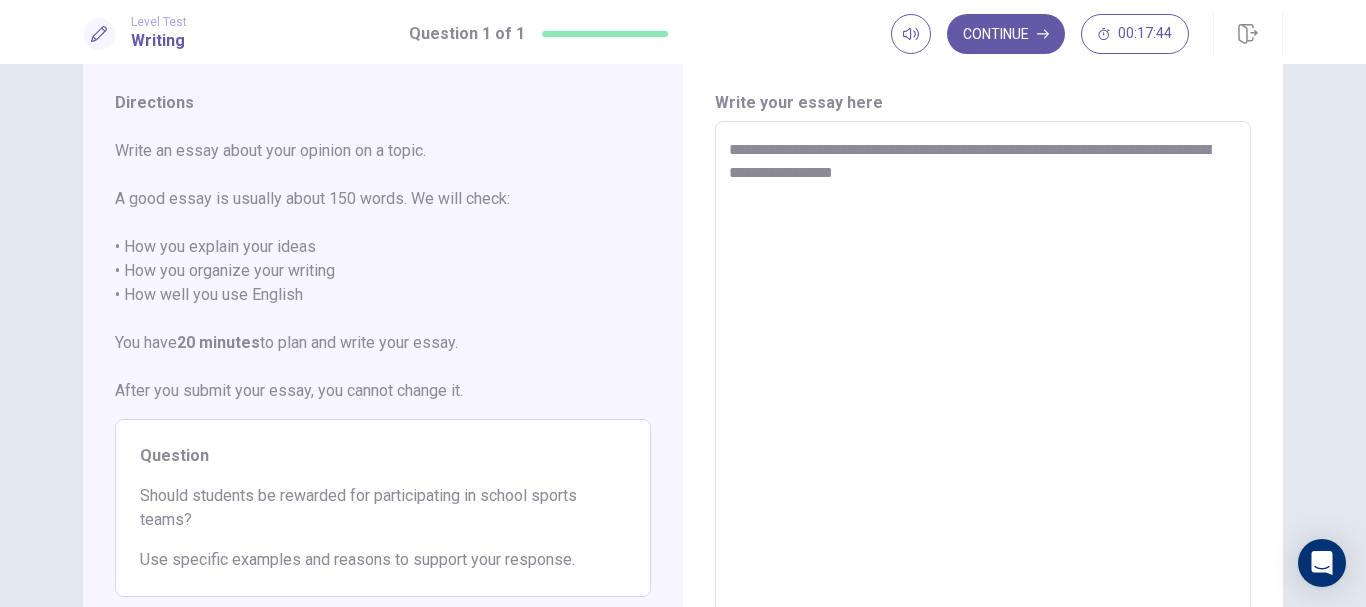 type on "**********" 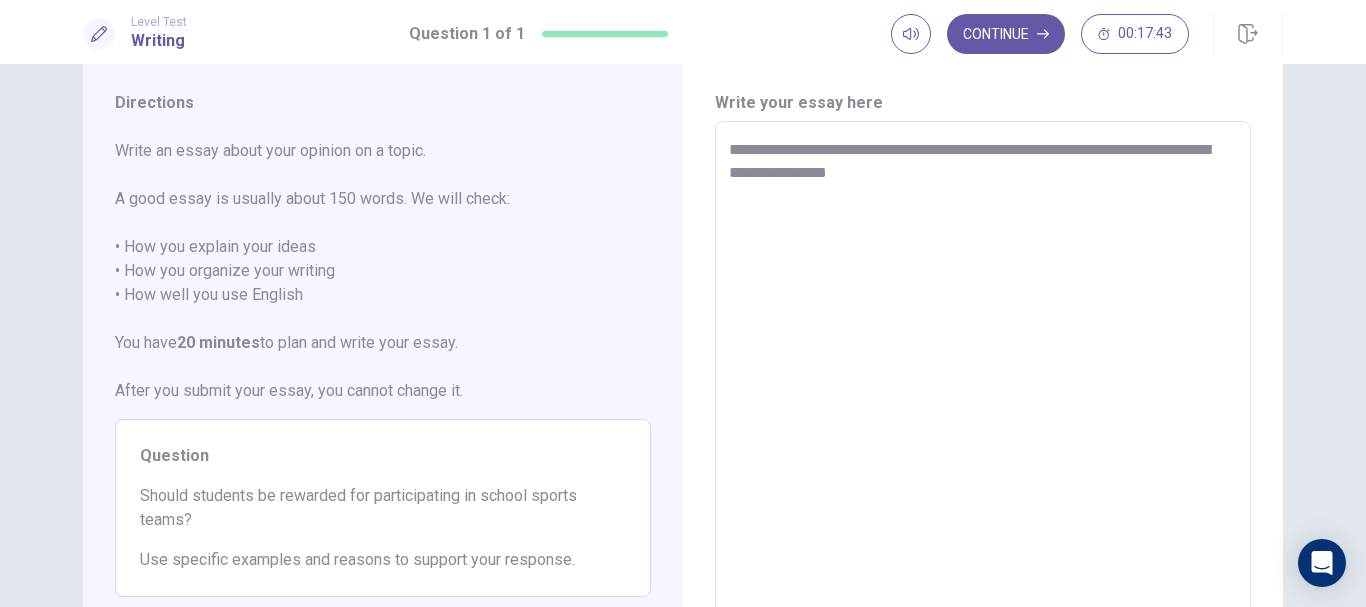type on "*" 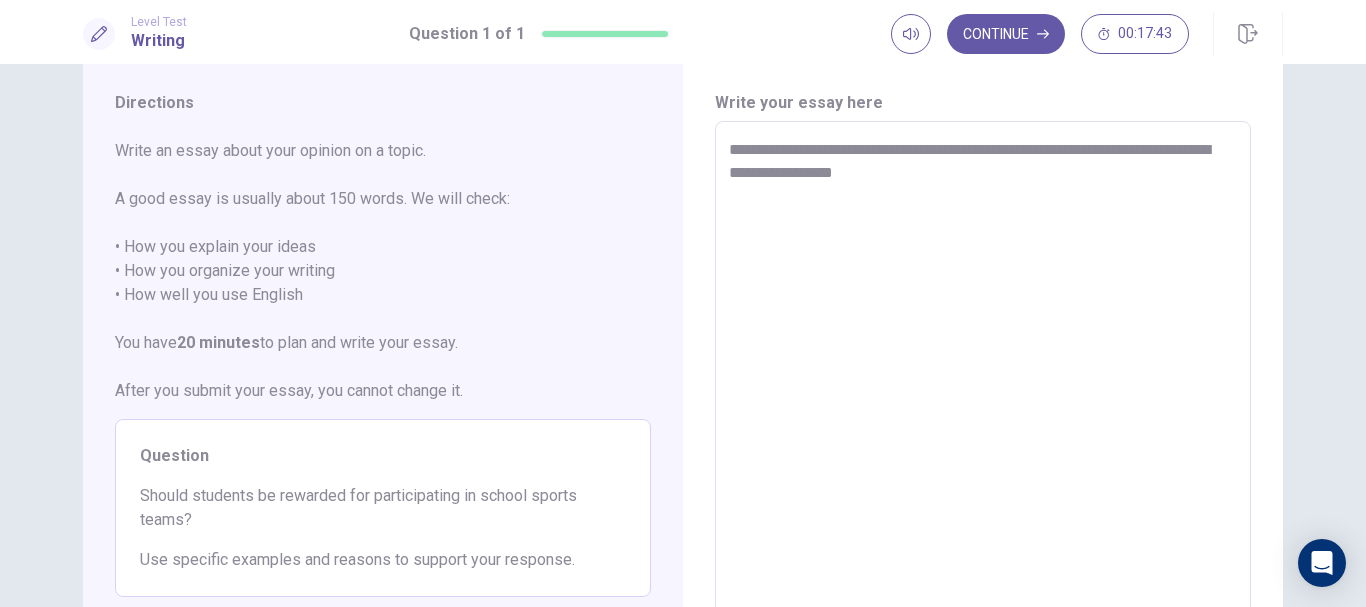 type on "*" 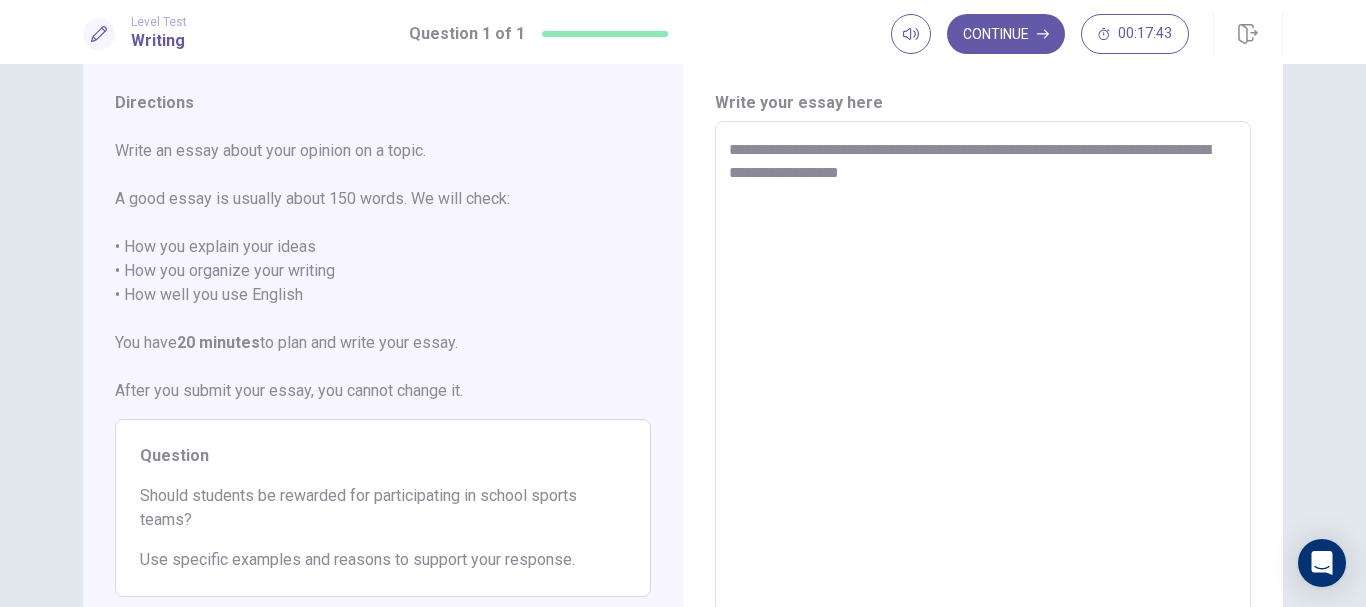 type on "**********" 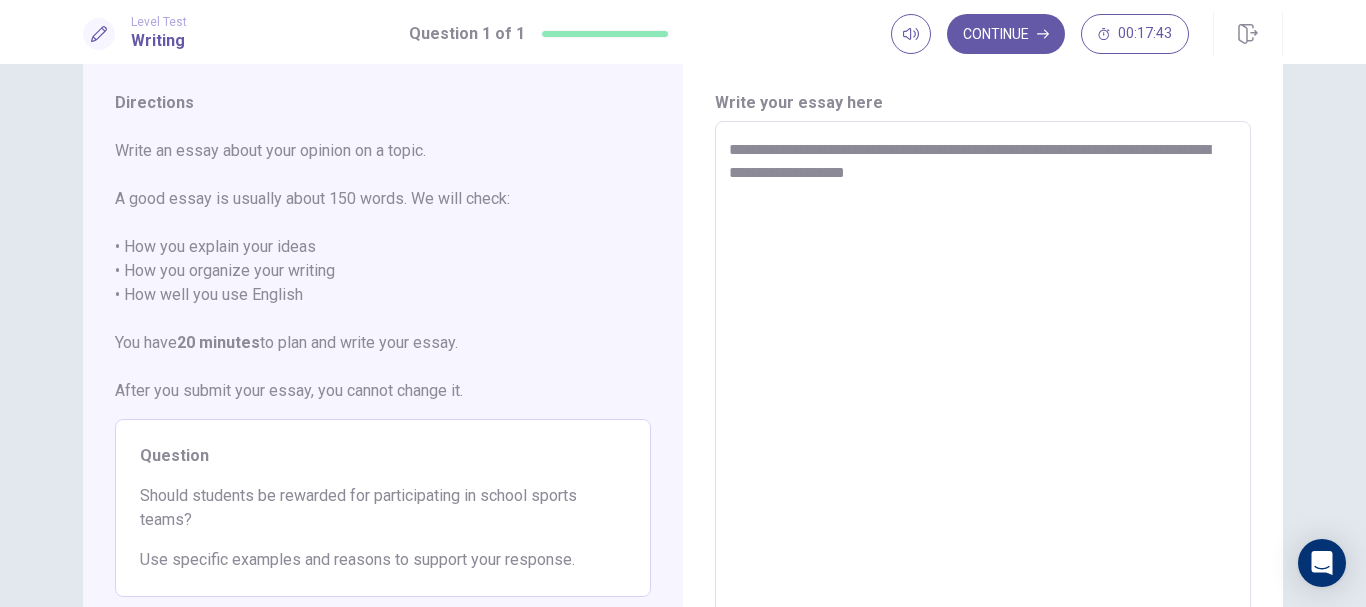type on "*" 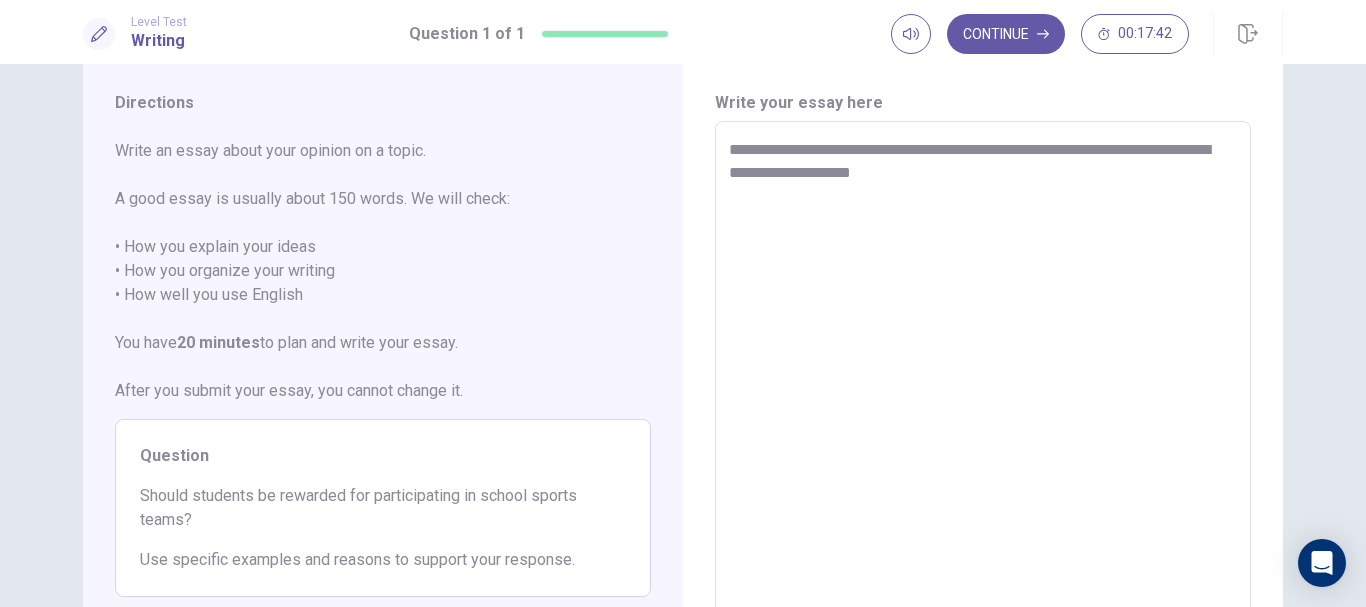 type on "*" 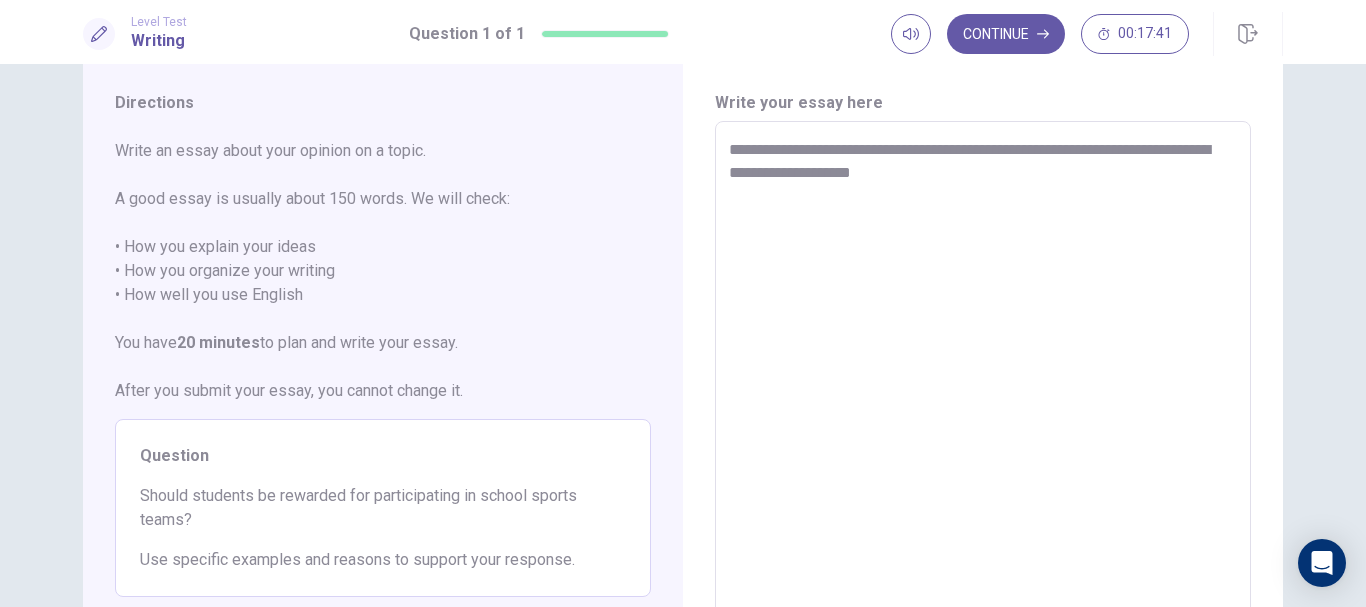 type on "**********" 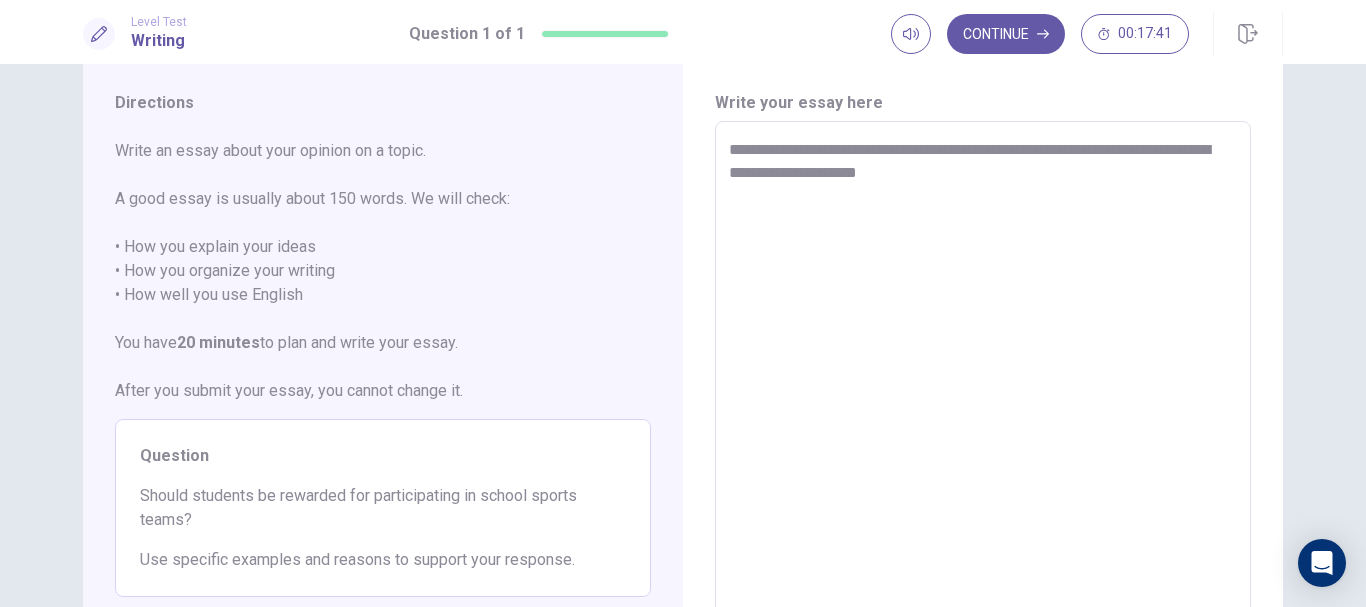 type on "*" 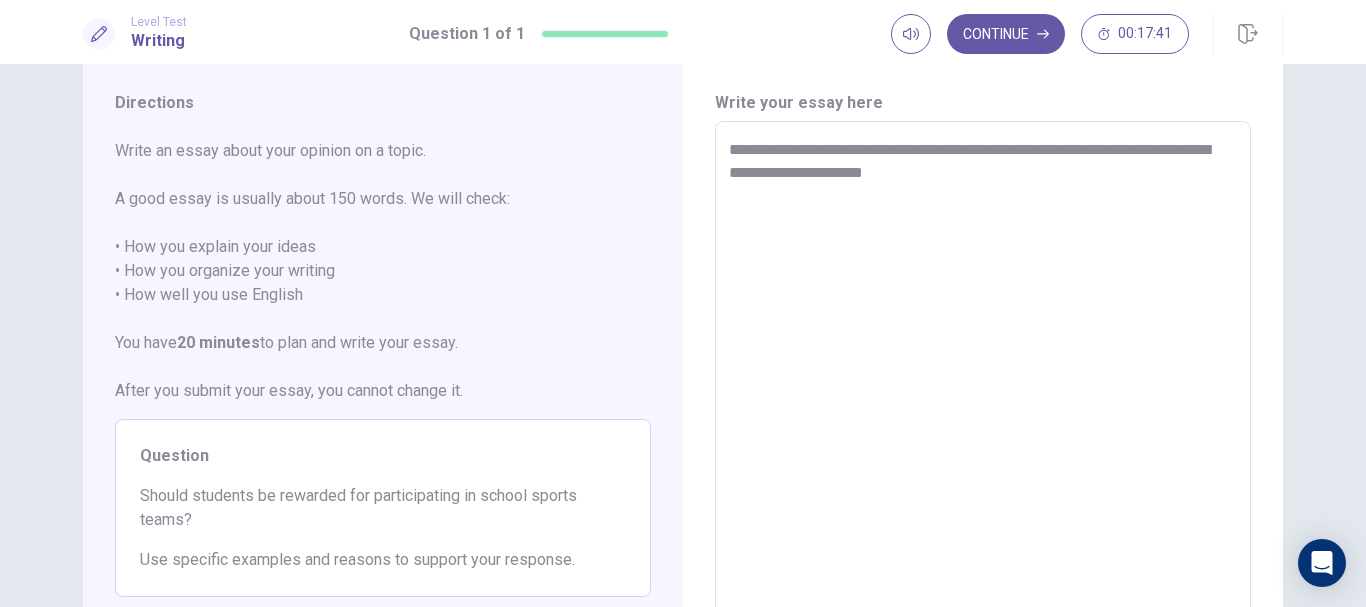 type on "*" 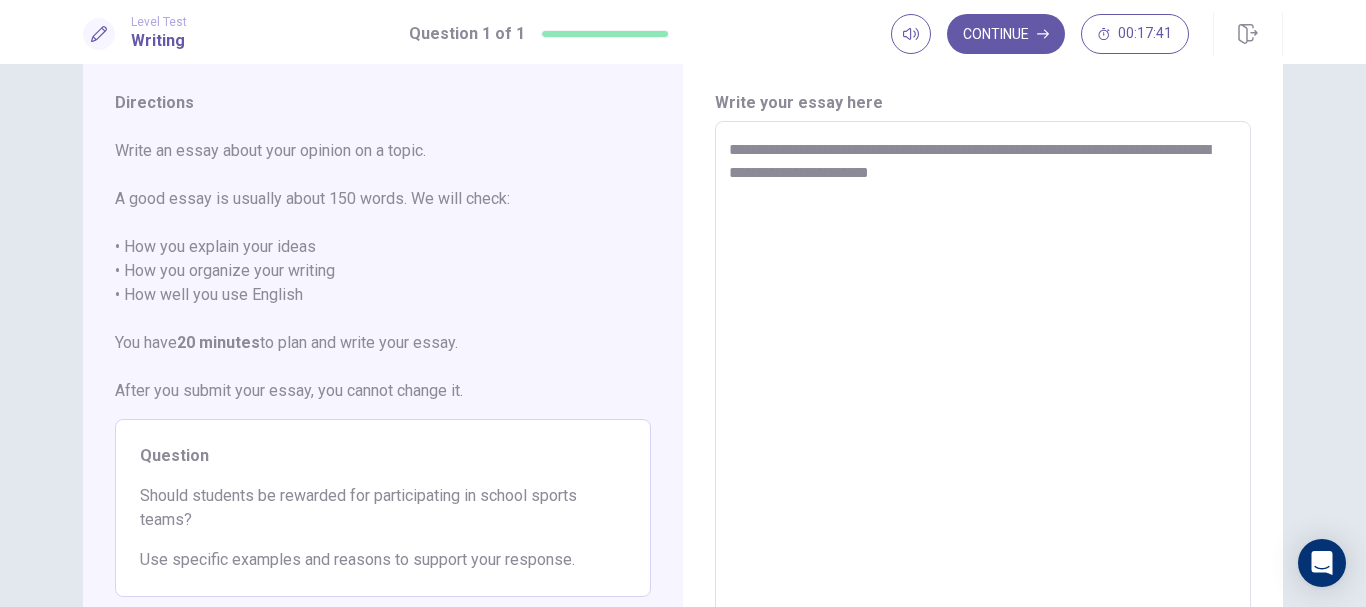 type on "**********" 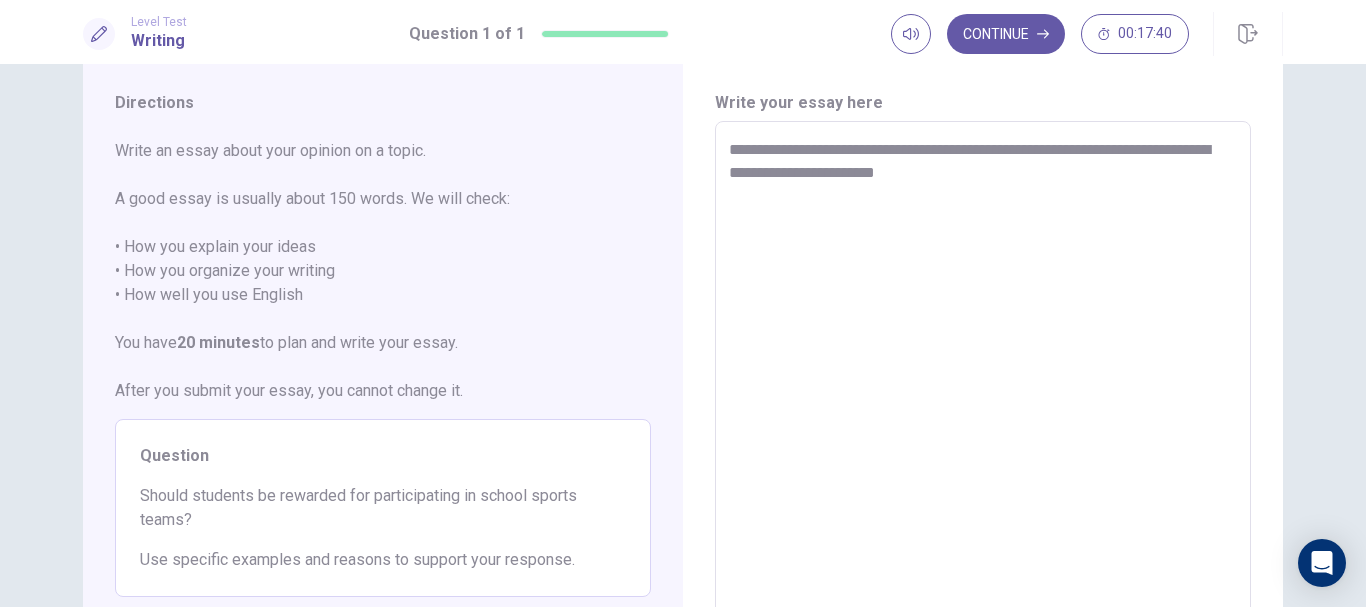 type on "*" 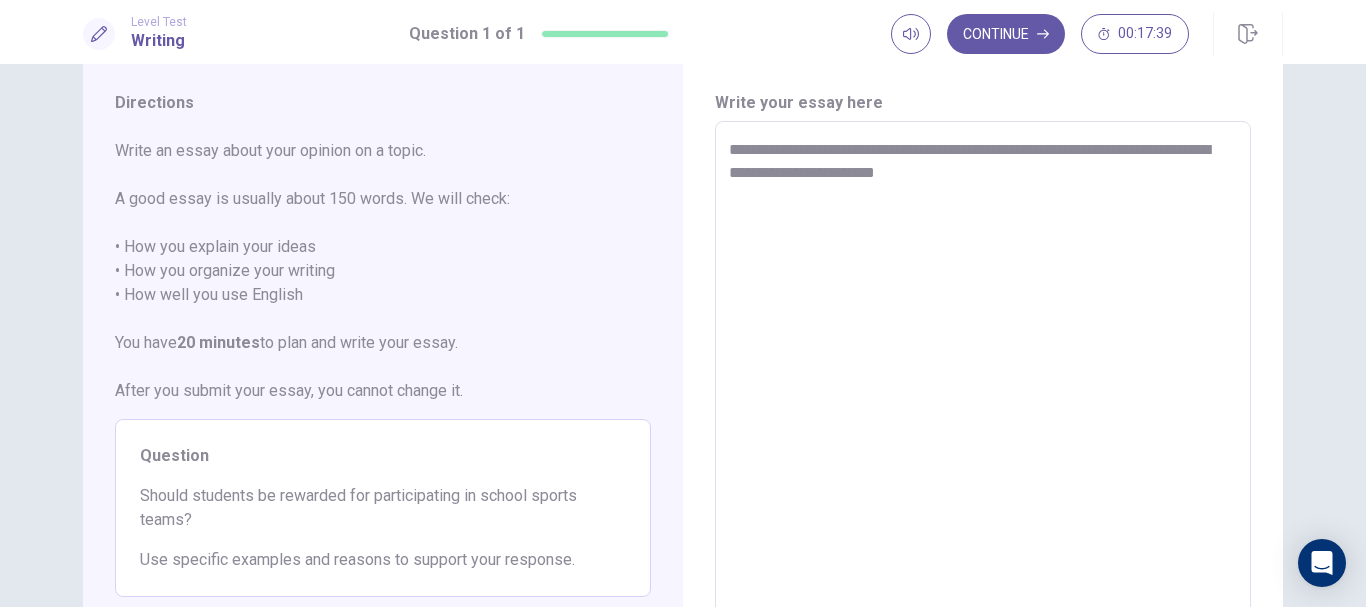 type on "**********" 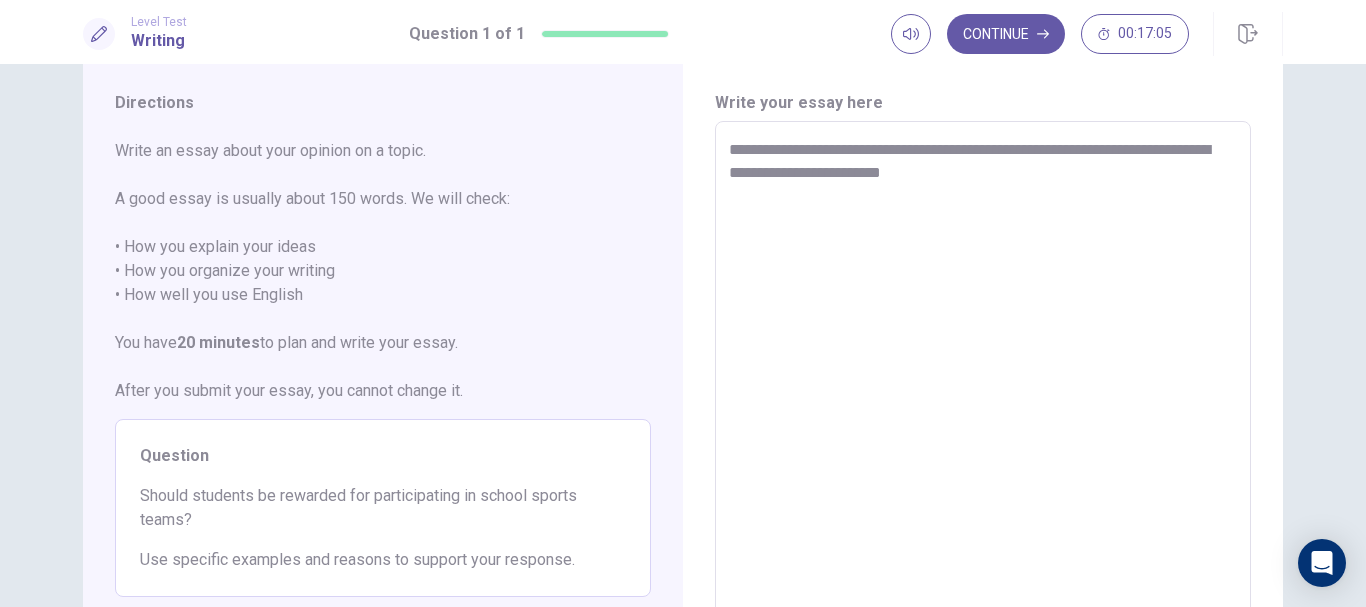 type on "*" 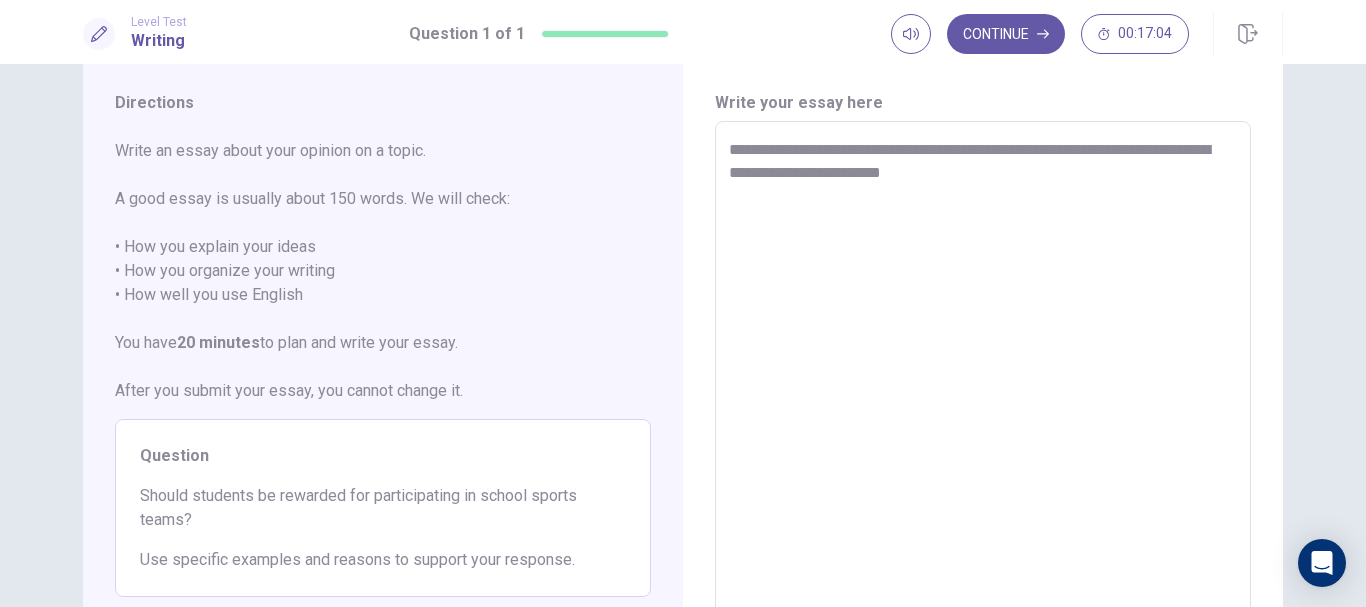 type 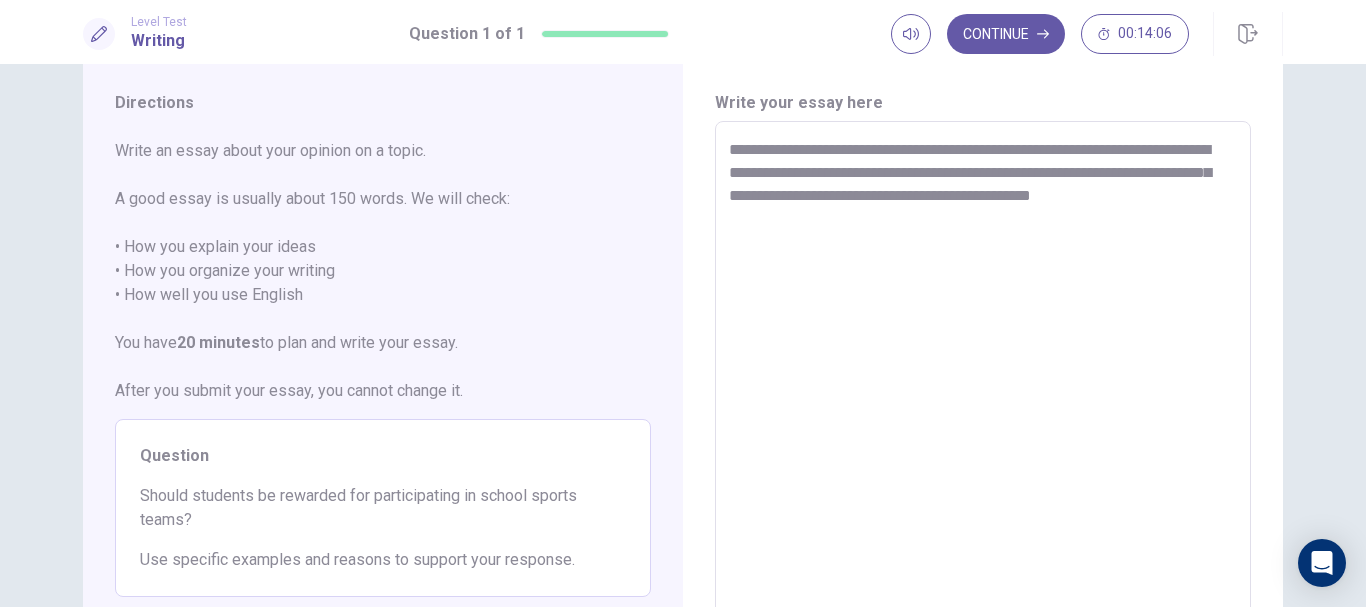 click on "**********" at bounding box center (983, 398) 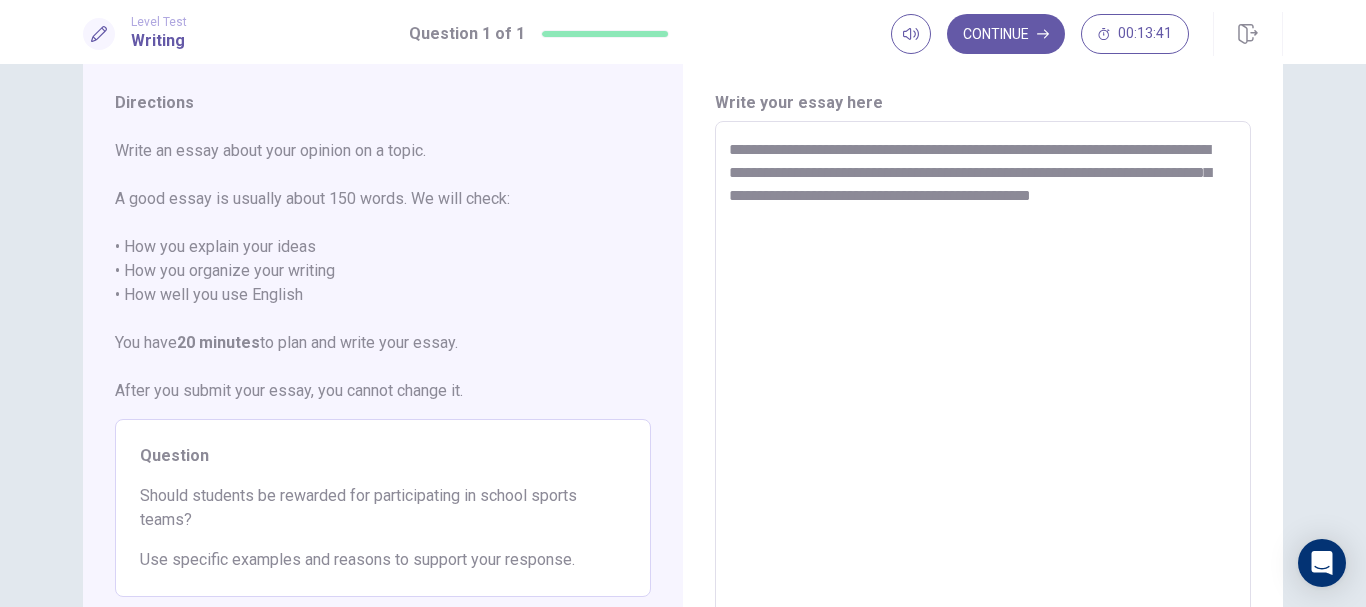 click on "**********" at bounding box center (983, 398) 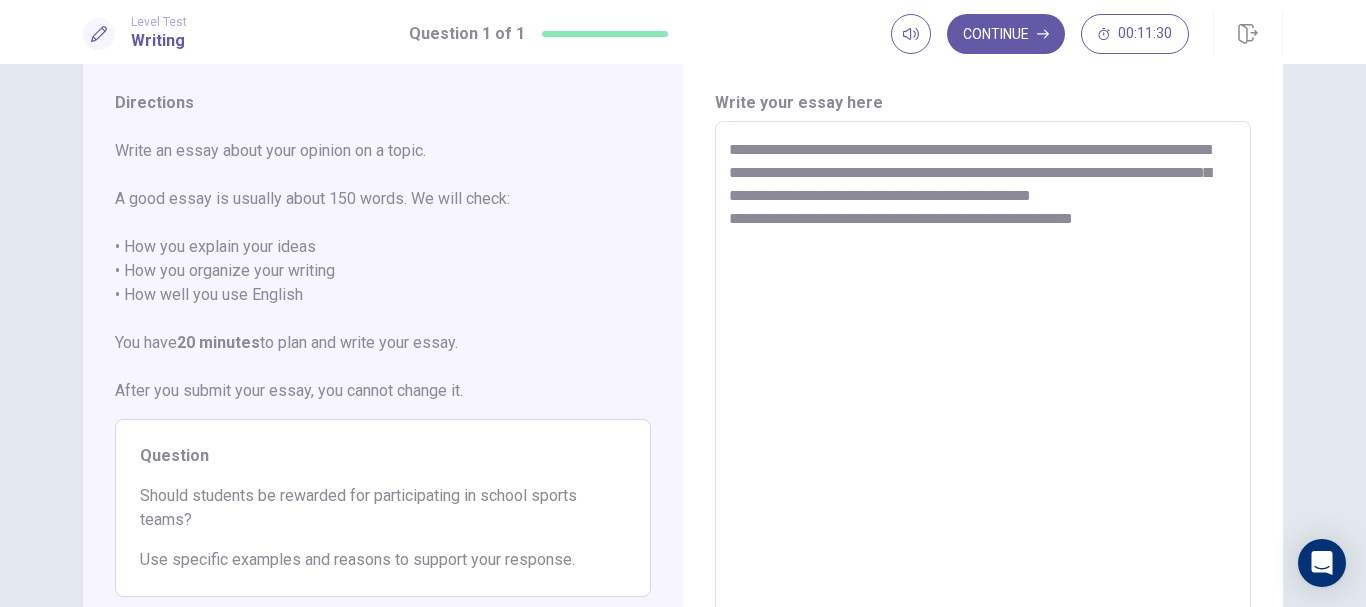 click on "**********" at bounding box center (983, 398) 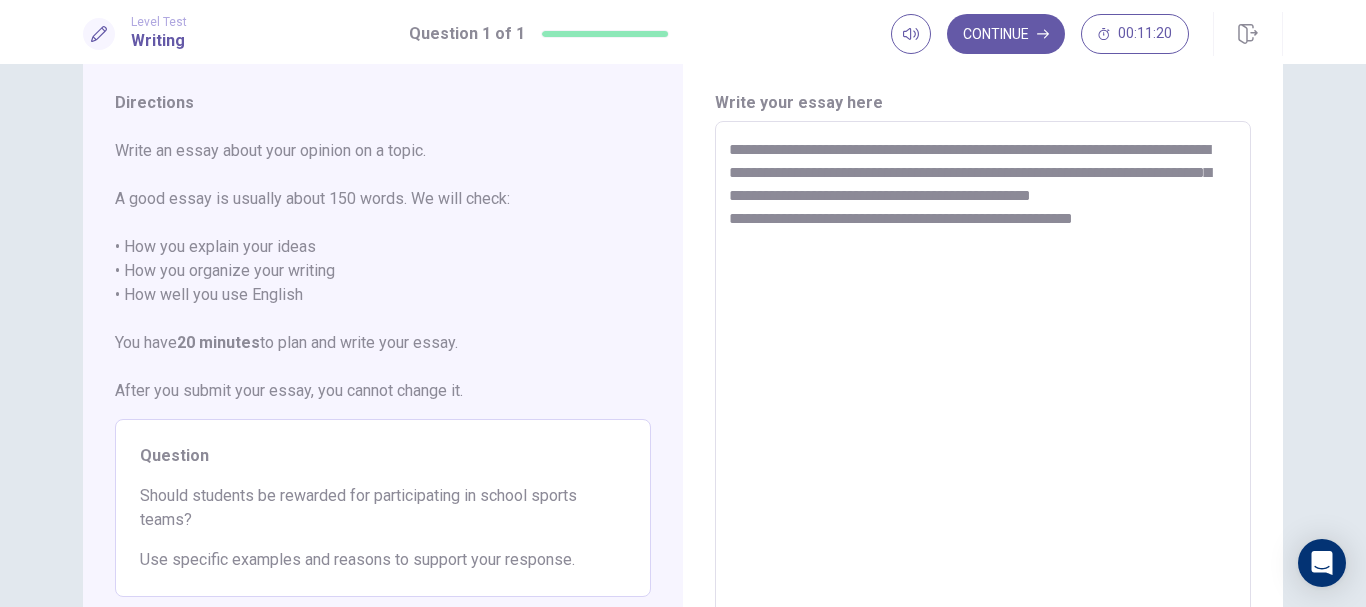 click on "**********" at bounding box center [983, 398] 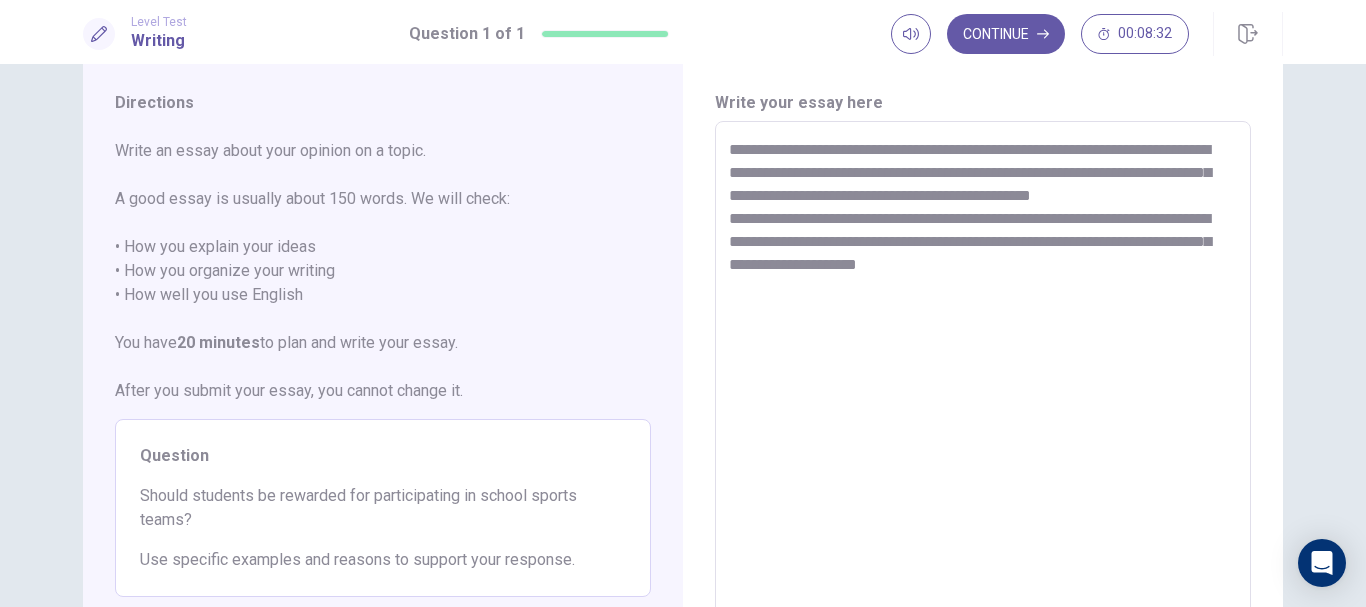 click on "**********" at bounding box center [983, 398] 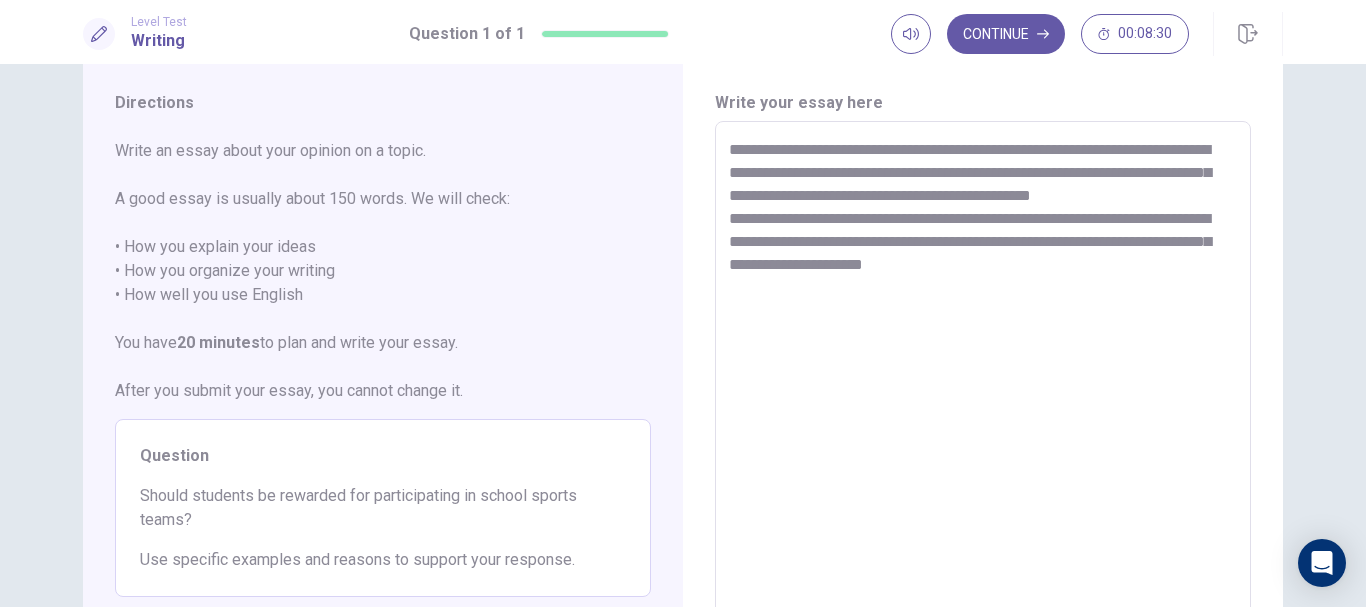 click on "**********" at bounding box center [983, 398] 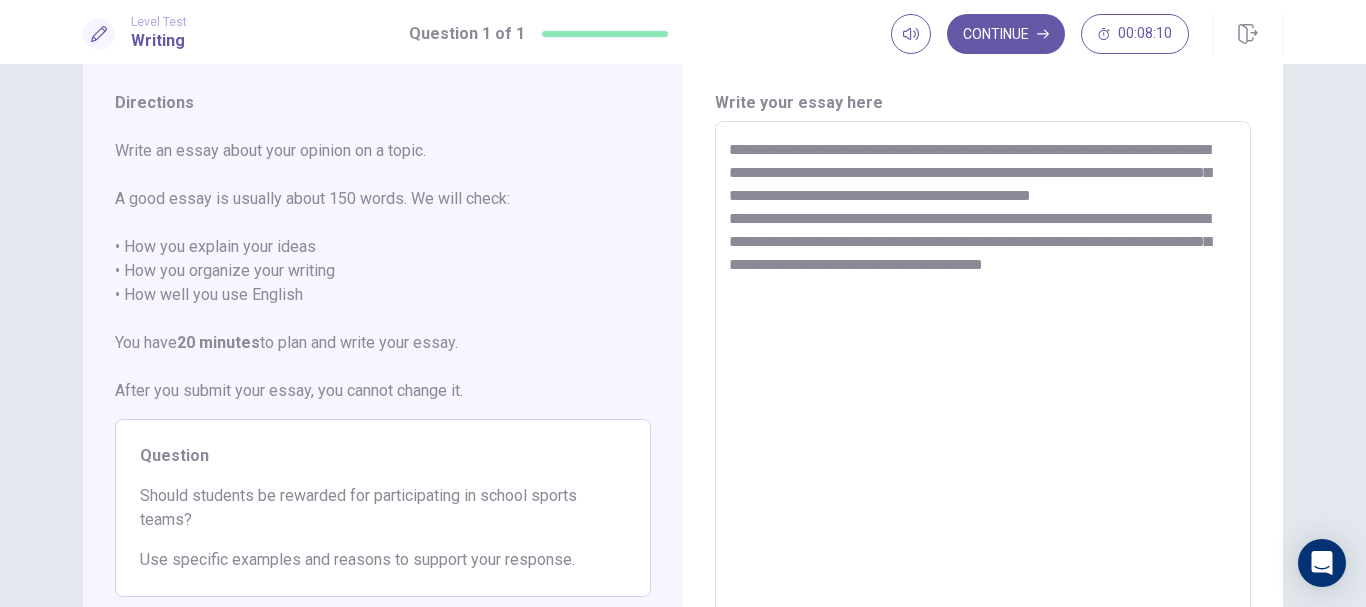 click on "**********" at bounding box center [983, 398] 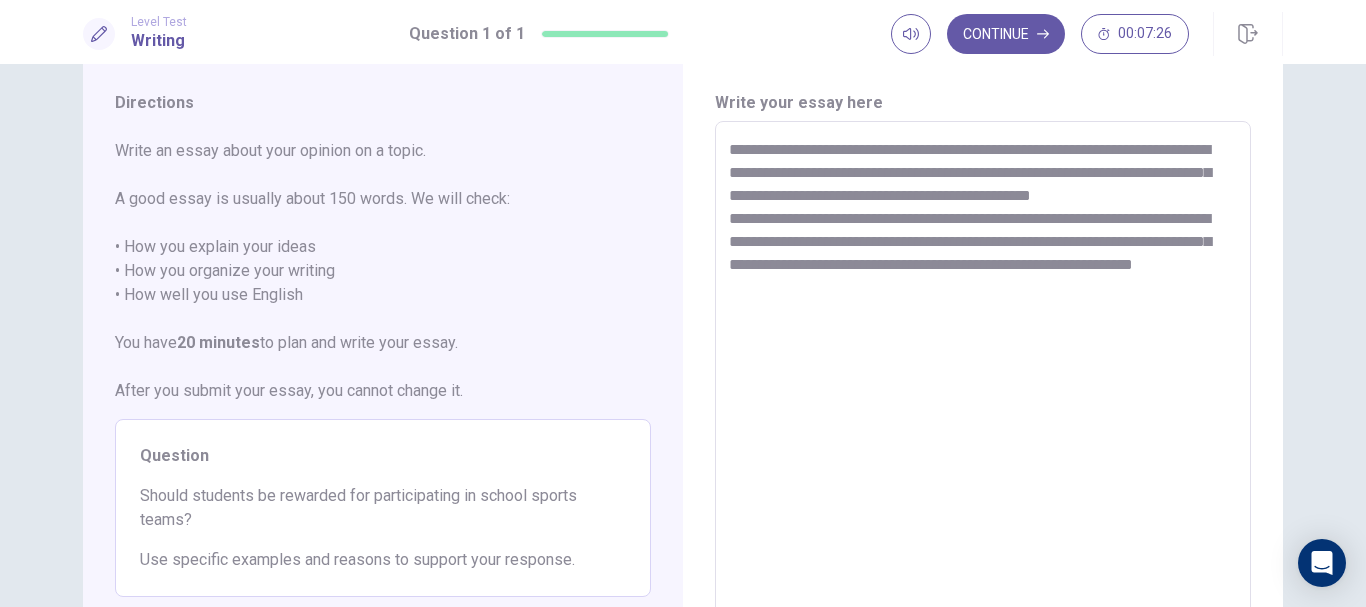 click on "**********" at bounding box center [983, 398] 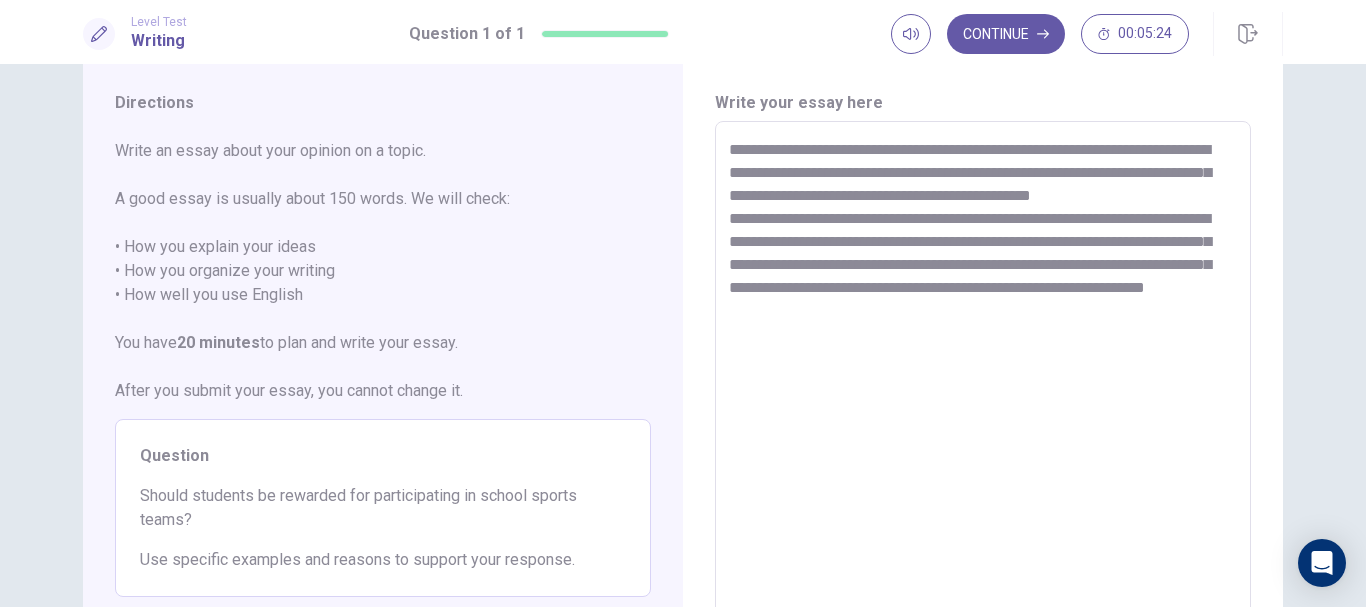 click on "**********" at bounding box center [983, 398] 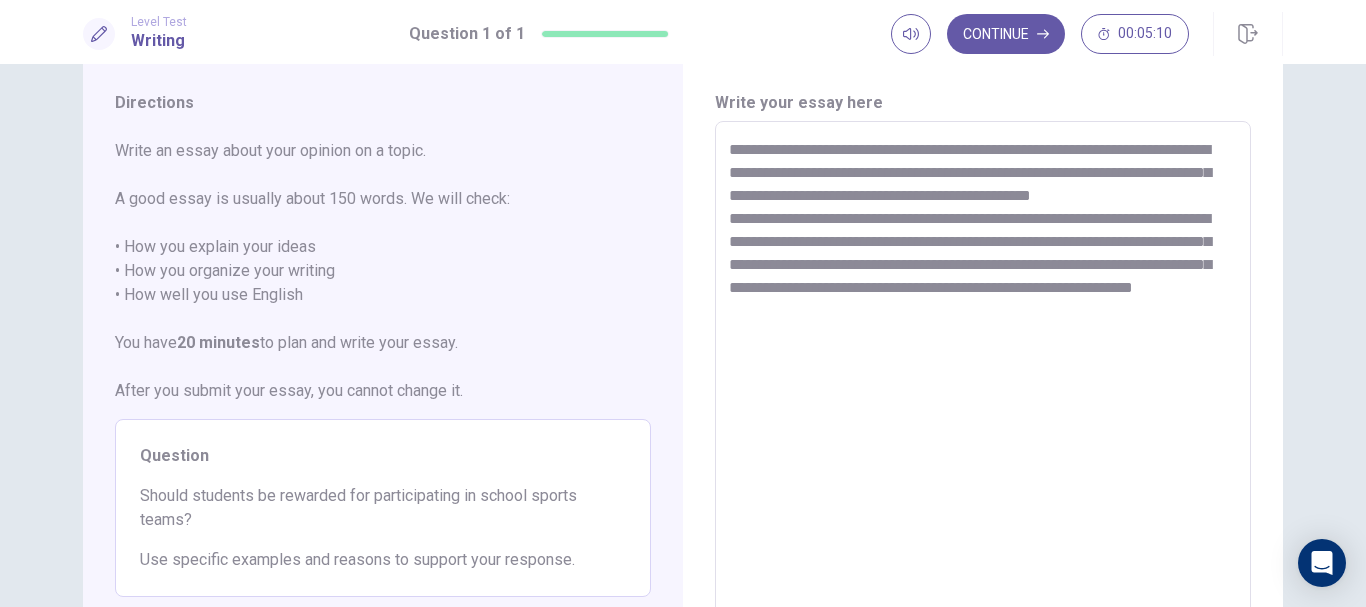 click on "**********" at bounding box center (983, 398) 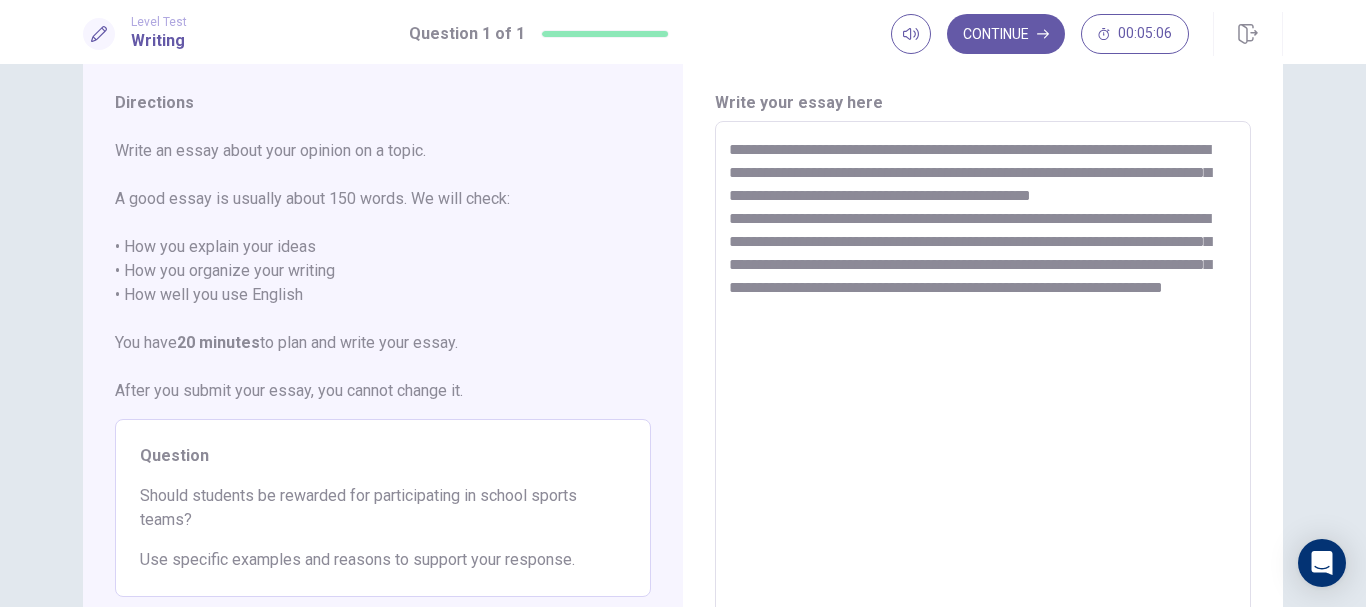 click on "**********" at bounding box center (983, 398) 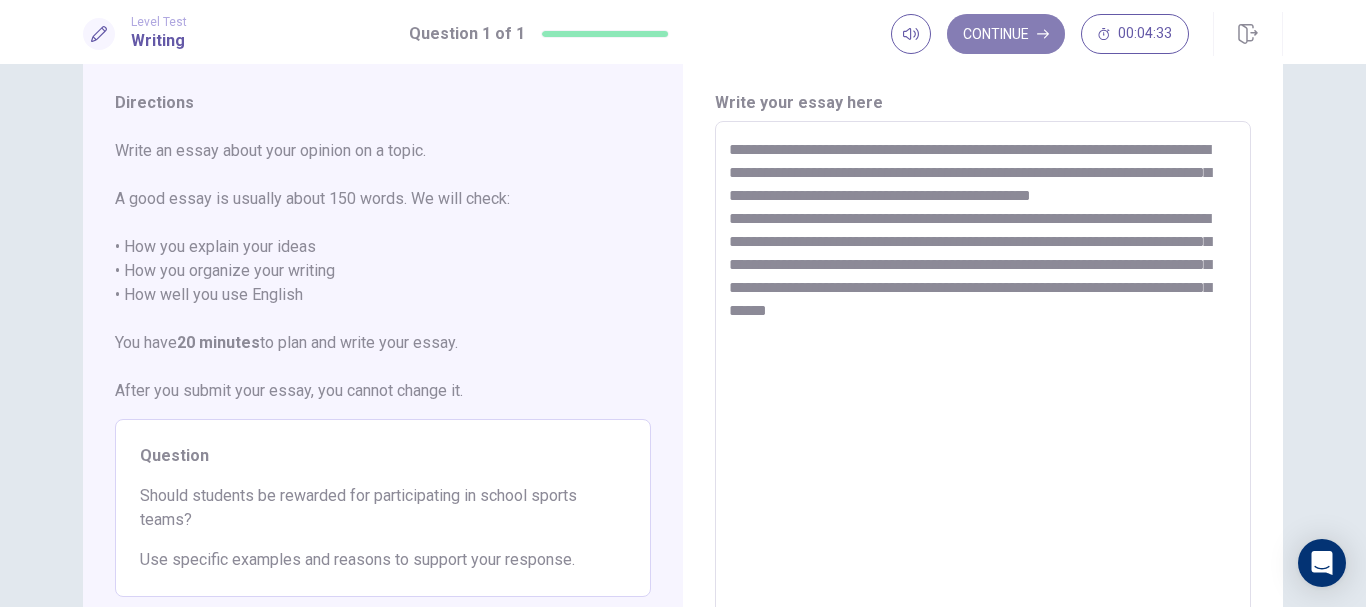 click on "Continue" at bounding box center [1006, 34] 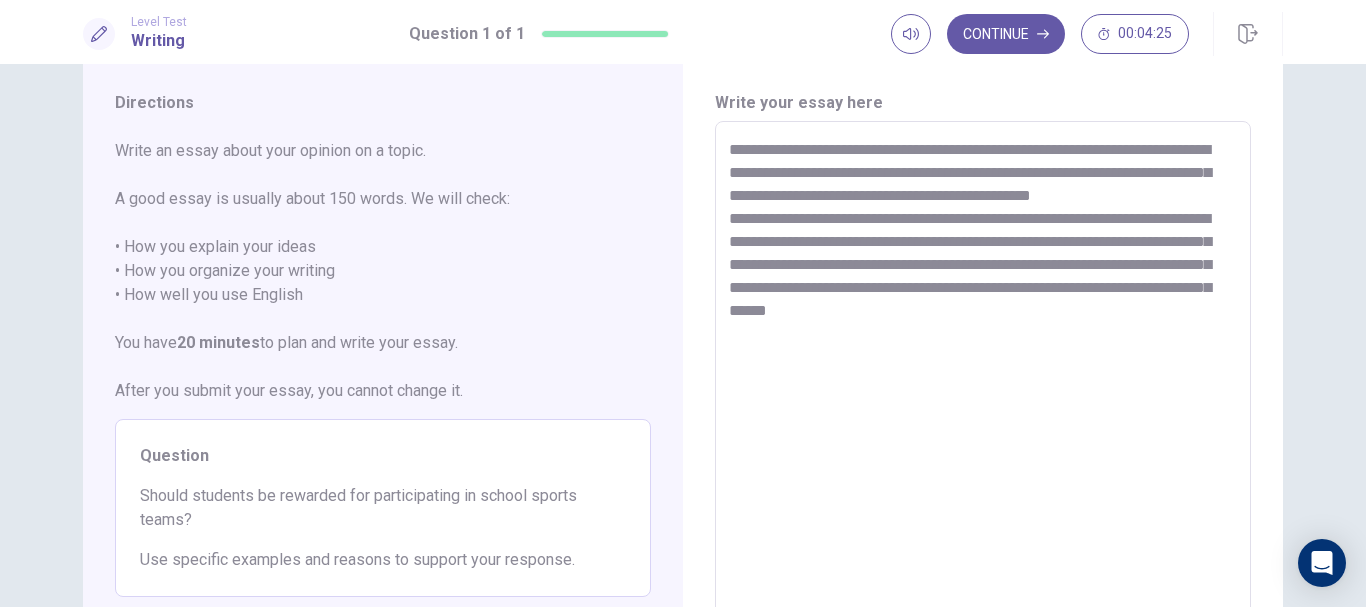 scroll, scrollTop: 139, scrollLeft: 0, axis: vertical 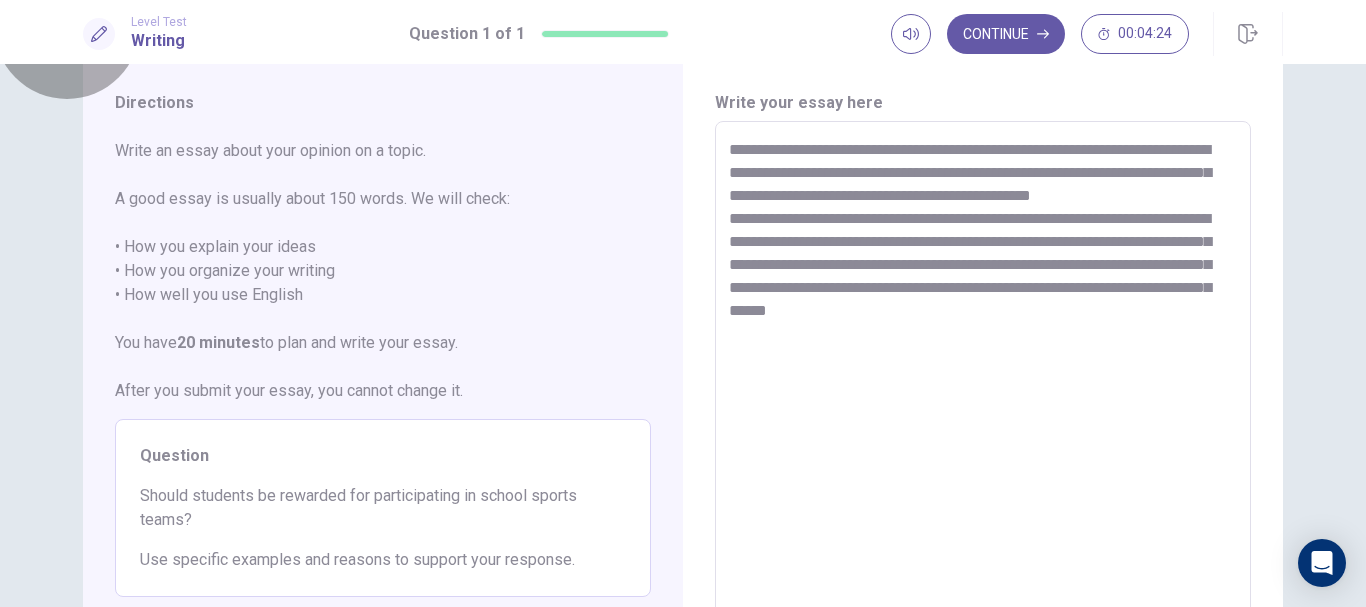 click on "Continue" at bounding box center (76, 2166) 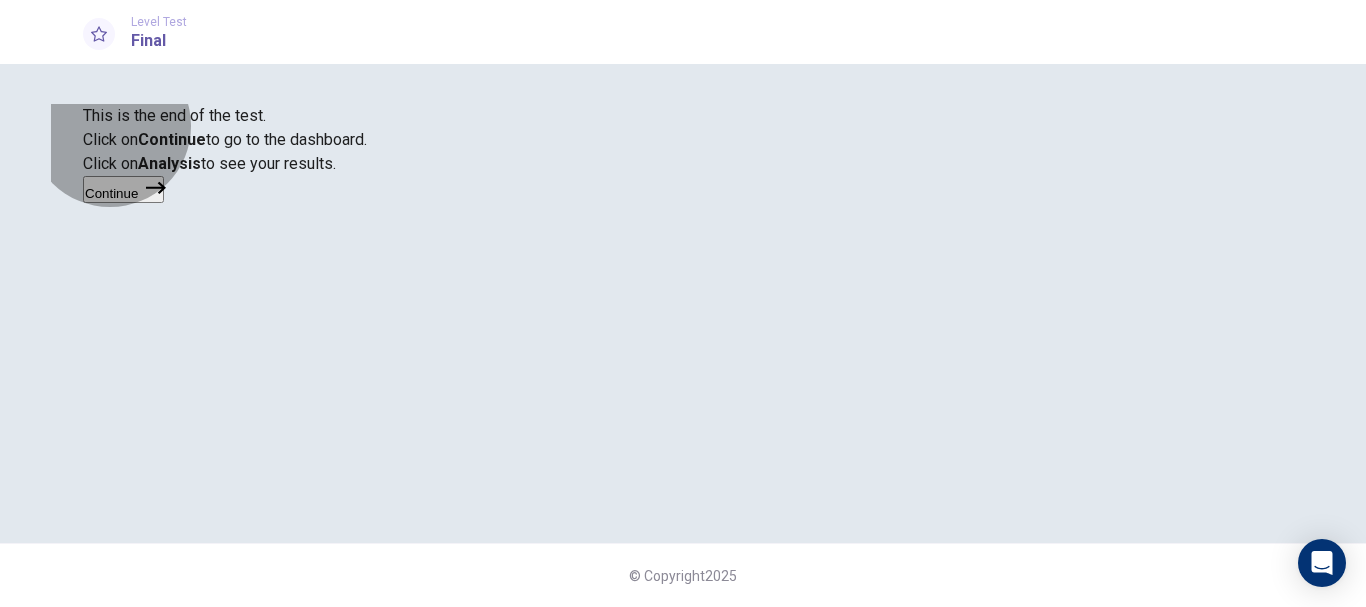click on "Continue" at bounding box center [123, 189] 